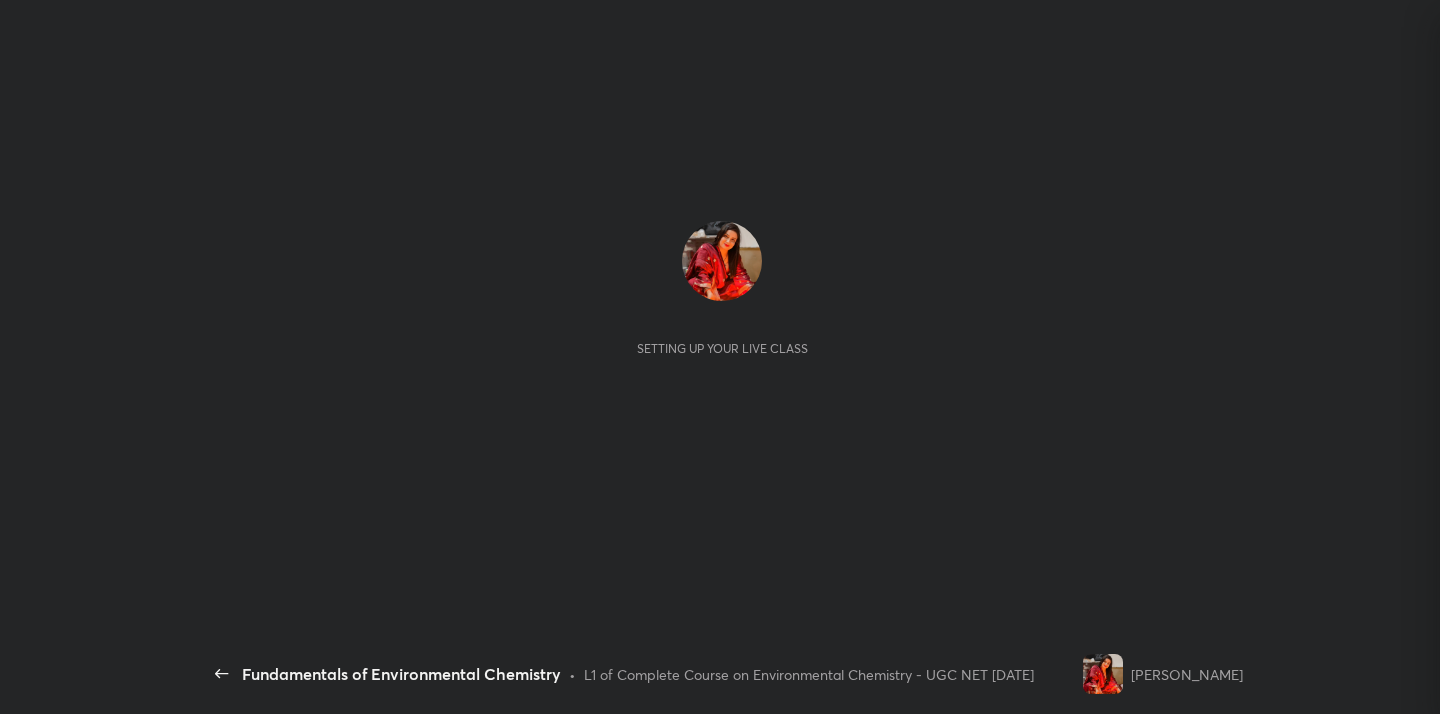 scroll, scrollTop: 0, scrollLeft: 0, axis: both 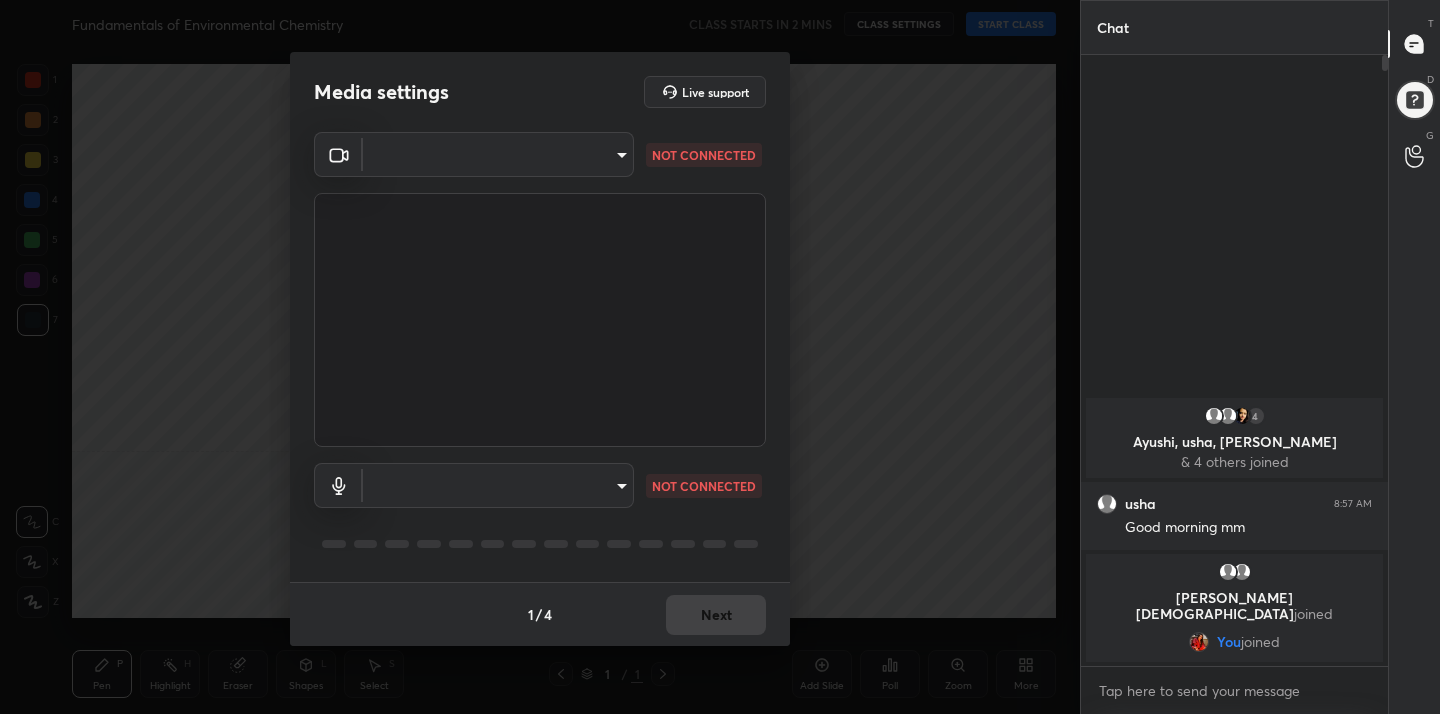 click on "1 2 3 4 5 6 7 C X Z C X Z E E Erase all   H H Fundamentals of Environmental Chemistry CLASS STARTS IN 2 MINS CLASS SETTINGS START CLASS Setting up your live class Back Fundamentals of Environmental Chemistry • L1 of Complete Course on Environmental Chemistry - UGC NET December 2025 Jyoti Bala Pen P Highlight H Eraser Shapes L Select S 1 / 1 Add Slide Poll Zoom More Chat 4 Ayushi, usha, Adrija &  4 others  joined usha 8:57 AM Good morning mm Devki, Sufi  joined You  joined 2 NEW MESSAGES Enable hand raising Enable raise hand to speak to learners. Once enabled, chat will be turned off temporarily. Enable x   introducing Raise a hand with a doubt Now learners can raise their hand along with a doubt  How it works? Doubts asked by learners will show up here Raise hand disabled You have disabled Raise hand currently. Enable it to invite learners to speak Enable Can't raise hand Looks like educator just invited you to speak. Please wait before you can raise your hand again. Got it T Messages (T) D Doubts (D) G ​" at bounding box center [720, 357] 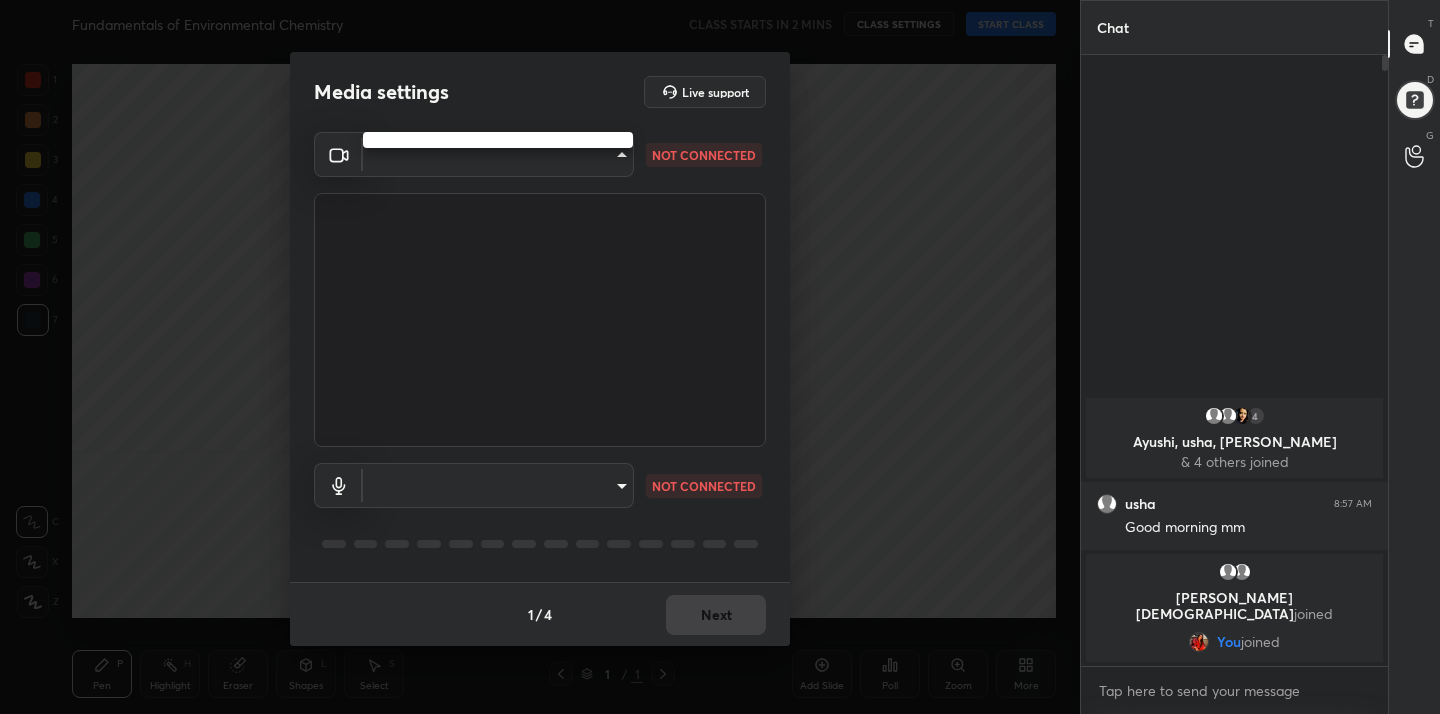 click at bounding box center (720, 357) 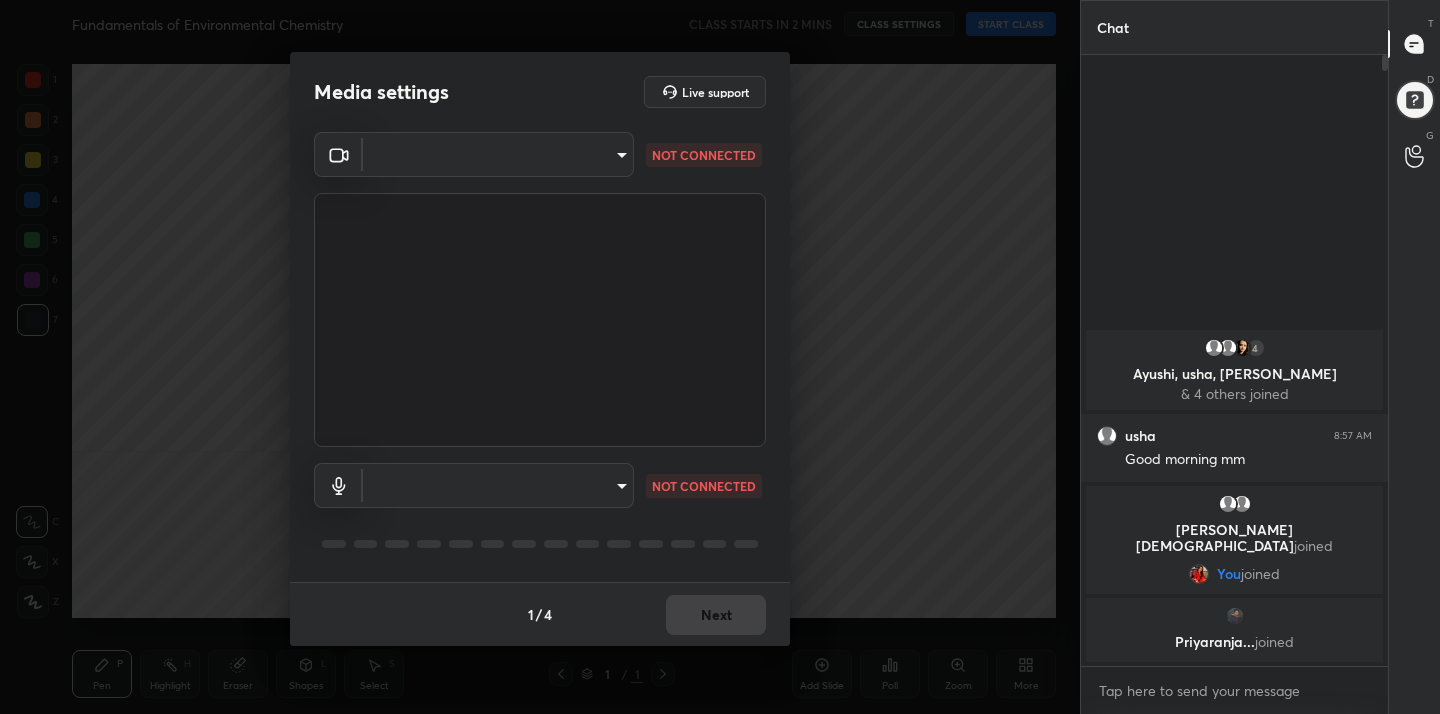 click on "1 2 3 4 5 6 7 C X Z C X Z E E Erase all   H H Fundamentals of Environmental Chemistry CLASS STARTS IN 2 MINS CLASS SETTINGS START CLASS Setting up your live class Back Fundamentals of Environmental Chemistry • L1 of Complete Course on Environmental Chemistry - UGC NET December 2025 Jyoti Bala Pen P Highlight H Eraser Shapes L Select S 1 / 1 Add Slide Poll Zoom More Chat 4 Ayushi, usha, Adrija &  4 others  joined usha 8:57 AM Good morning mm Devki, Sufi  joined You  joined Priyaranja...  joined 3 NEW MESSAGES Enable hand raising Enable raise hand to speak to learners. Once enabled, chat will be turned off temporarily. Enable x   introducing Raise a hand with a doubt Now learners can raise their hand along with a doubt  How it works? Doubts asked by learners will show up here Raise hand disabled You have disabled Raise hand currently. Enable it to invite learners to speak Enable Can't raise hand Looks like educator just invited you to speak. Please wait before you can raise your hand again. Got it T D G ​ 1" at bounding box center (720, 357) 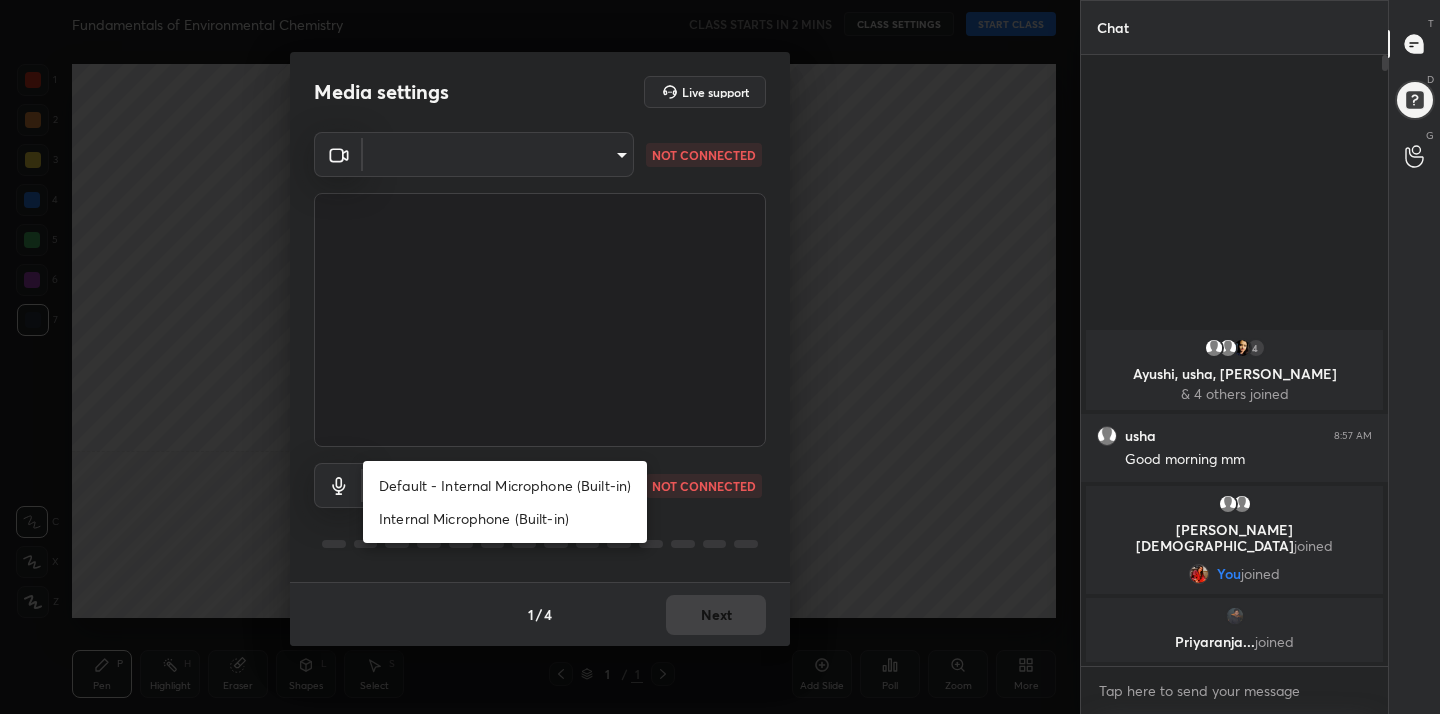 click on "Default - Internal Microphone (Built-in)" at bounding box center (505, 485) 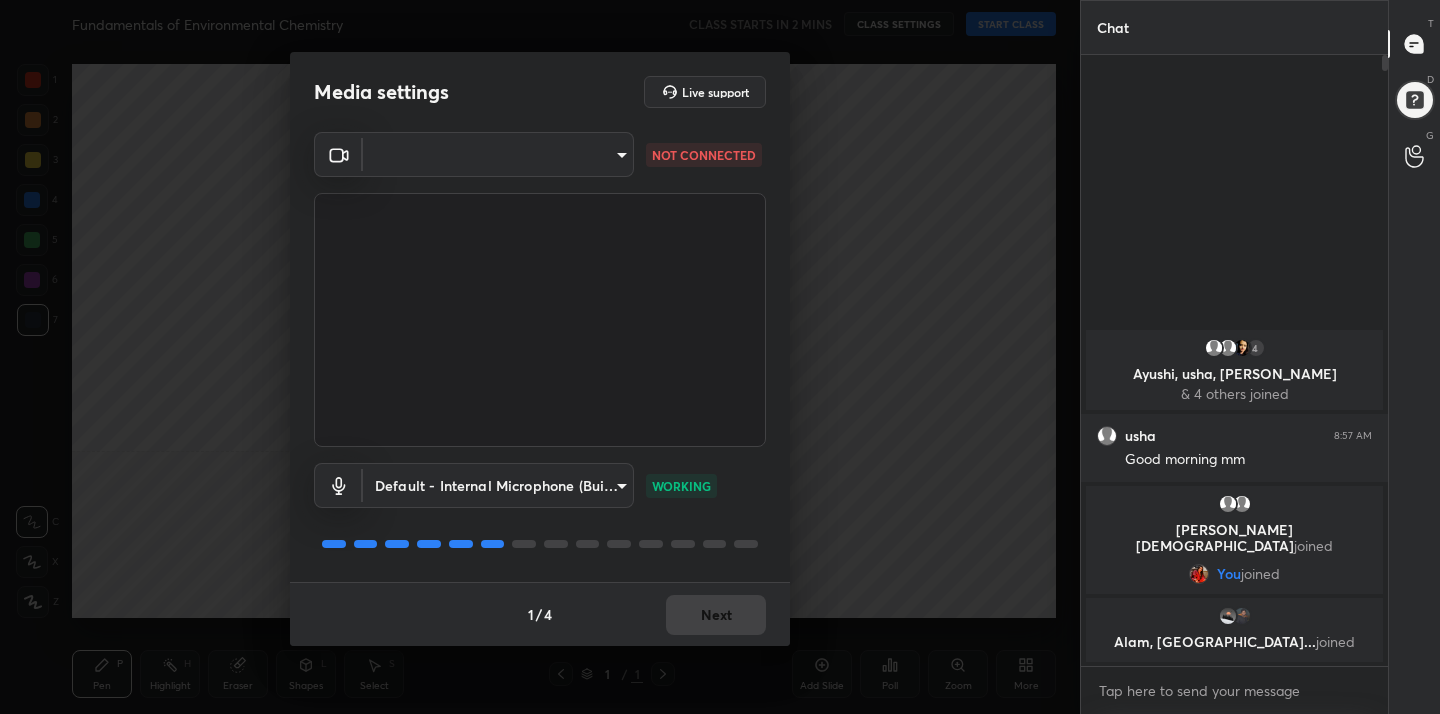 click on "1 2 3 4 5 6 7 C X Z C X Z E E Erase all   H H Fundamentals of Environmental Chemistry CLASS STARTS IN 2 MINS CLASS SETTINGS START CLASS Setting up your live class Back Fundamentals of Environmental Chemistry • L1 of Complete Course on Environmental Chemistry - UGC NET December 2025 Jyoti Bala Pen P Highlight H Eraser Shapes L Select S 1 / 1 Add Slide Poll Zoom More Chat 4 Ayushi, usha, Adrija &  4 others  joined usha 8:57 AM Good morning mm Devki, Sufi  joined You  joined Alam, Priyaranja...  joined 4 NEW MESSAGES Enable hand raising Enable raise hand to speak to learners. Once enabled, chat will be turned off temporarily. Enable x   introducing Raise a hand with a doubt Now learners can raise their hand along with a doubt  How it works? Doubts asked by learners will show up here Raise hand disabled You have disabled Raise hand currently. Enable it to invite learners to speak Enable Can't raise hand Looks like educator just invited you to speak. Please wait before you can raise your hand again. Got it T D G" at bounding box center (720, 357) 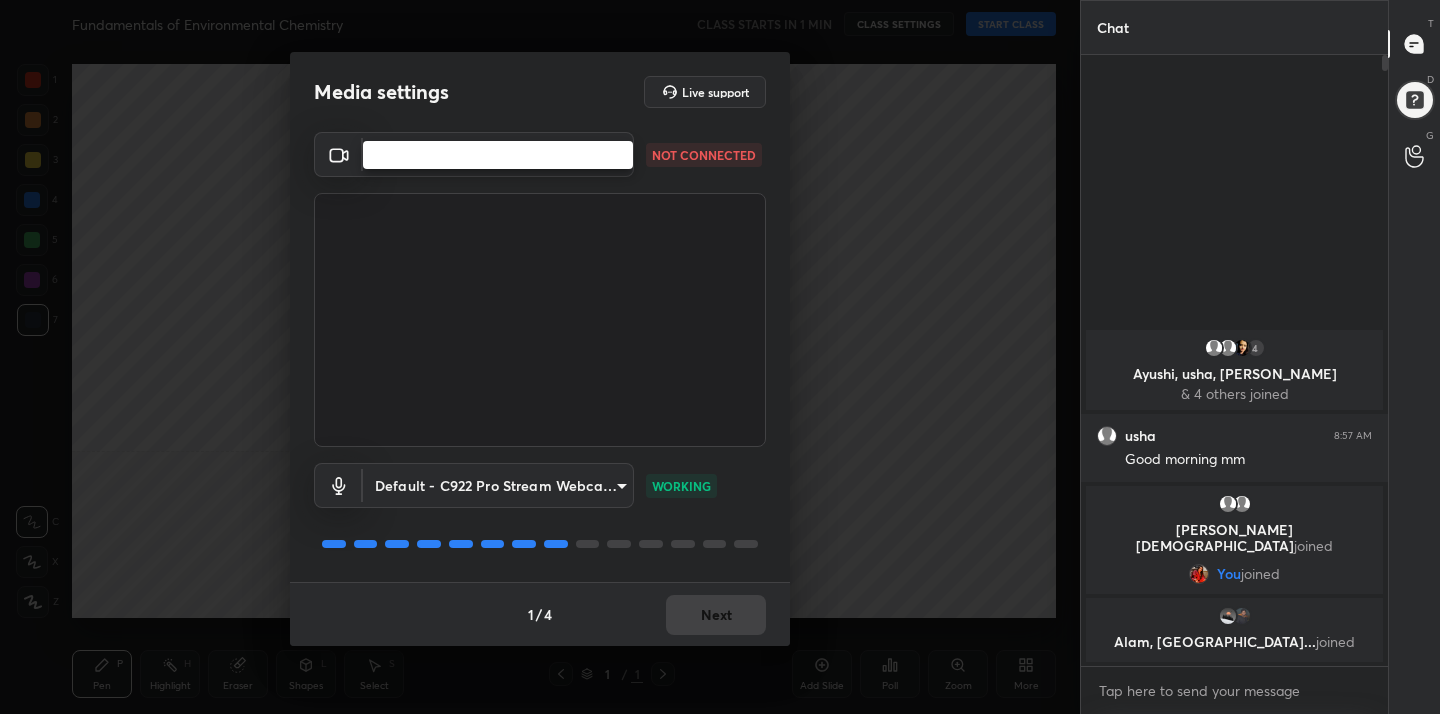 click at bounding box center [498, 155] 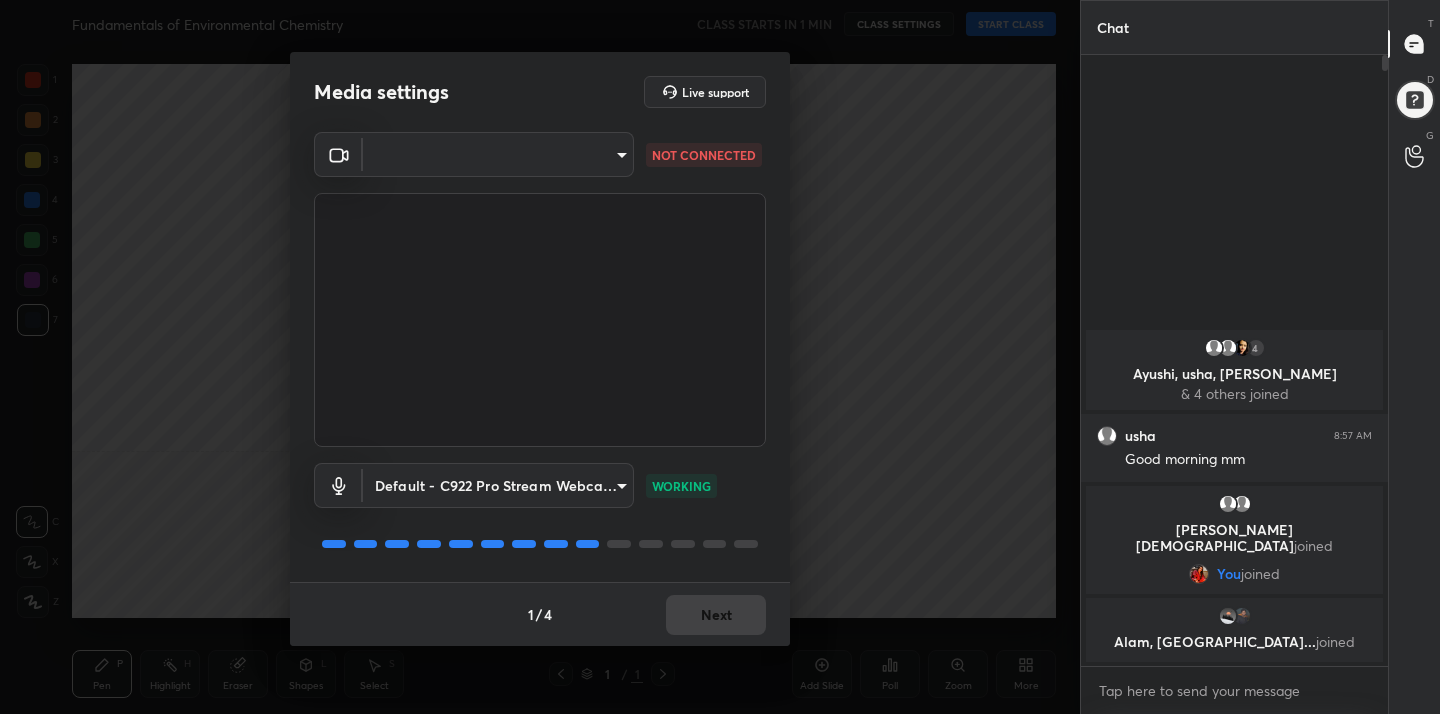 click on "1 2 3 4 5 6 7 C X Z C X Z E E Erase all   H H Fundamentals of Environmental Chemistry CLASS STARTS IN 1 MIN CLASS SETTINGS START CLASS Setting up your live class Back Fundamentals of Environmental Chemistry • L1 of Complete Course on Environmental Chemistry - UGC NET December 2025 Jyoti Bala Pen P Highlight H Eraser Shapes L Select S 1 / 1 Add Slide Poll Zoom More Chat 4 Ayushi, usha, Adrija &  4 others  joined usha 8:57 AM Good morning mm Devki, Sufi  joined You  joined Alam, Priyaranja...  joined 4 NEW MESSAGES Enable hand raising Enable raise hand to speak to learners. Once enabled, chat will be turned off temporarily. Enable x   introducing Raise a hand with a doubt Now learners can raise their hand along with a doubt  How it works? Doubts asked by learners will show up here Raise hand disabled You have disabled Raise hand currently. Enable it to invite learners to speak Enable Can't raise hand Looks like educator just invited you to speak. Please wait before you can raise your hand again. Got it T D G" at bounding box center (720, 357) 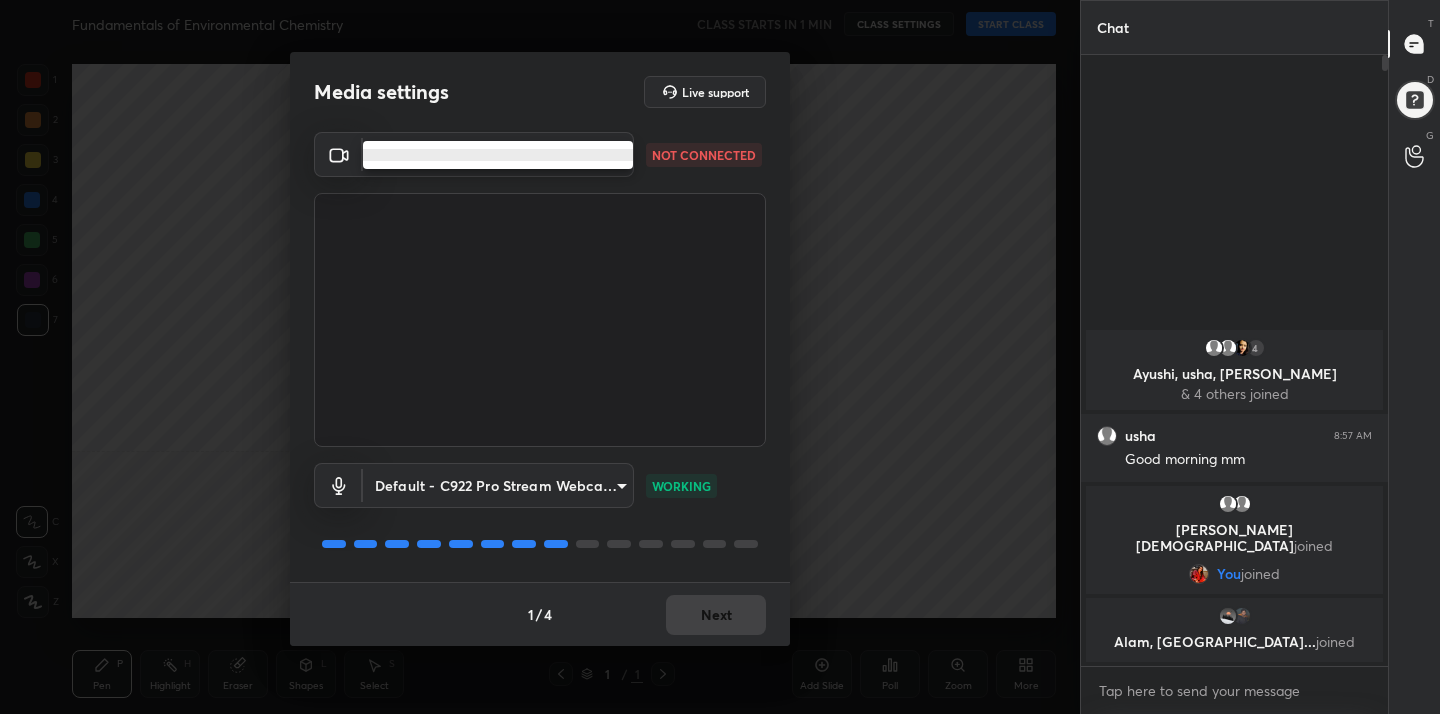 click at bounding box center [498, 155] 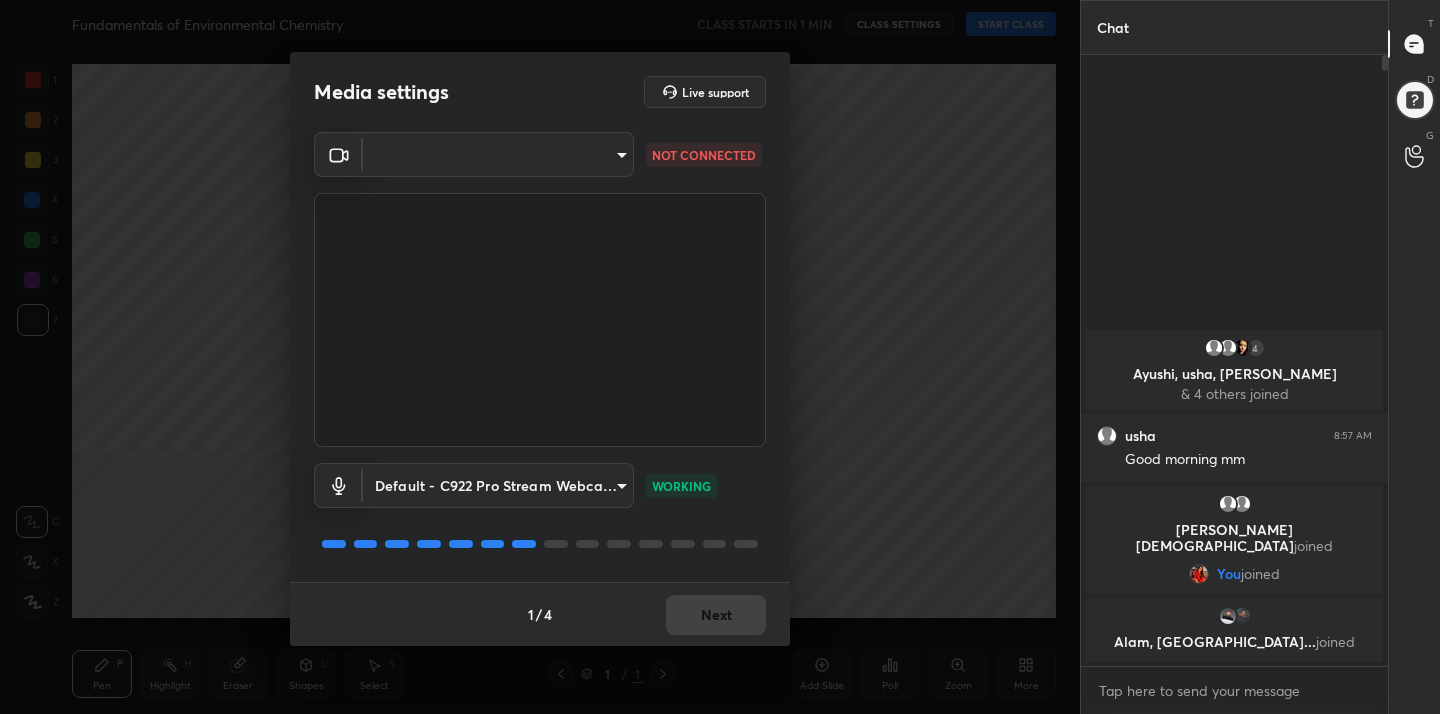 click at bounding box center (720, 357) 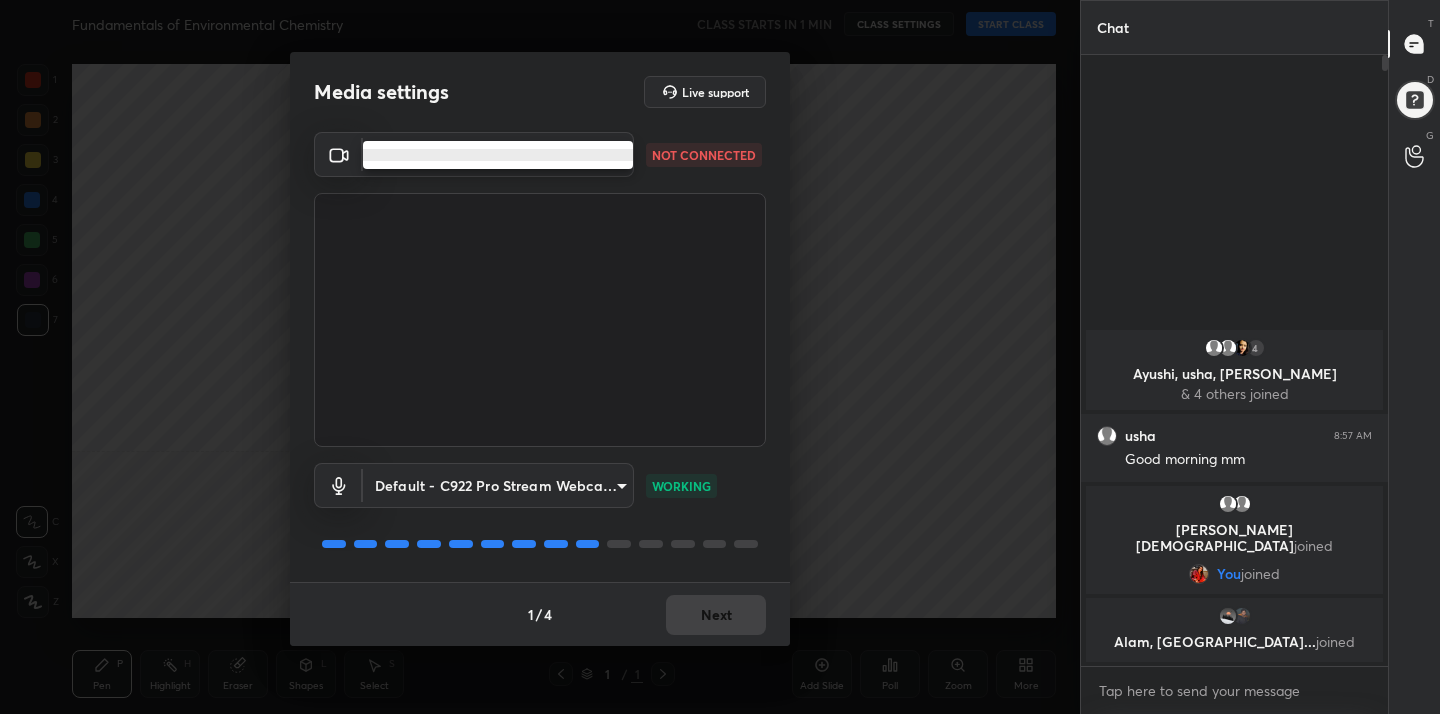 click at bounding box center (498, 155) 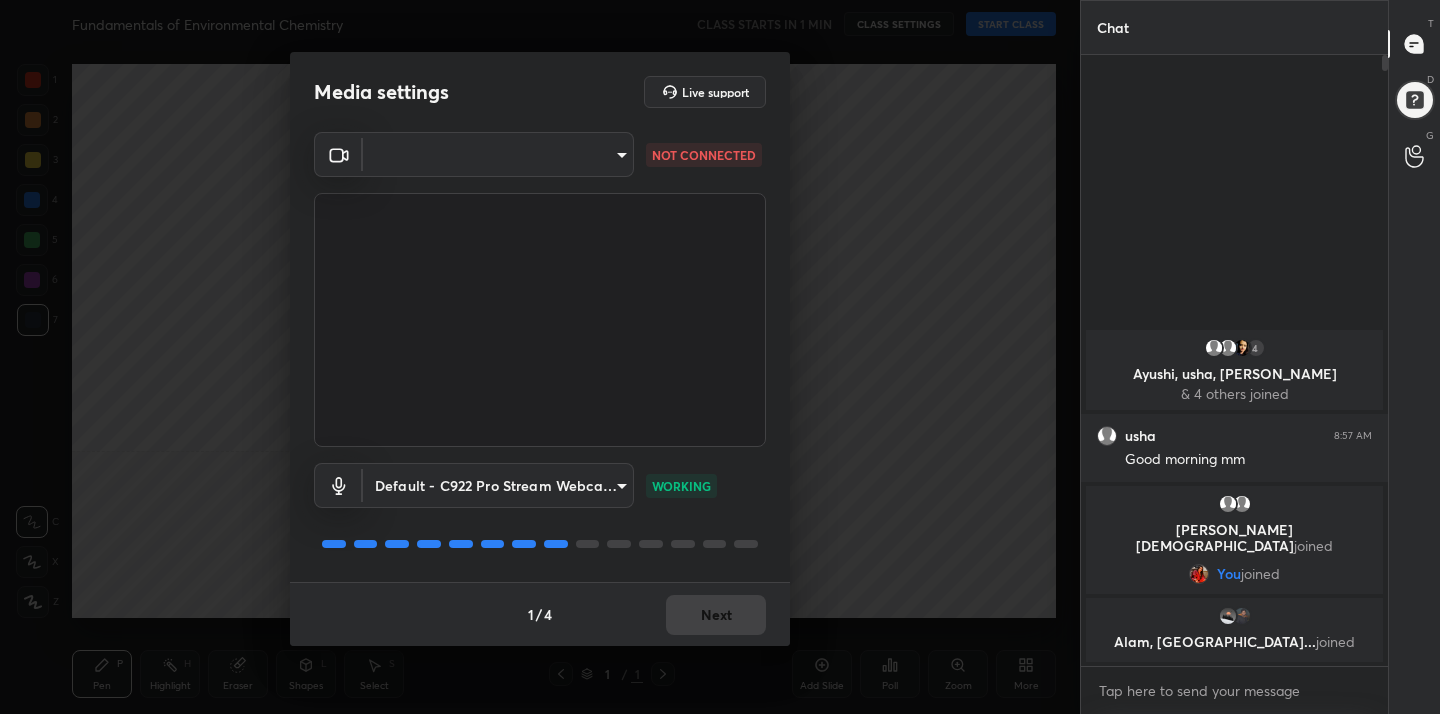 click at bounding box center [720, 357] 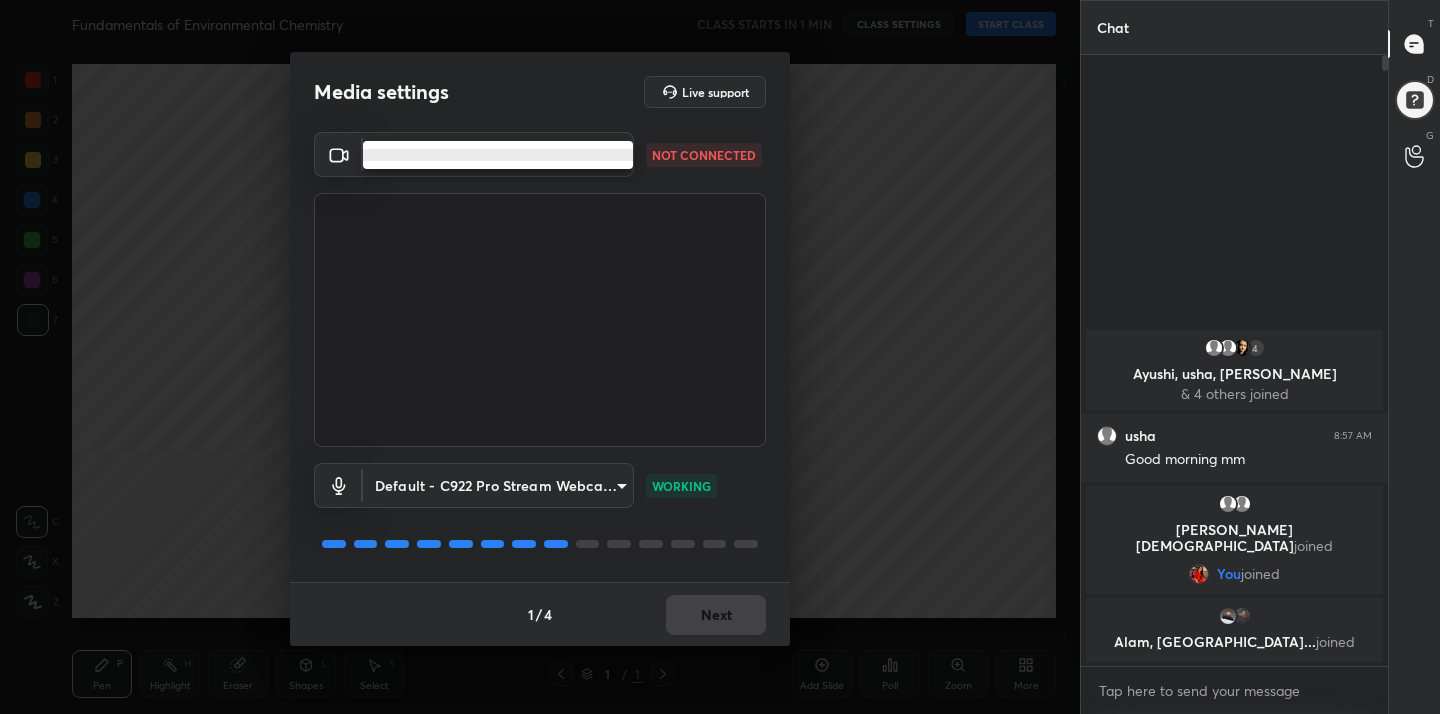 click at bounding box center (720, 357) 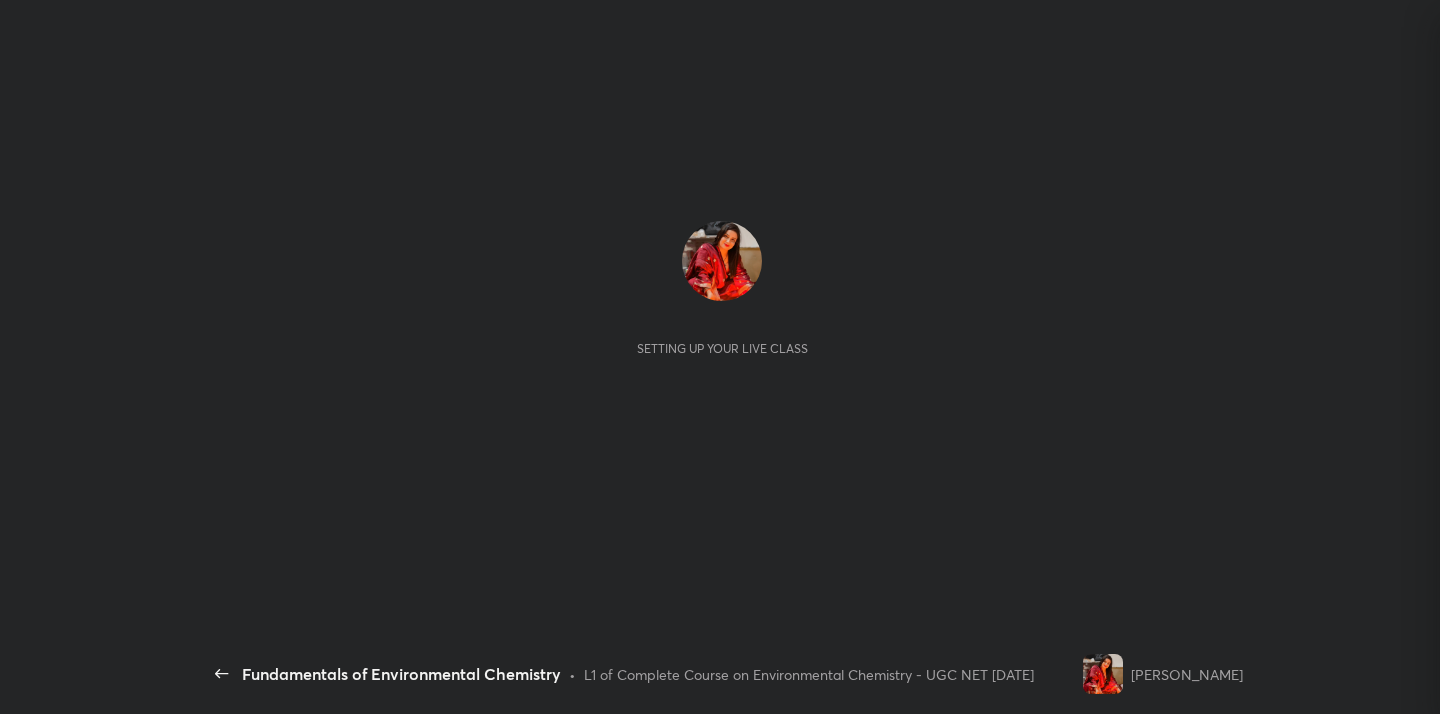 scroll, scrollTop: 0, scrollLeft: 0, axis: both 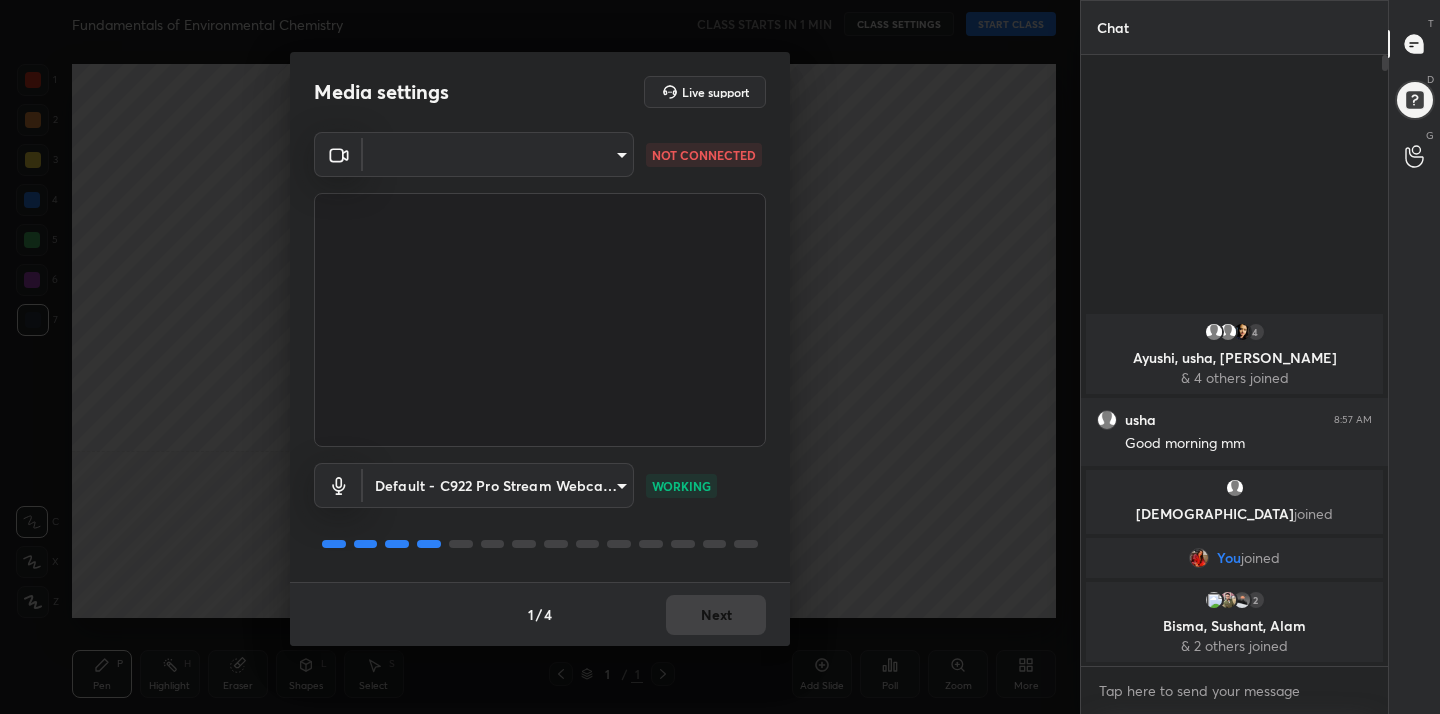 click on "1 2 3 4 5 6 7 C X Z C X Z E E Erase all   H H Fundamentals of Environmental Chemistry CLASS STARTS IN 1 MIN CLASS SETTINGS START CLASS Setting up your live class Back Fundamentals of Environmental Chemistry • L1 of Complete Course on Environmental Chemistry - UGC NET [DATE] [PERSON_NAME] Pen P Highlight H Eraser Shapes L Select S 1 / 1 Add Slide Poll Zoom More Chat 4 Ayushi, usha, [PERSON_NAME] &  4 others  joined usha 8:57 AM Good morning mm [PERSON_NAME]  joined You  joined 2 Bisma, [PERSON_NAME], [PERSON_NAME] &  2 others  joined 1 NEW MESSAGE Enable hand raising Enable raise hand to speak to learners. Once enabled, chat will be turned off temporarily. Enable x   introducing Raise a hand with a doubt Now learners can raise their hand along with a doubt  How it works? Doubts asked by learners will show up here Raise hand disabled You have disabled Raise hand currently. Enable it to invite learners to speak Enable Can't raise hand Looks like educator just invited you to speak. Please wait before you can raise your hand again. Got it" at bounding box center [720, 357] 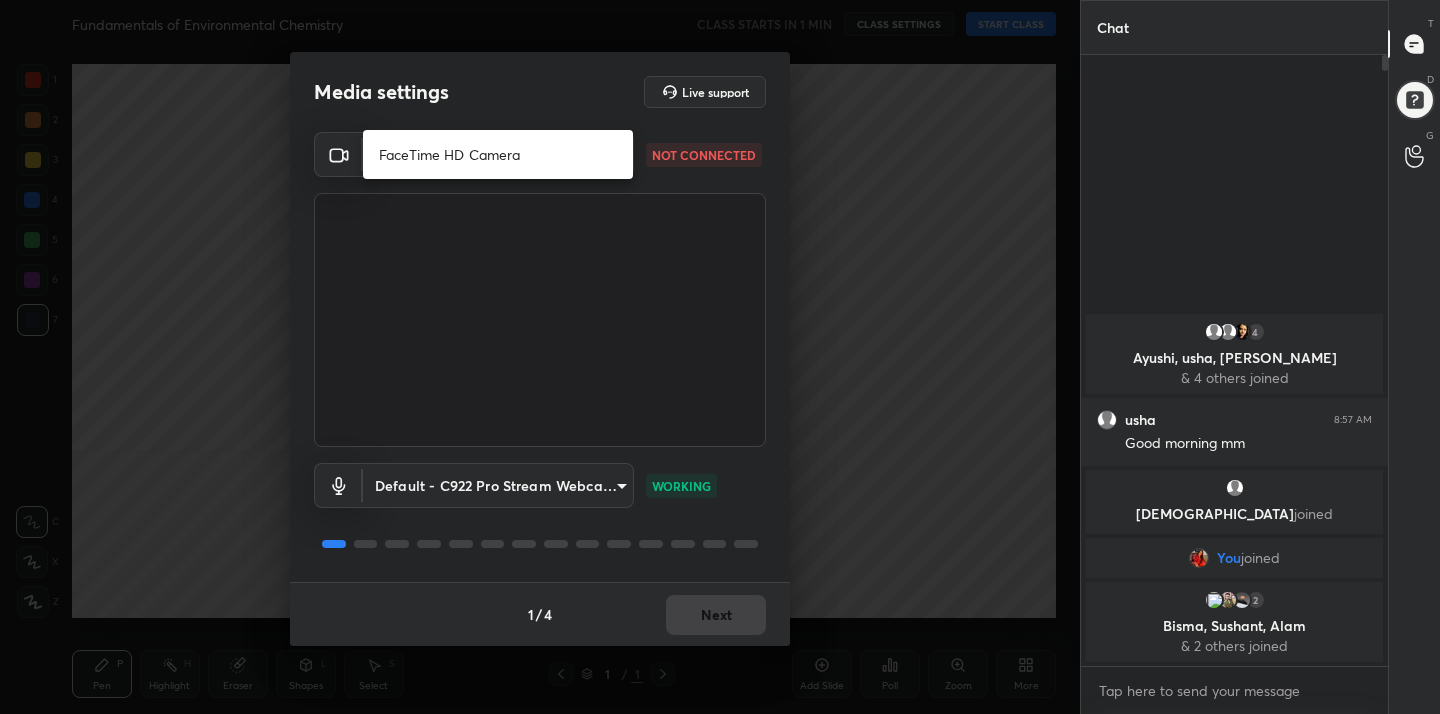 click on "FaceTime HD Camera" at bounding box center (498, 154) 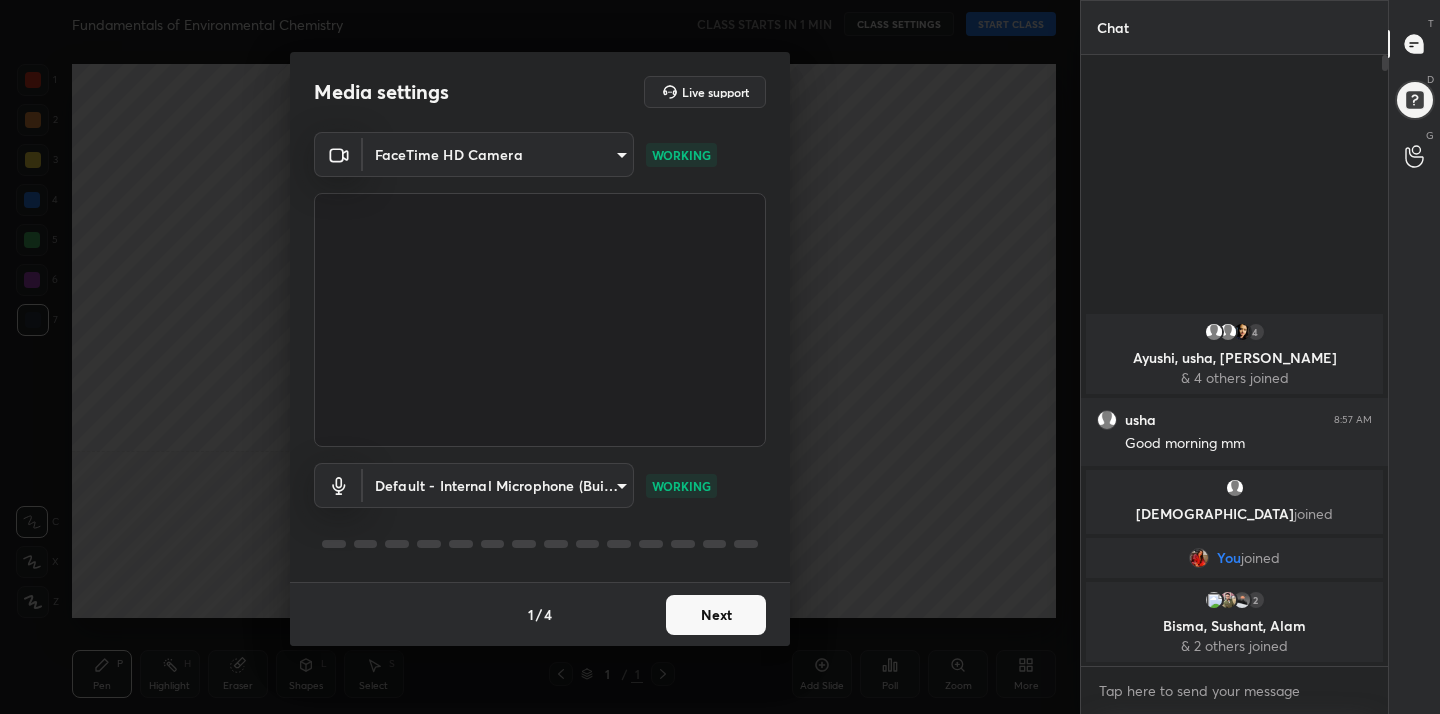 click on "1 2 3 4 5 6 7 C X Z C X Z E E Erase all   H H Fundamentals of Environmental Chemistry CLASS STARTS IN 1 MIN CLASS SETTINGS START CLASS Setting up your live class Back Fundamentals of Environmental Chemistry • L1 of Complete Course on Environmental Chemistry - UGC NET [DATE] [PERSON_NAME] Pen P Highlight H Eraser Shapes L Select S 1 / 1 Add Slide Poll Zoom More Chat 4 Ayushi, usha, [PERSON_NAME] &  4 others  joined usha 8:57 AM Good morning mm [PERSON_NAME]  joined You  joined 2 Bisma, [PERSON_NAME], [PERSON_NAME] &  2 others  joined 1 NEW MESSAGE Enable hand raising Enable raise hand to speak to learners. Once enabled, chat will be turned off temporarily. Enable x   introducing Raise a hand with a doubt Now learners can raise their hand along with a doubt  How it works? Doubts asked by learners will show up here Raise hand disabled You have disabled Raise hand currently. Enable it to invite learners to speak Enable Can't raise hand Looks like educator just invited you to speak. Please wait before you can raise your hand again. Got it" at bounding box center [720, 357] 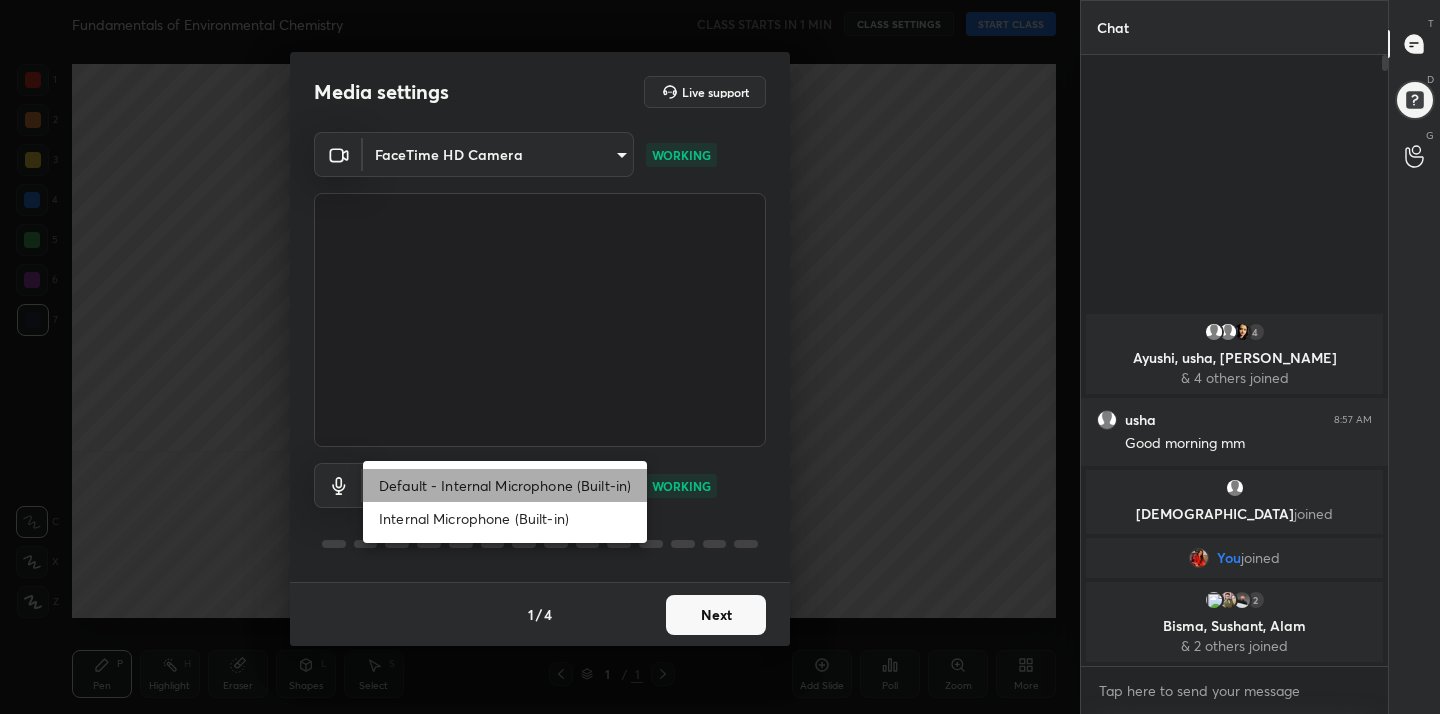 click on "Default - Internal Microphone (Built-in)" at bounding box center [505, 485] 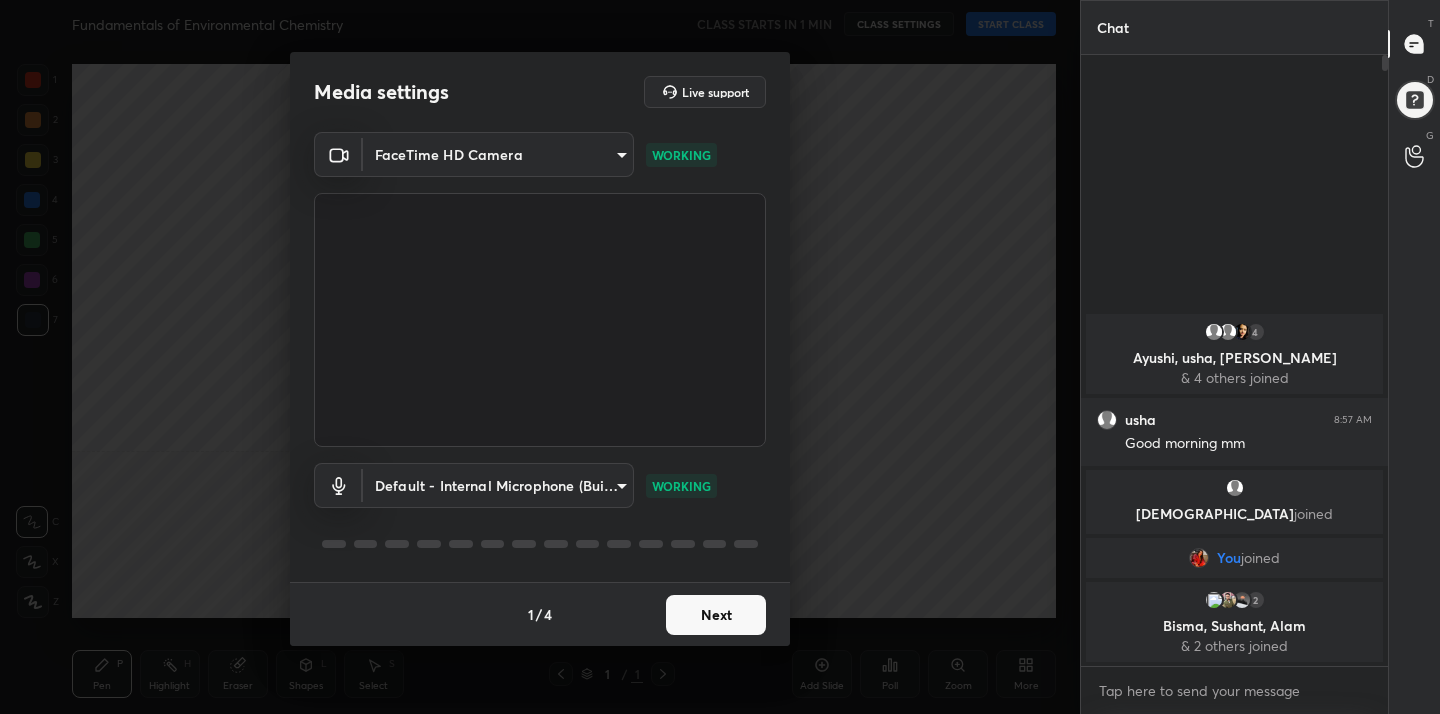 click on "Next" at bounding box center (716, 615) 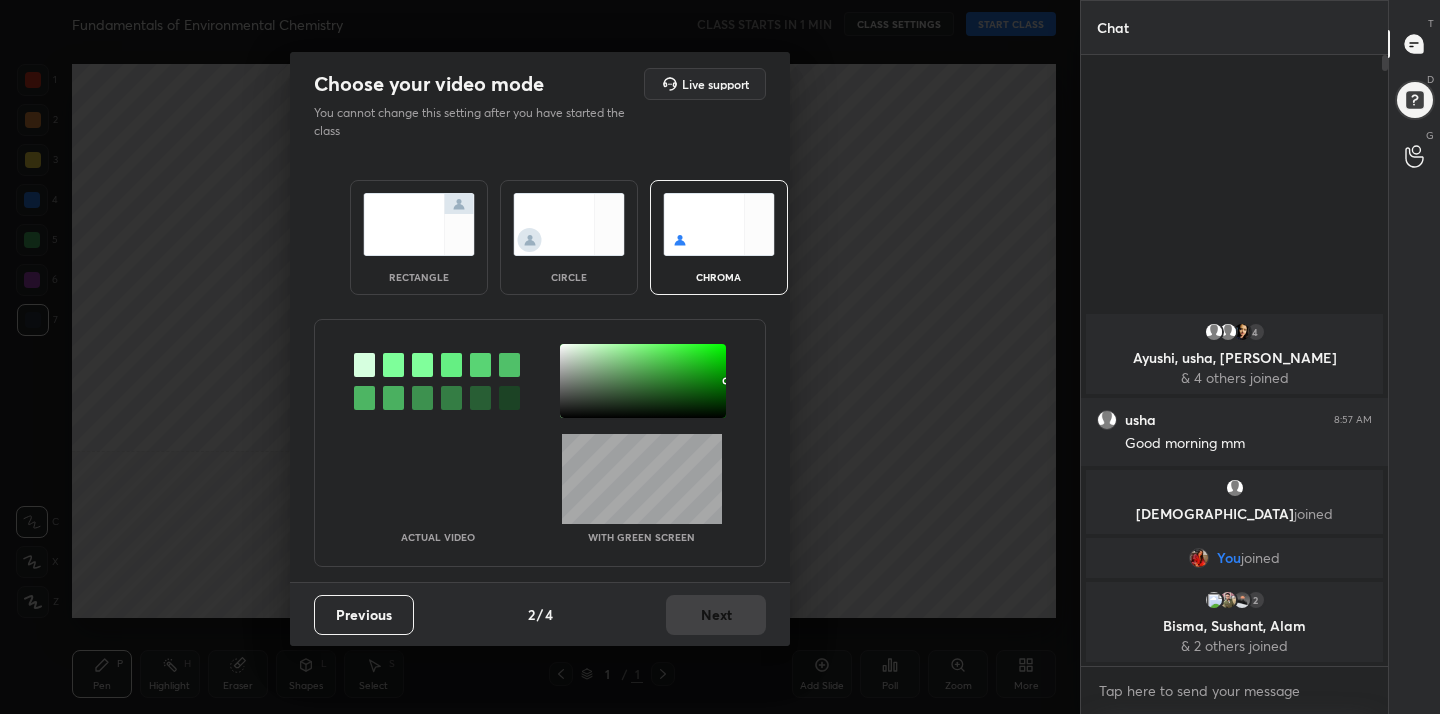 click at bounding box center [719, 224] 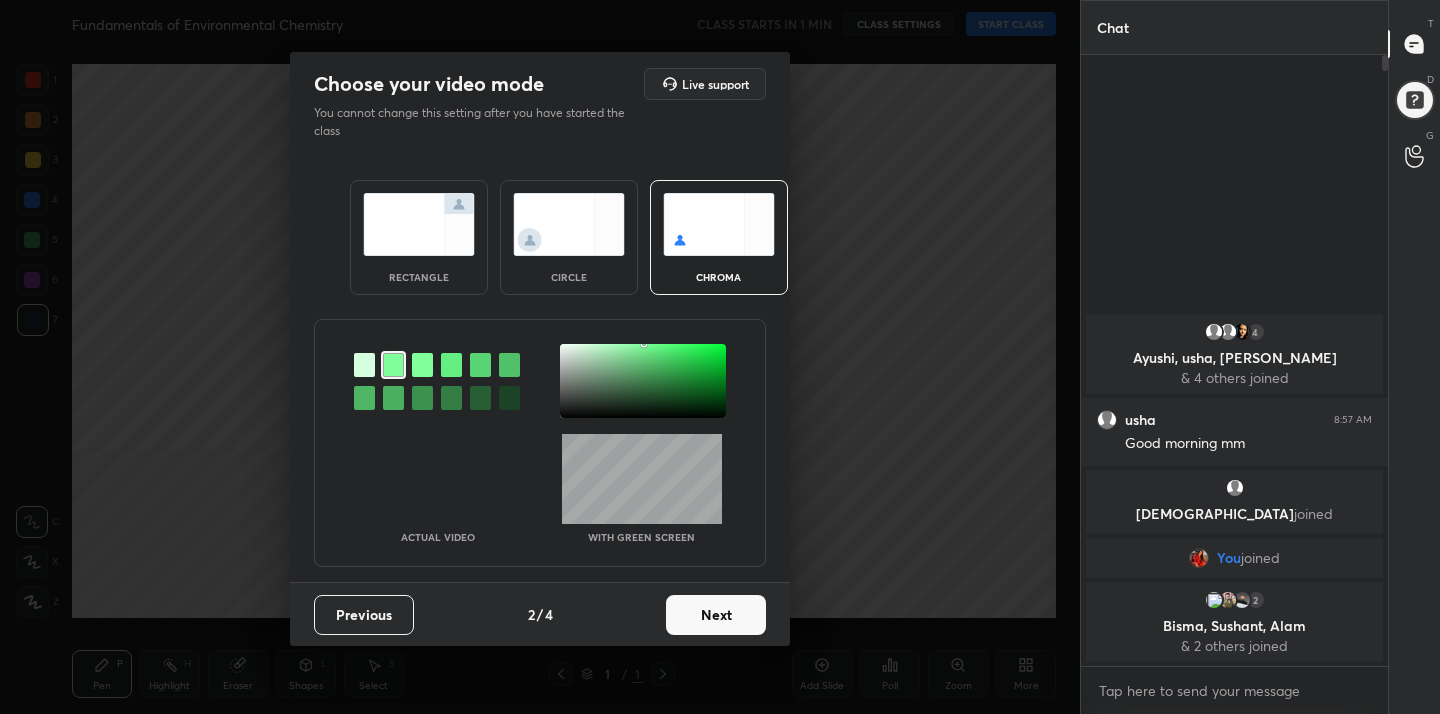 click at bounding box center (643, 381) 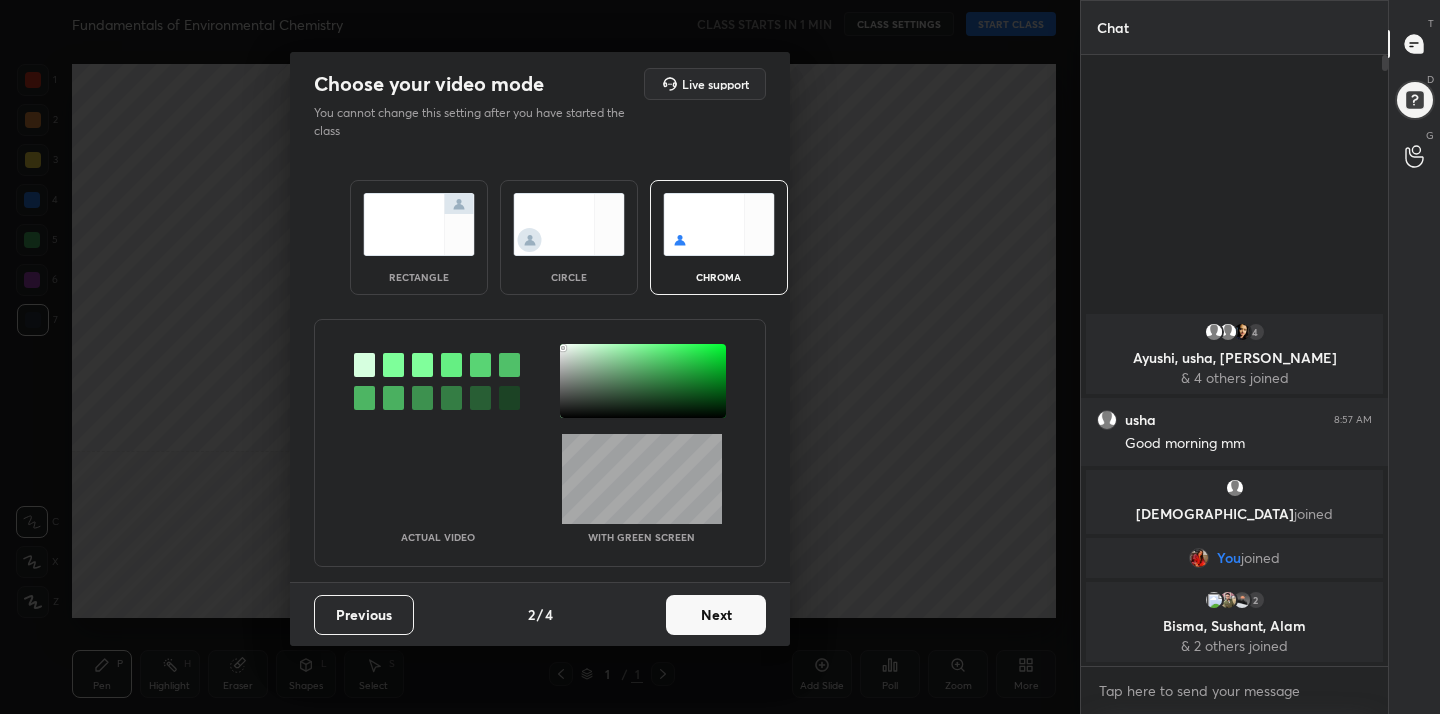 click on "Next" at bounding box center [716, 615] 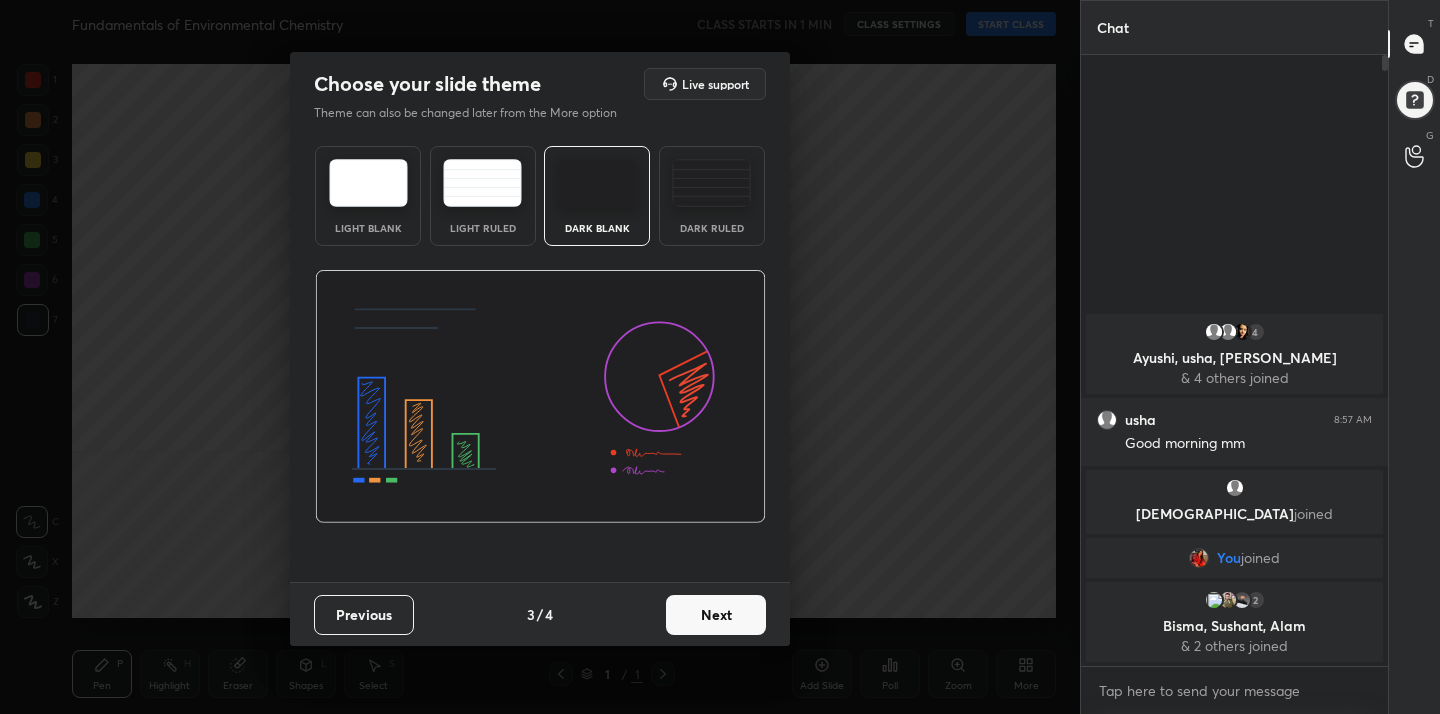 click at bounding box center (368, 183) 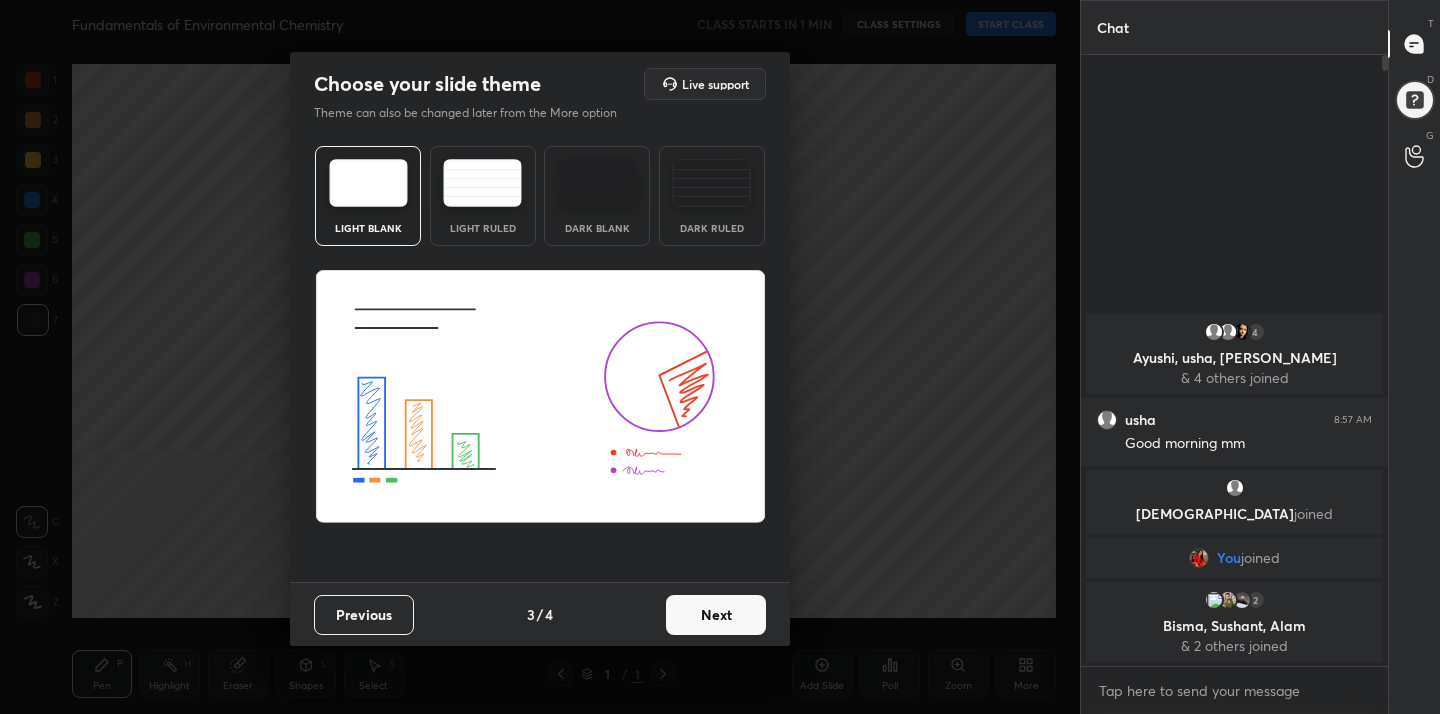 click on "Next" at bounding box center [716, 615] 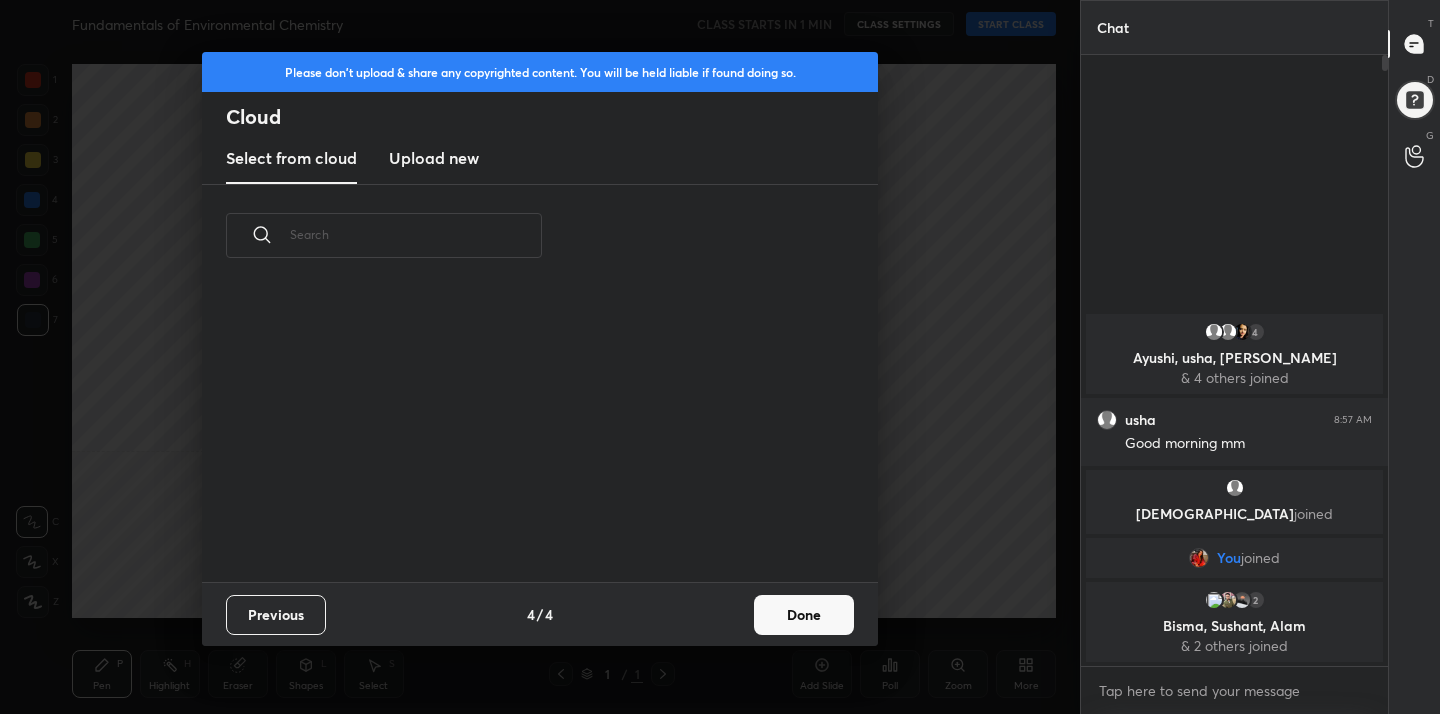 click on "Upload new" at bounding box center (434, 158) 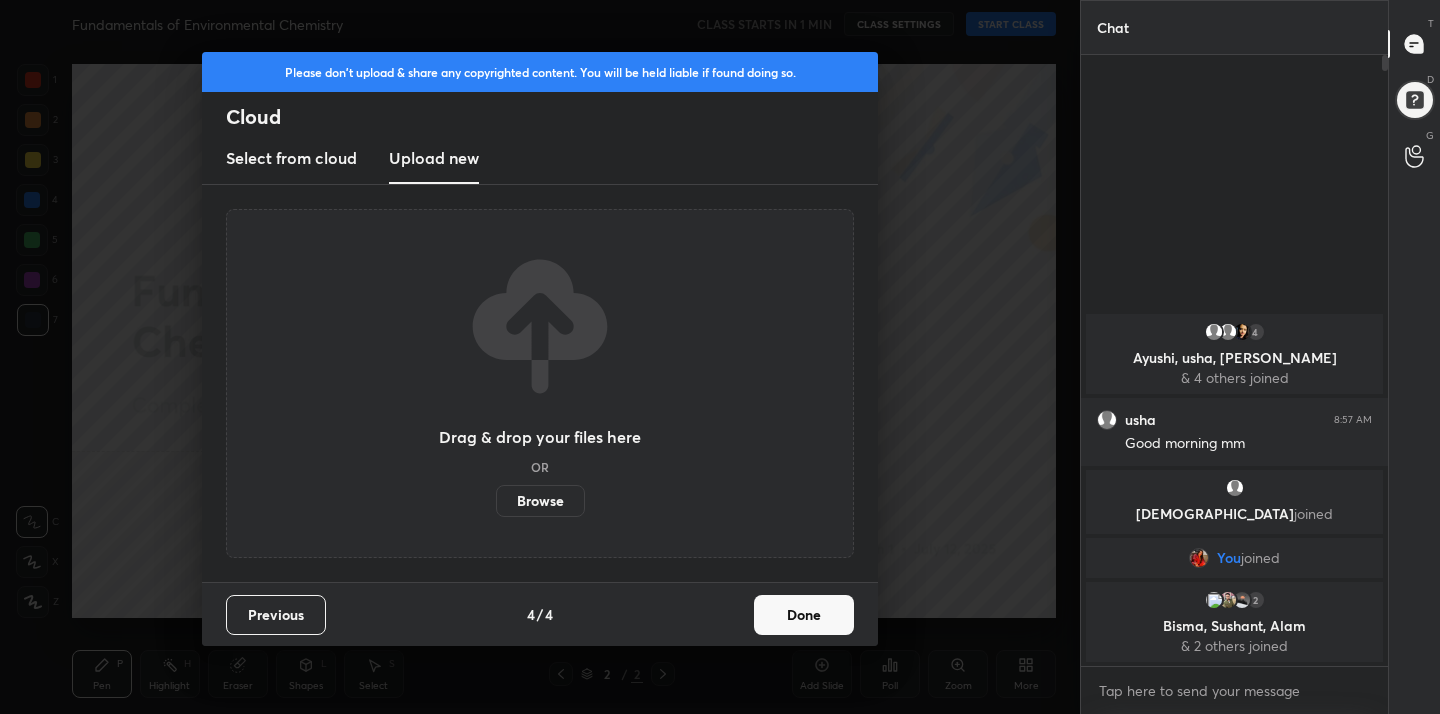 click on "Browse" at bounding box center [540, 501] 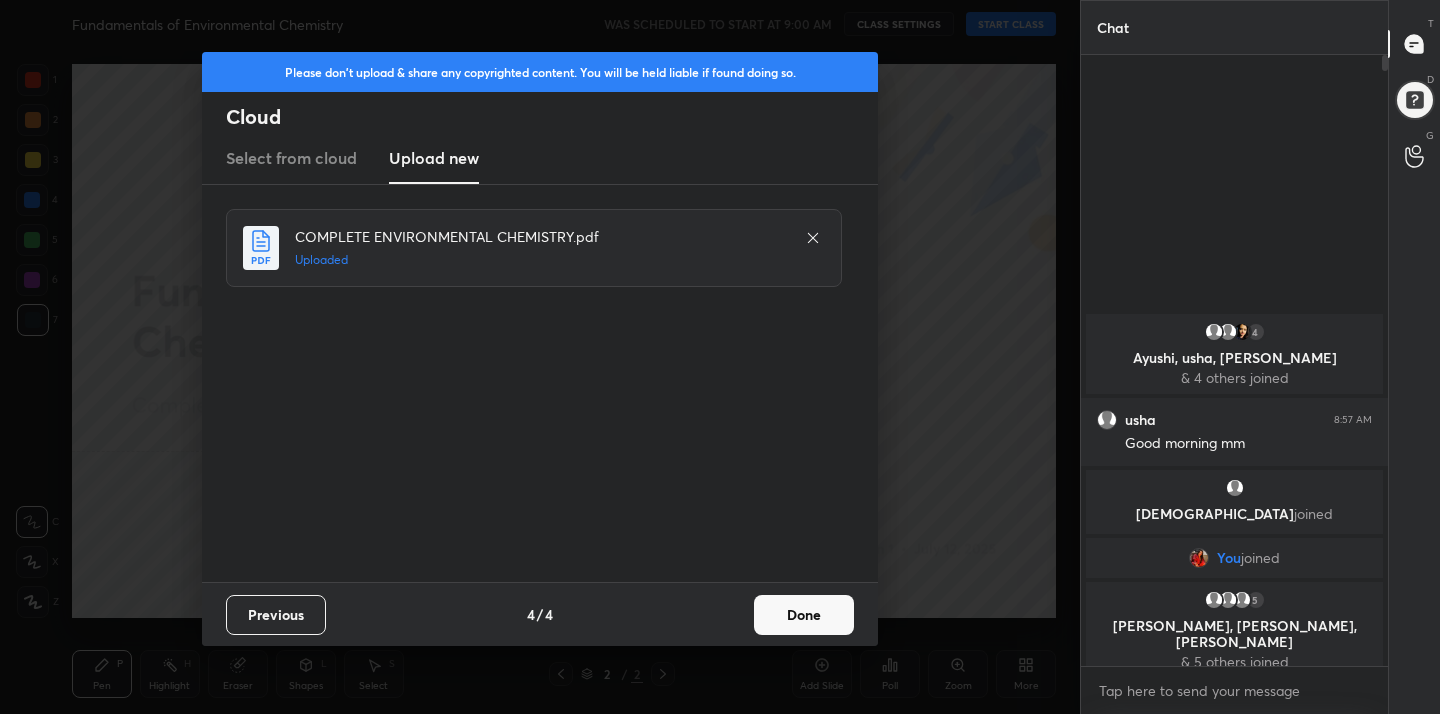 click on "Done" at bounding box center (804, 615) 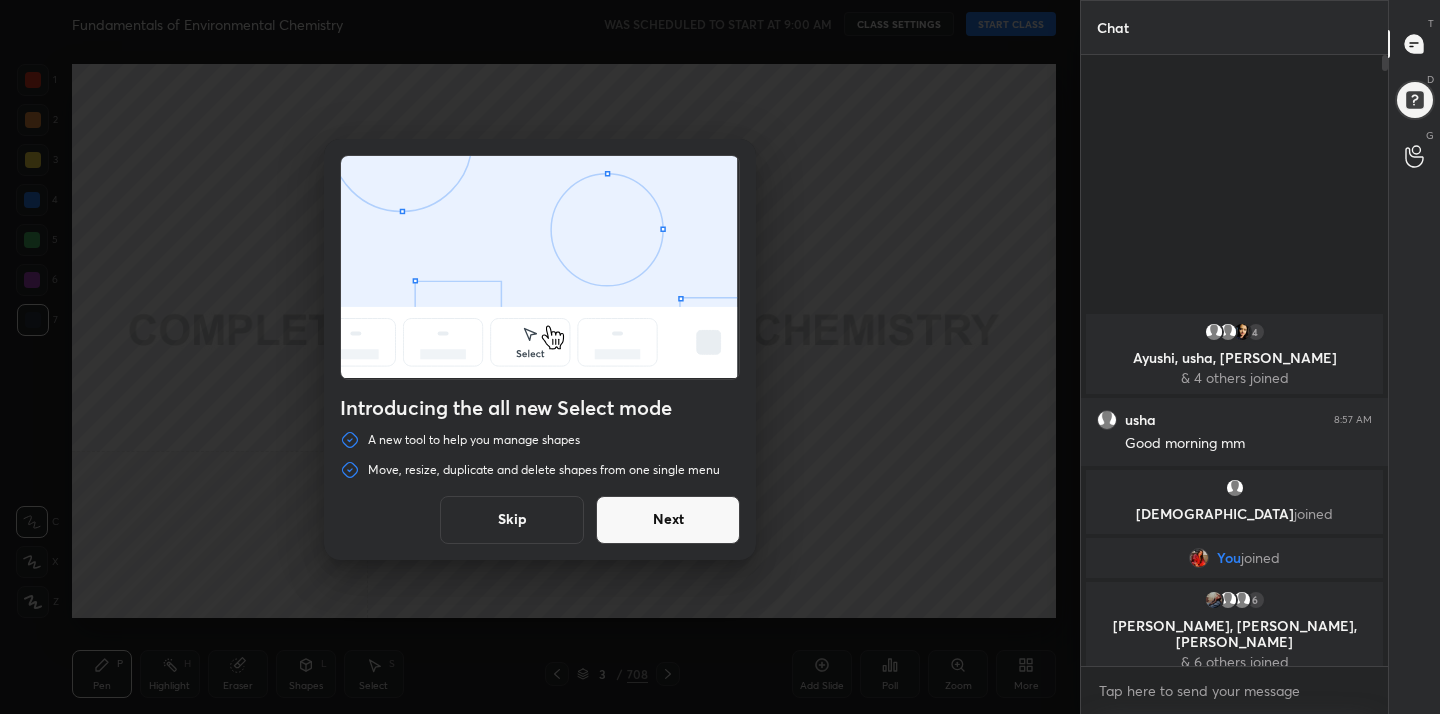 click on "Skip" at bounding box center [512, 520] 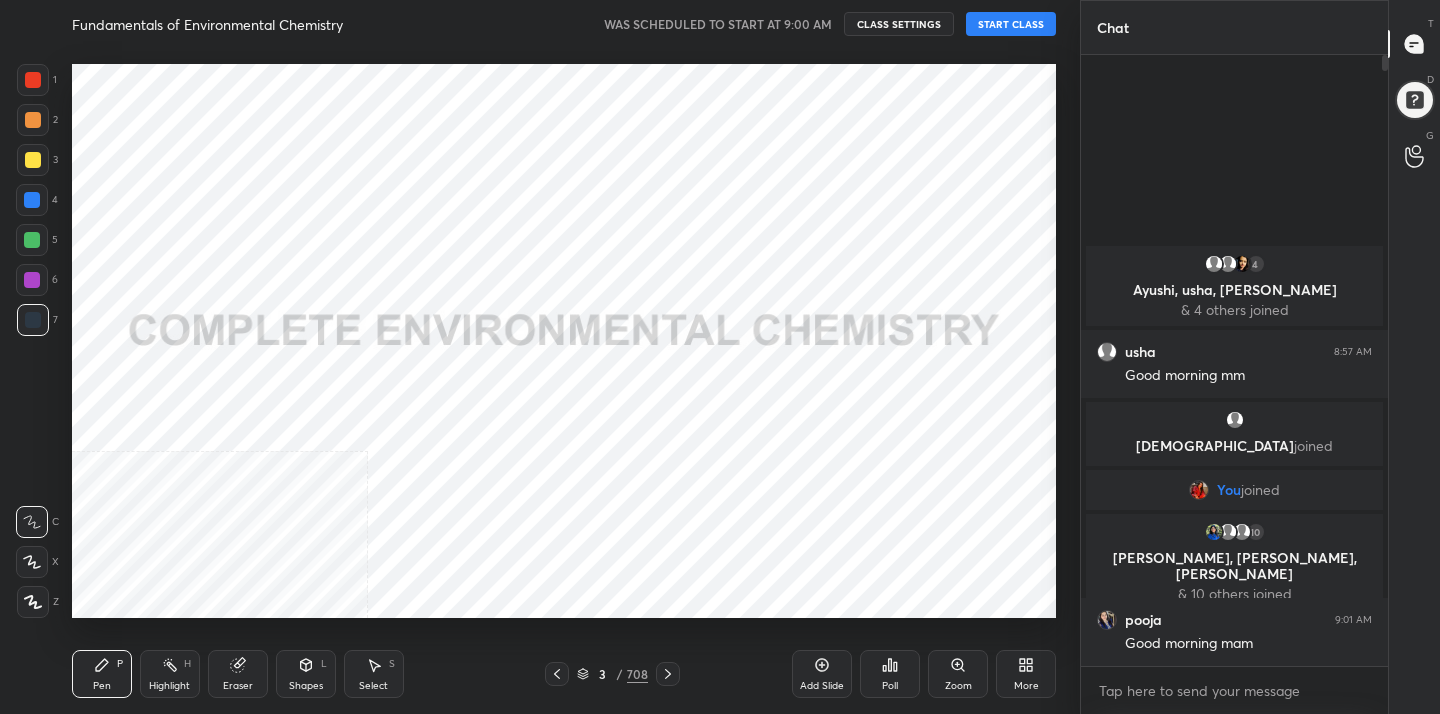 click on "START CLASS" at bounding box center (1011, 24) 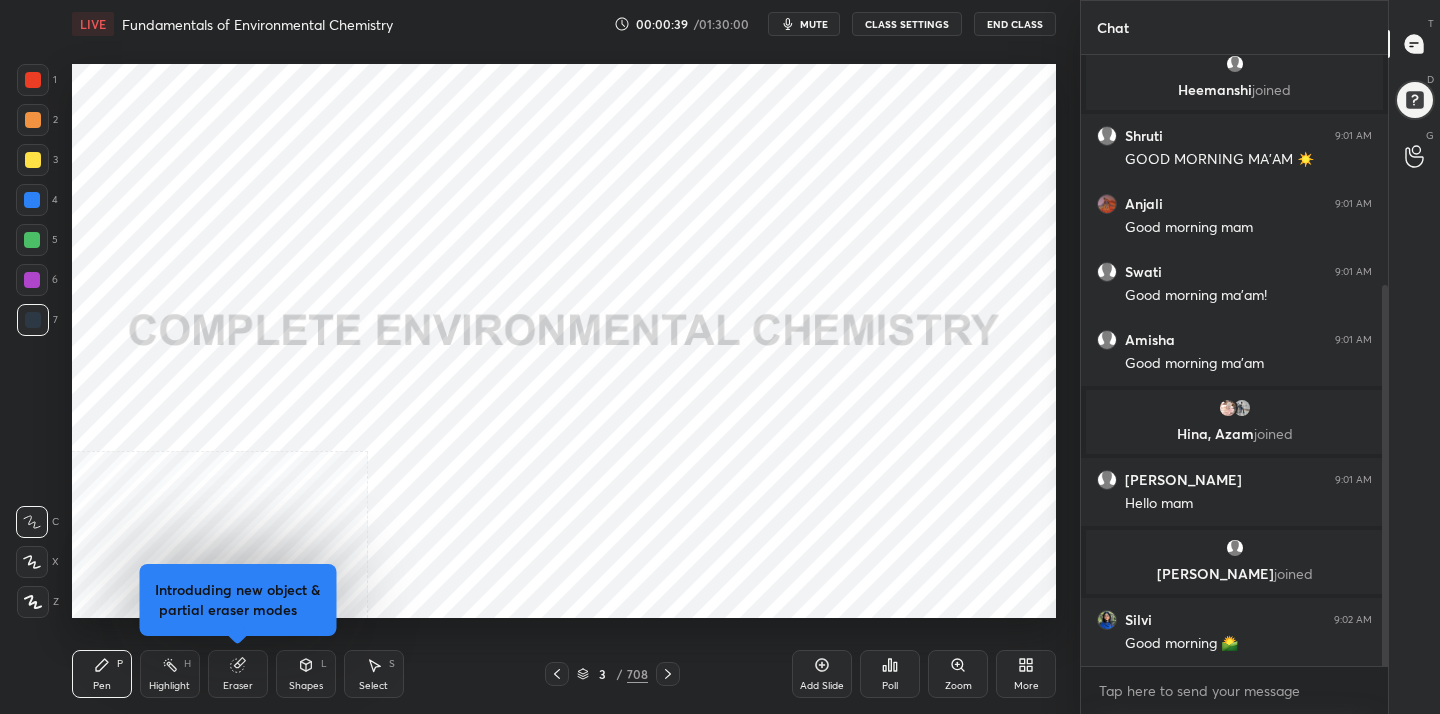 scroll, scrollTop: 437, scrollLeft: 0, axis: vertical 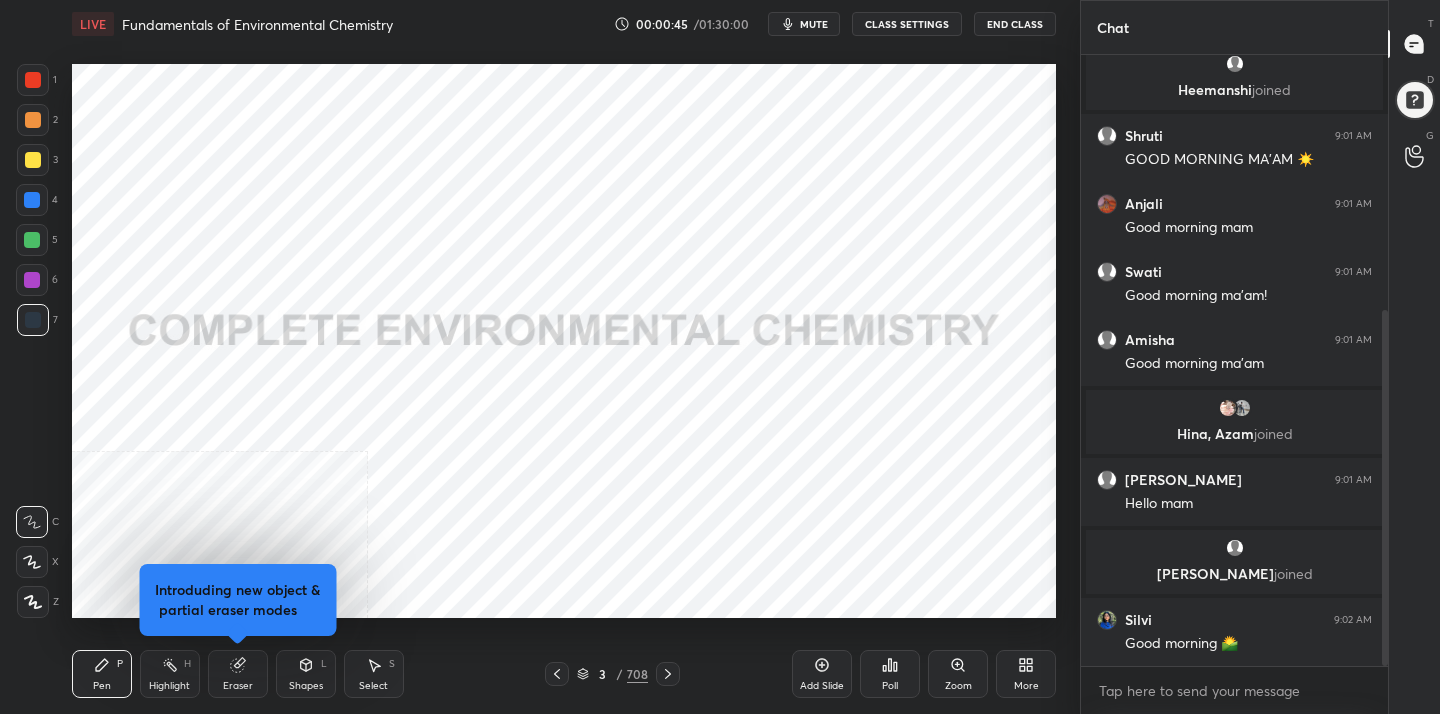 click on "mute" at bounding box center [804, 24] 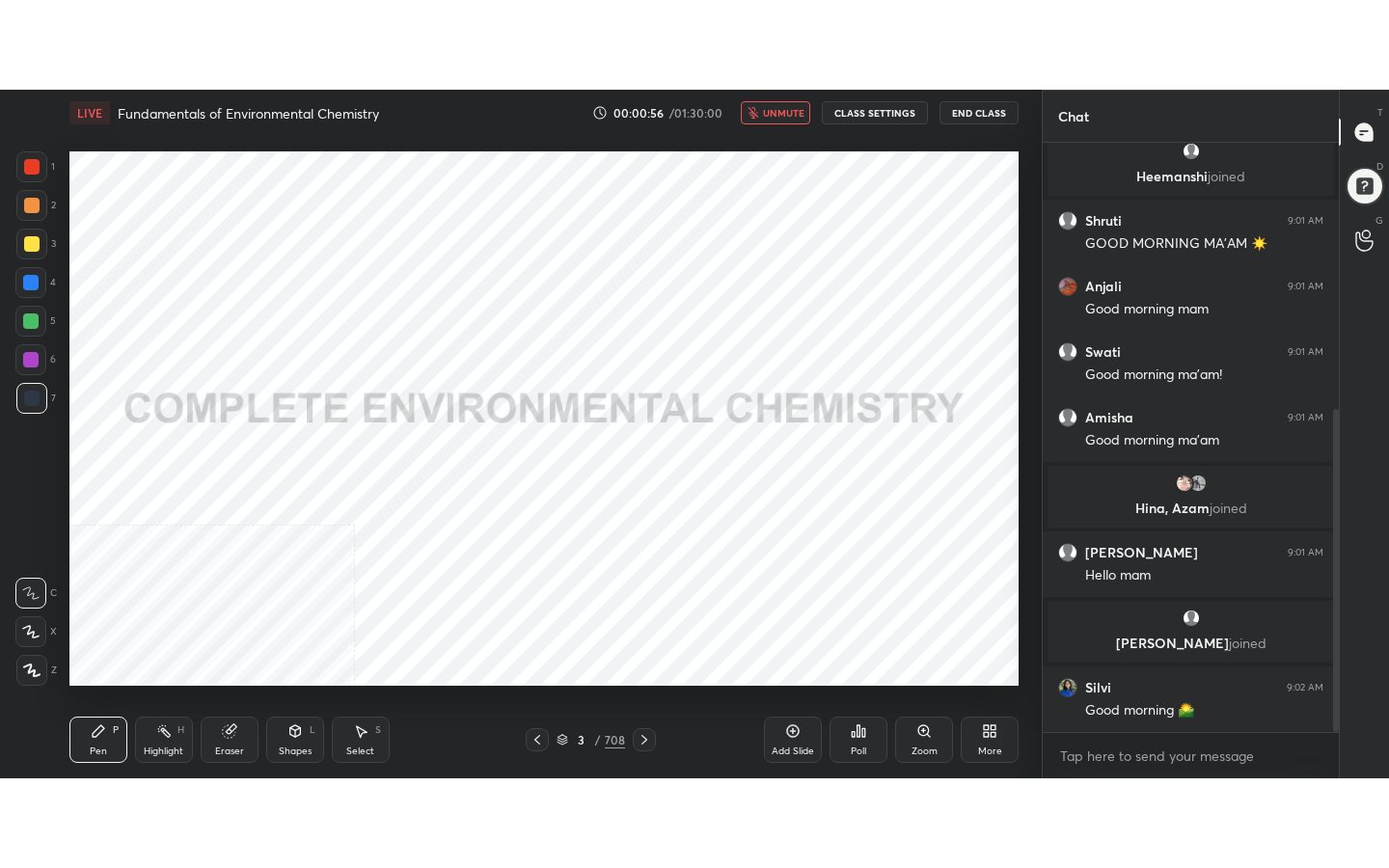 scroll, scrollTop: 487, scrollLeft: 0, axis: vertical 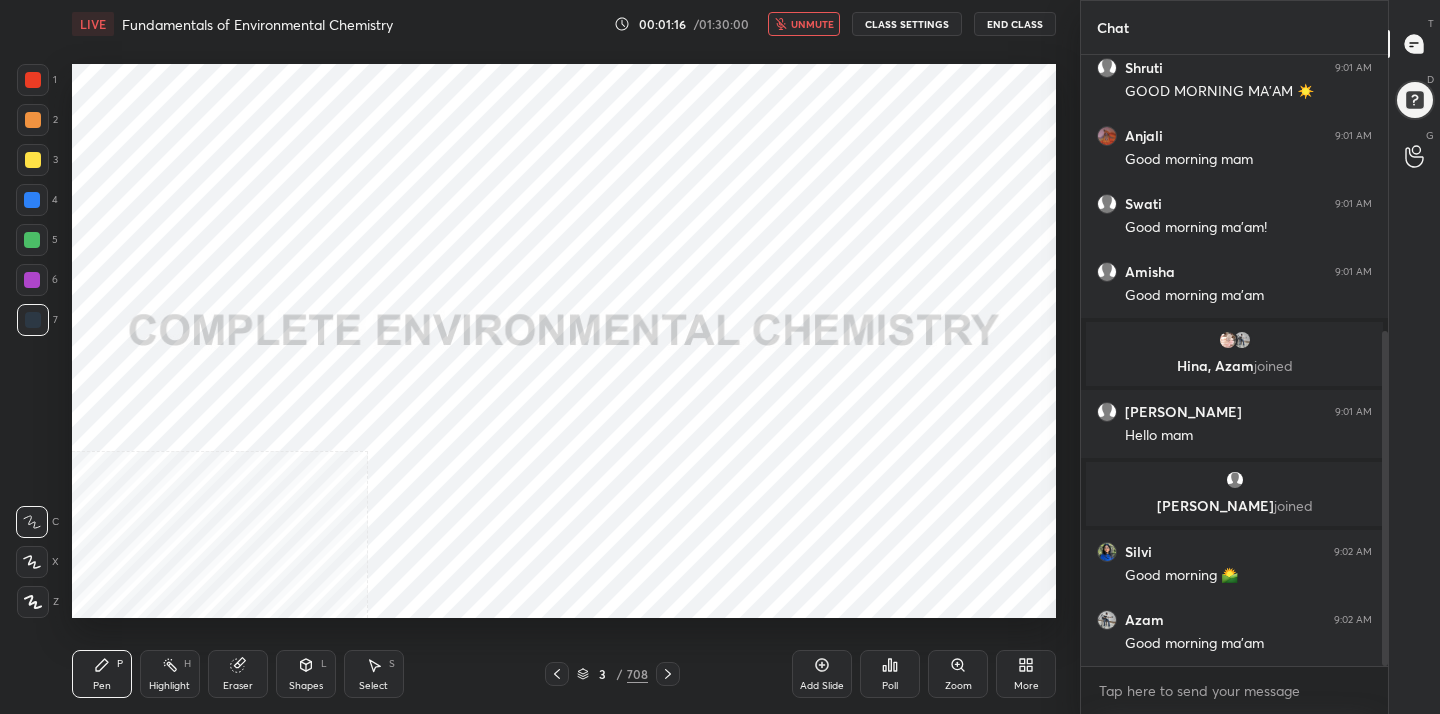 click on "More" at bounding box center (1026, 686) 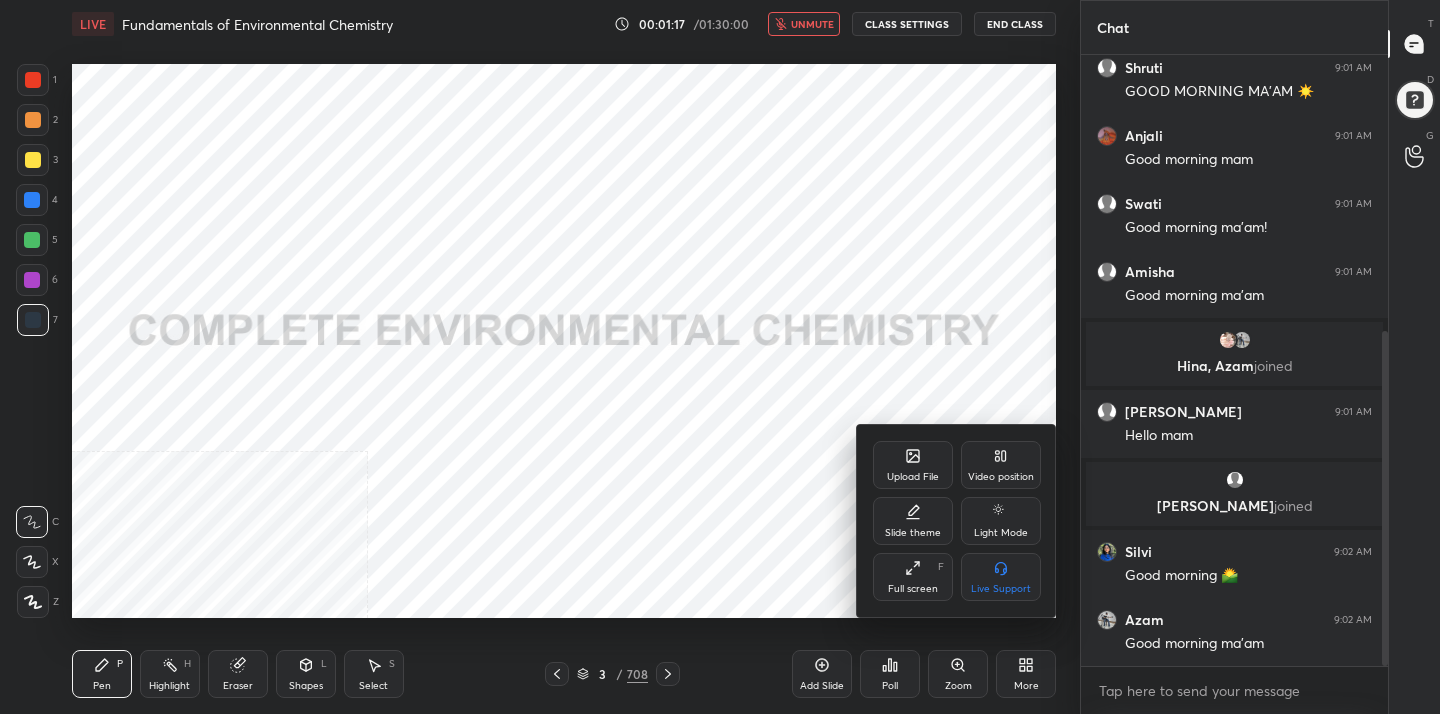 click on "Full screen F" at bounding box center [913, 577] 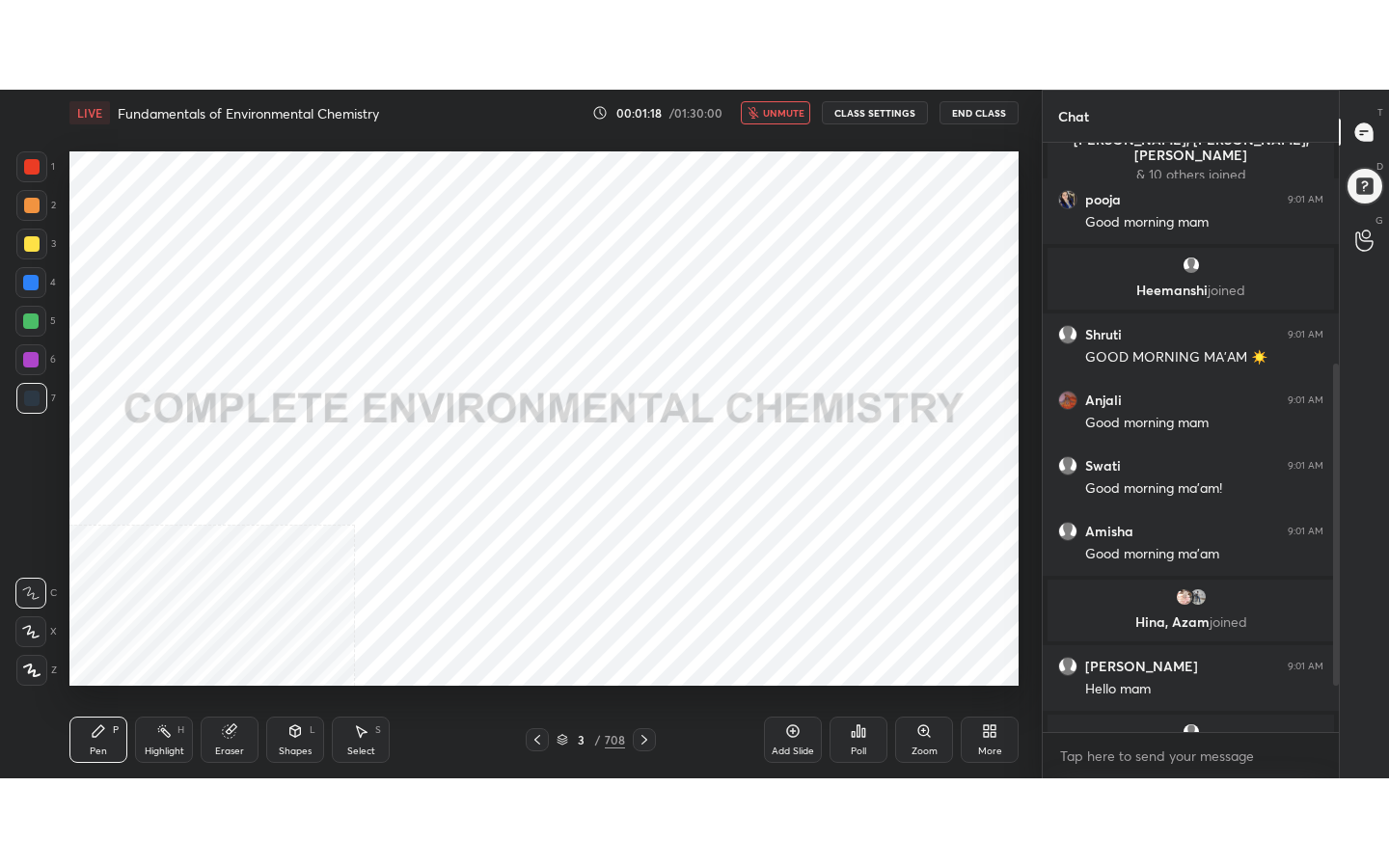 scroll, scrollTop: 95700, scrollLeft: 95494, axis: both 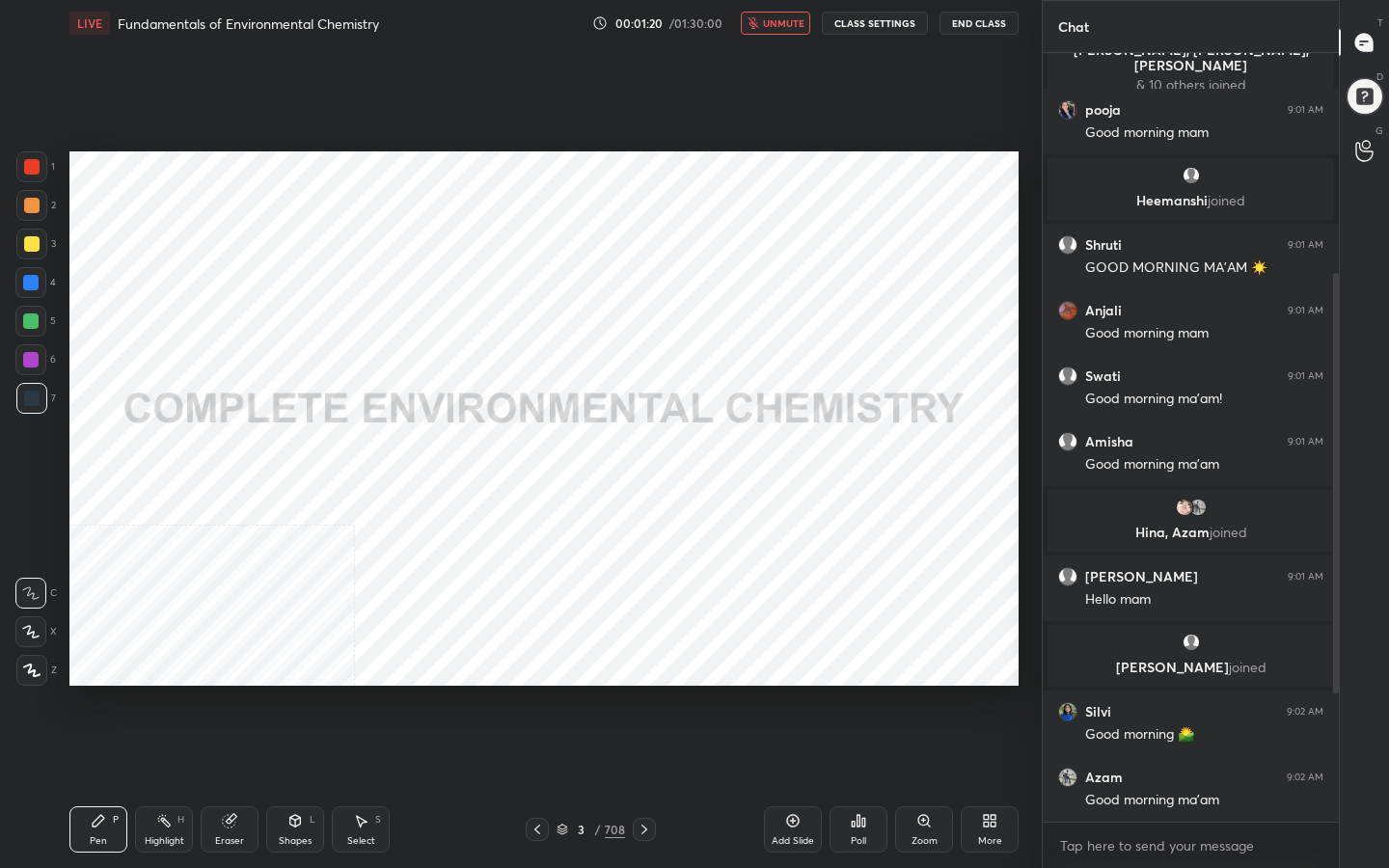 click on "unmute" at bounding box center (783, 23) 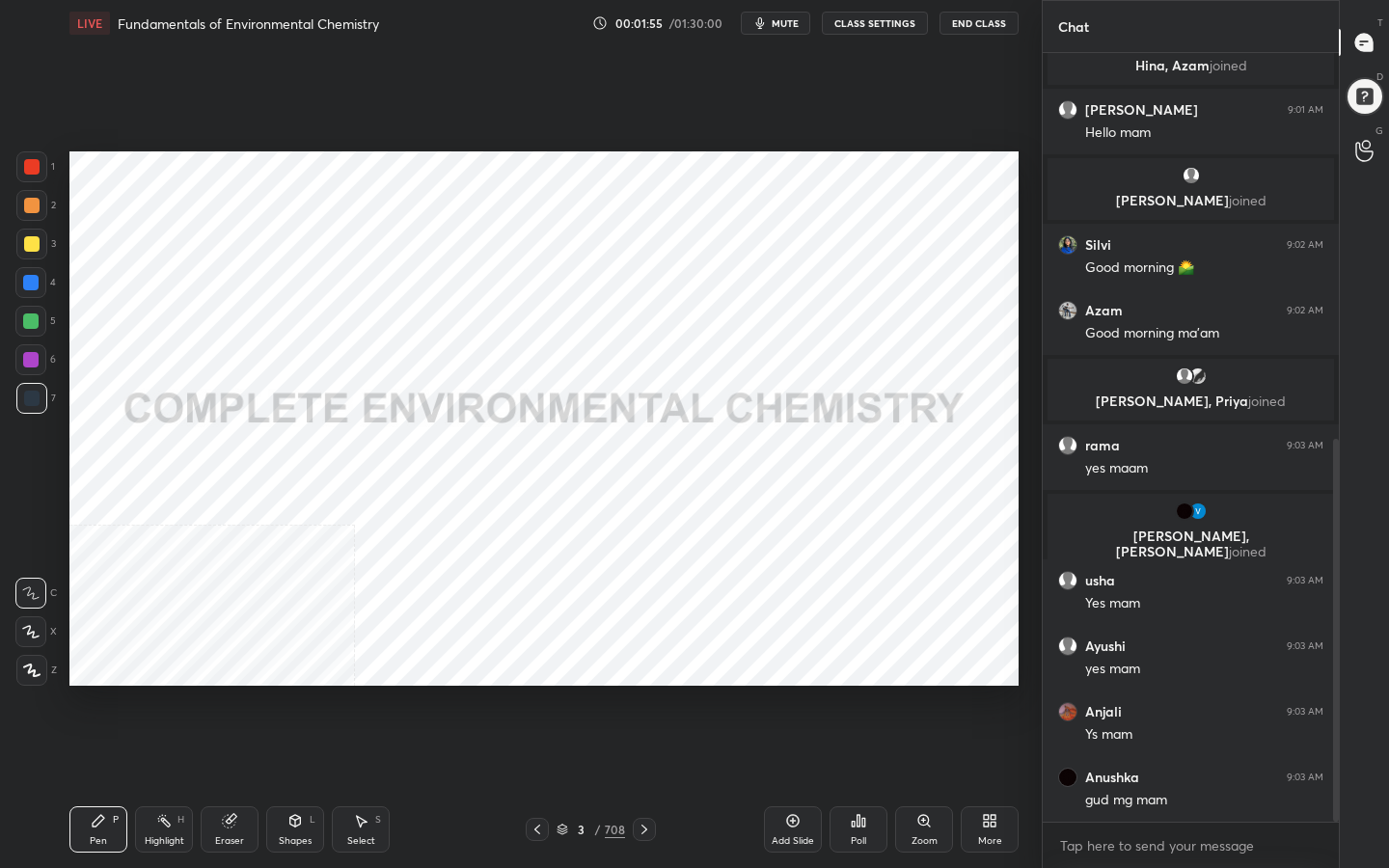 scroll, scrollTop: 840, scrollLeft: 0, axis: vertical 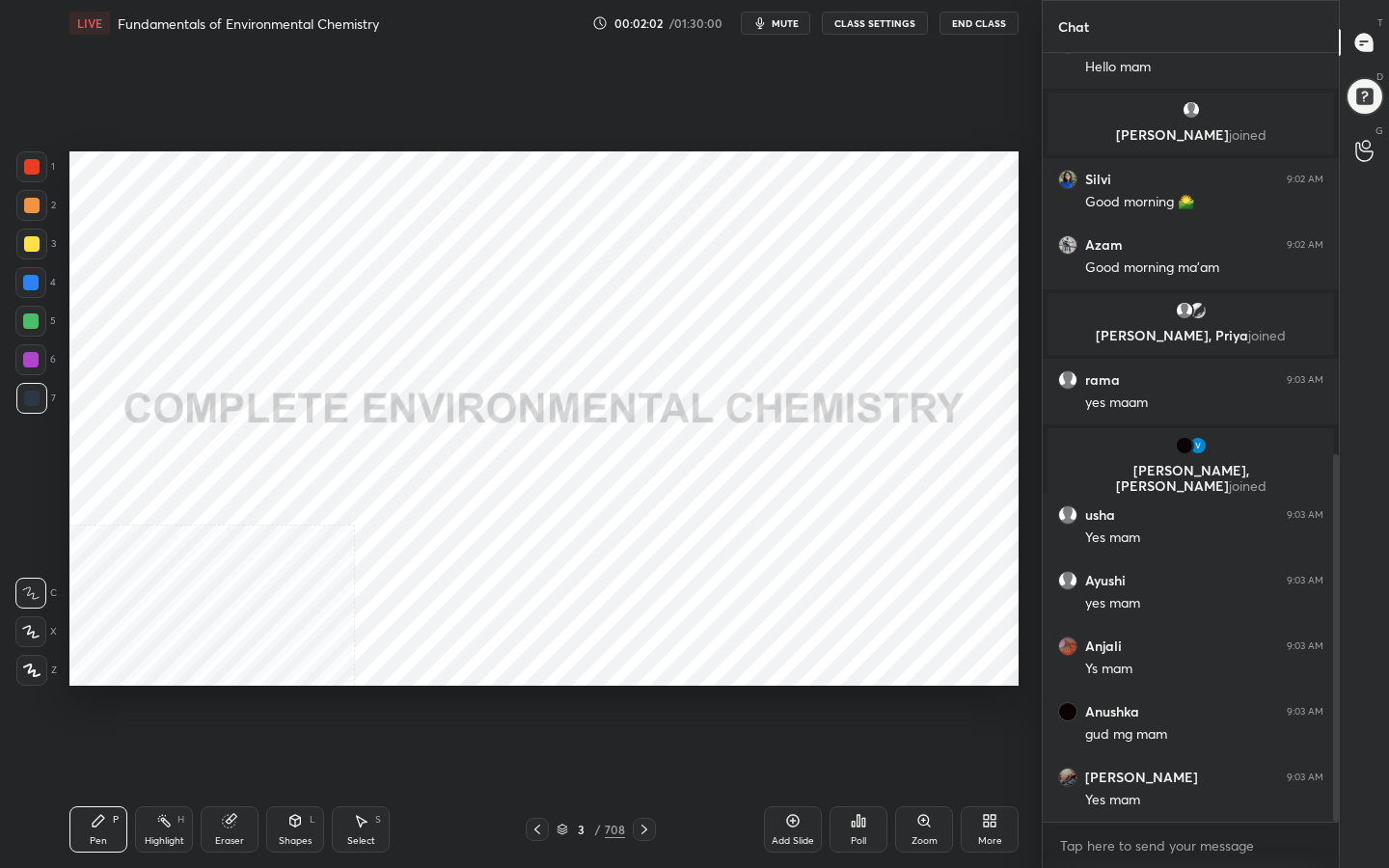click 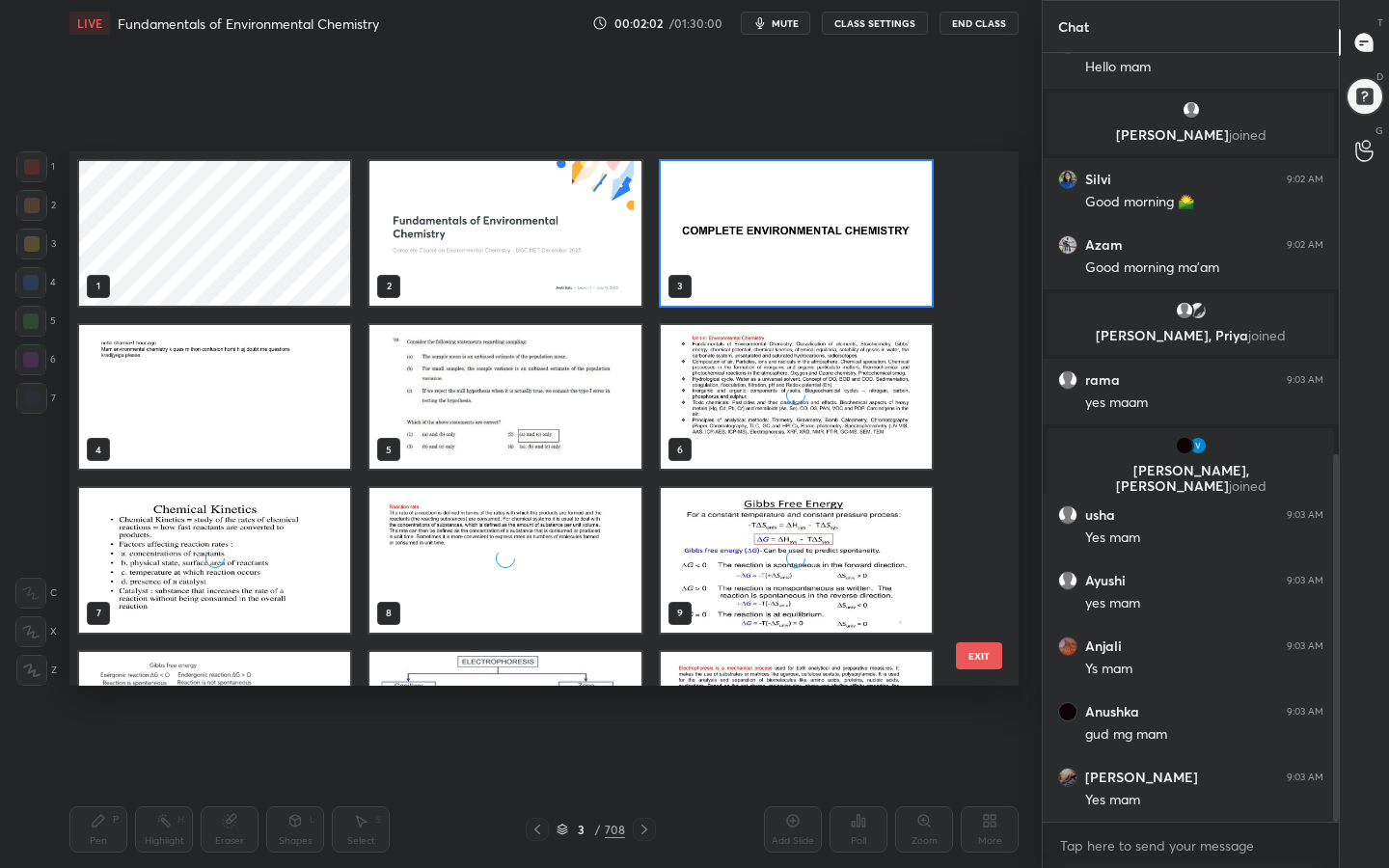scroll, scrollTop: 7, scrollLeft: 11, axis: both 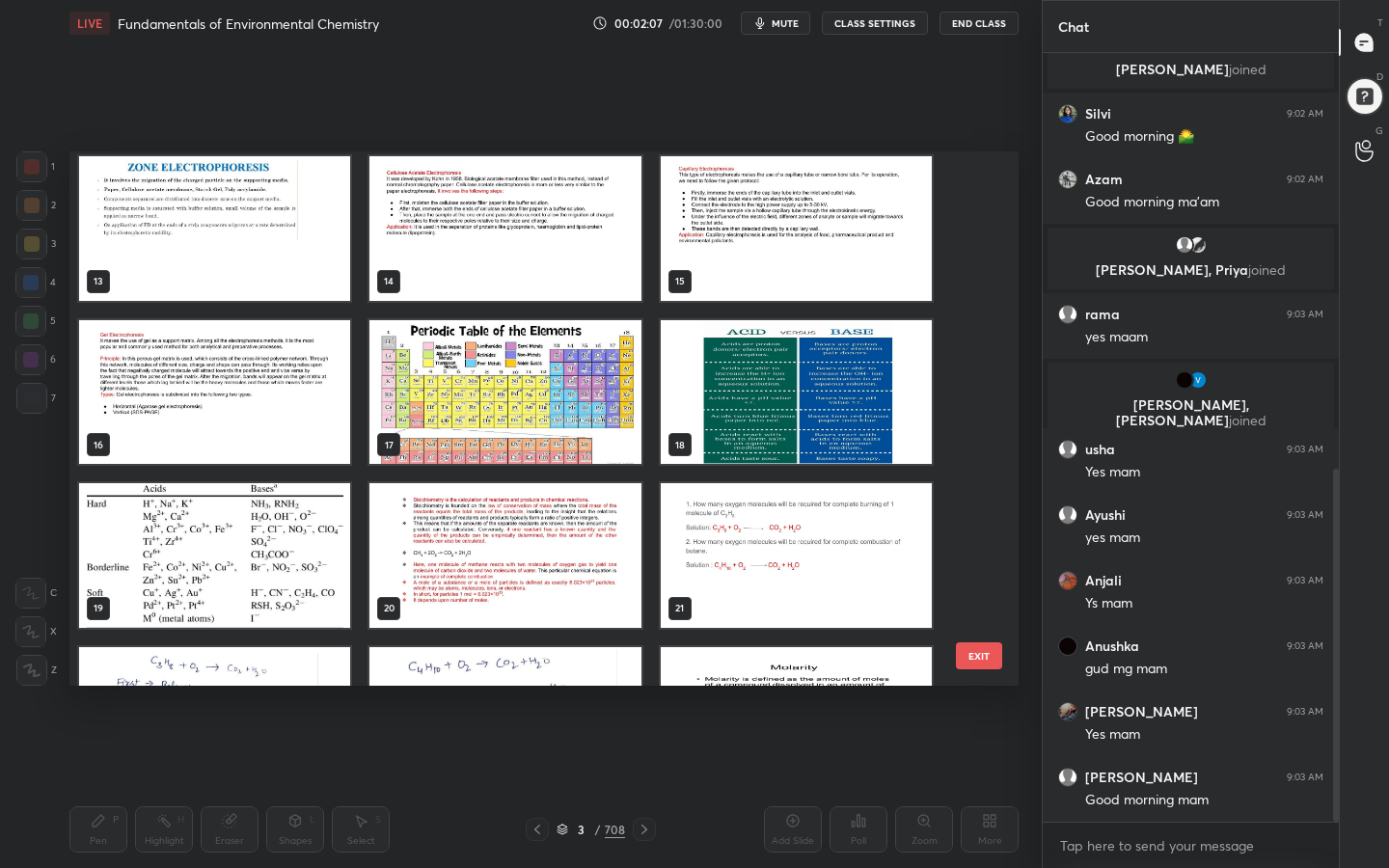 click at bounding box center [504, 393] 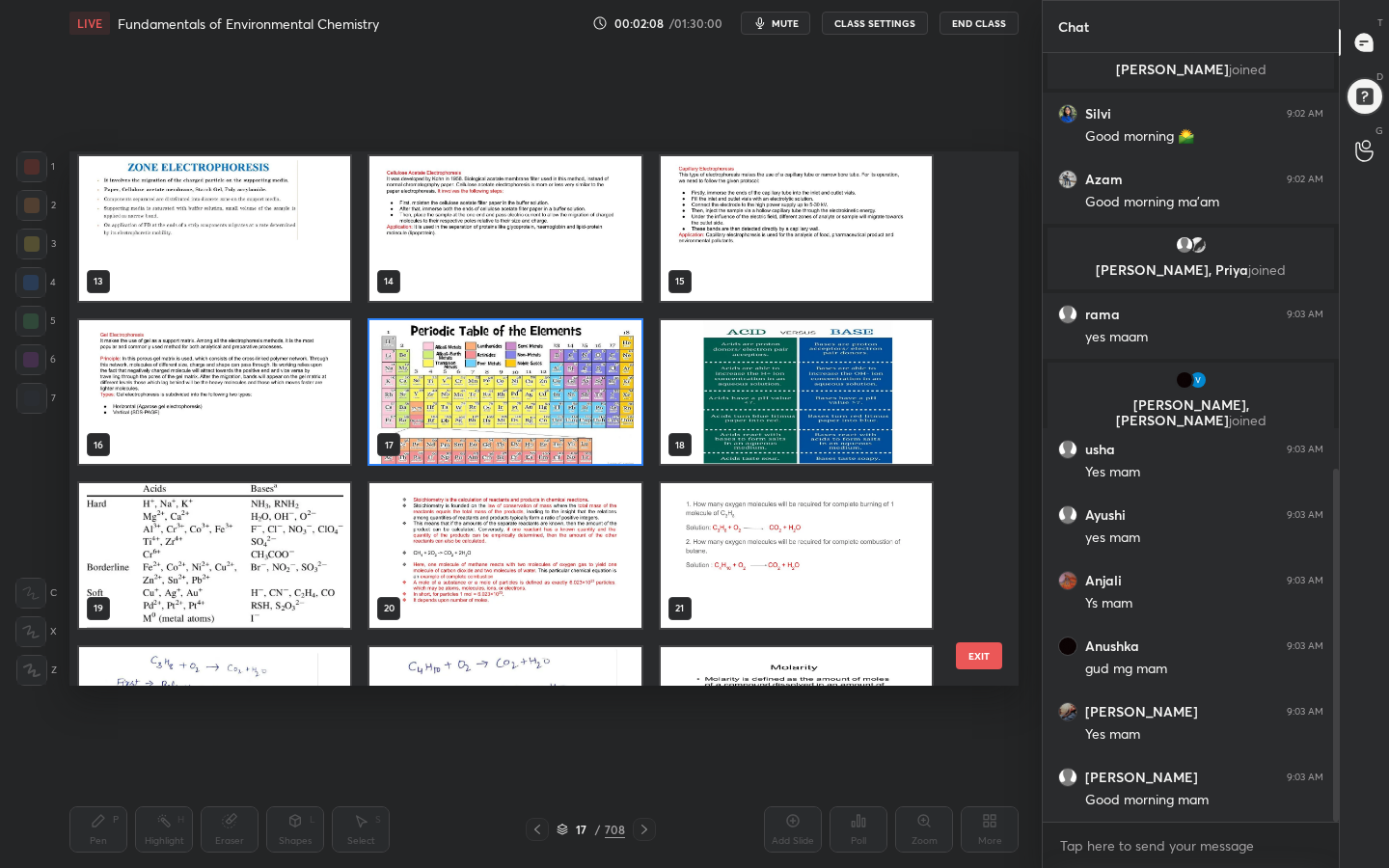 click at bounding box center (504, 393) 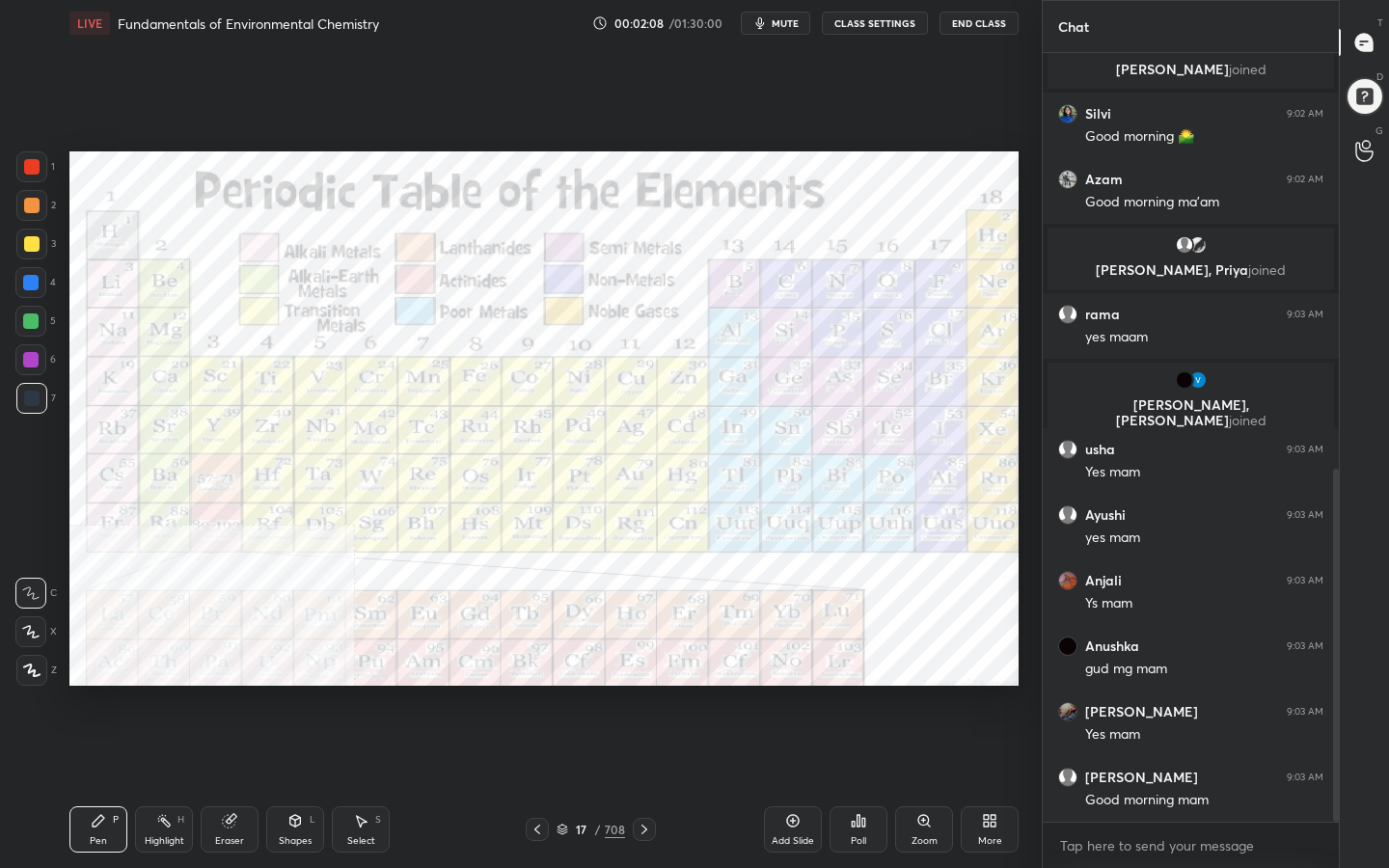 click at bounding box center [504, 393] 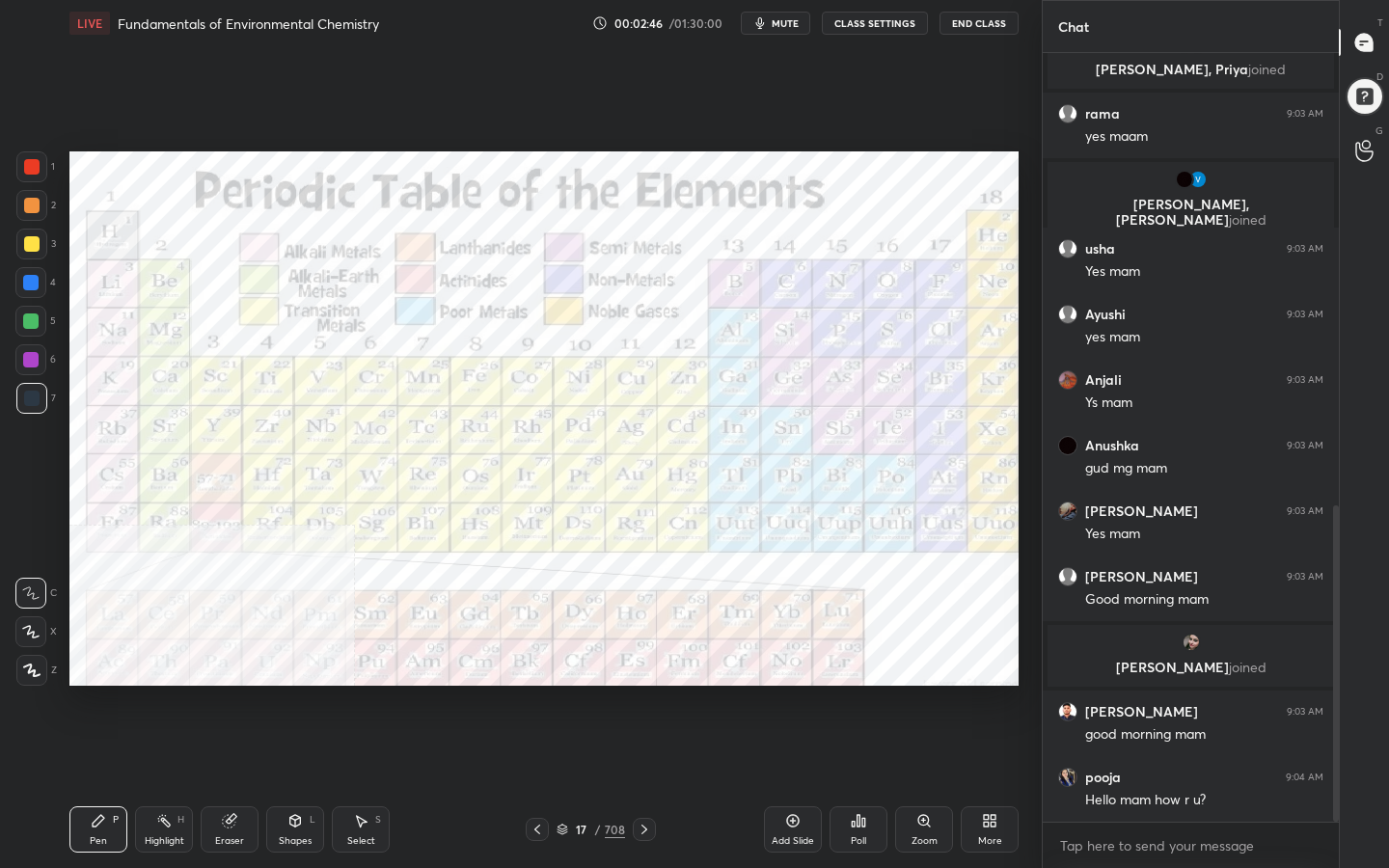 scroll, scrollTop: 1097, scrollLeft: 0, axis: vertical 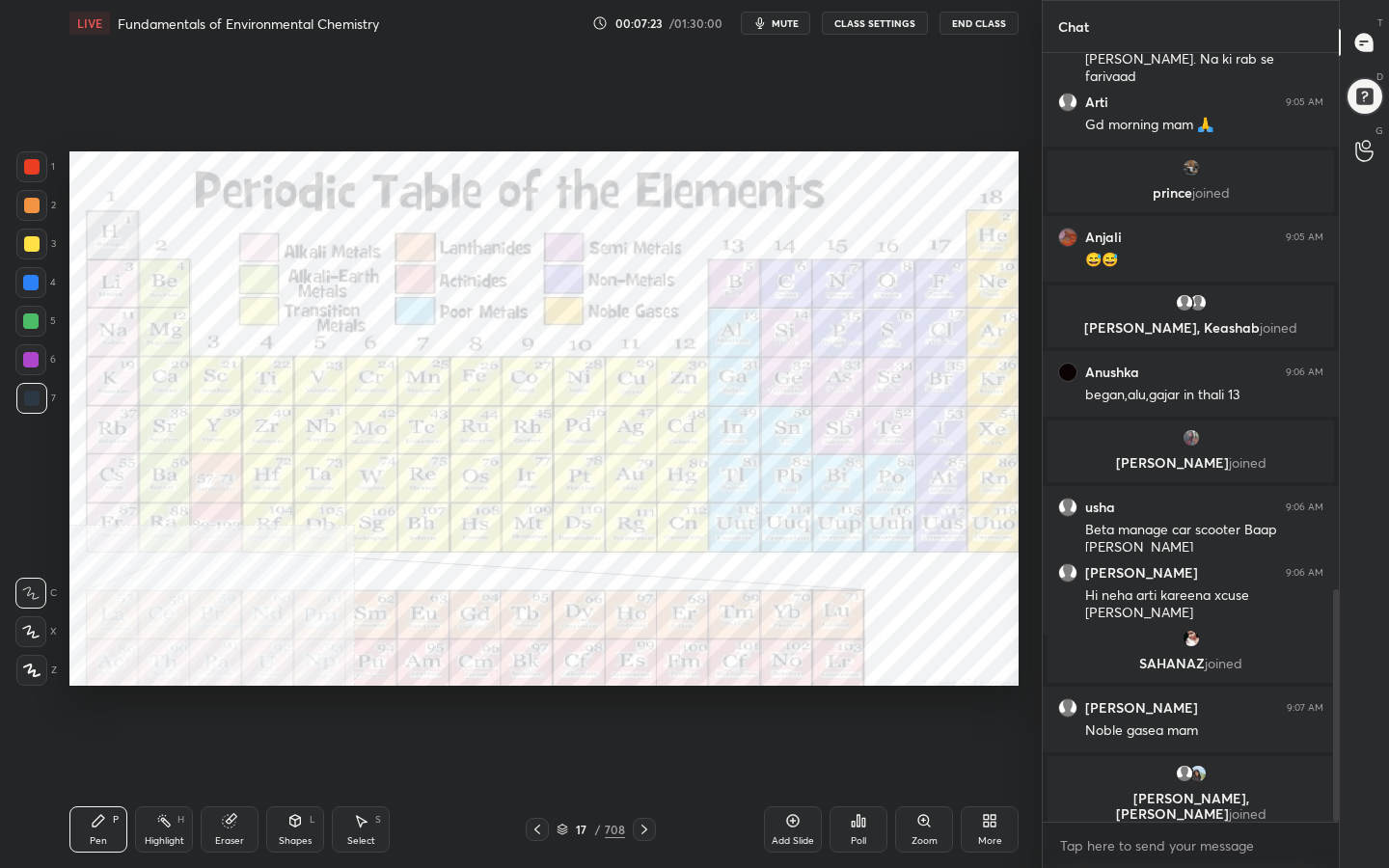click 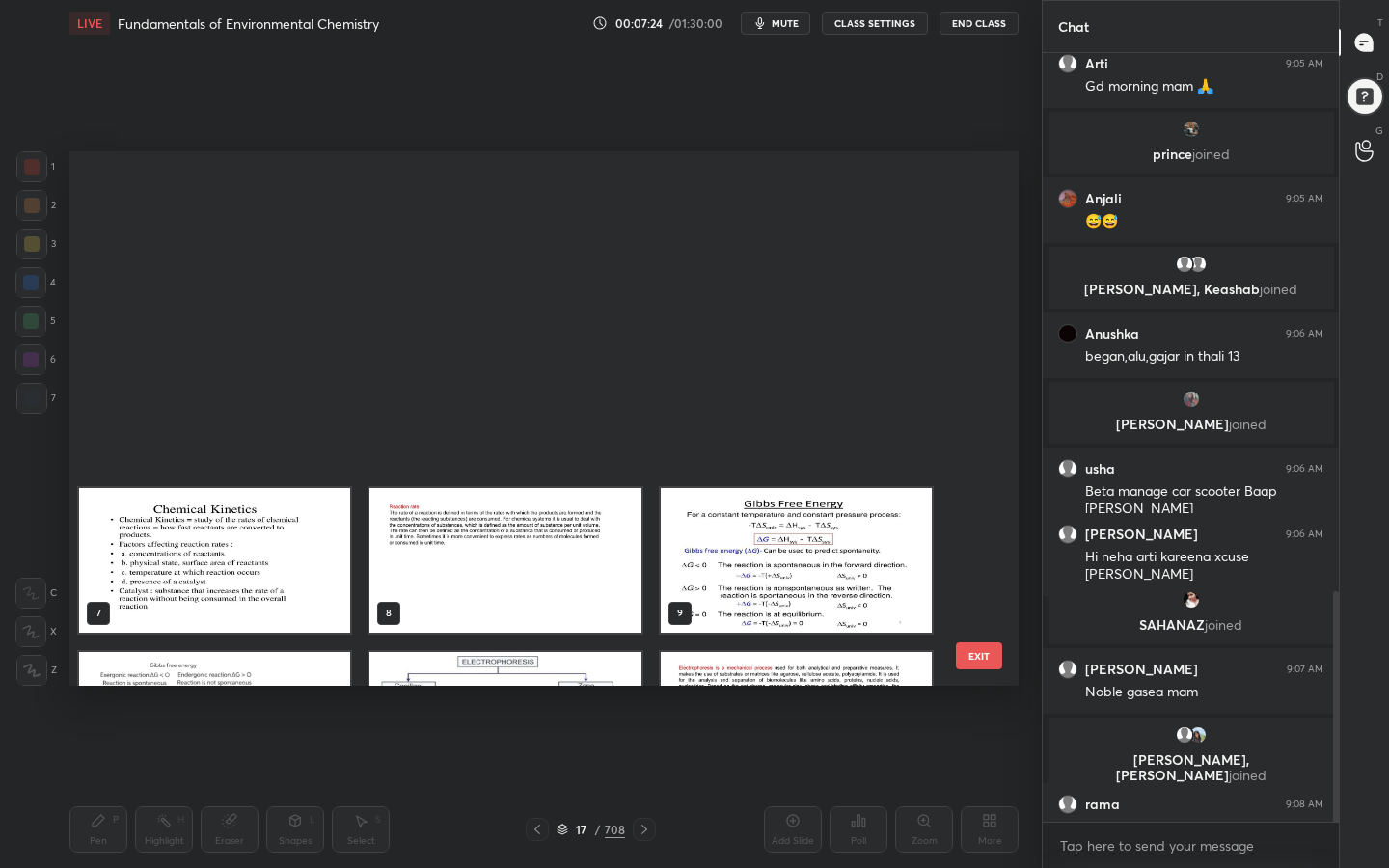 scroll, scrollTop: 1797, scrollLeft: 0, axis: vertical 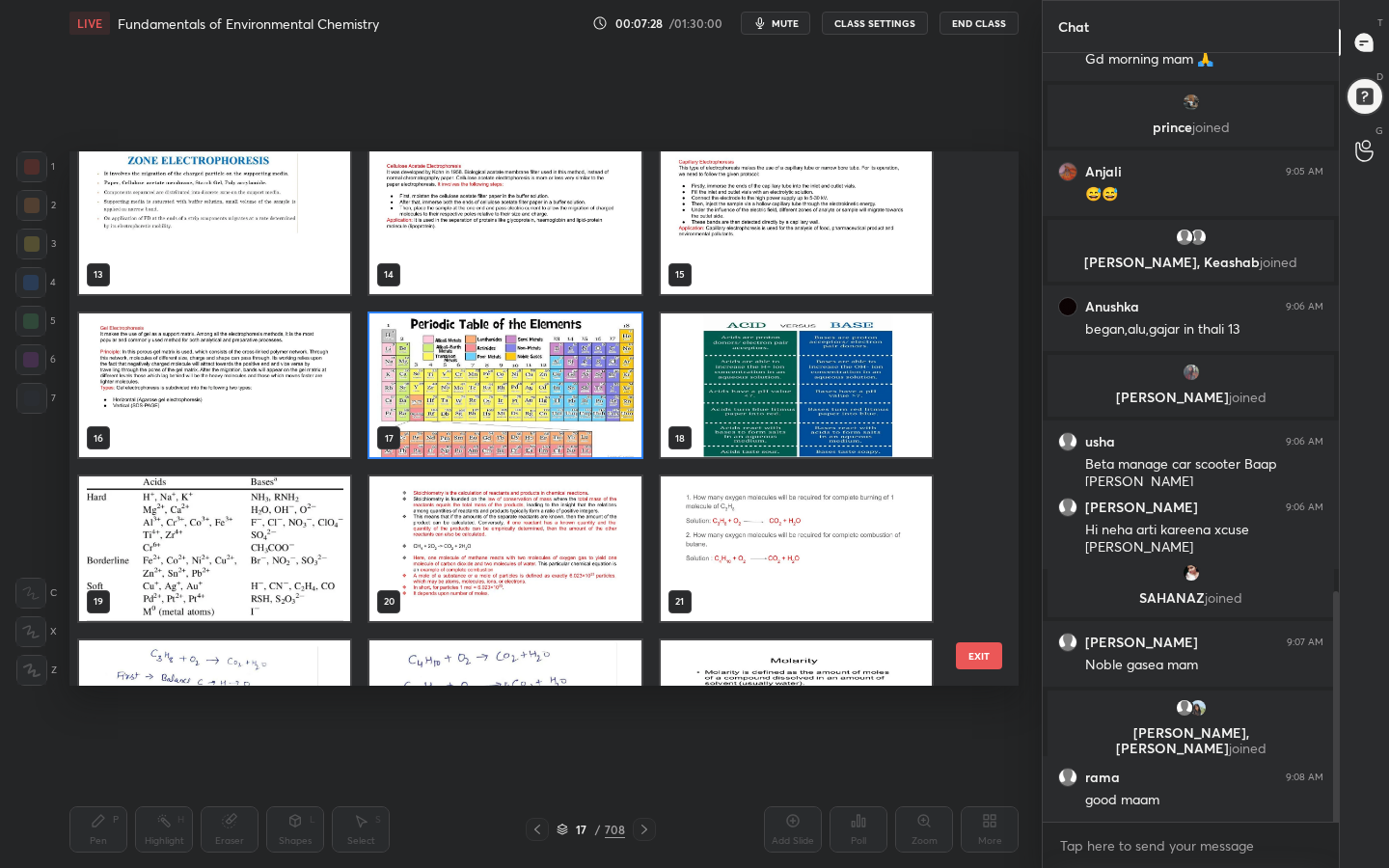 click at bounding box center (796, 386) 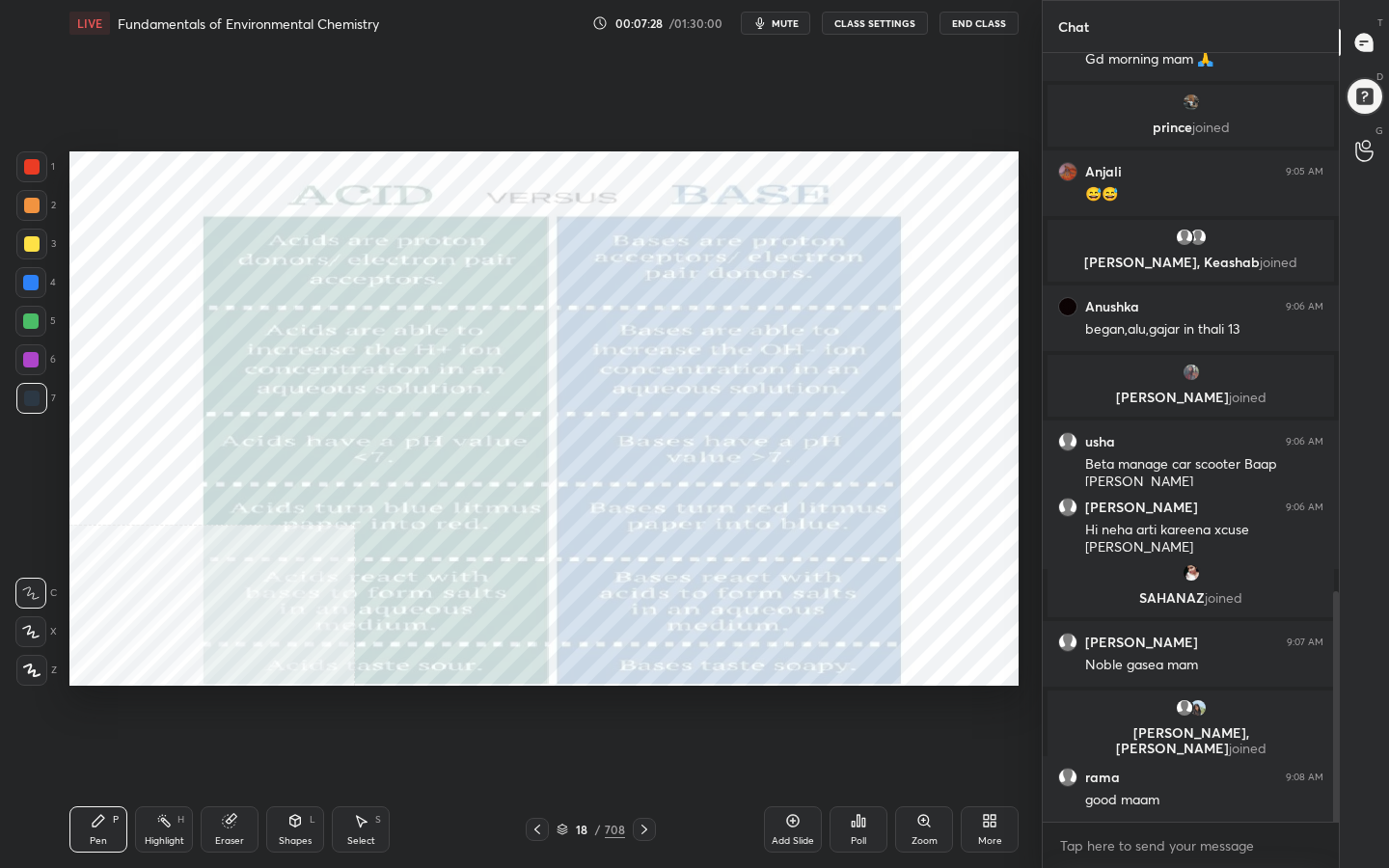 click at bounding box center [796, 386] 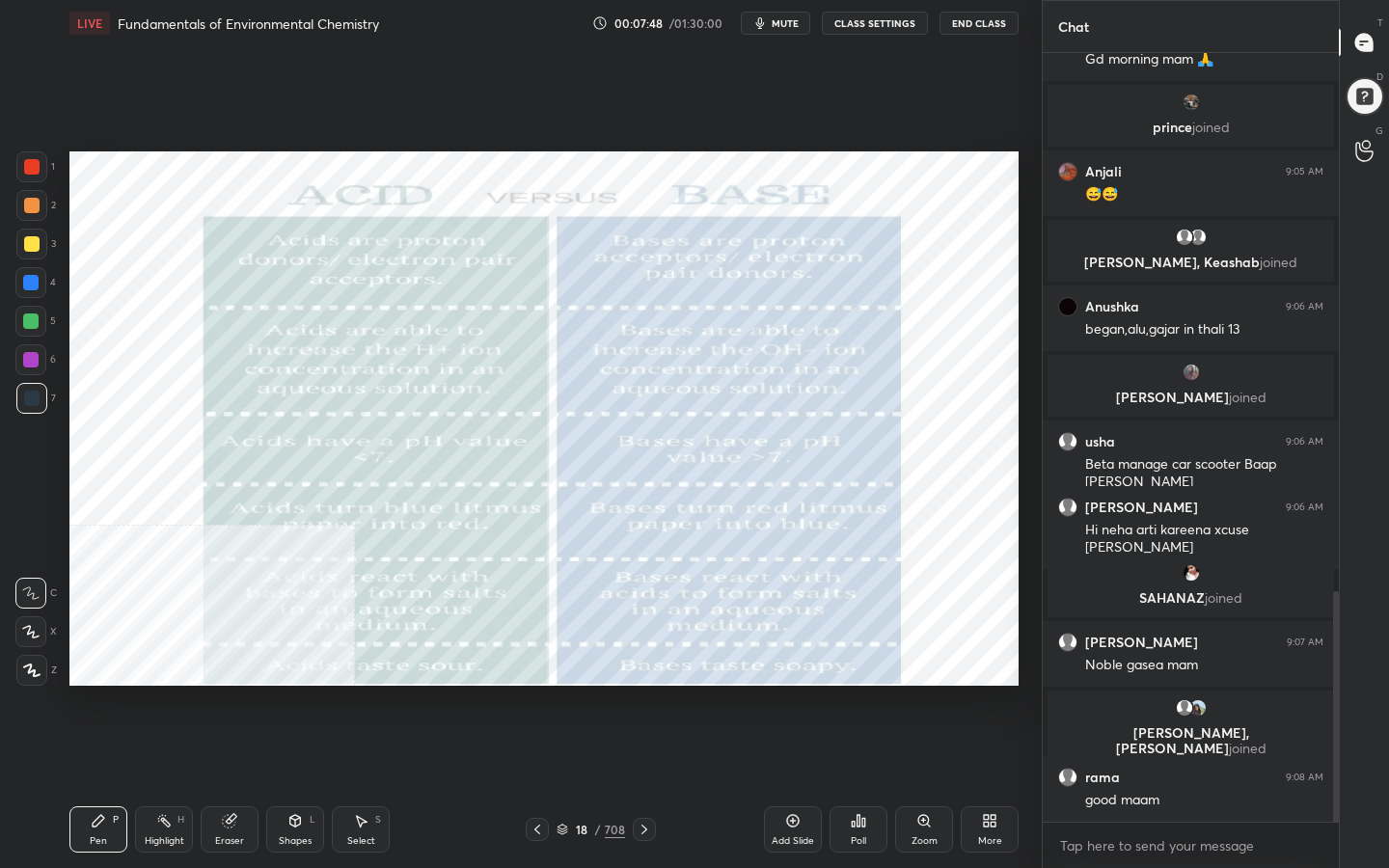drag, startPoint x: 30, startPoint y: 161, endPoint x: 21, endPoint y: 154, distance: 11.401754 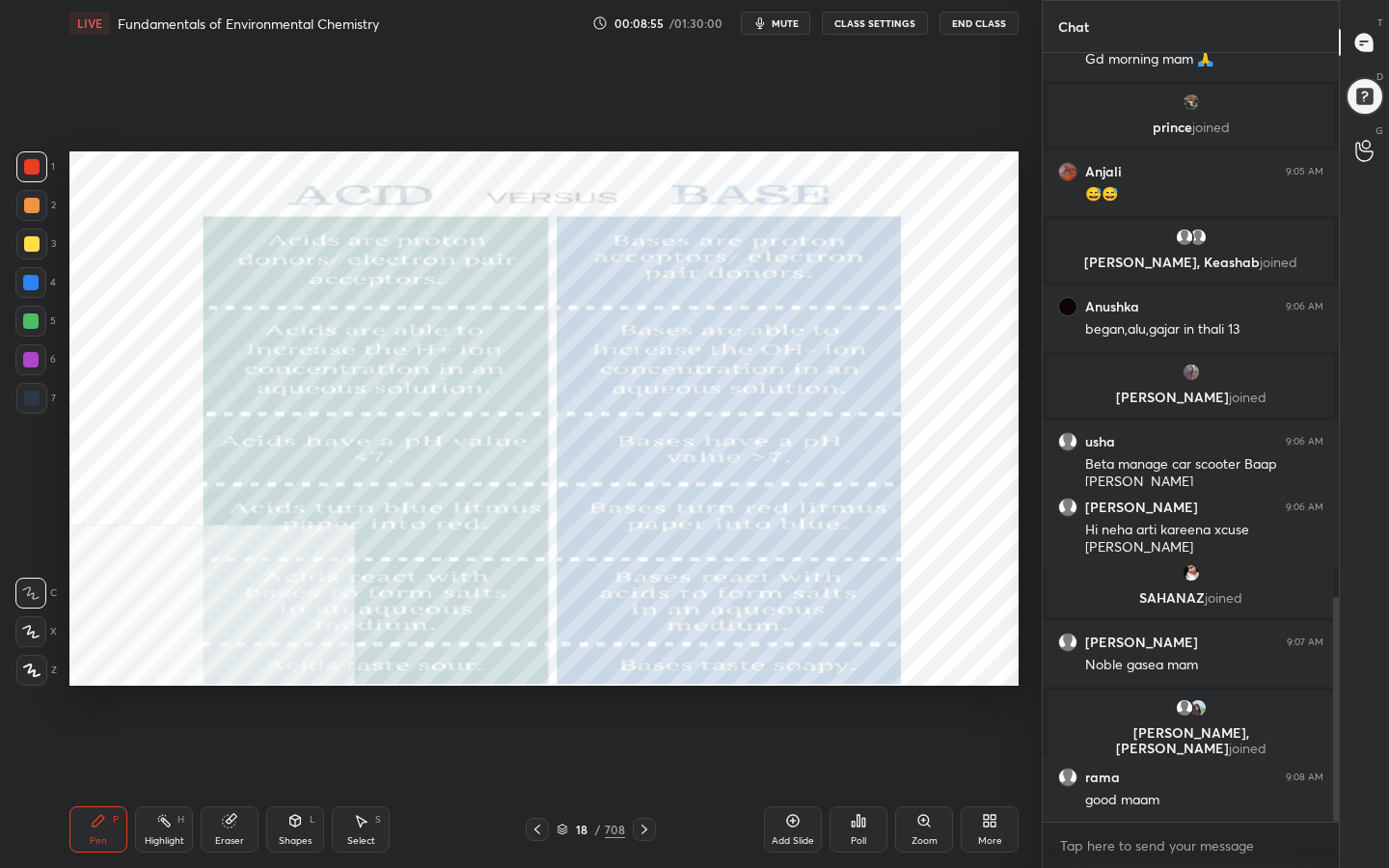 scroll, scrollTop: 1866, scrollLeft: 0, axis: vertical 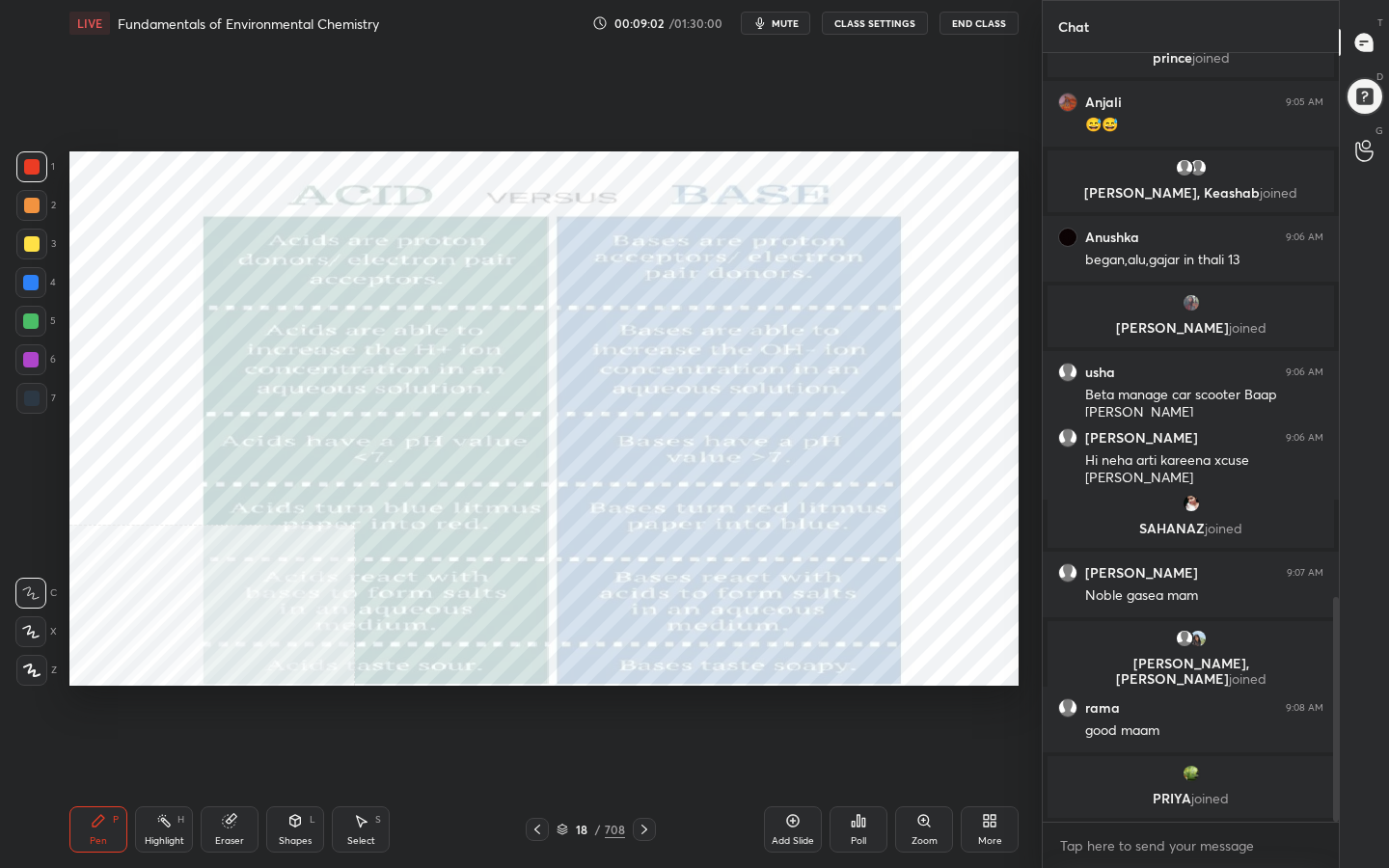 click 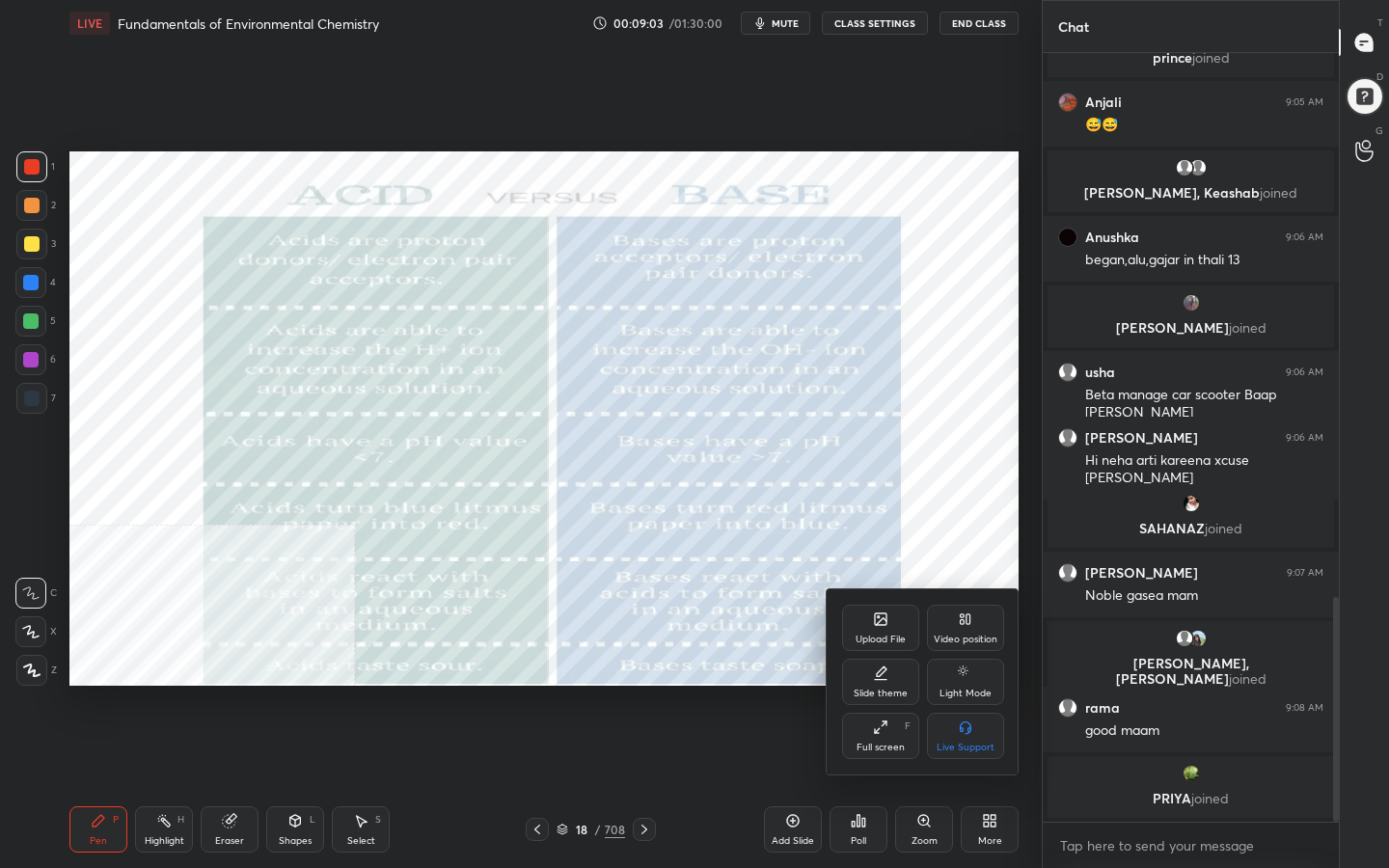 click on "Video position" at bounding box center (966, 628) 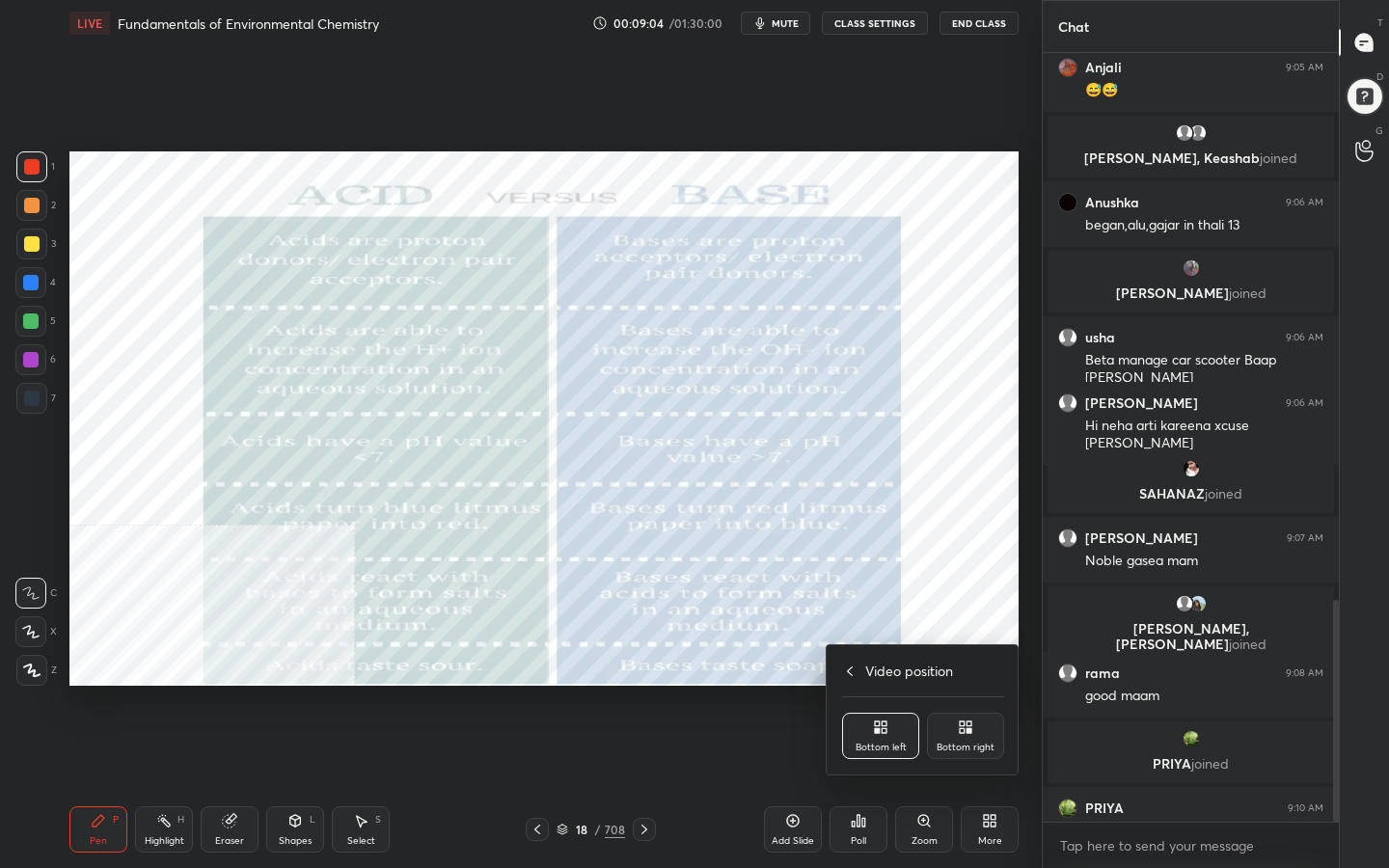 scroll, scrollTop: 1897, scrollLeft: 0, axis: vertical 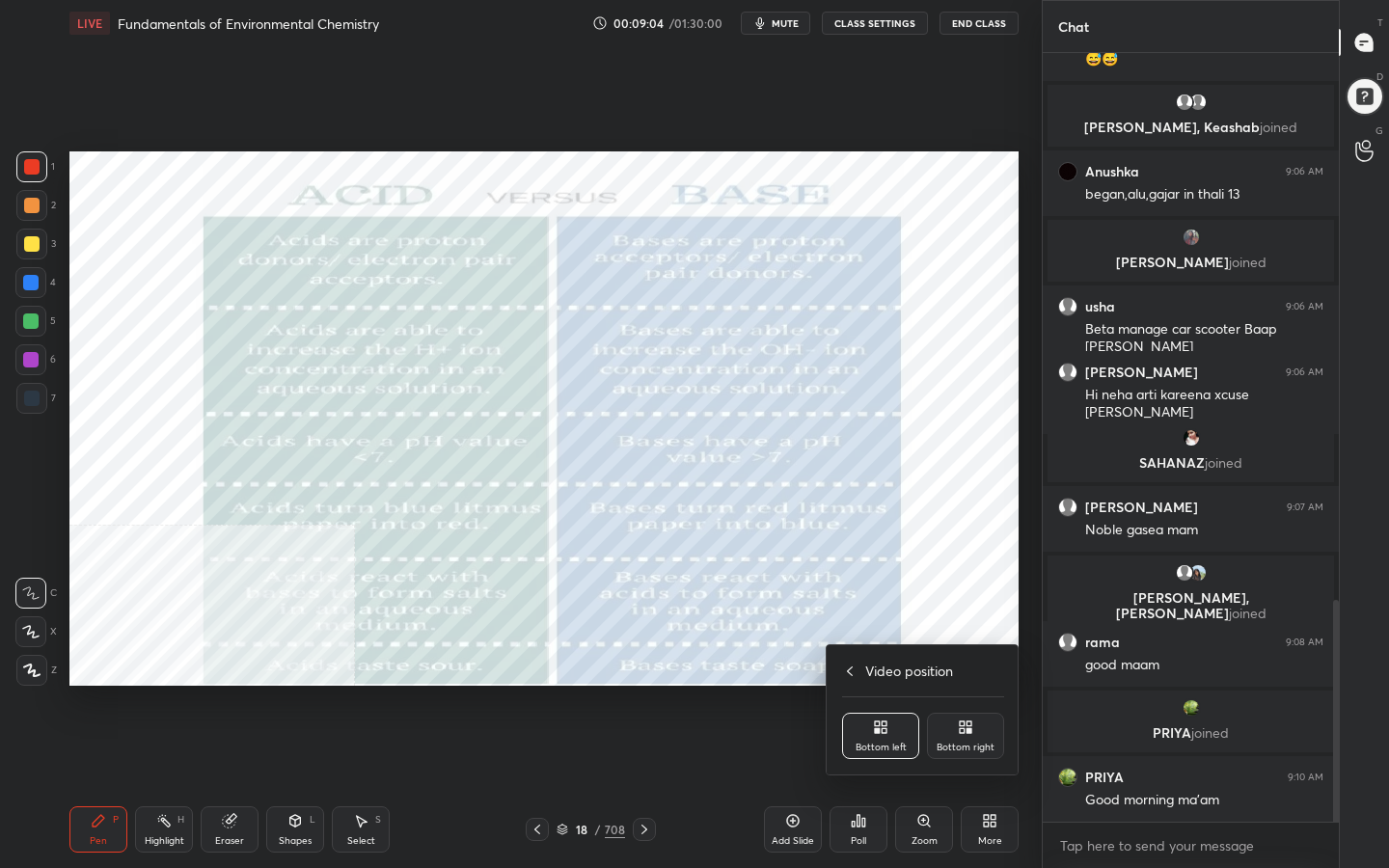 click 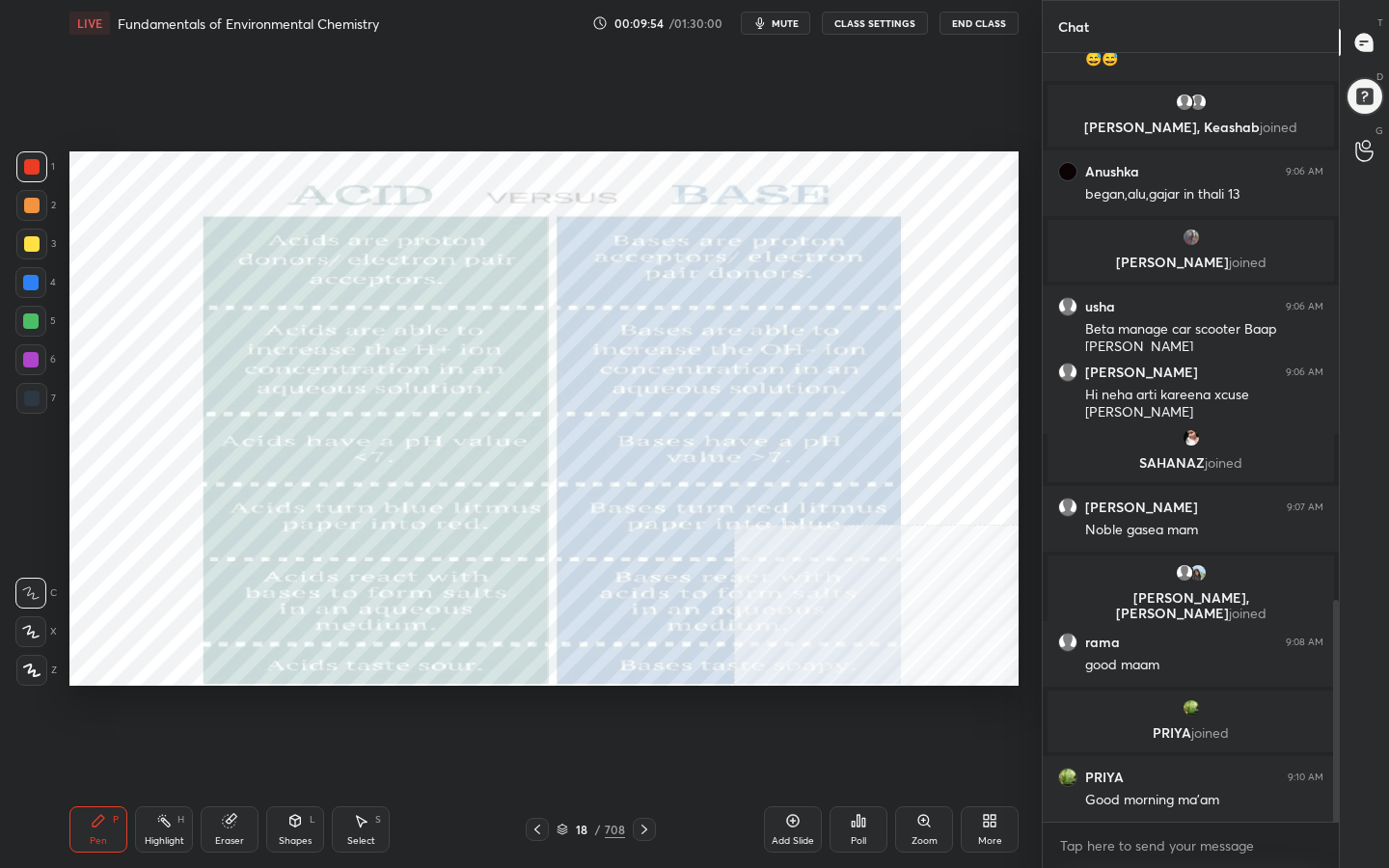 click on "18 / 708" at bounding box center [590, 829] 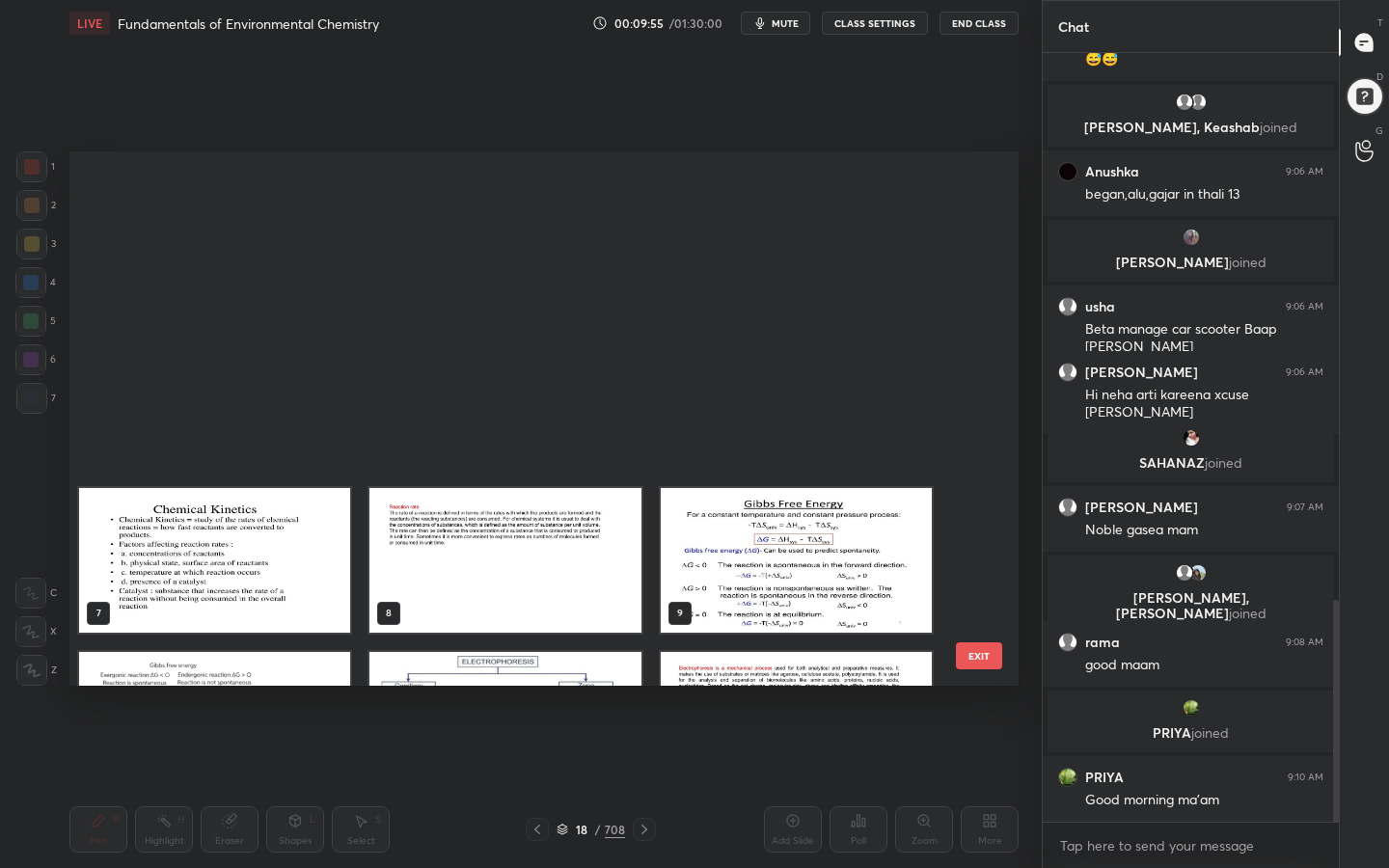 scroll, scrollTop: 447, scrollLeft: 0, axis: vertical 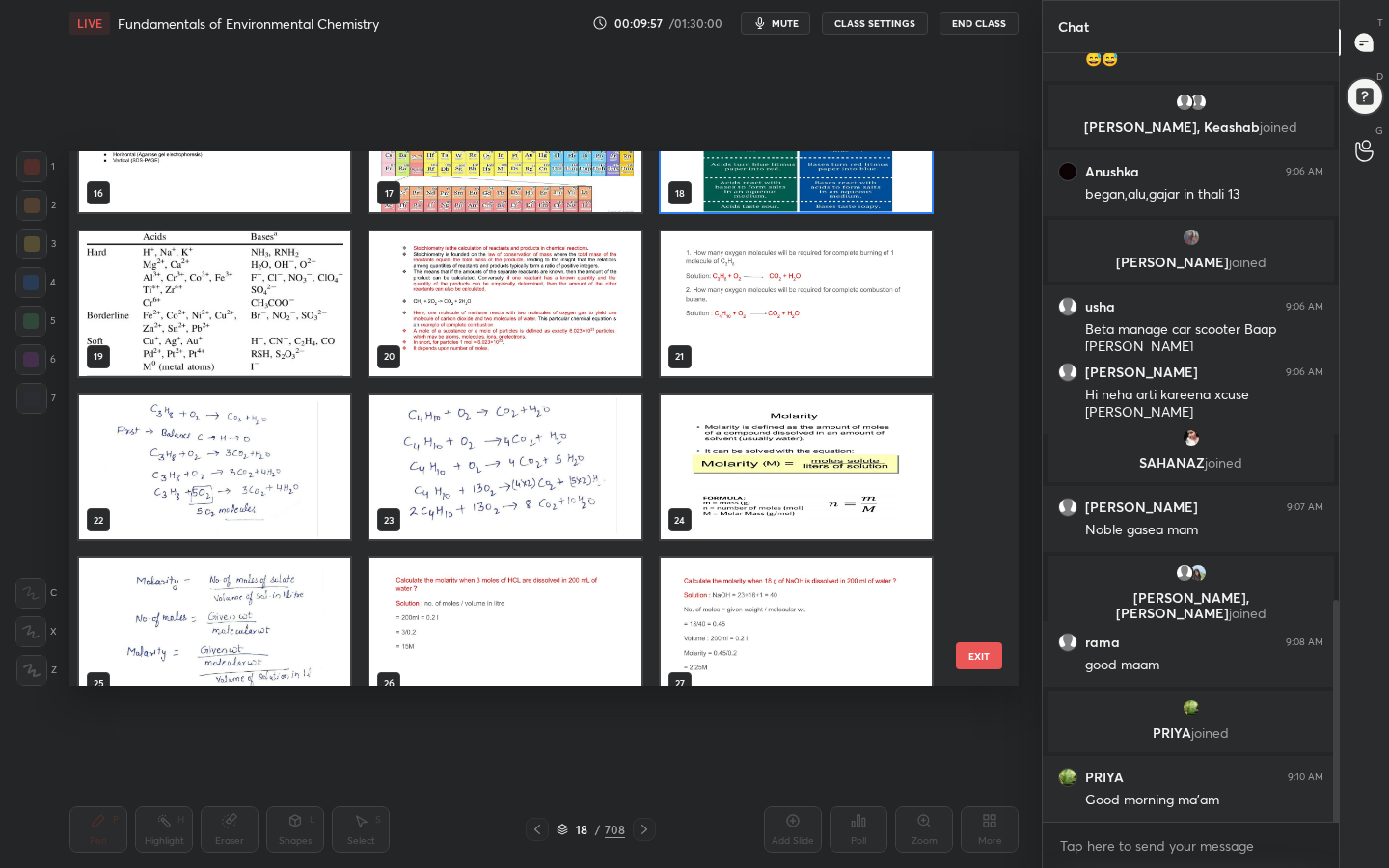 click at bounding box center [214, 304] 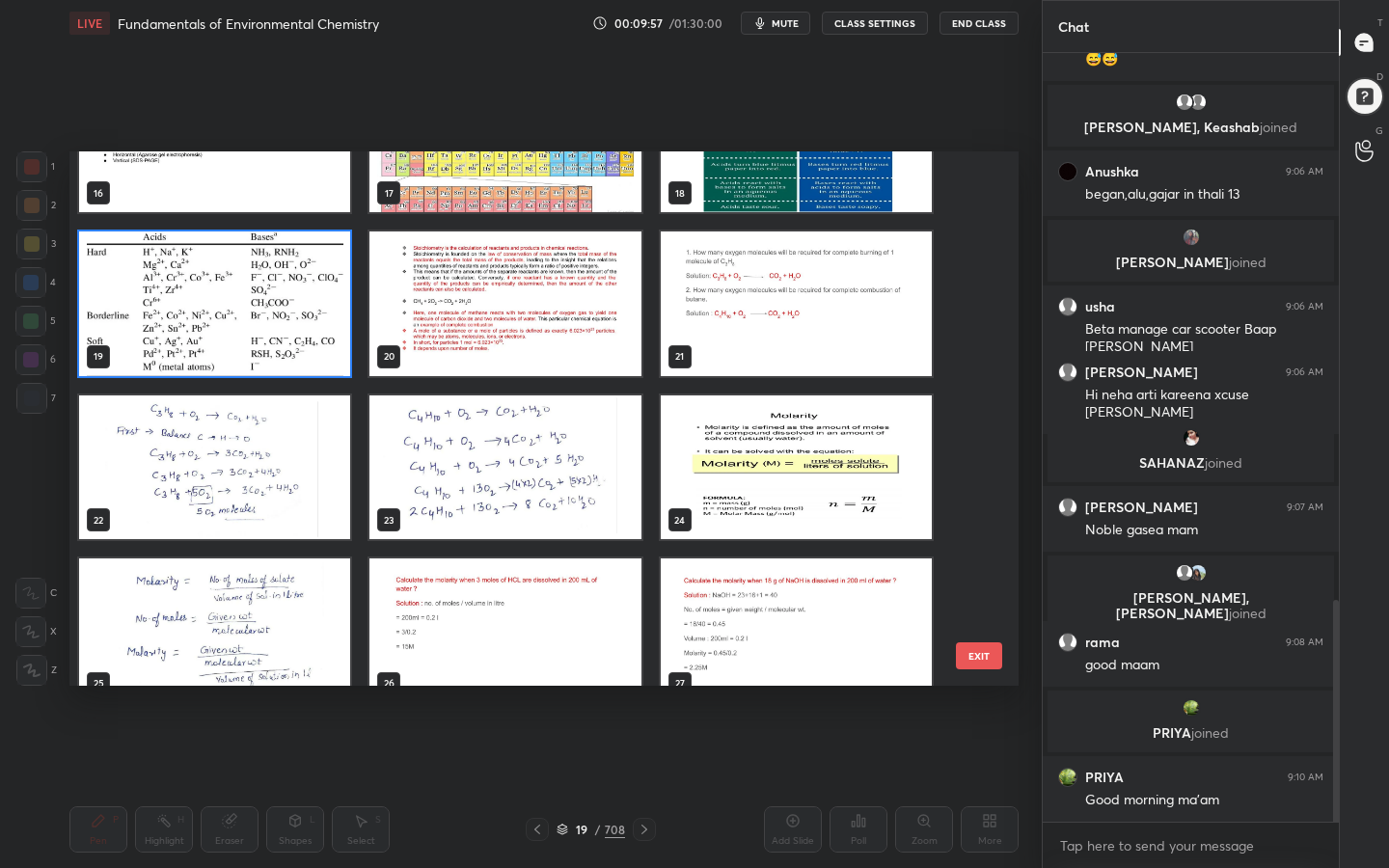 click at bounding box center [214, 304] 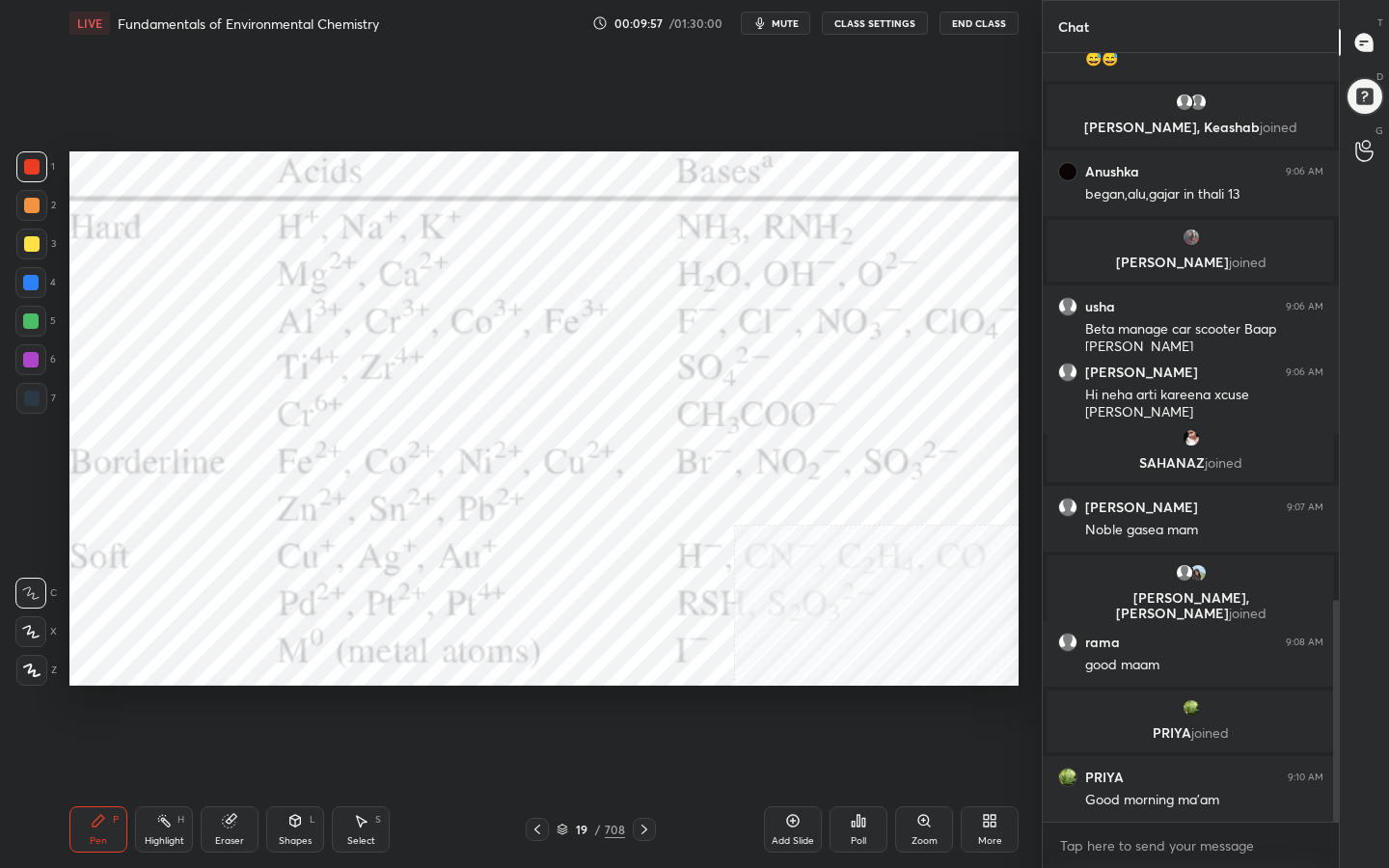 click at bounding box center [214, 304] 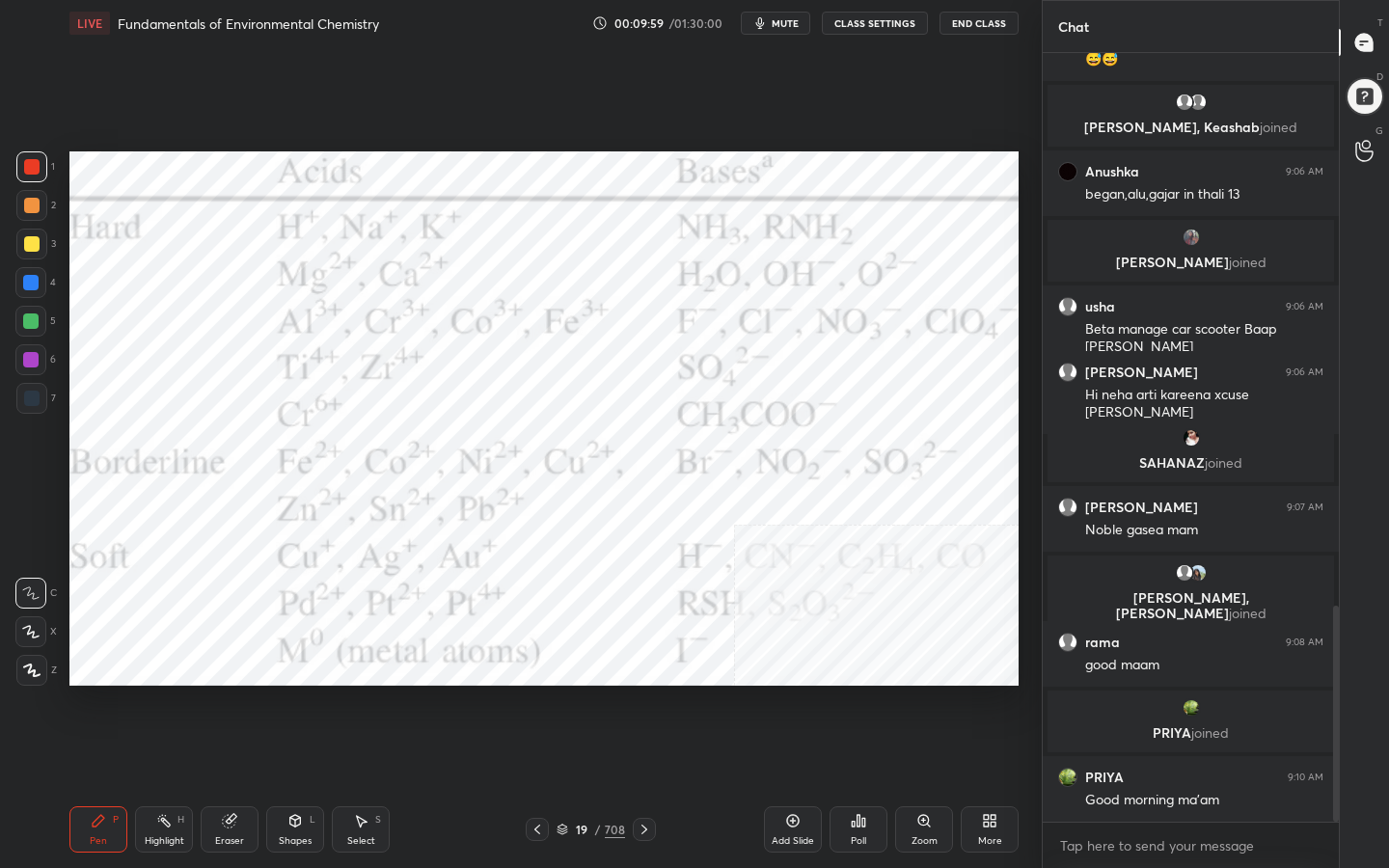 scroll, scrollTop: 1967, scrollLeft: 0, axis: vertical 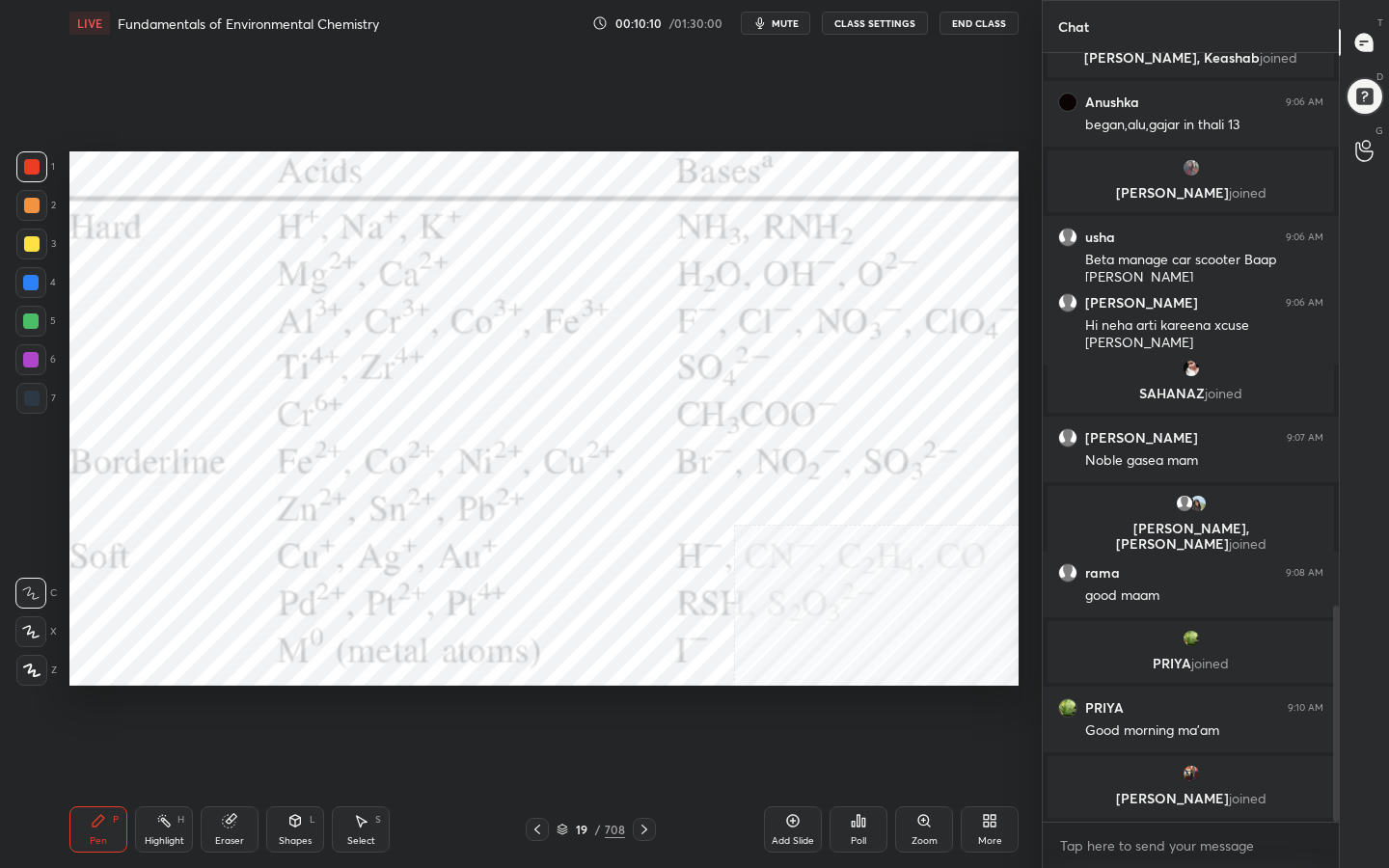 click on "19 / 708" at bounding box center (590, 829) 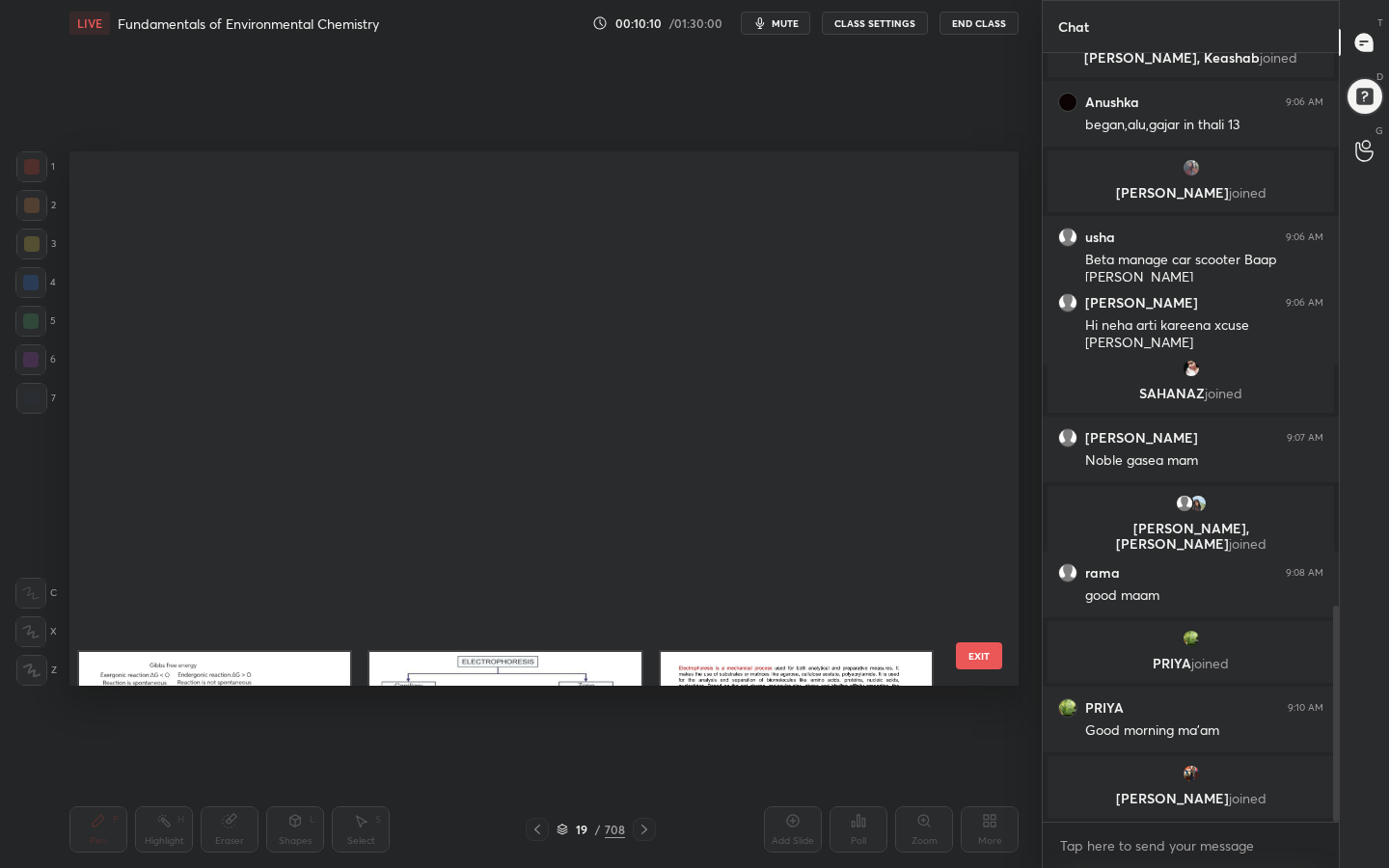 scroll, scrollTop: 610, scrollLeft: 0, axis: vertical 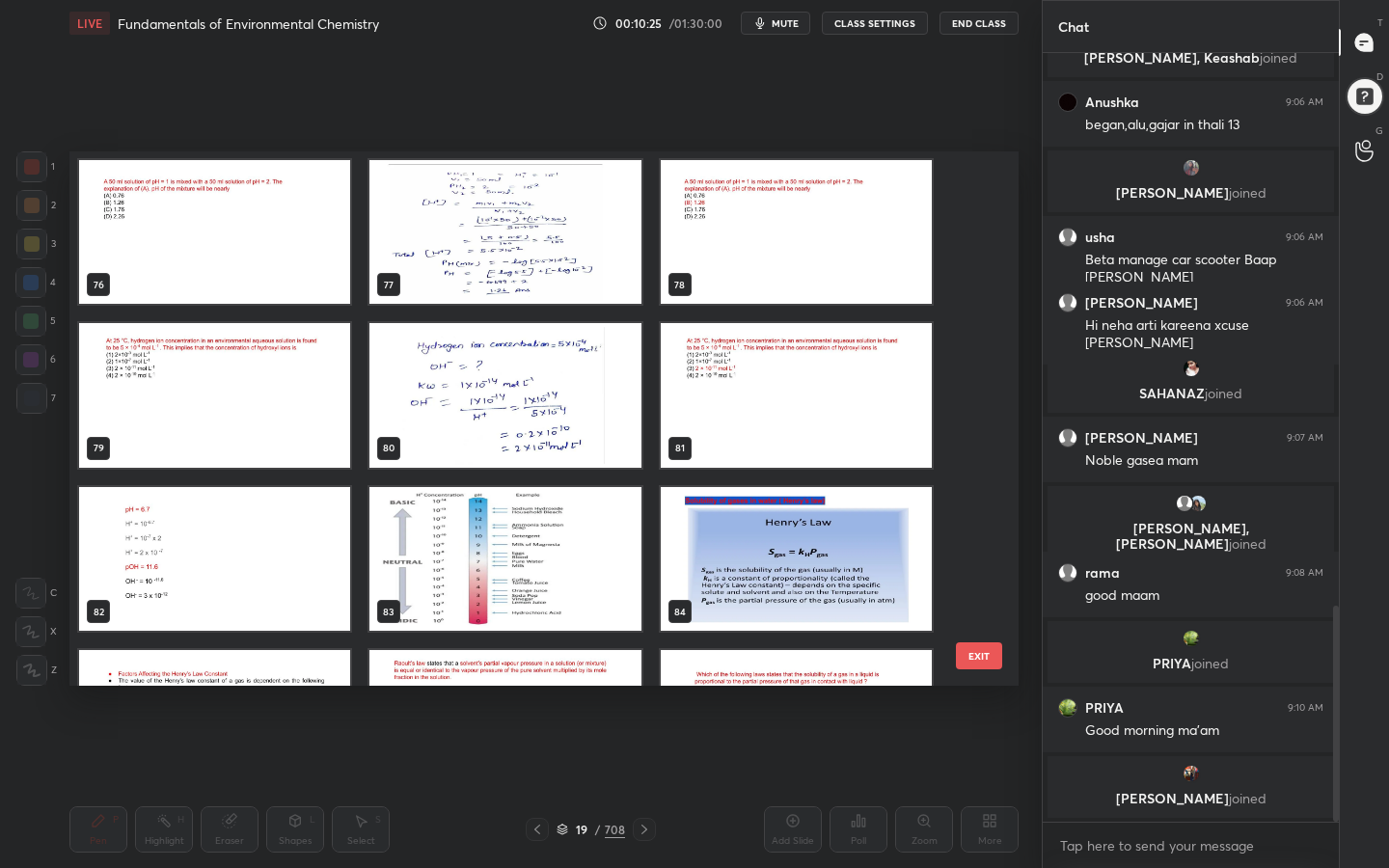 click at bounding box center [504, 559] 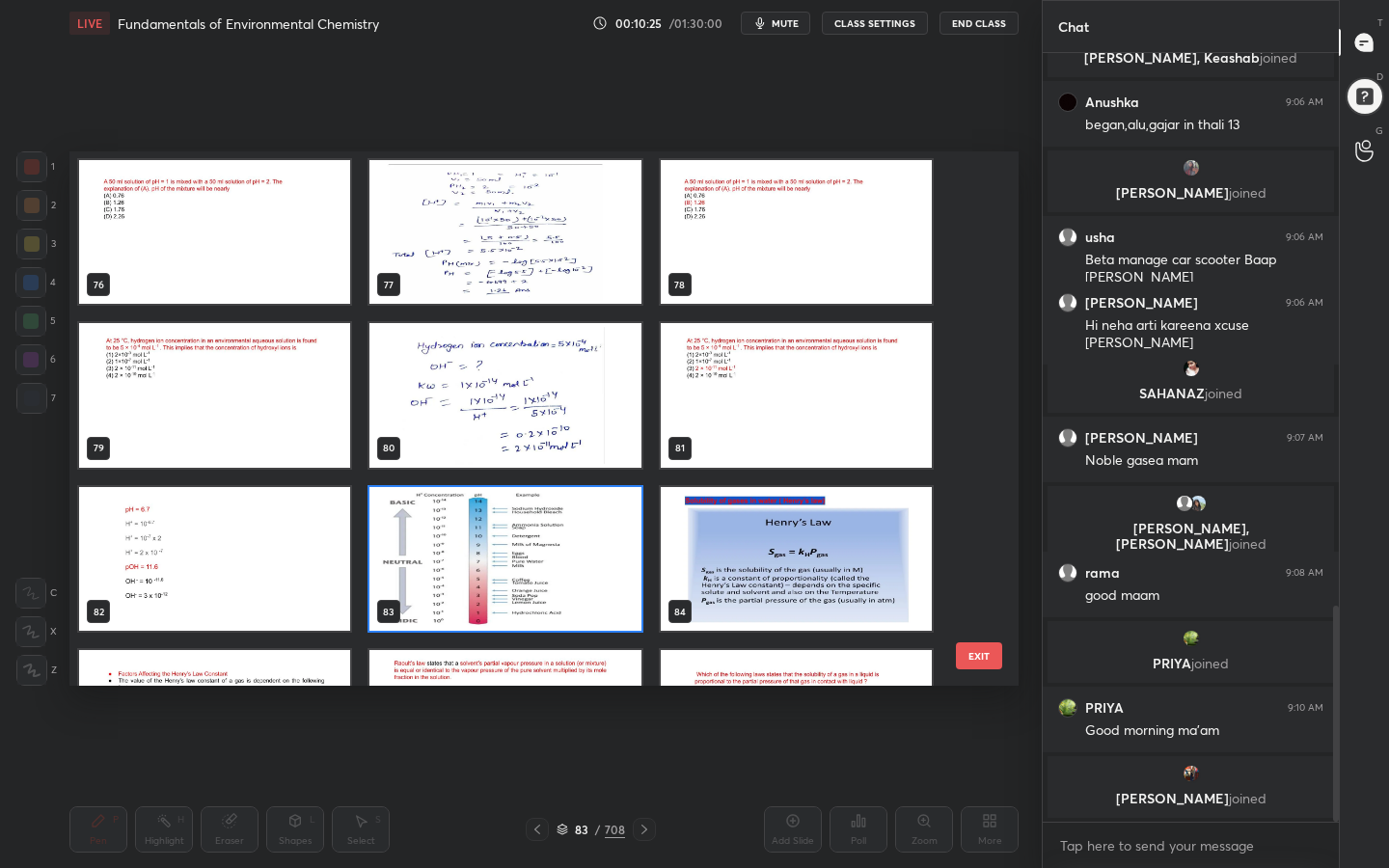 click at bounding box center [504, 559] 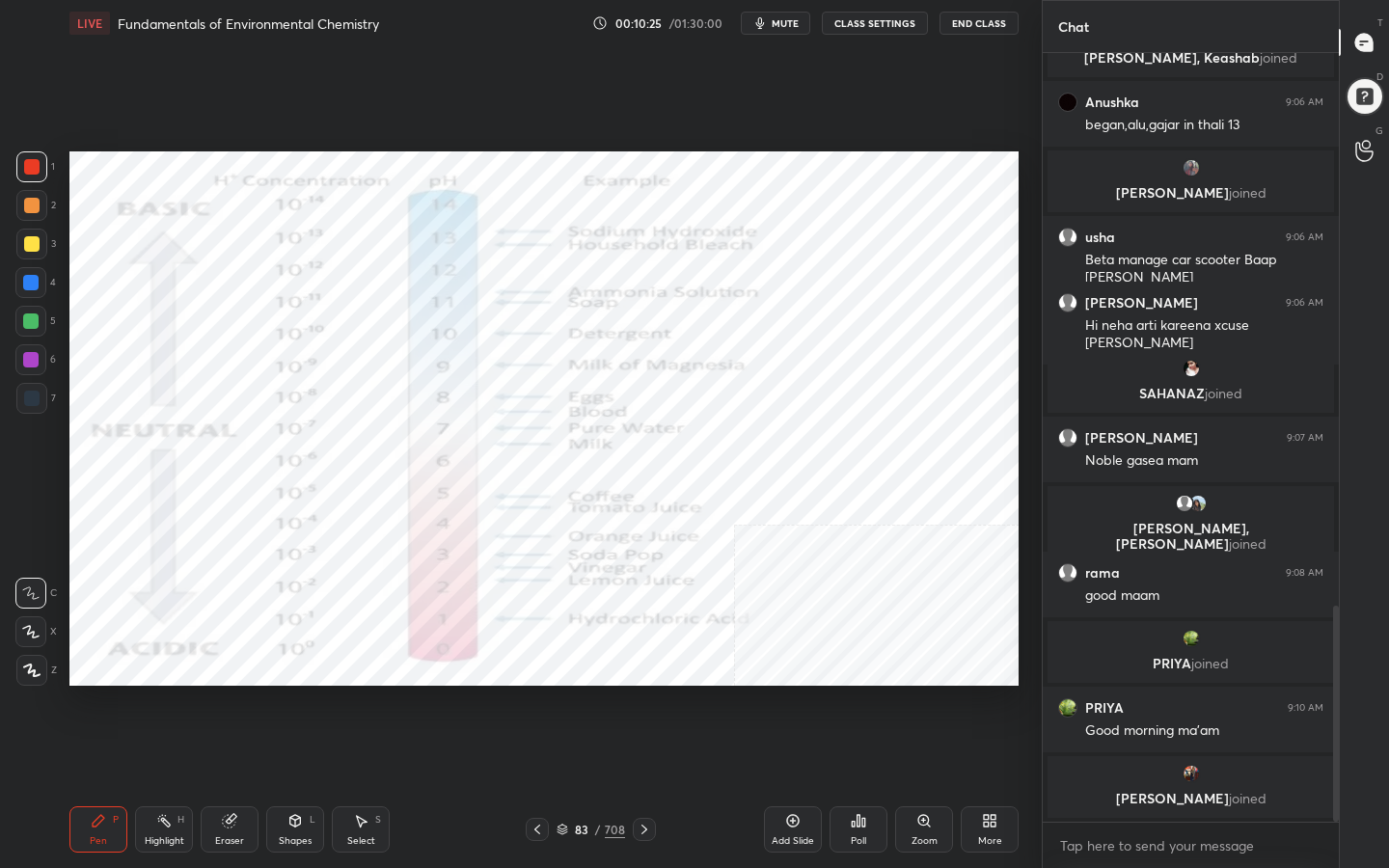 click at bounding box center (504, 559) 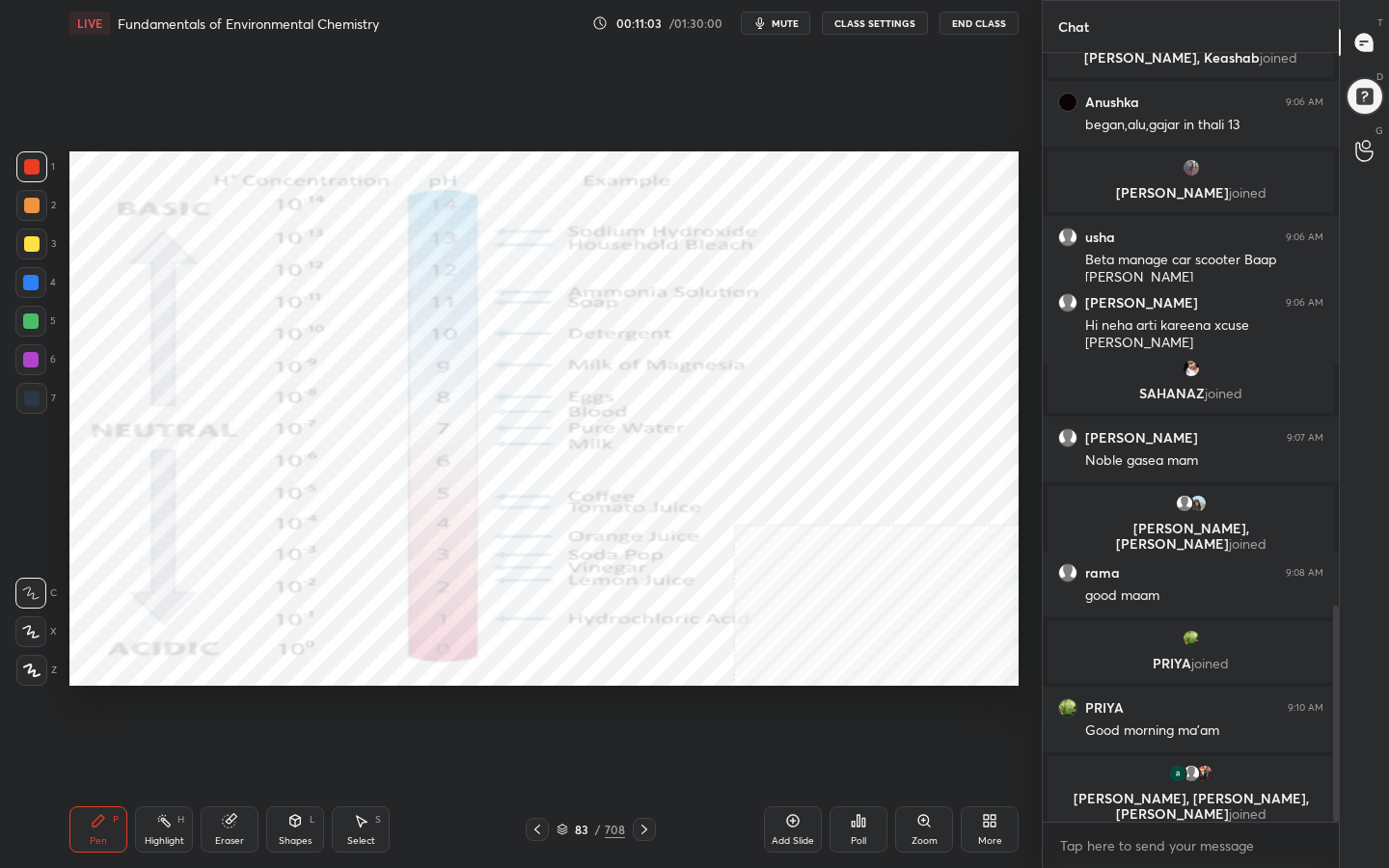 click 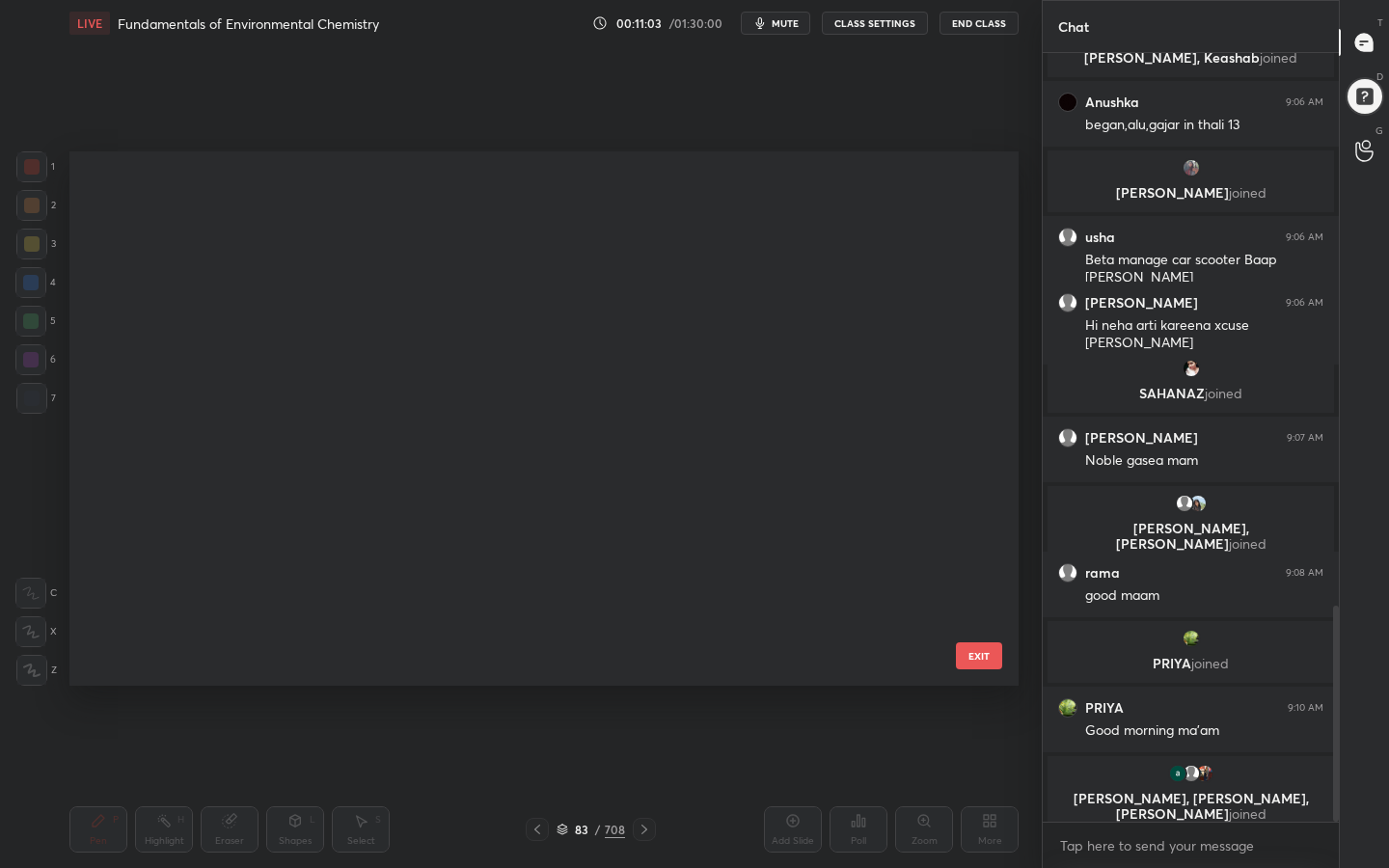 scroll, scrollTop: 4043, scrollLeft: 0, axis: vertical 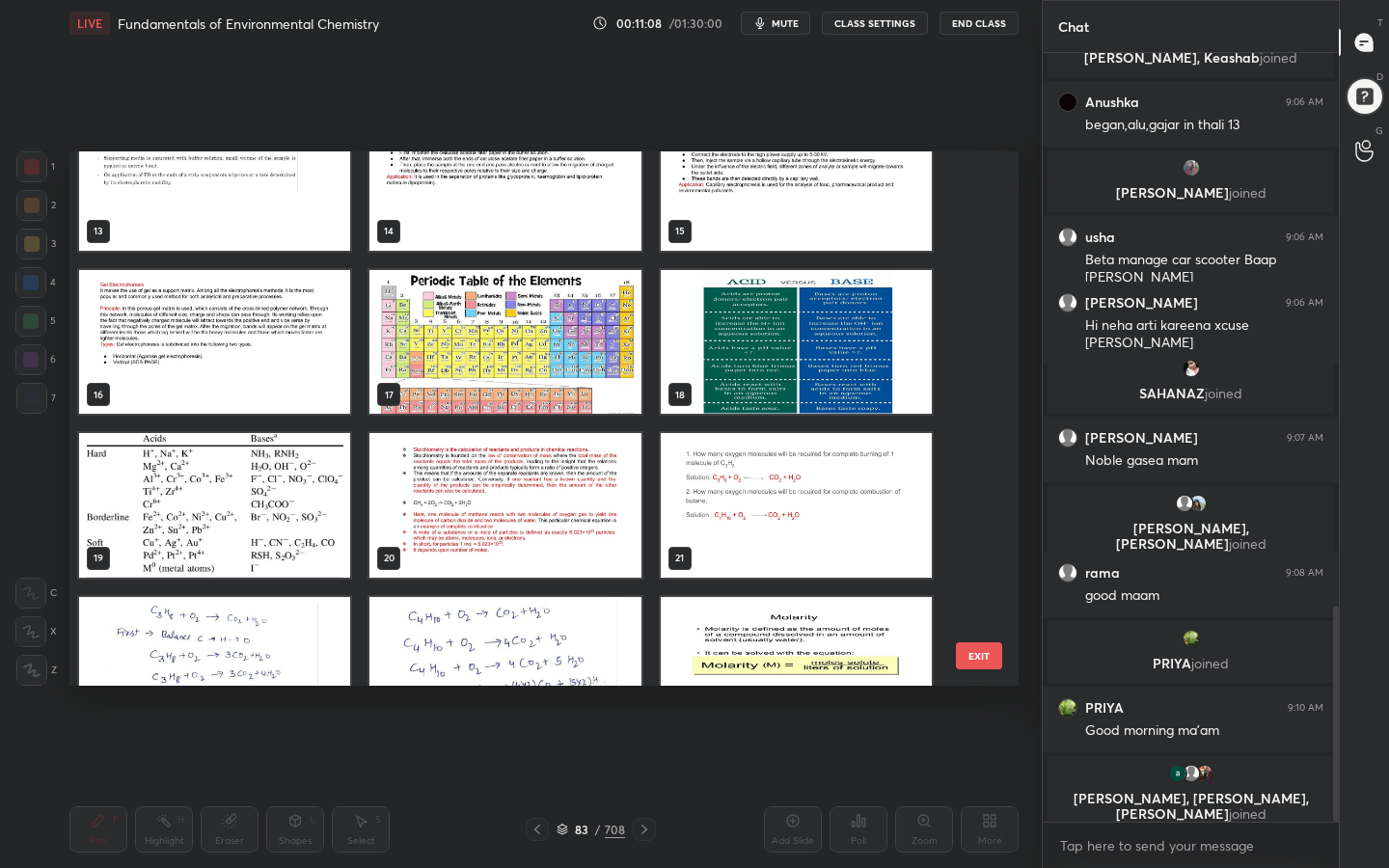 click at bounding box center (504, 505) 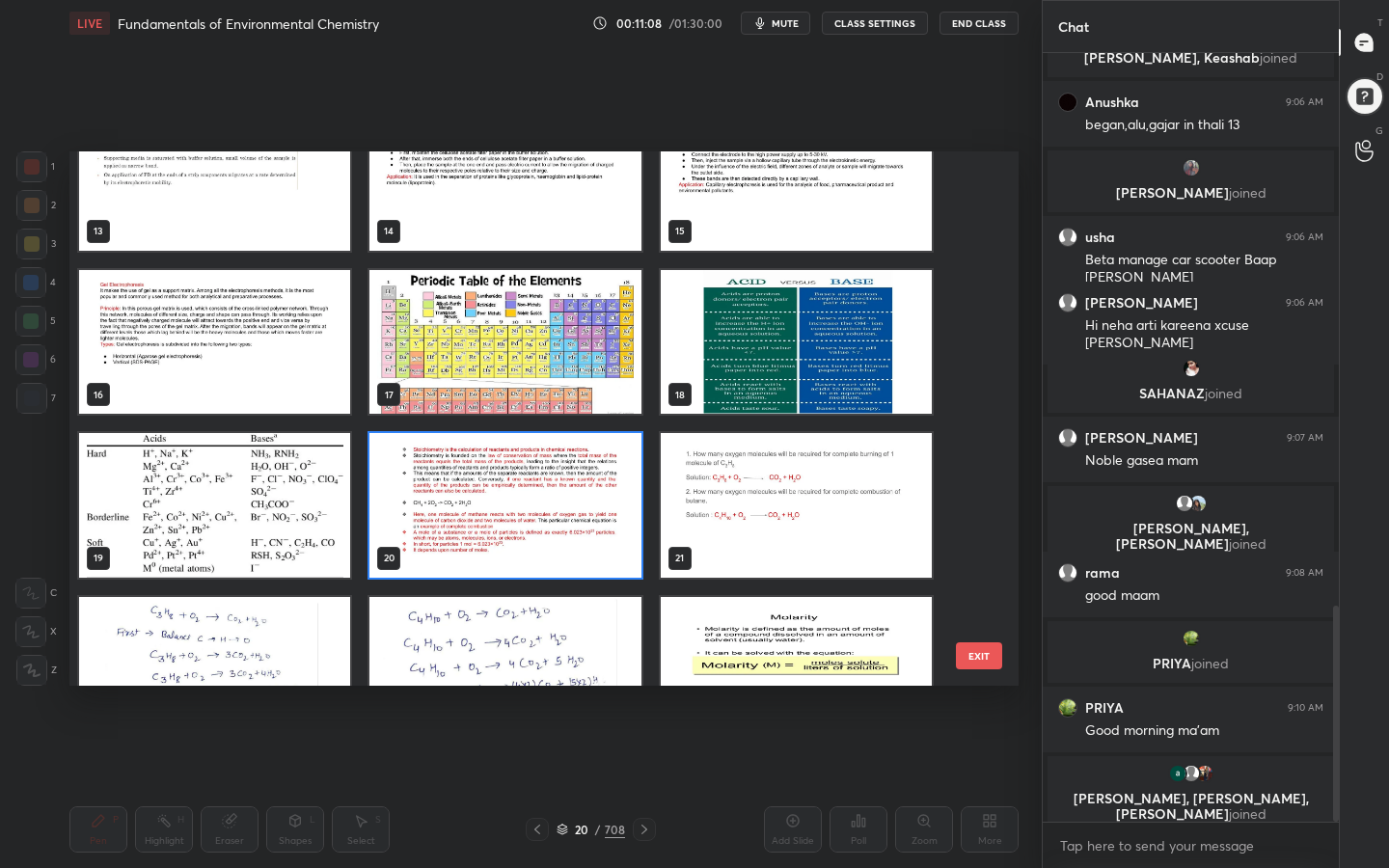 click at bounding box center [504, 505] 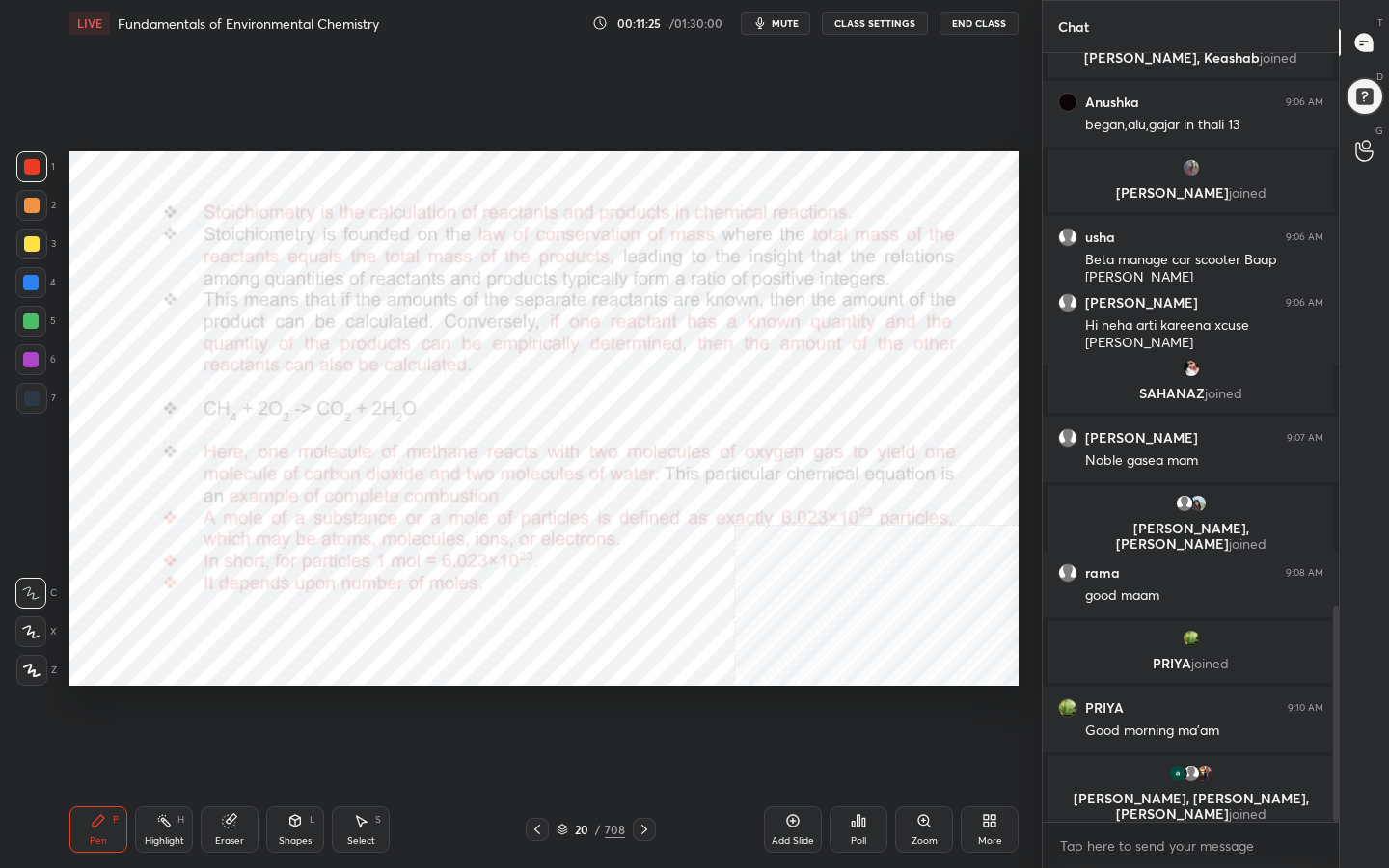 scroll, scrollTop: 1997, scrollLeft: 0, axis: vertical 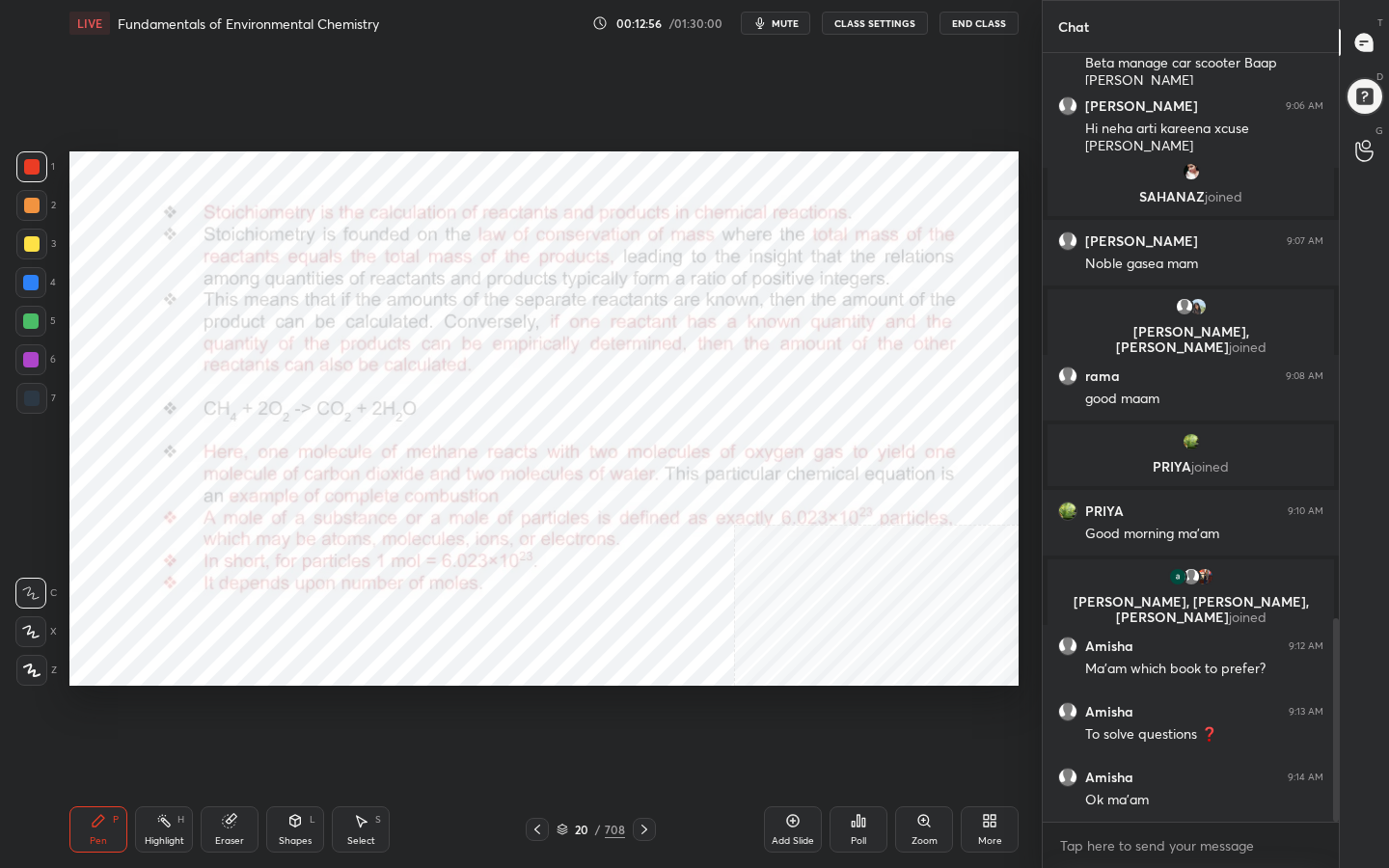 drag, startPoint x: 30, startPoint y: 631, endPoint x: 36, endPoint y: 616, distance: 16.155494 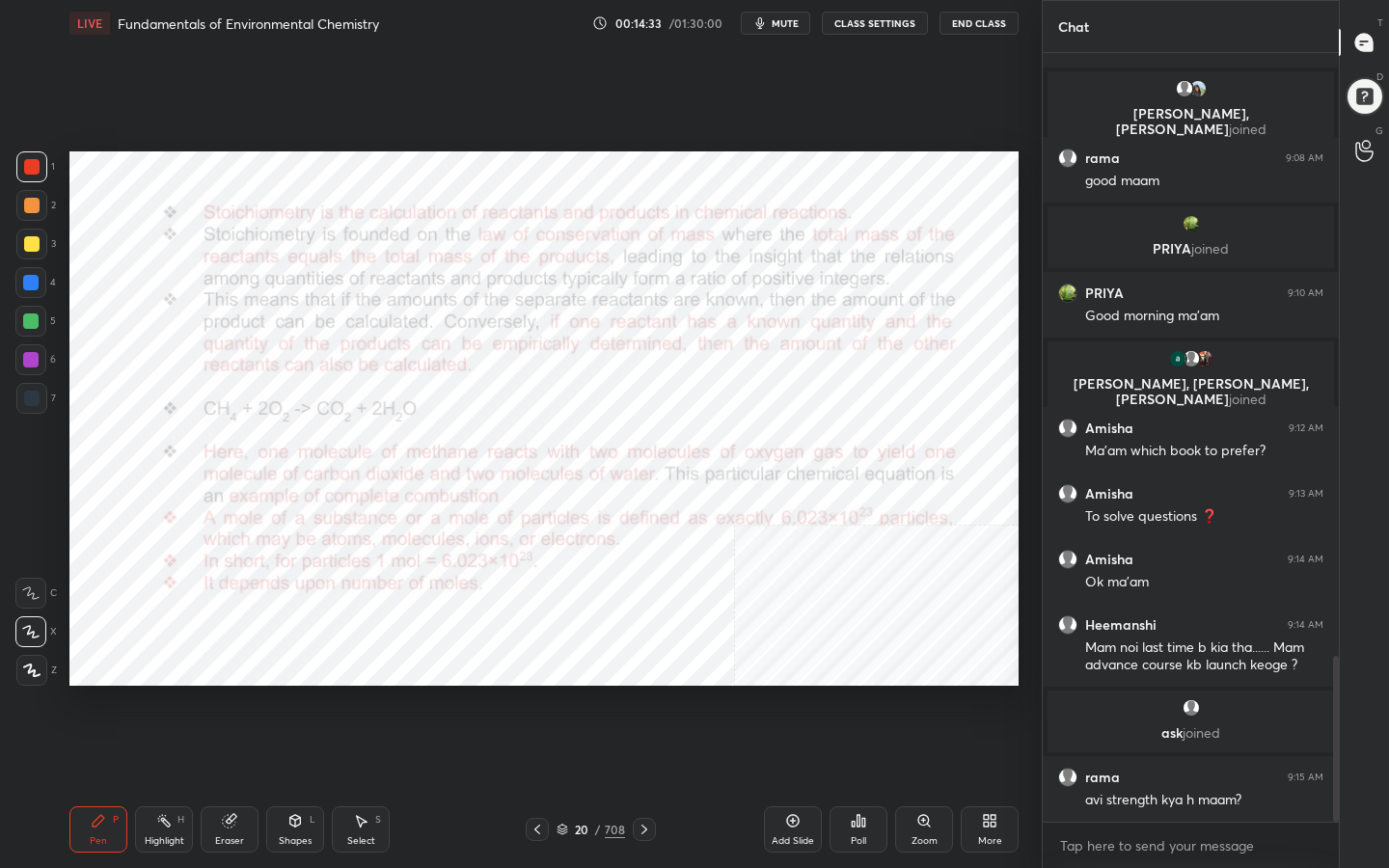 scroll, scrollTop: 2867, scrollLeft: 0, axis: vertical 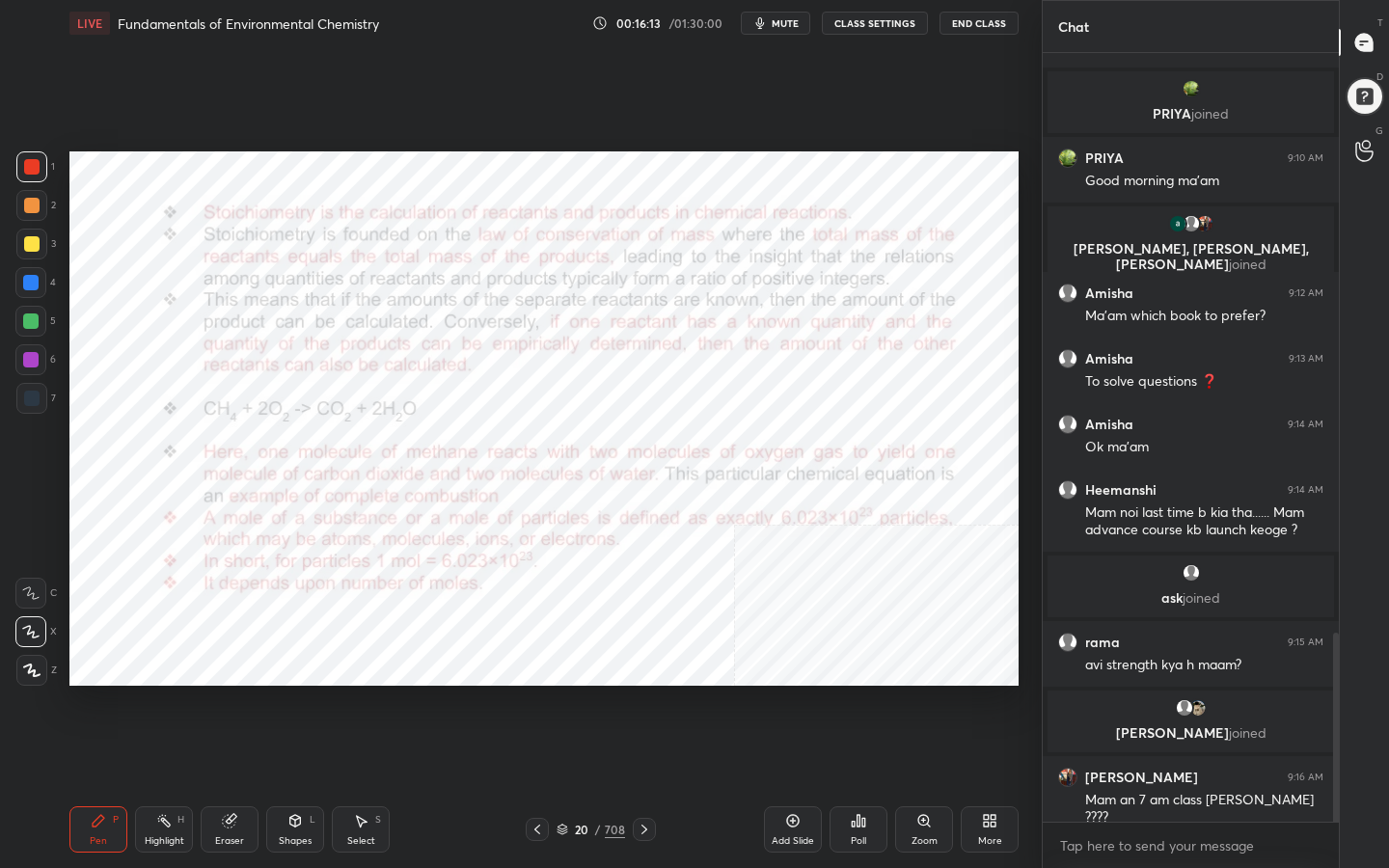 click 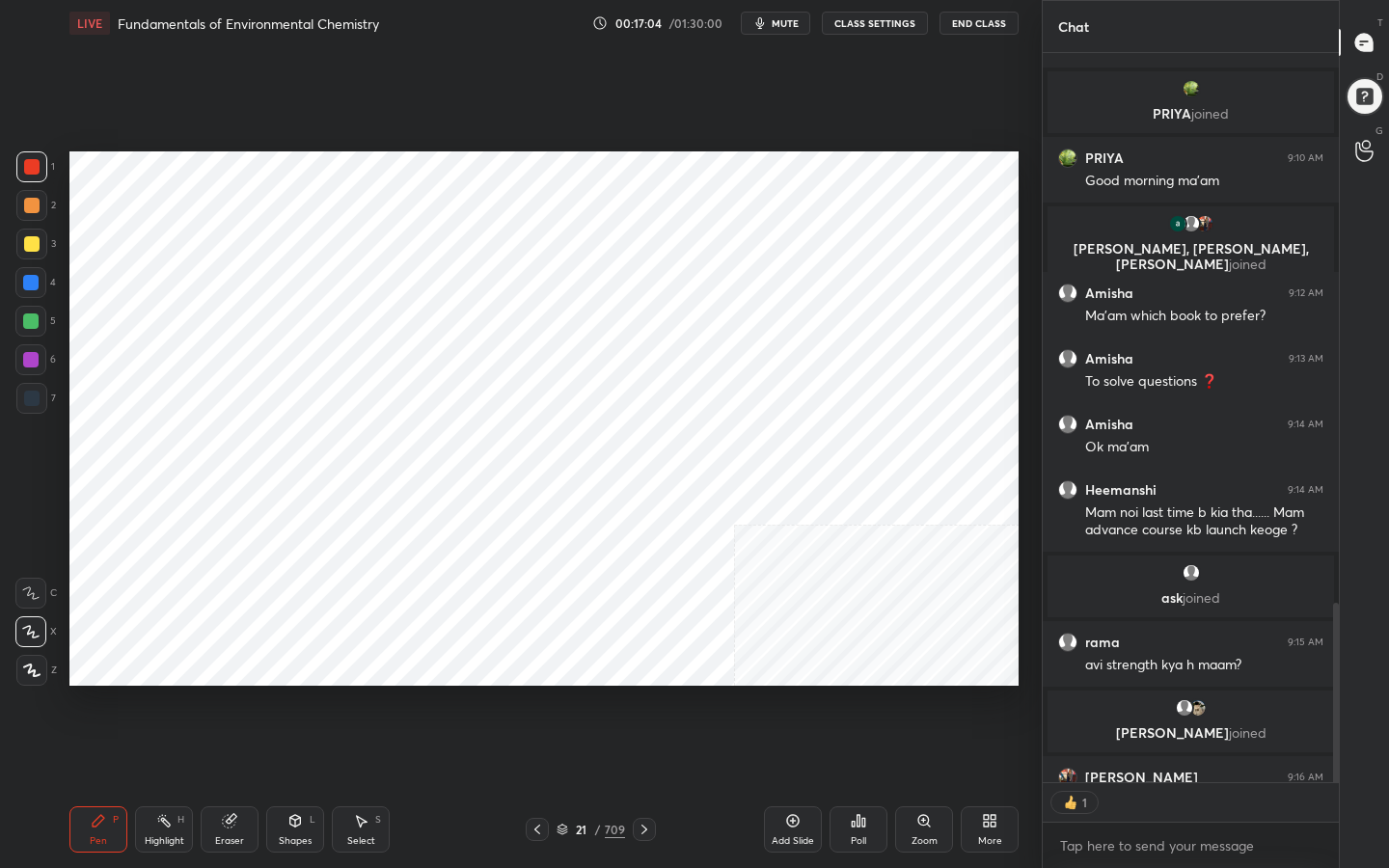 scroll, scrollTop: 723, scrollLeft: 290, axis: both 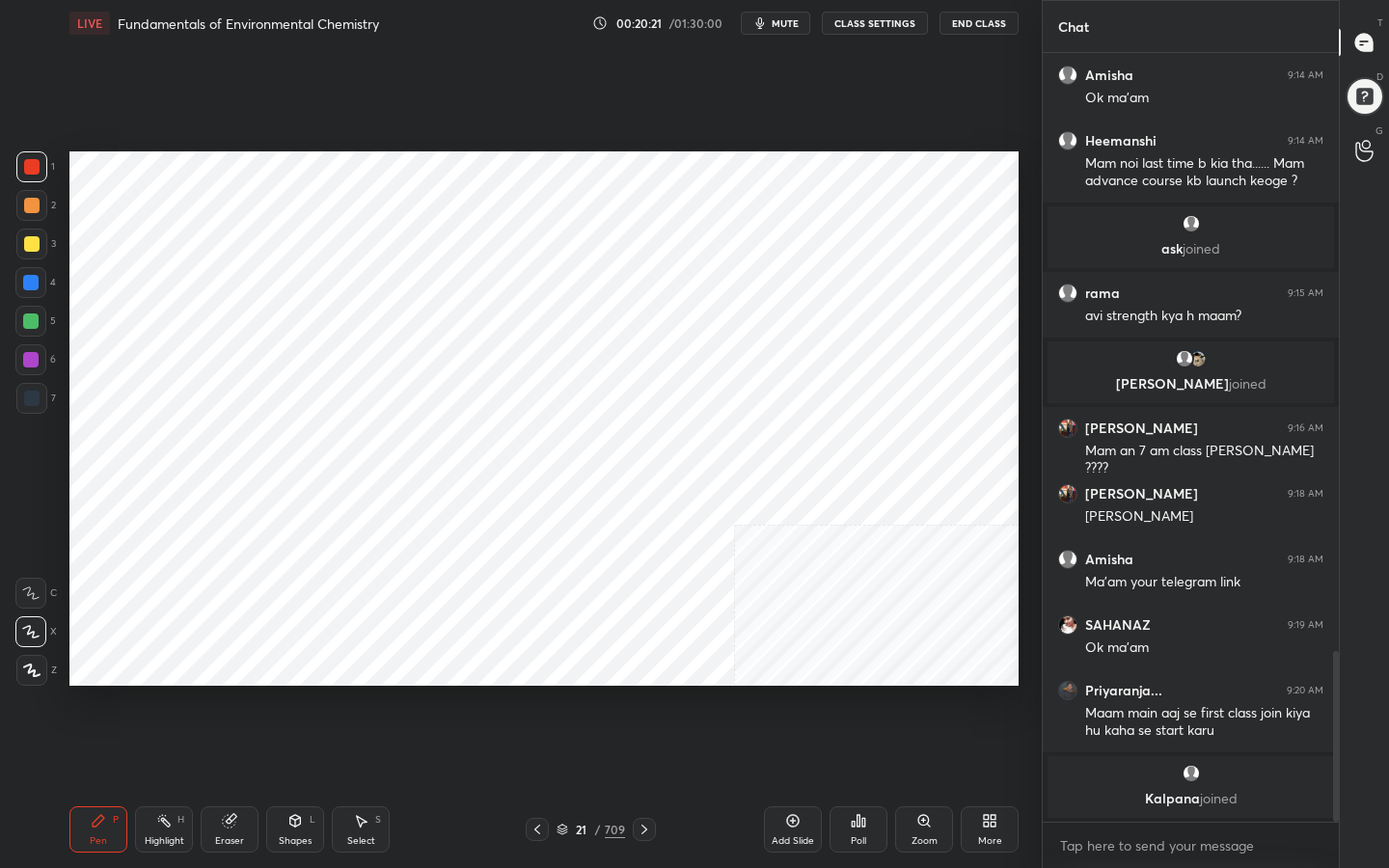 click on "1 2 3 4 5 6 7 C X Z C X Z E E Erase all   H H LIVE Fundamentals of Environmental Chemistry 00:20:21 /  01:30:00 mute CLASS SETTINGS End Class Setting up your live class Poll for   secs No correct answer Start poll Back Fundamentals of Environmental Chemistry • L1 of Complete Course on Environmental Chemistry - UGC NET [DATE] [PERSON_NAME] Pen P Highlight H Eraser Shapes L Select S 21 / 709 Add Slide Poll Zoom More Chat [PERSON_NAME] 9:12 AM Ma'am which book to prefer? [PERSON_NAME] 9:13 AM To solve questions ❓ [PERSON_NAME] 9:14 AM Ok ma'am Heemanshi 9:14 AM Mam noi last time b kia tha...... Mam advance course kb launch keoge ? [PERSON_NAME]  joined rama 9:15 AM avi strength kya h maam? [PERSON_NAME]  joined [PERSON_NAME] 9:16 AM Mam an 7 am class [PERSON_NAME] ???? [PERSON_NAME] 9:18 AM Ji mam [PERSON_NAME] 9:18 AM Ma'am your telegram link SAHANAZ 9:19 AM Ok ma'am Priyaranja... 9:20 AM Maam main aaj se first class join kiya hu kaha se start [PERSON_NAME]  joined JUMP TO LATEST Enable hand raising Enable x   introducing Raise a hand with a doubt Got it T D G" at bounding box center (694, 434) 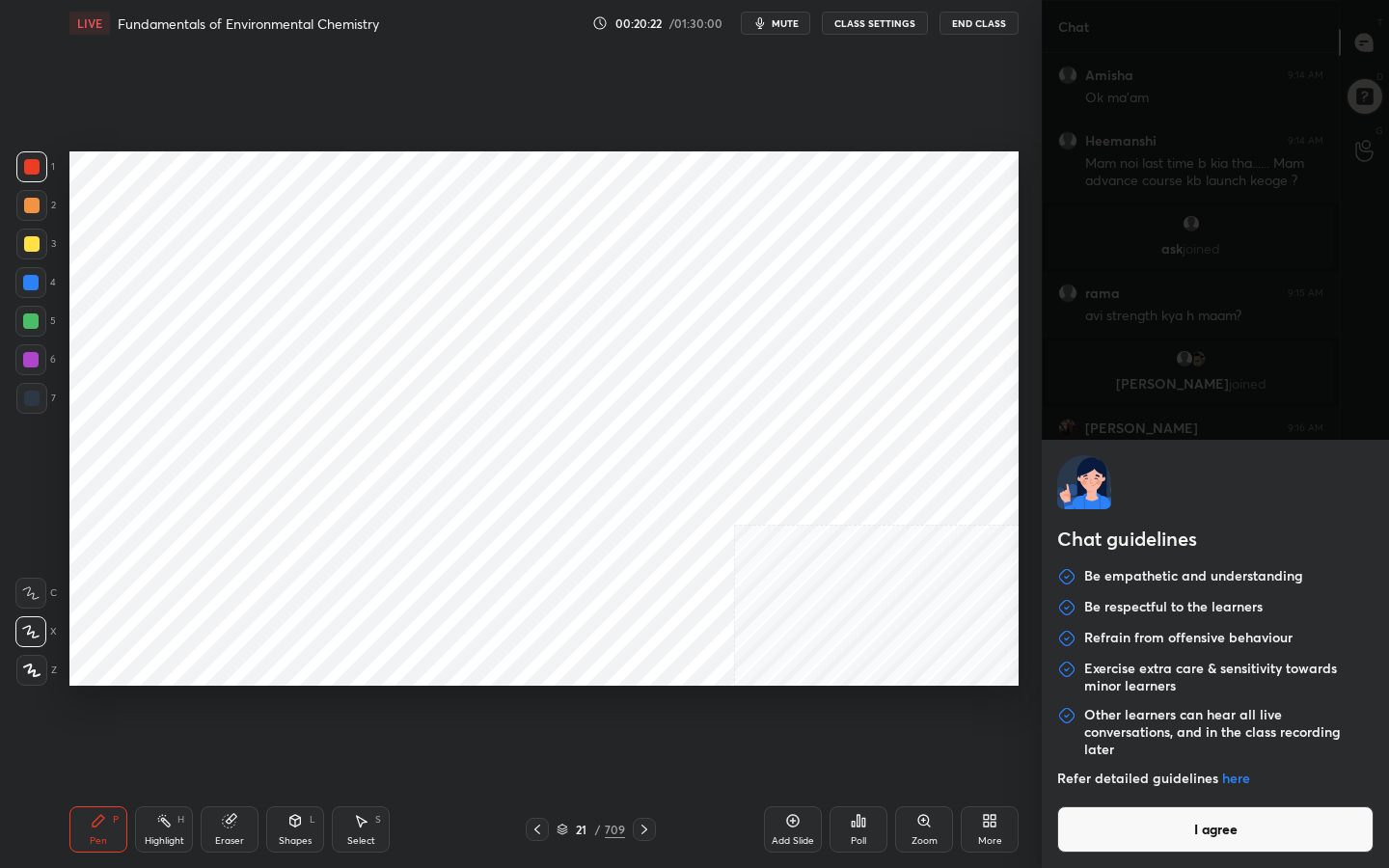 click on "I agree" at bounding box center (1215, 829) 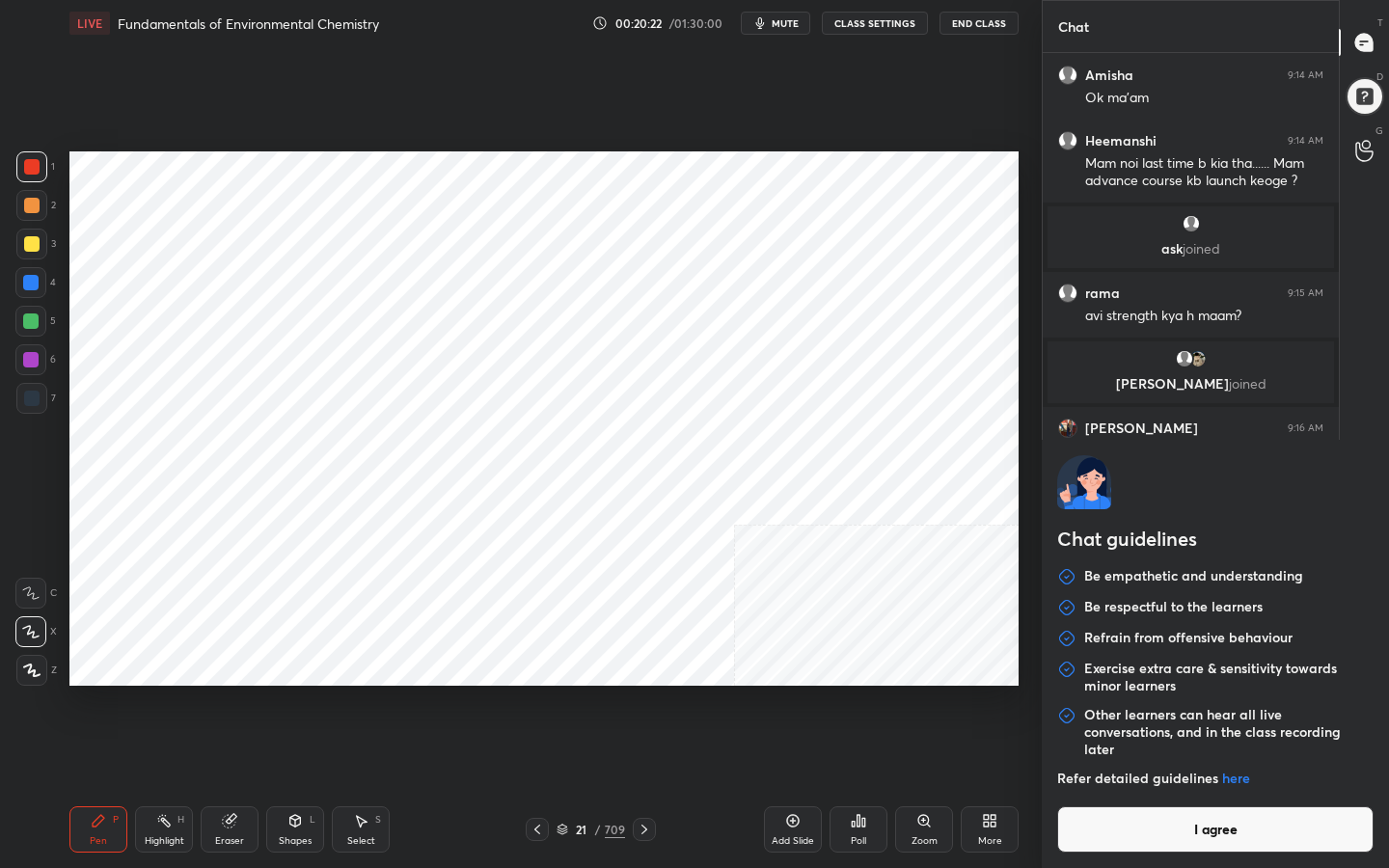type on "x" 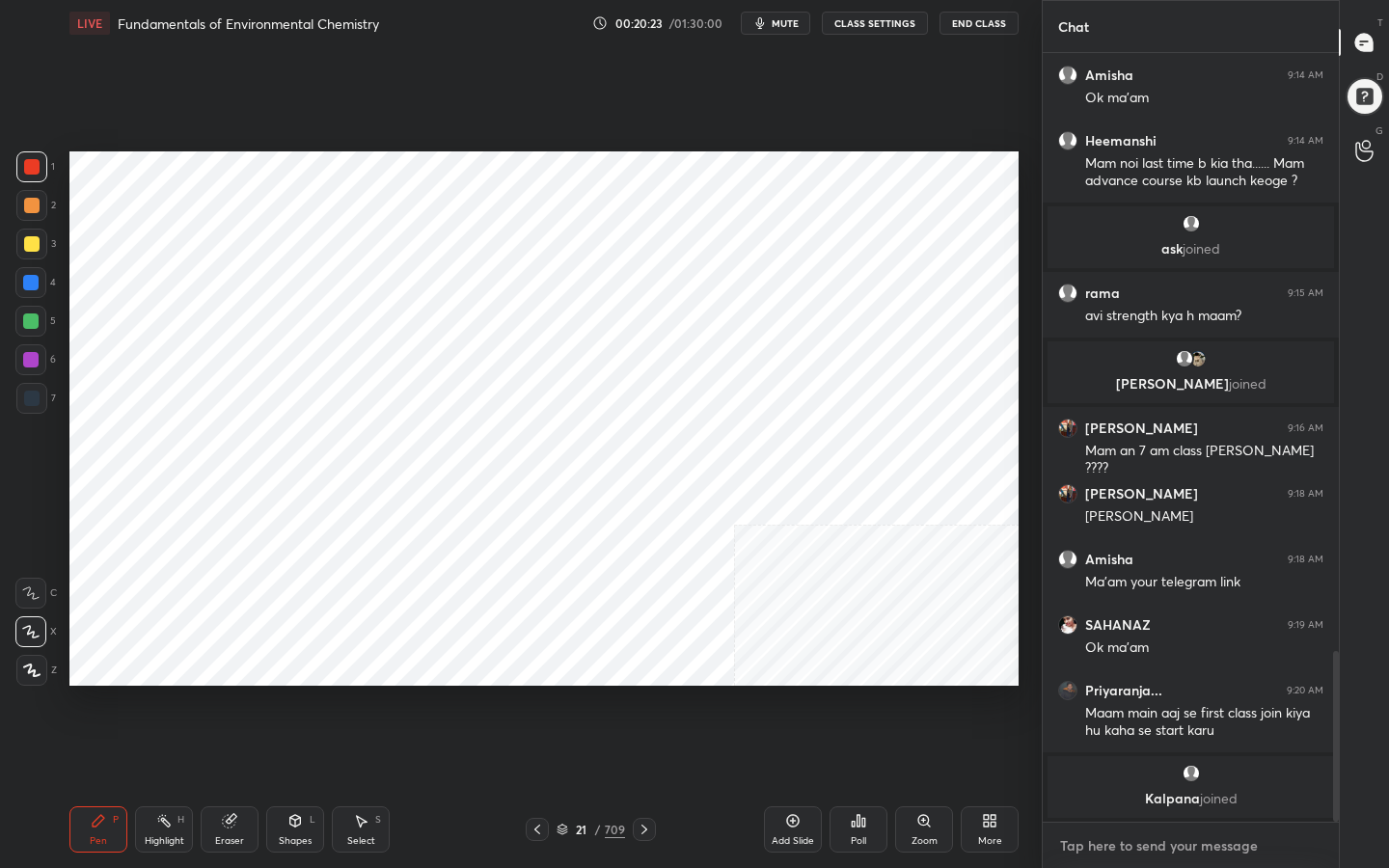 click at bounding box center (1190, 846) 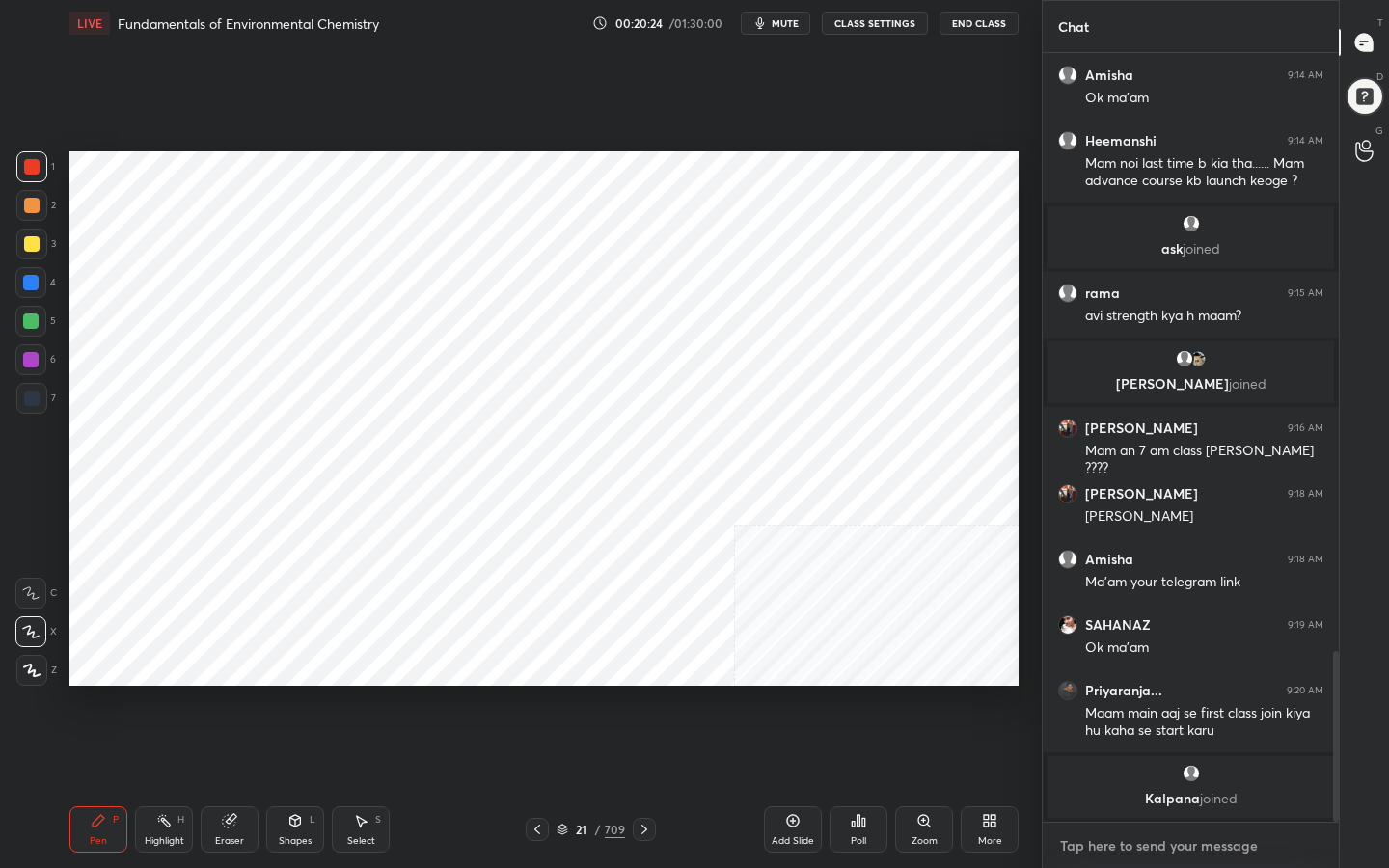 paste on "[URL][DOMAIN_NAME]" 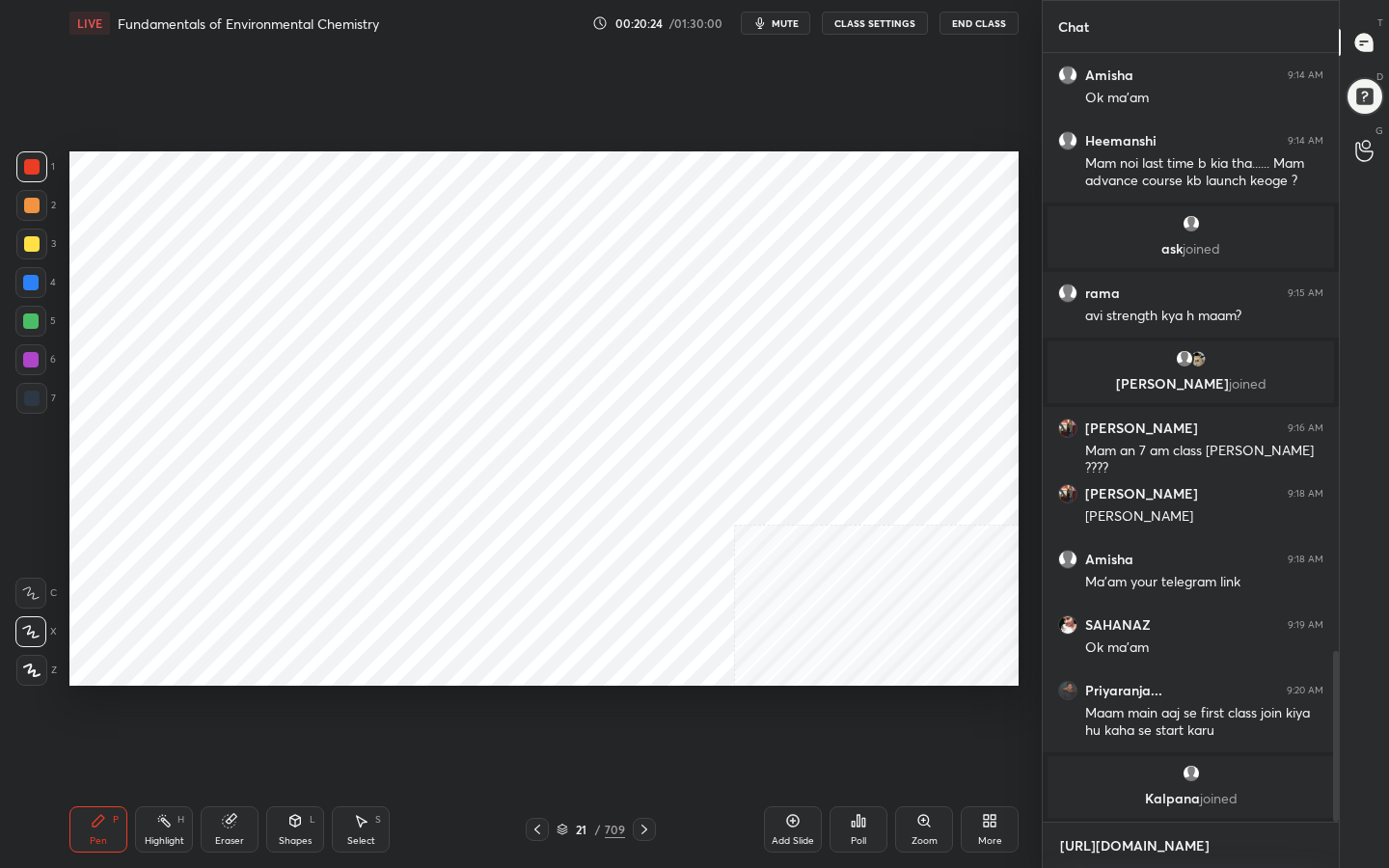 type on "x" 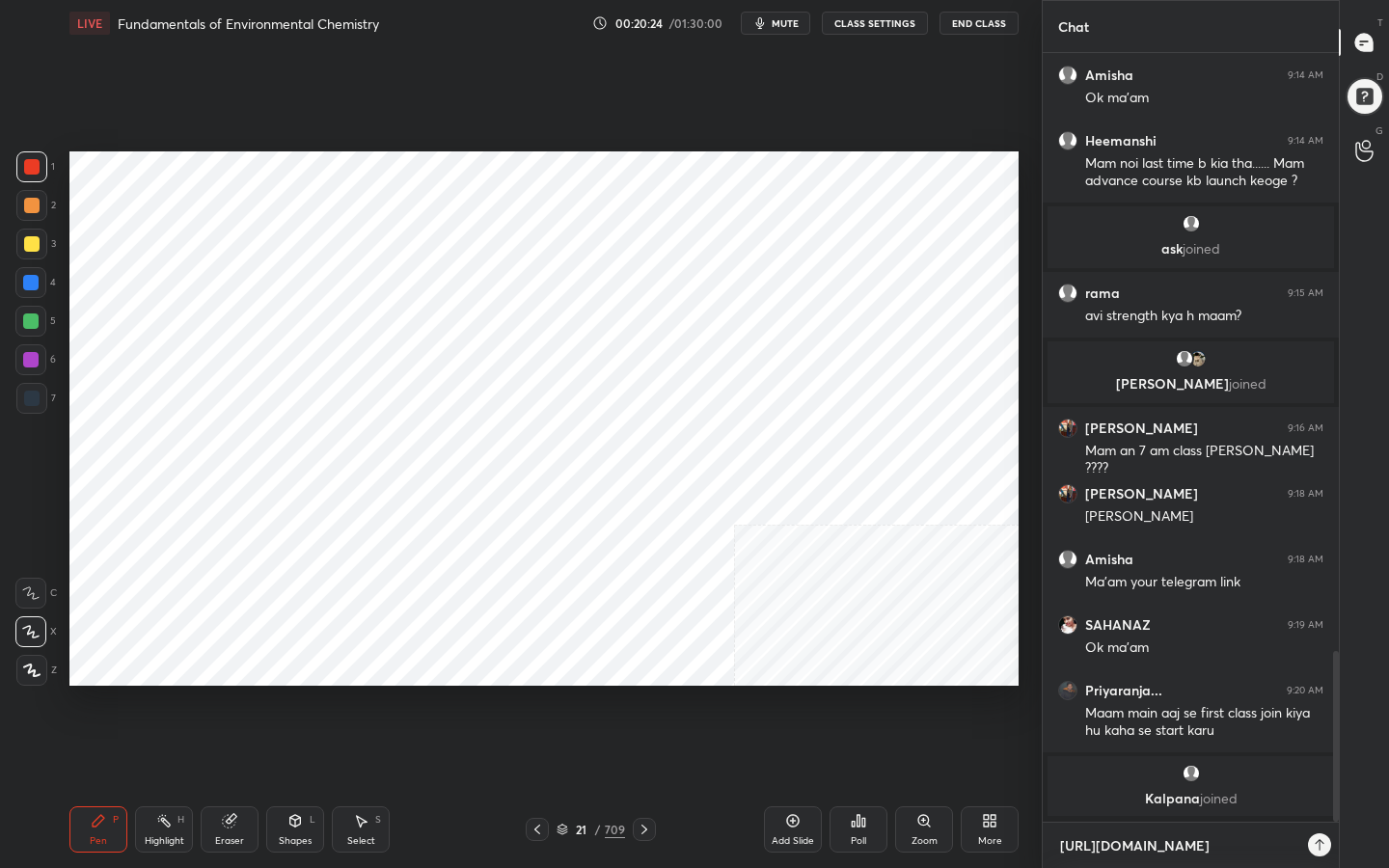 scroll, scrollTop: 757, scrollLeft: 290, axis: both 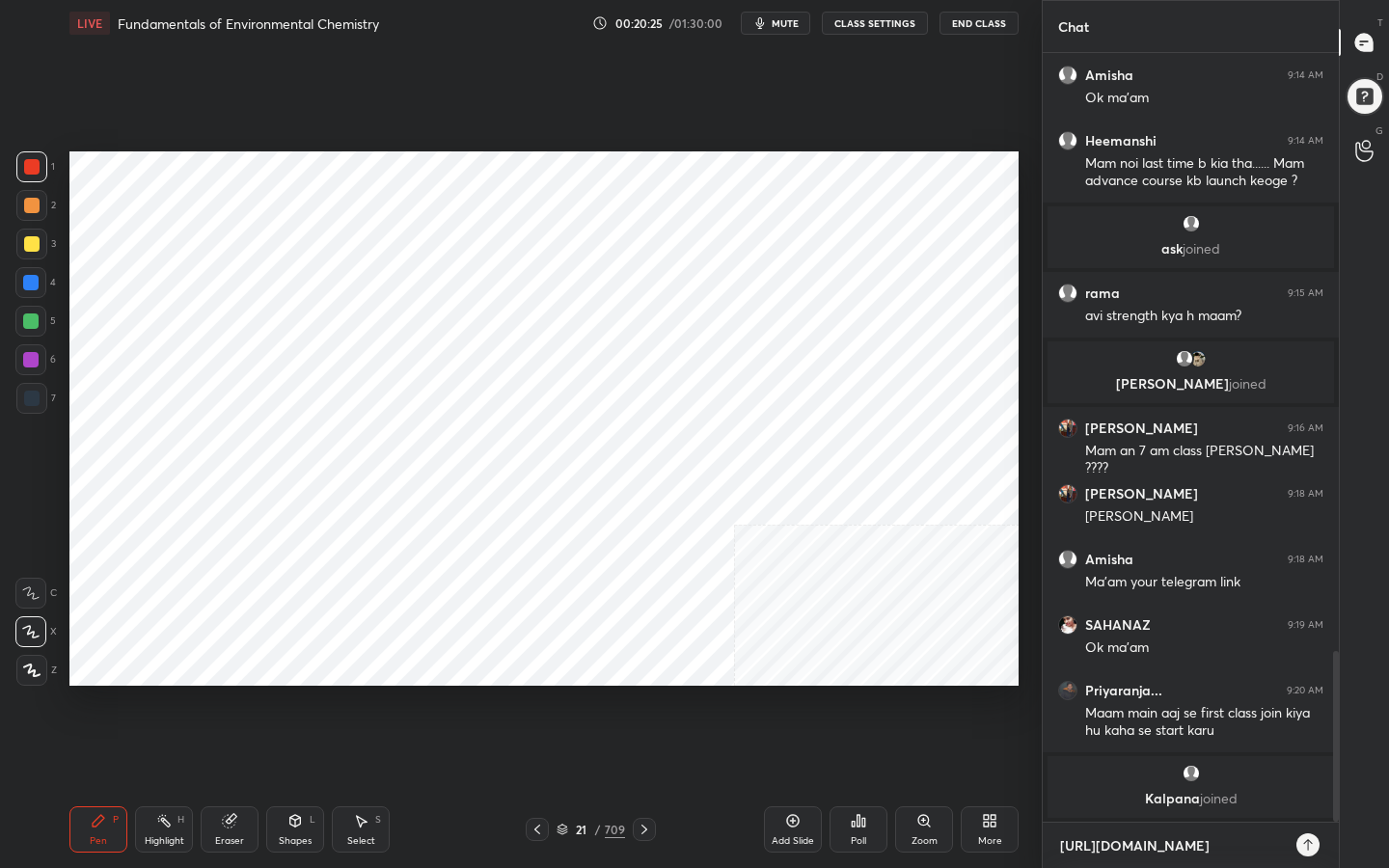 type 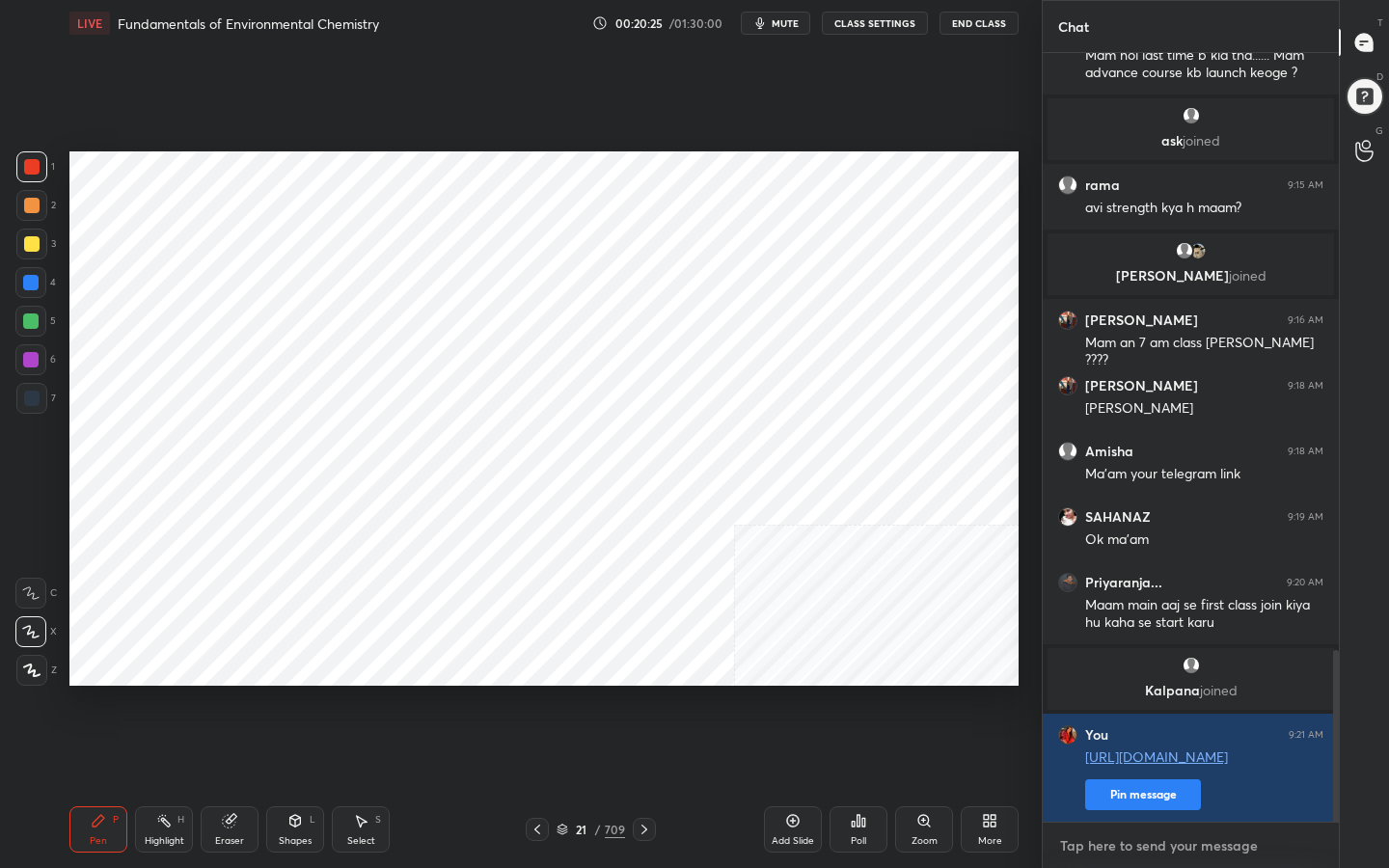 scroll, scrollTop: 2676, scrollLeft: 0, axis: vertical 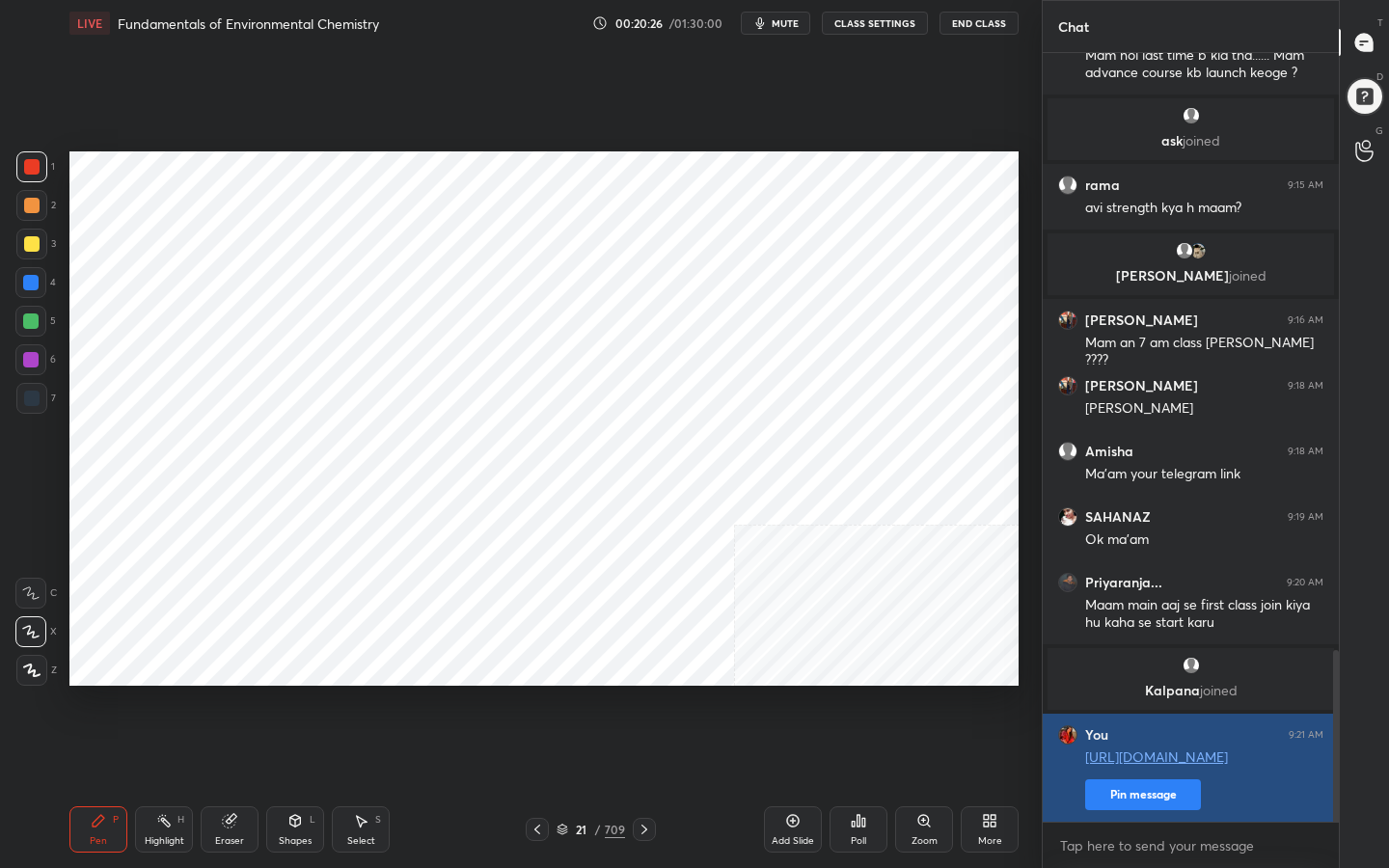click on "Pin message" at bounding box center (1143, 795) 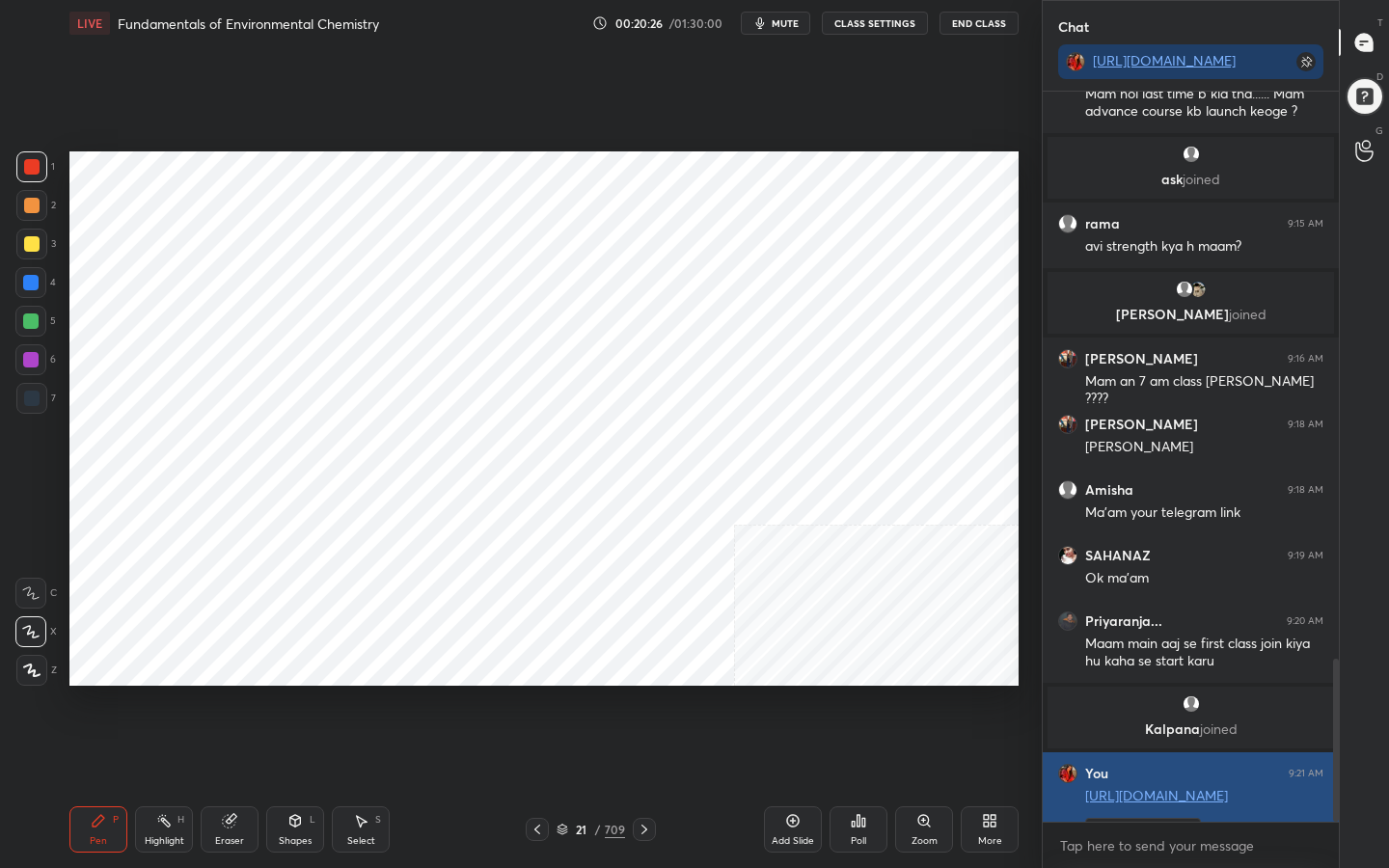 scroll, scrollTop: 564, scrollLeft: 290, axis: both 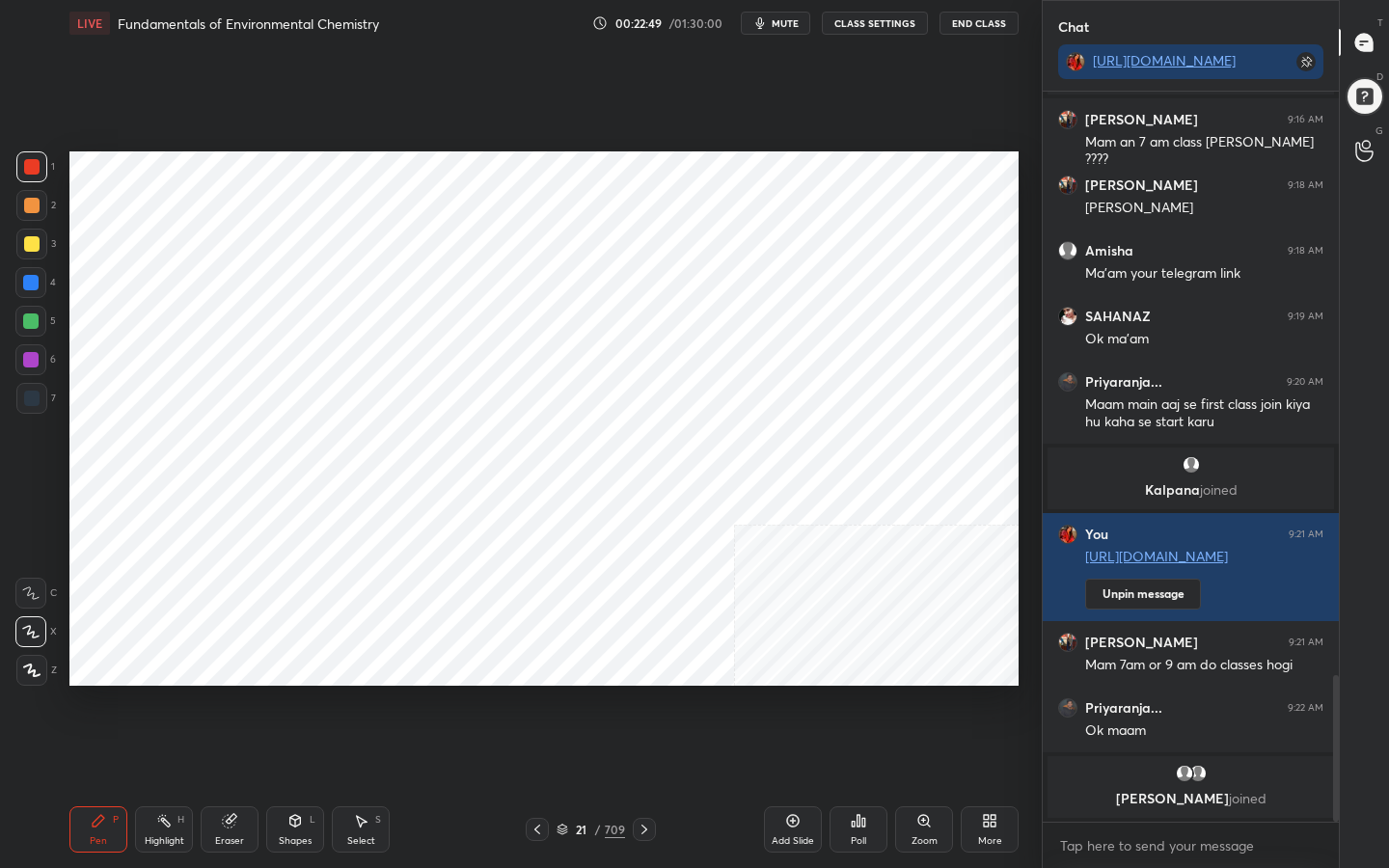 click on "Setting up your live class Poll for   secs No correct answer Start poll" at bounding box center [544, 419] 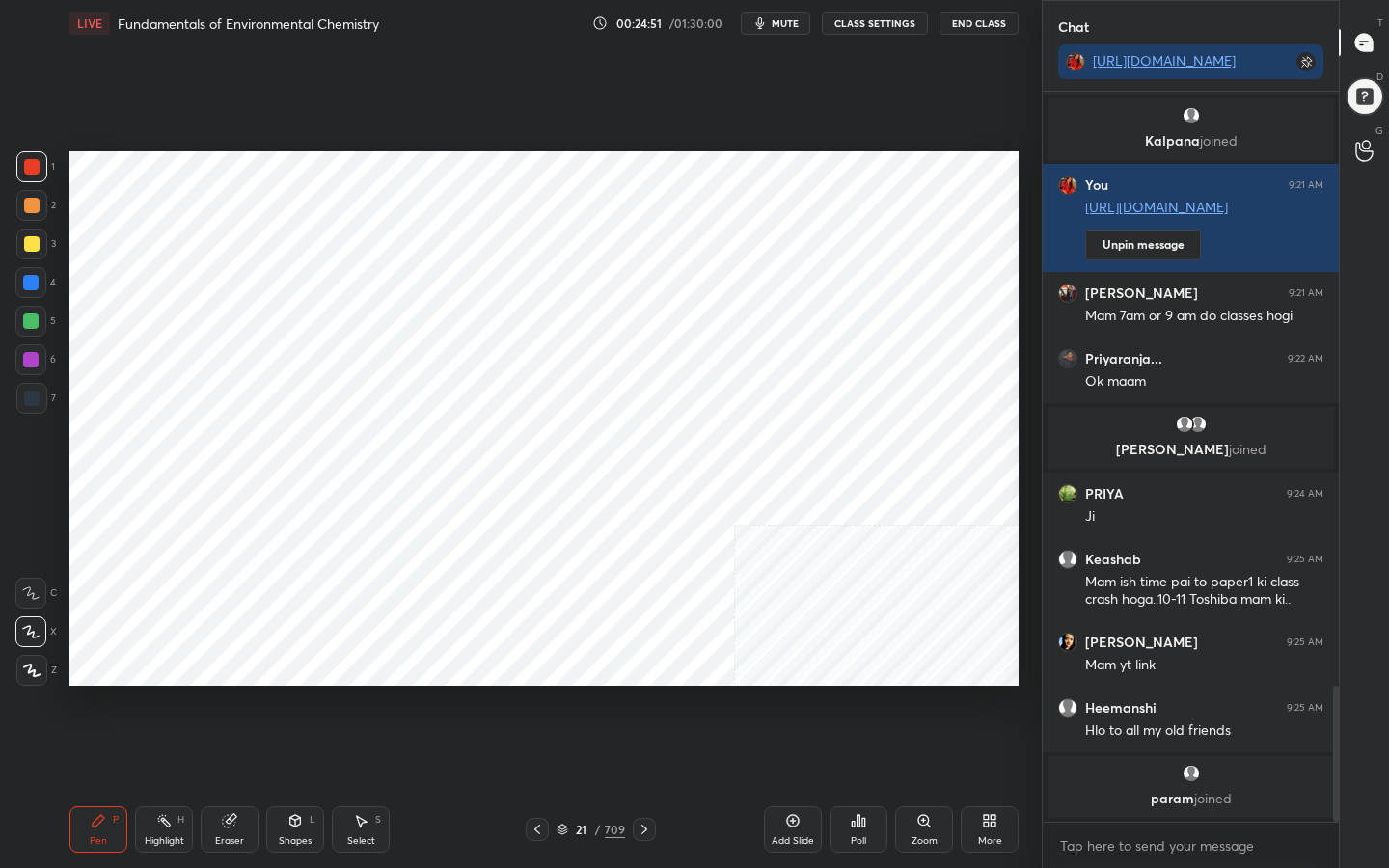 scroll, scrollTop: 3159, scrollLeft: 0, axis: vertical 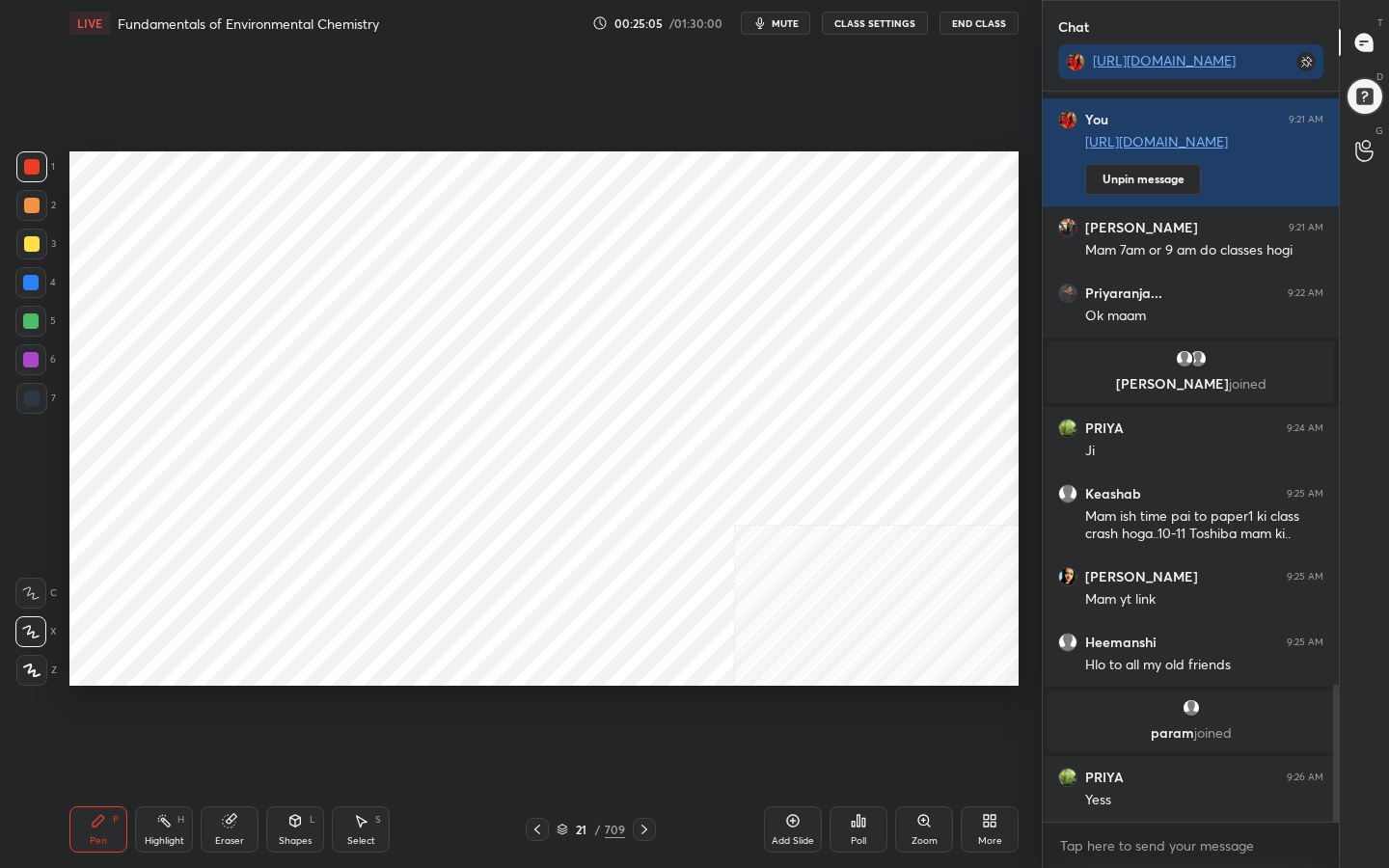 click on "Add Slide" at bounding box center [793, 829] 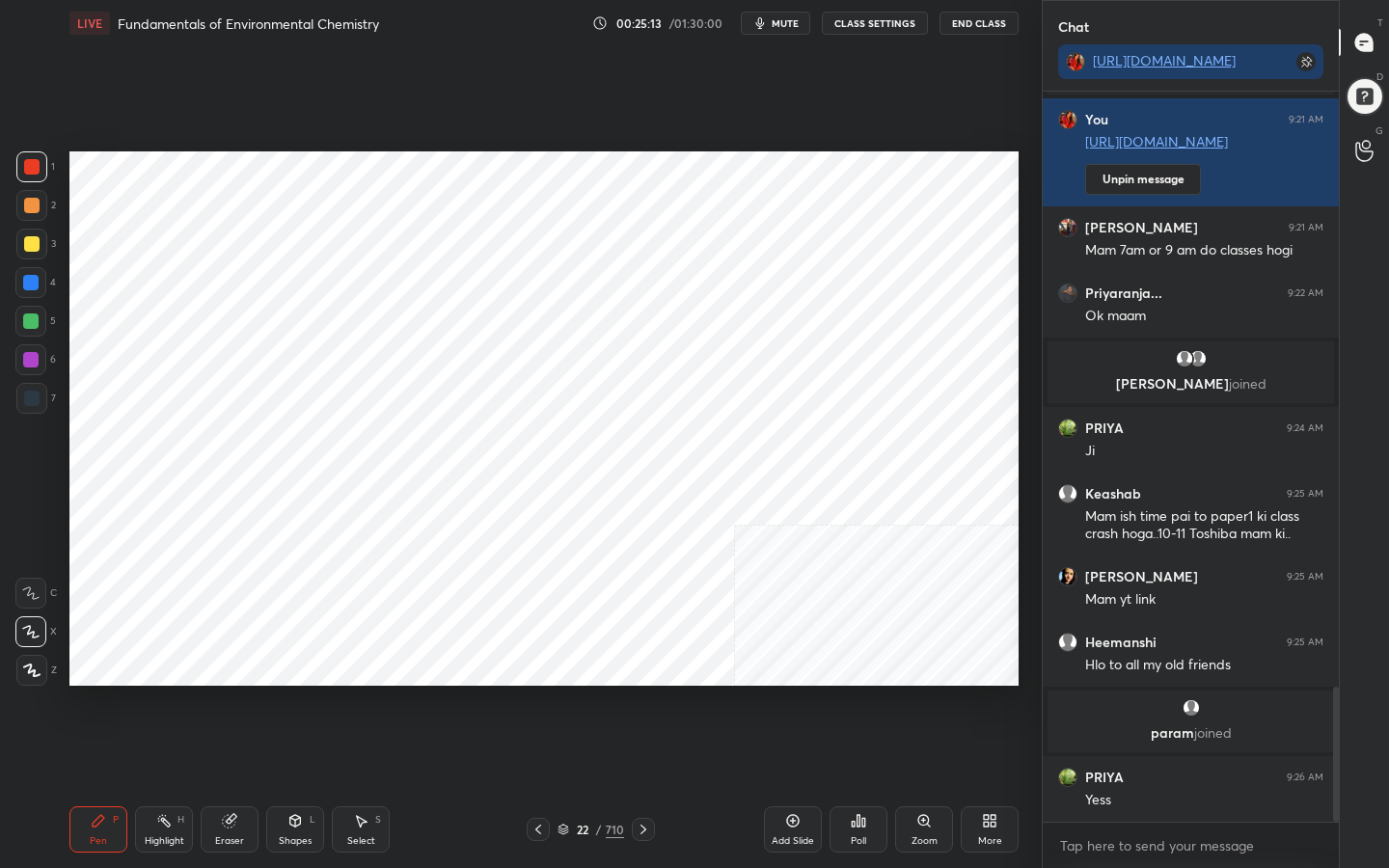 scroll, scrollTop: 3224, scrollLeft: 0, axis: vertical 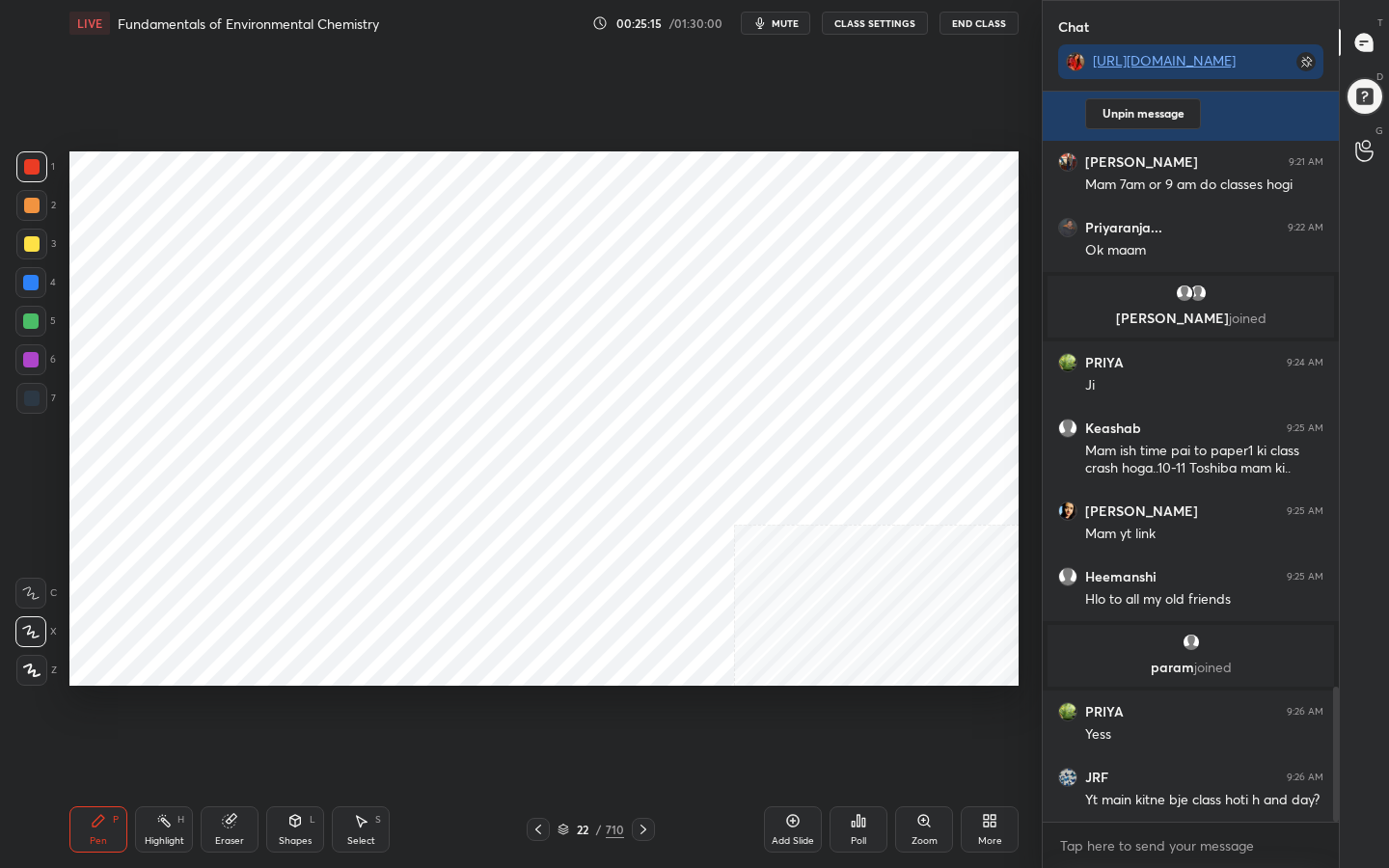 drag, startPoint x: 223, startPoint y: 807, endPoint x: 230, endPoint y: 756, distance: 51.478151 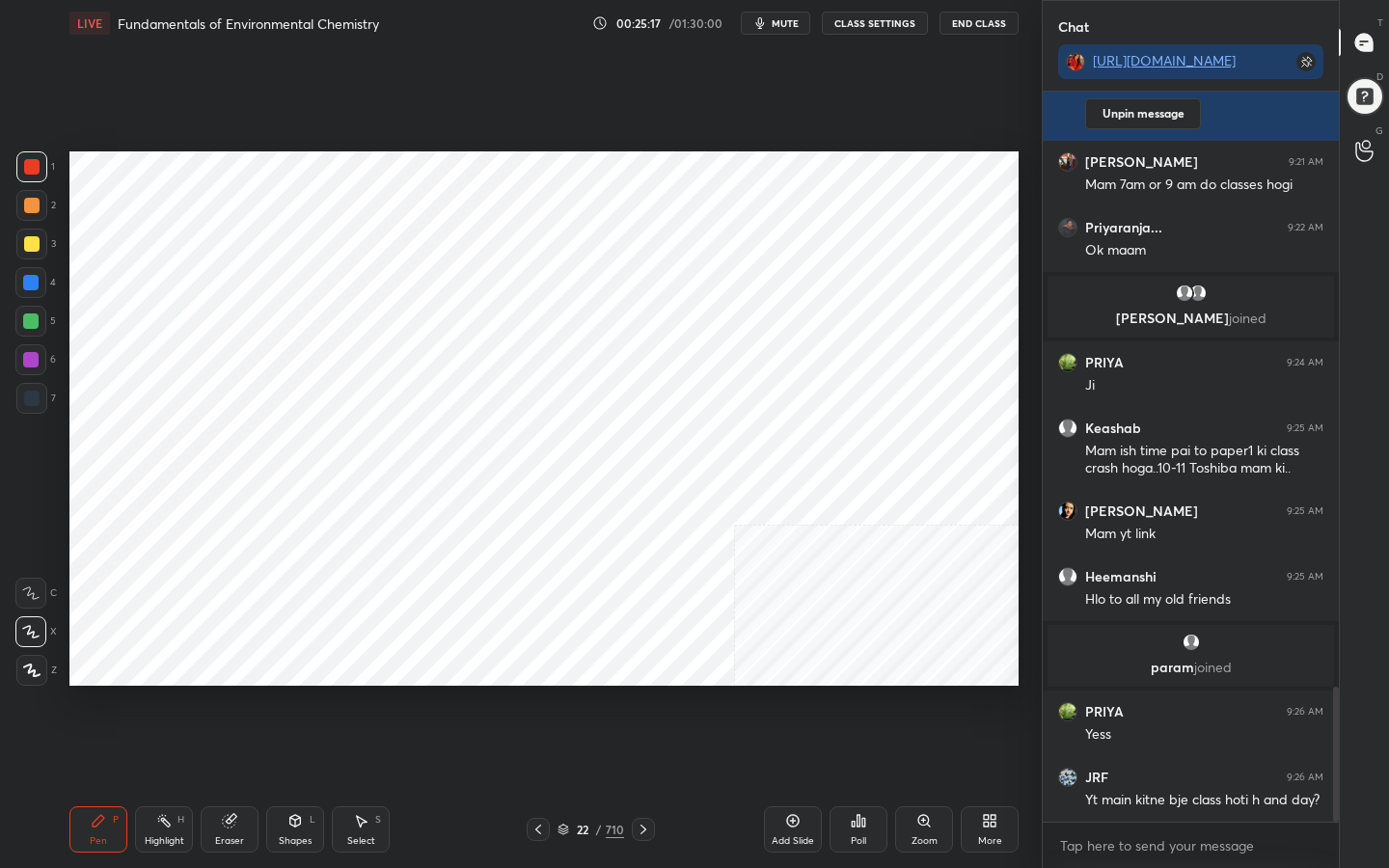drag, startPoint x: 236, startPoint y: 829, endPoint x: 242, endPoint y: 724, distance: 105.171289 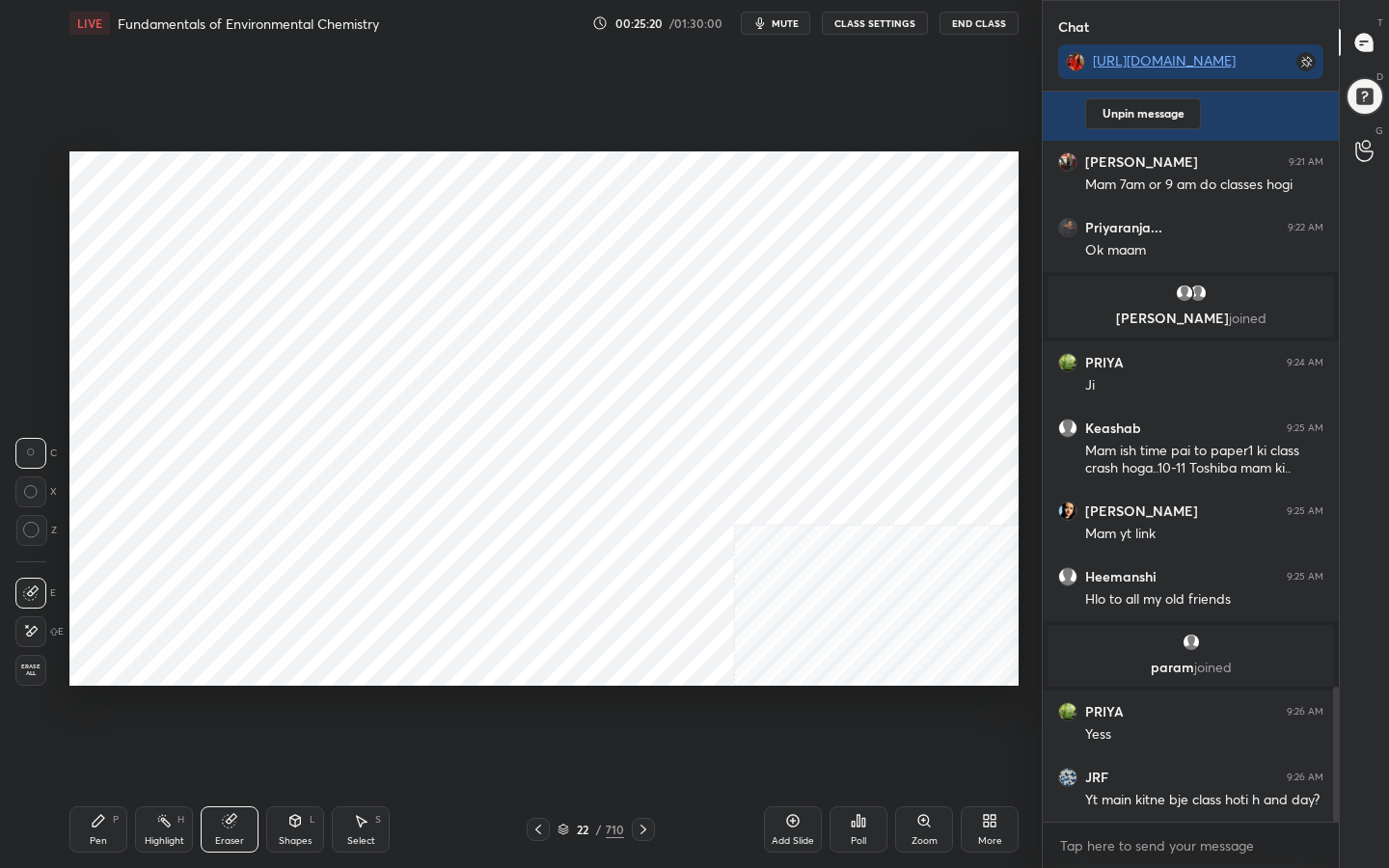 drag, startPoint x: 106, startPoint y: 829, endPoint x: 119, endPoint y: 764, distance: 66.2873 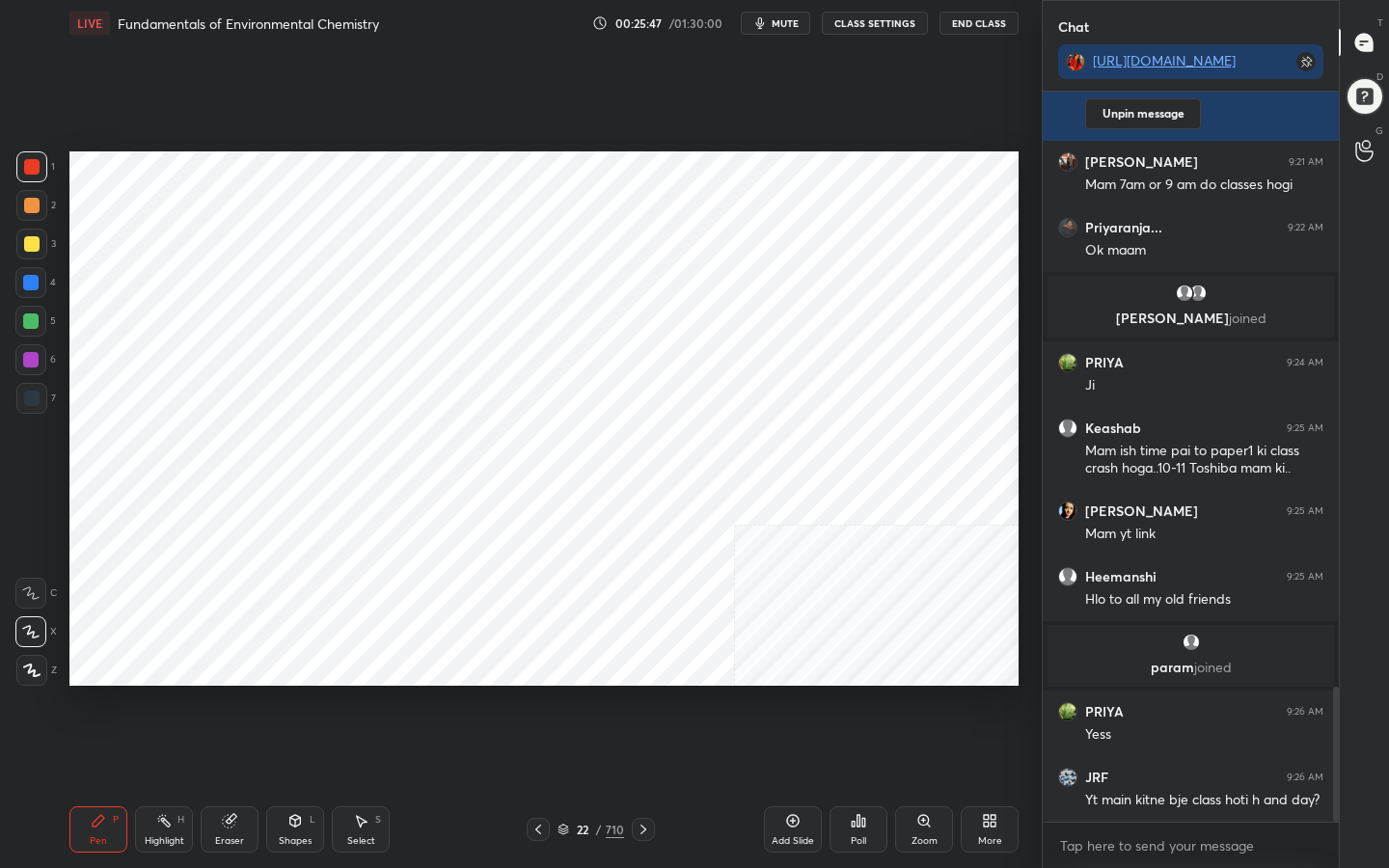 scroll, scrollTop: 3290, scrollLeft: 0, axis: vertical 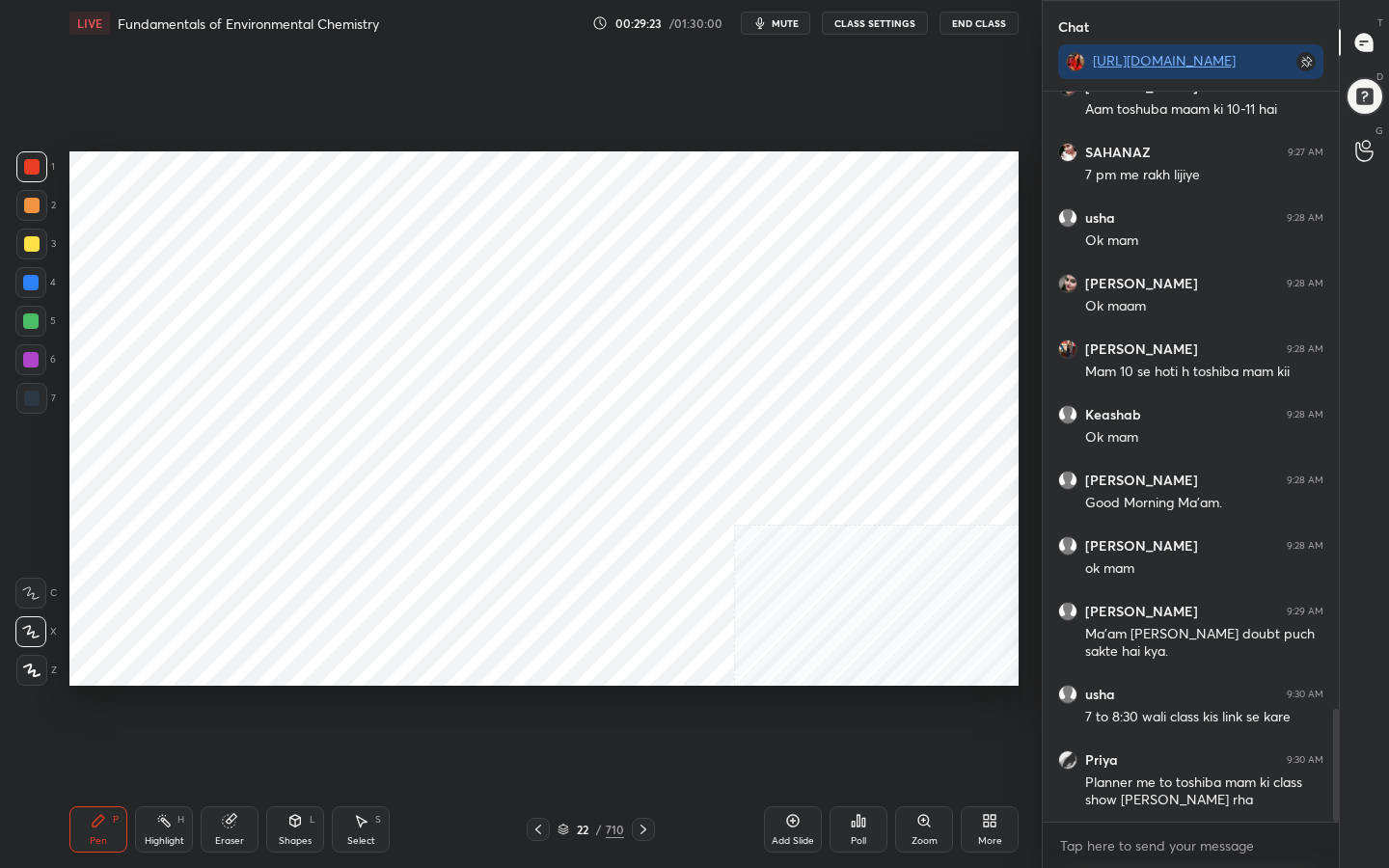 drag, startPoint x: 233, startPoint y: 830, endPoint x: 308, endPoint y: 701, distance: 149.21796 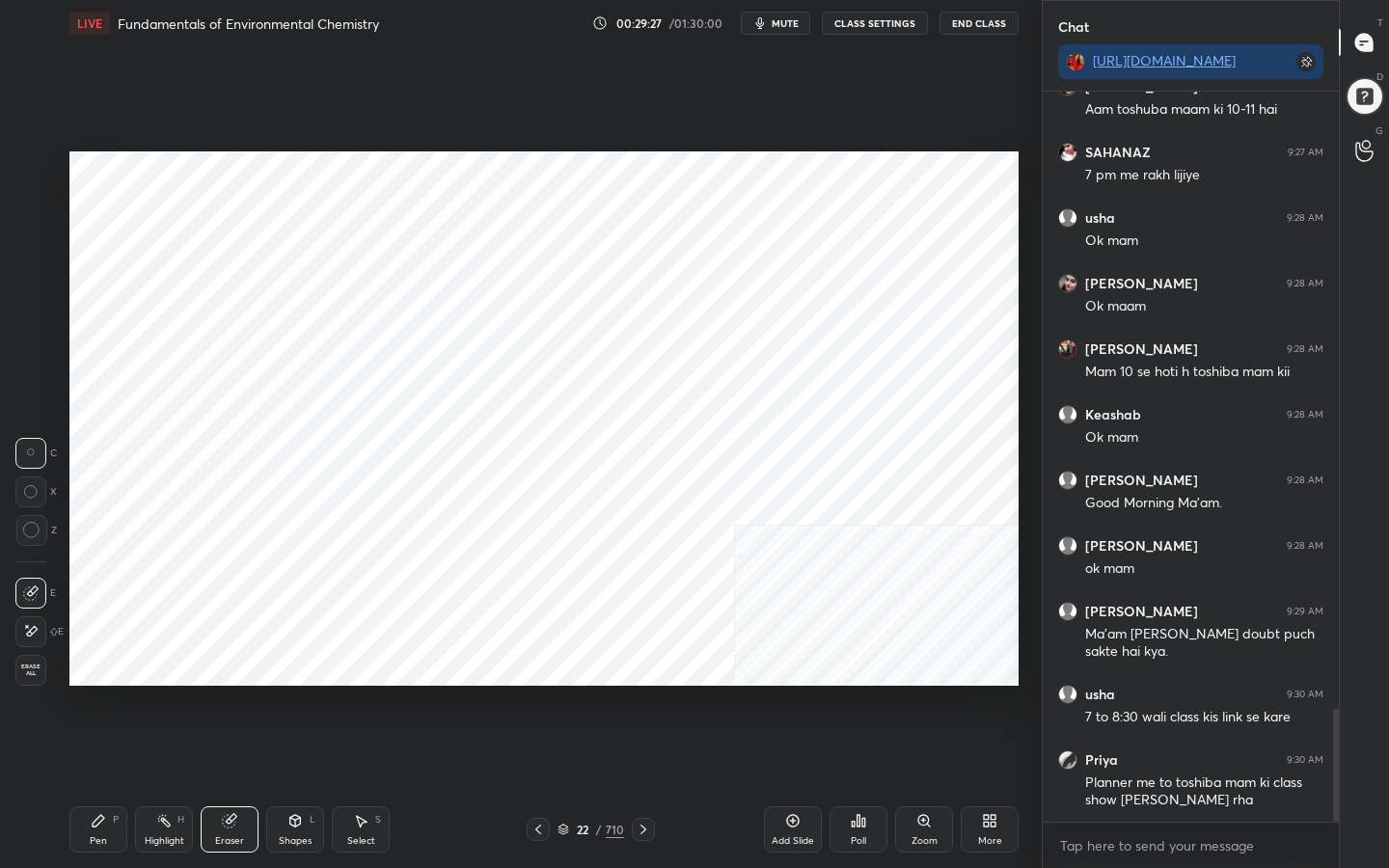 drag, startPoint x: 116, startPoint y: 823, endPoint x: 134, endPoint y: 798, distance: 30.805844 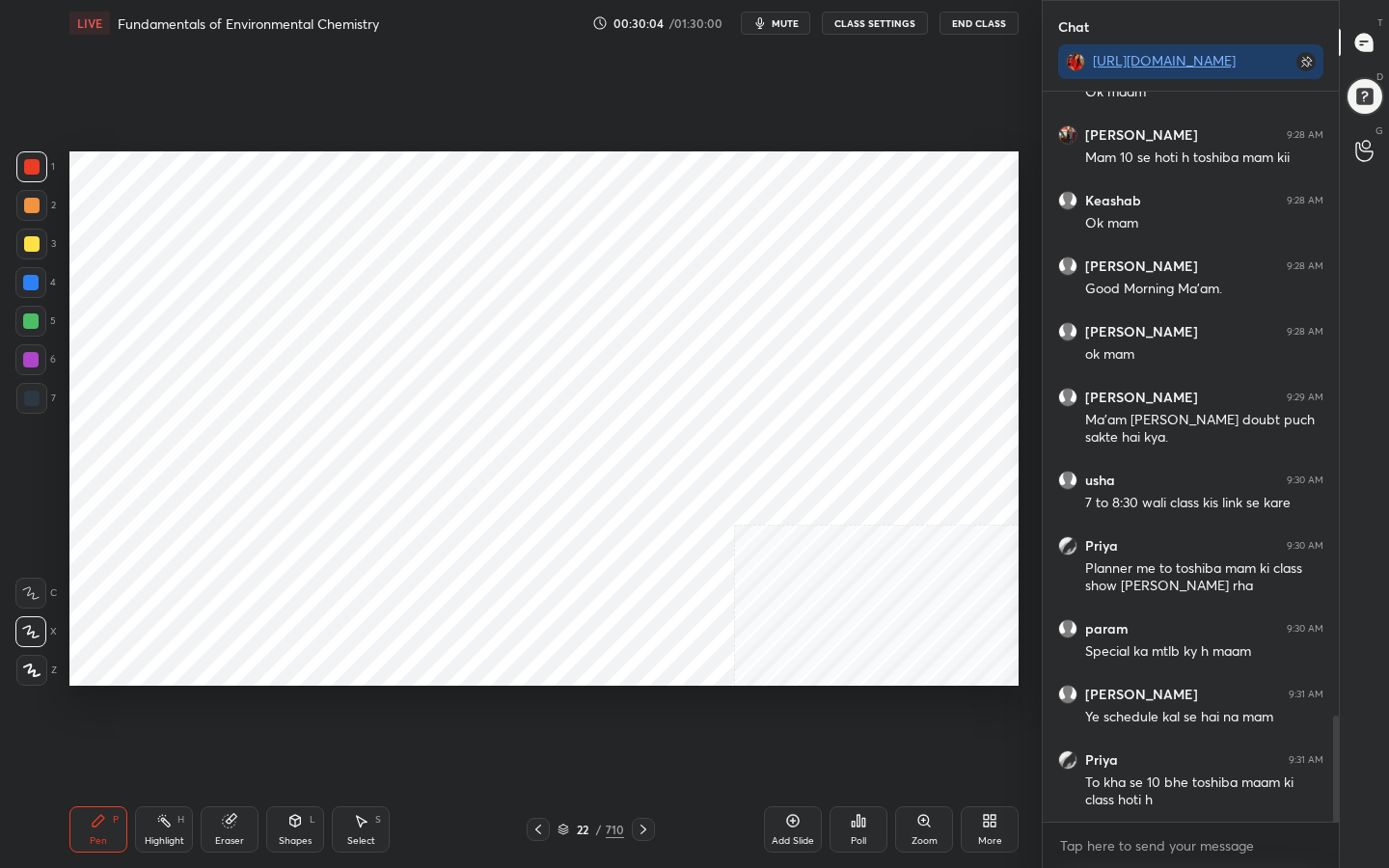 scroll, scrollTop: 4304, scrollLeft: 0, axis: vertical 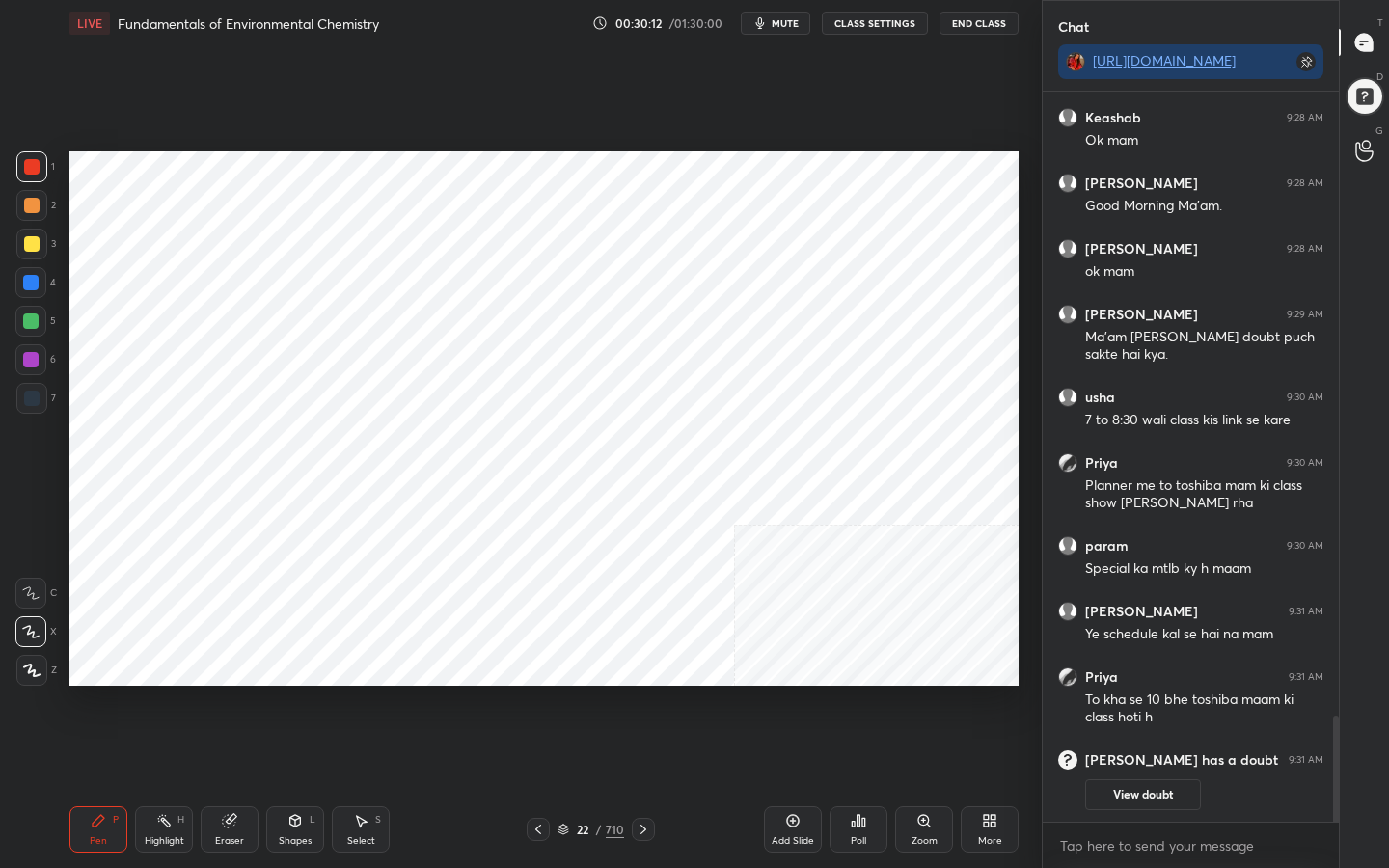 click on "Add Slide" at bounding box center (793, 841) 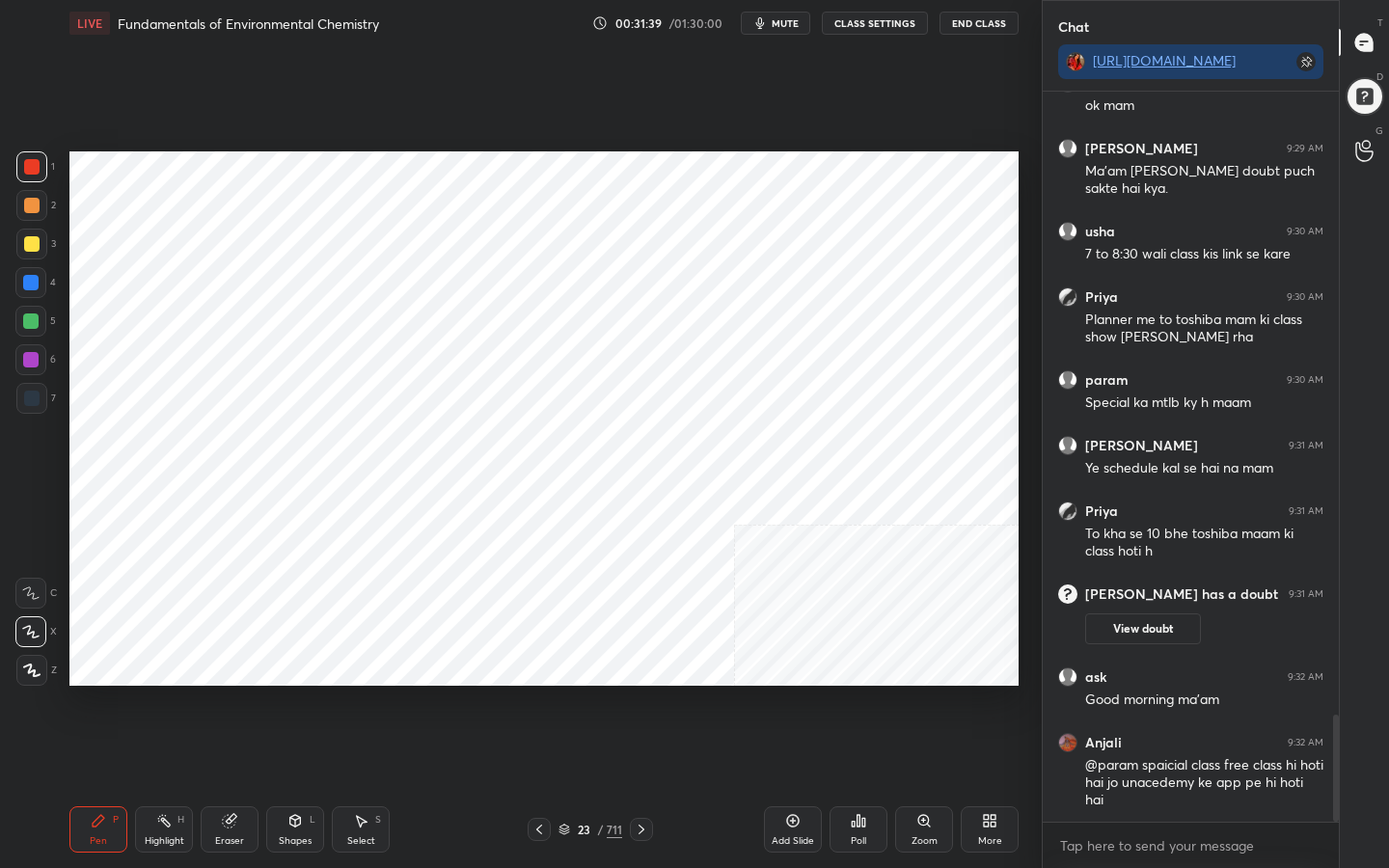 scroll, scrollTop: 4239, scrollLeft: 0, axis: vertical 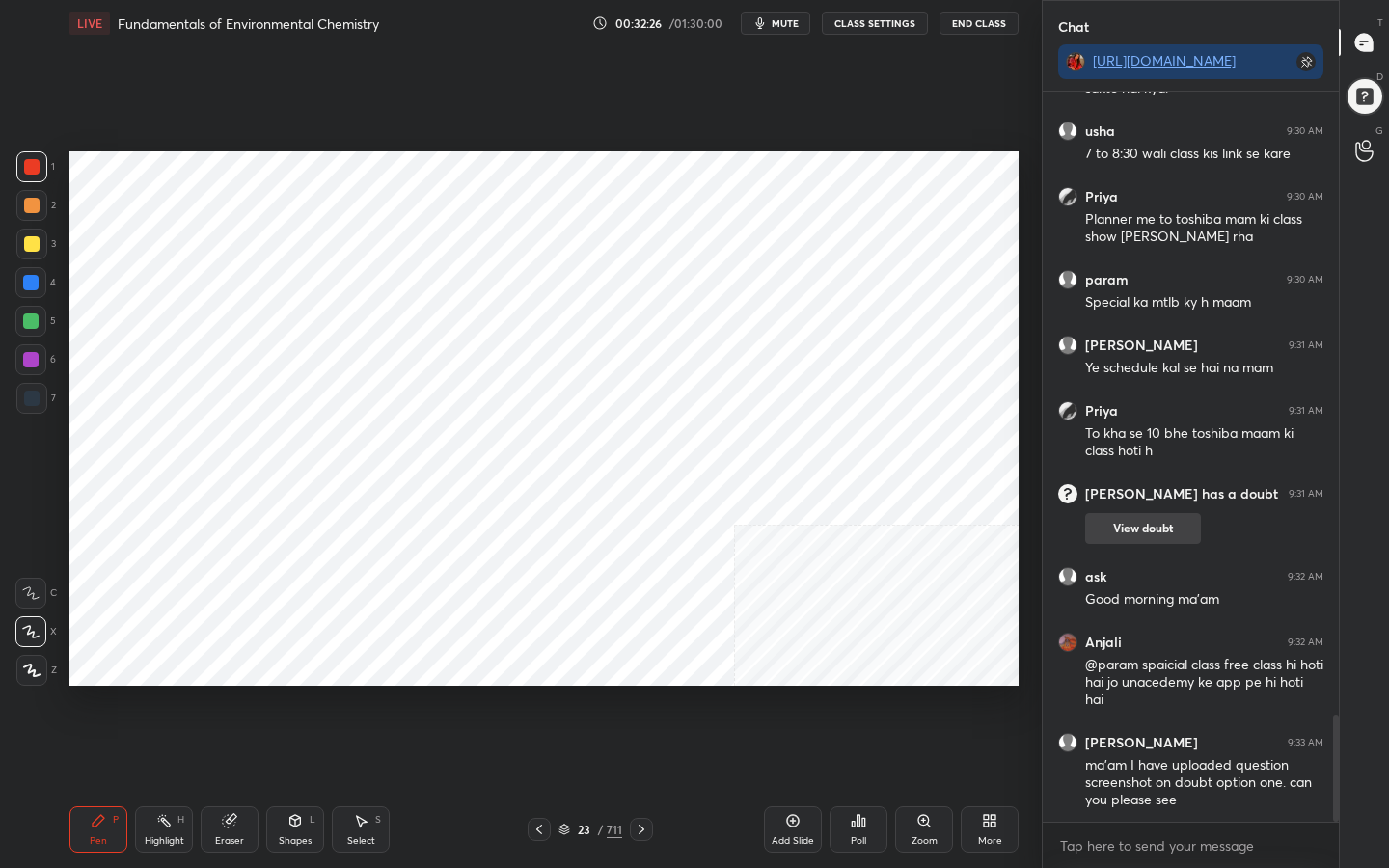 click on "View doubt" at bounding box center [1143, 529] 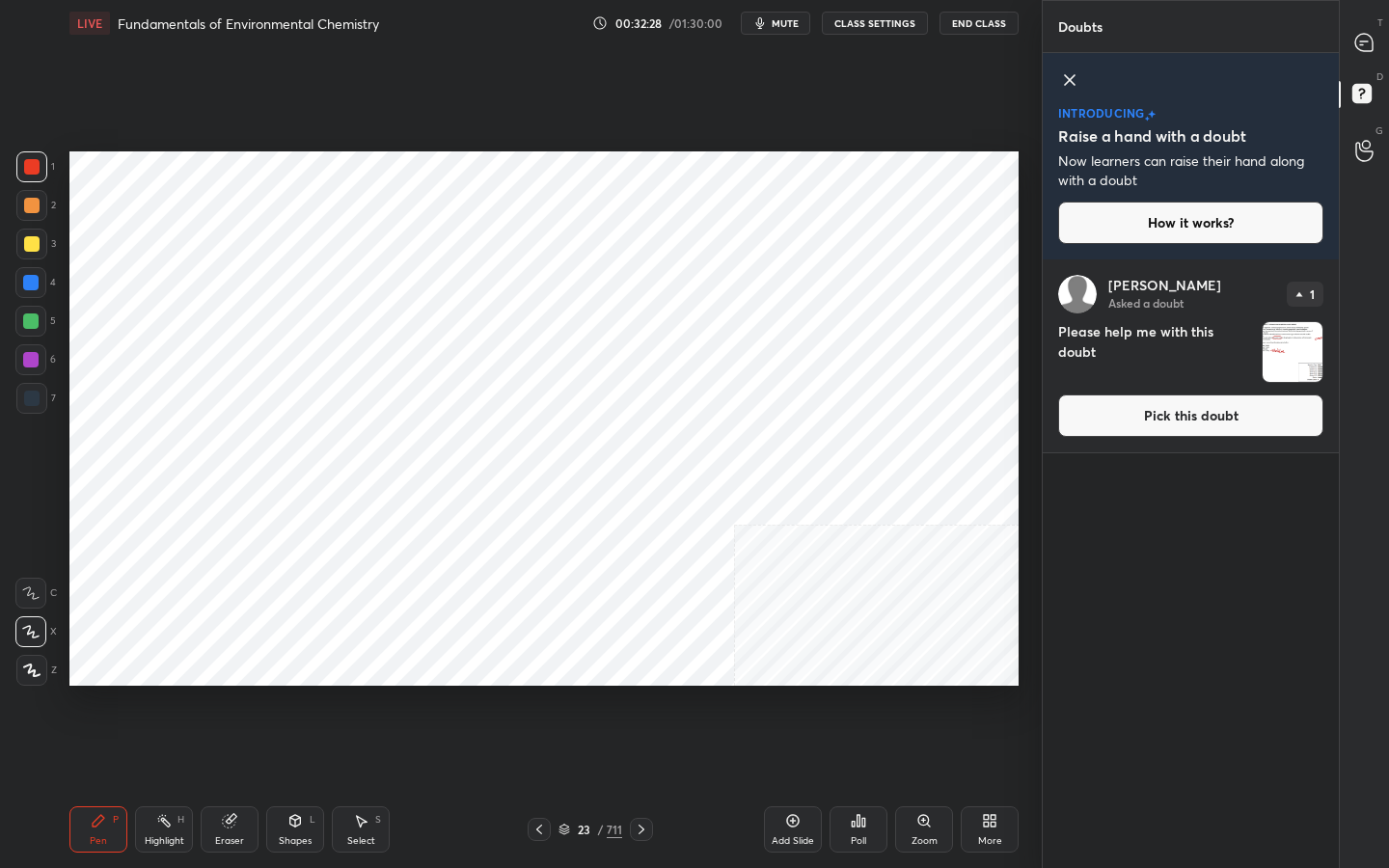 click on "Pick this doubt" at bounding box center [1190, 416] 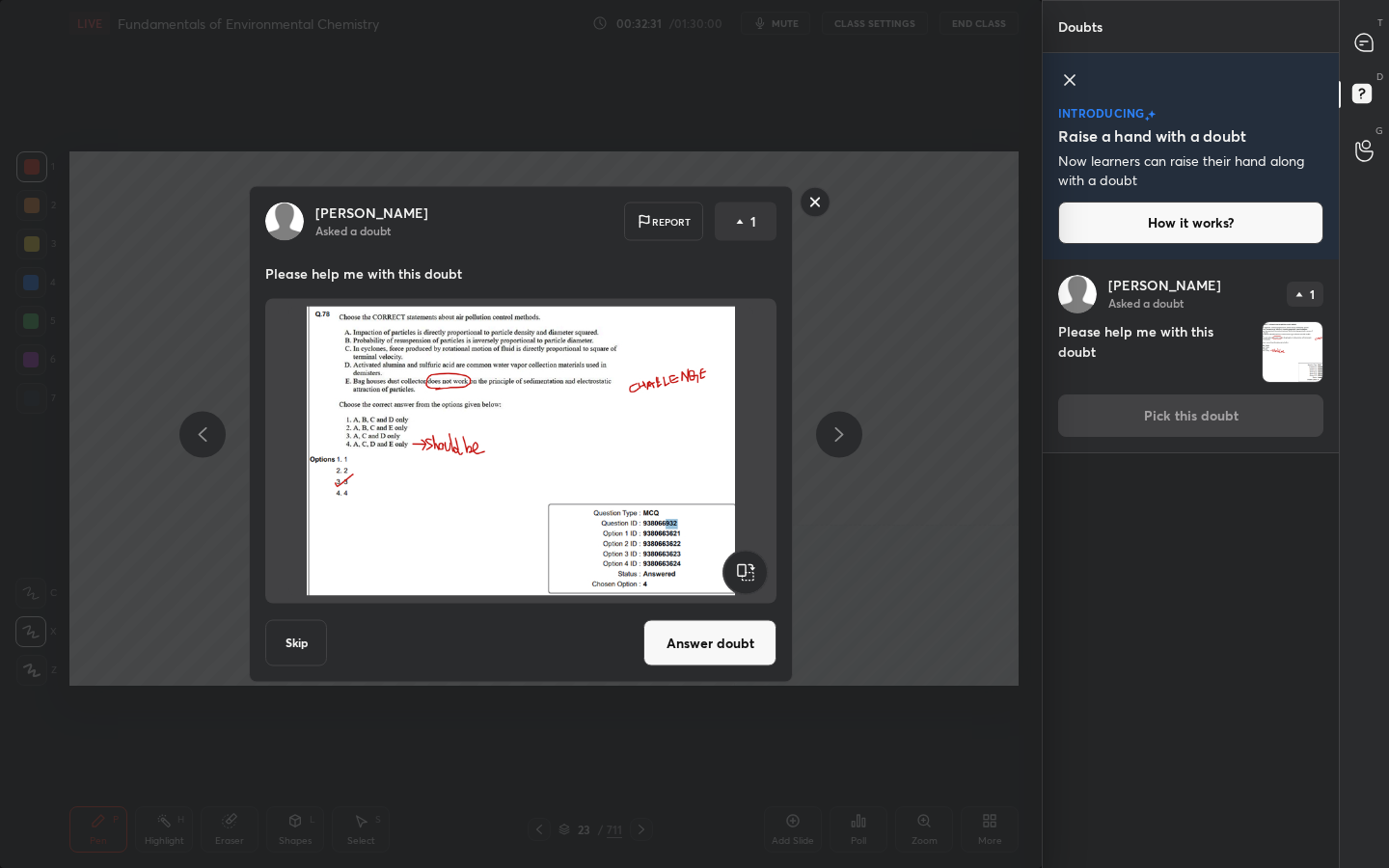 click on "Answer doubt" at bounding box center (710, 643) 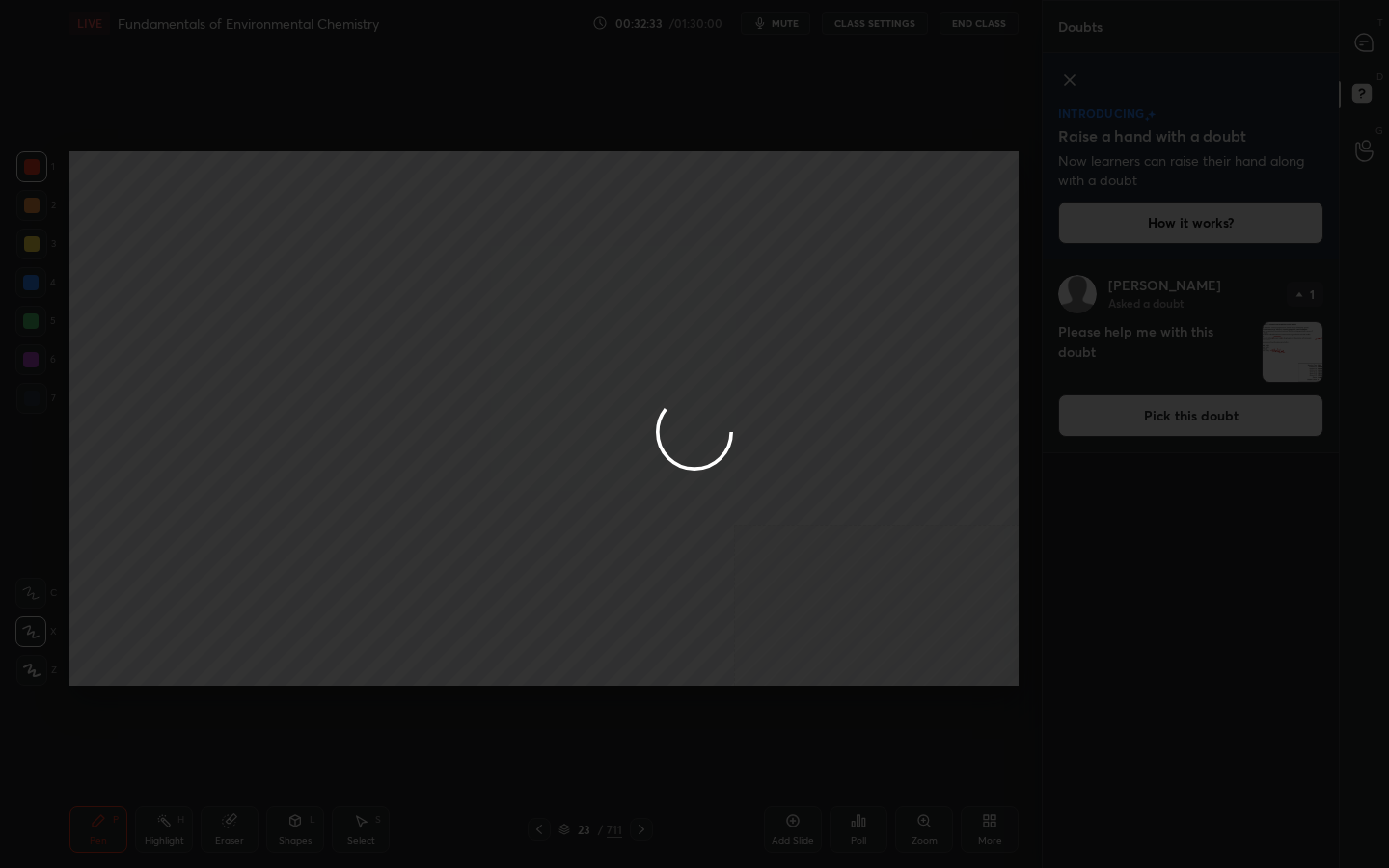 click at bounding box center [694, 434] 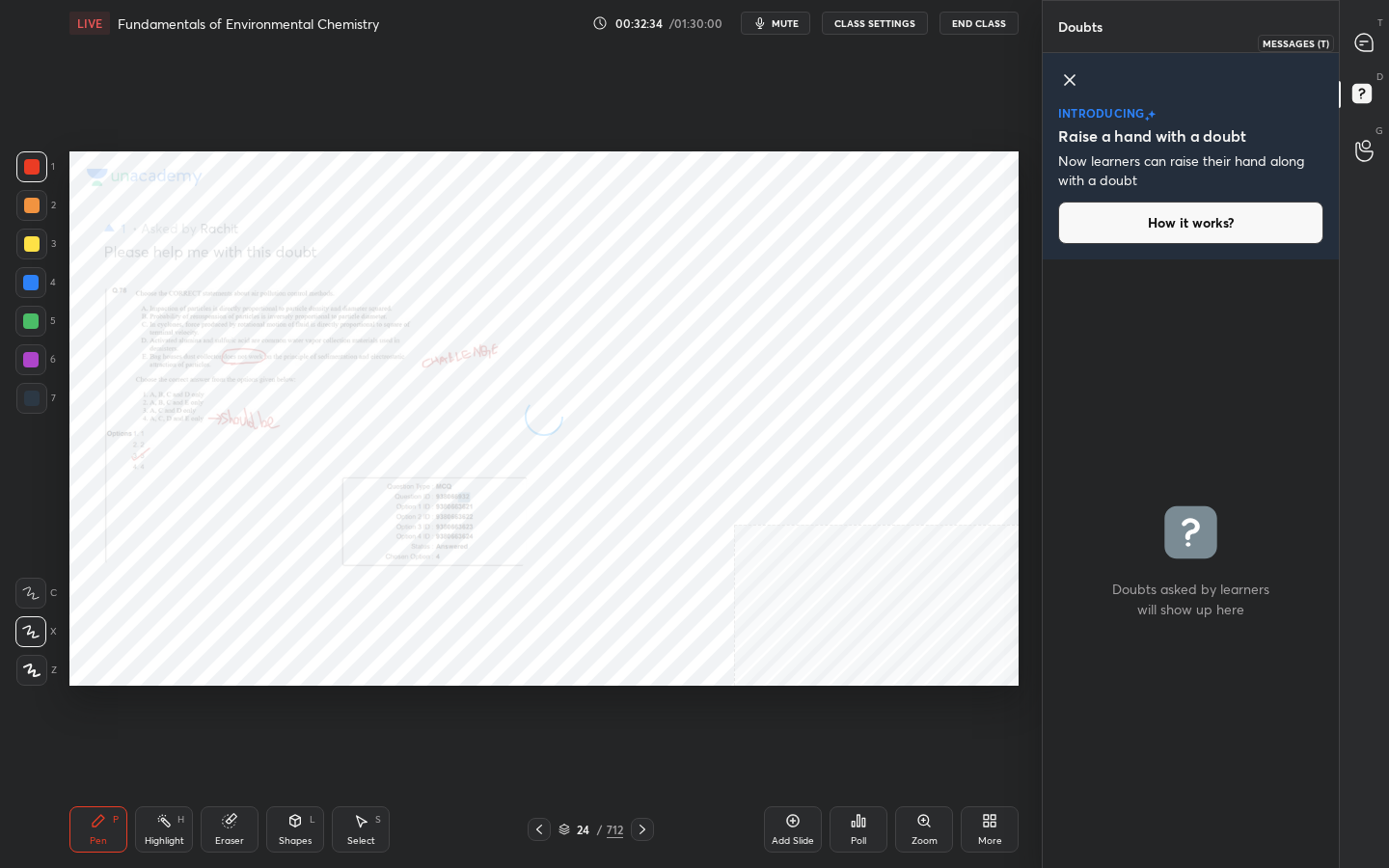click 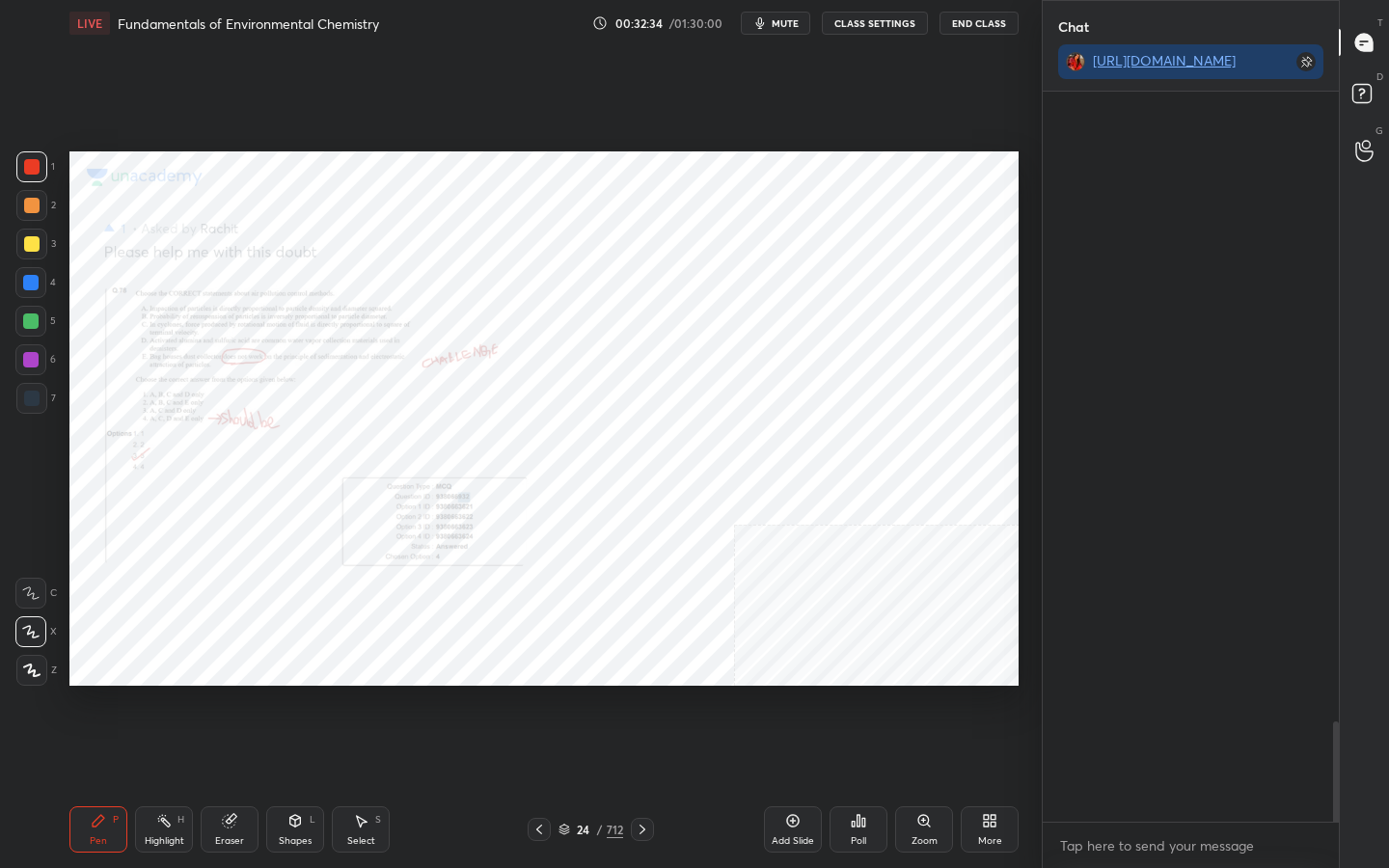 scroll, scrollTop: 564, scrollLeft: 290, axis: both 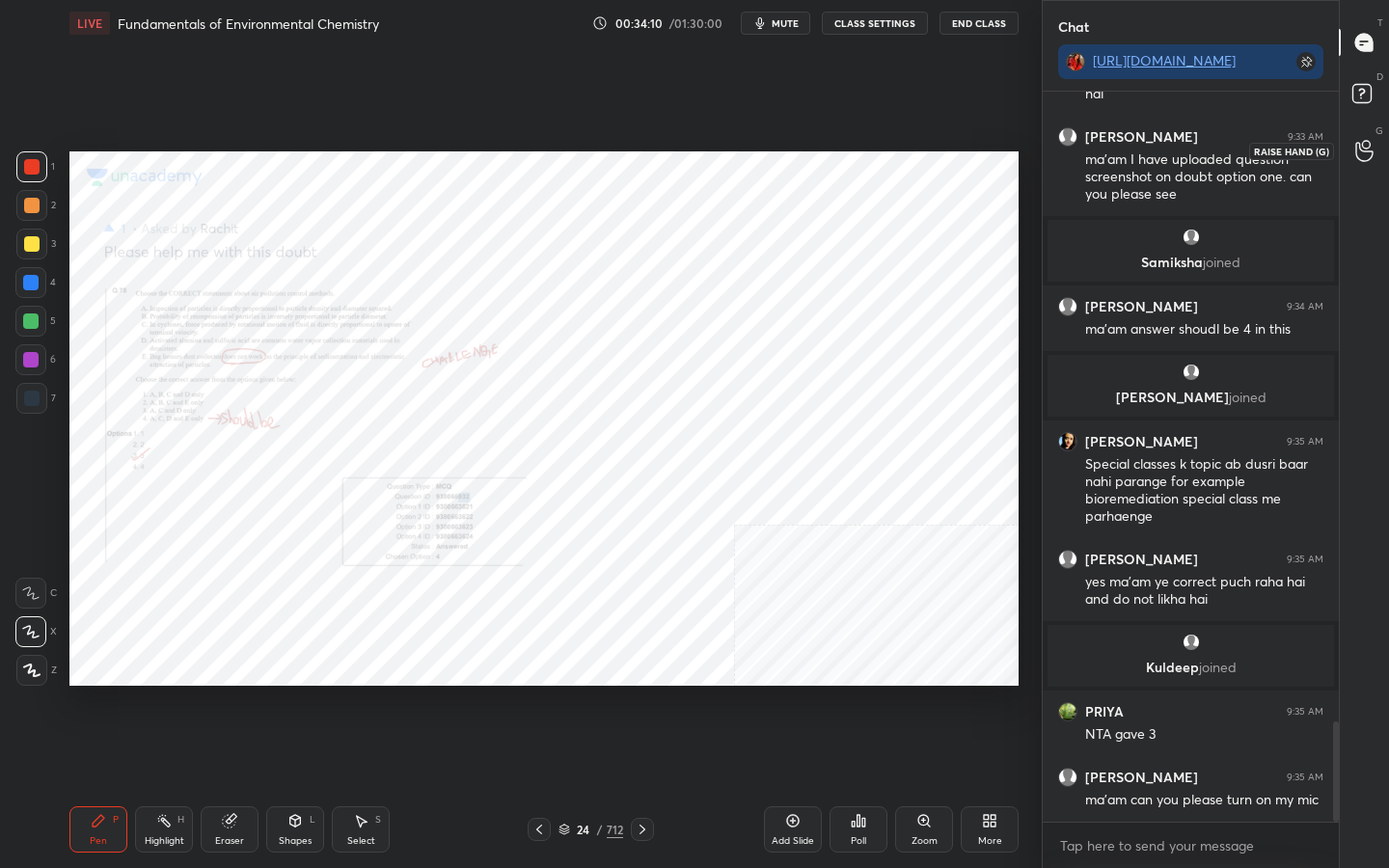 click 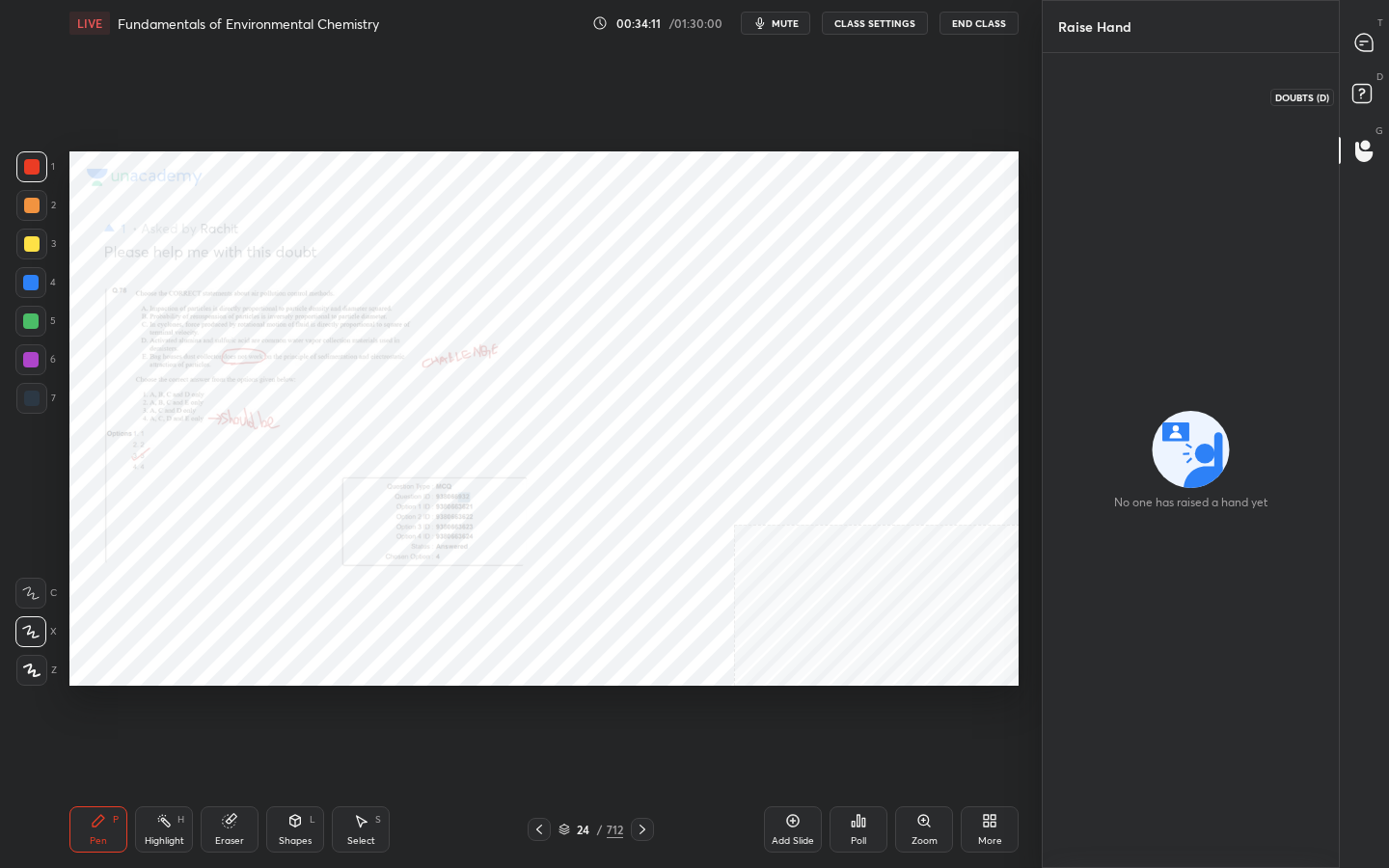 click 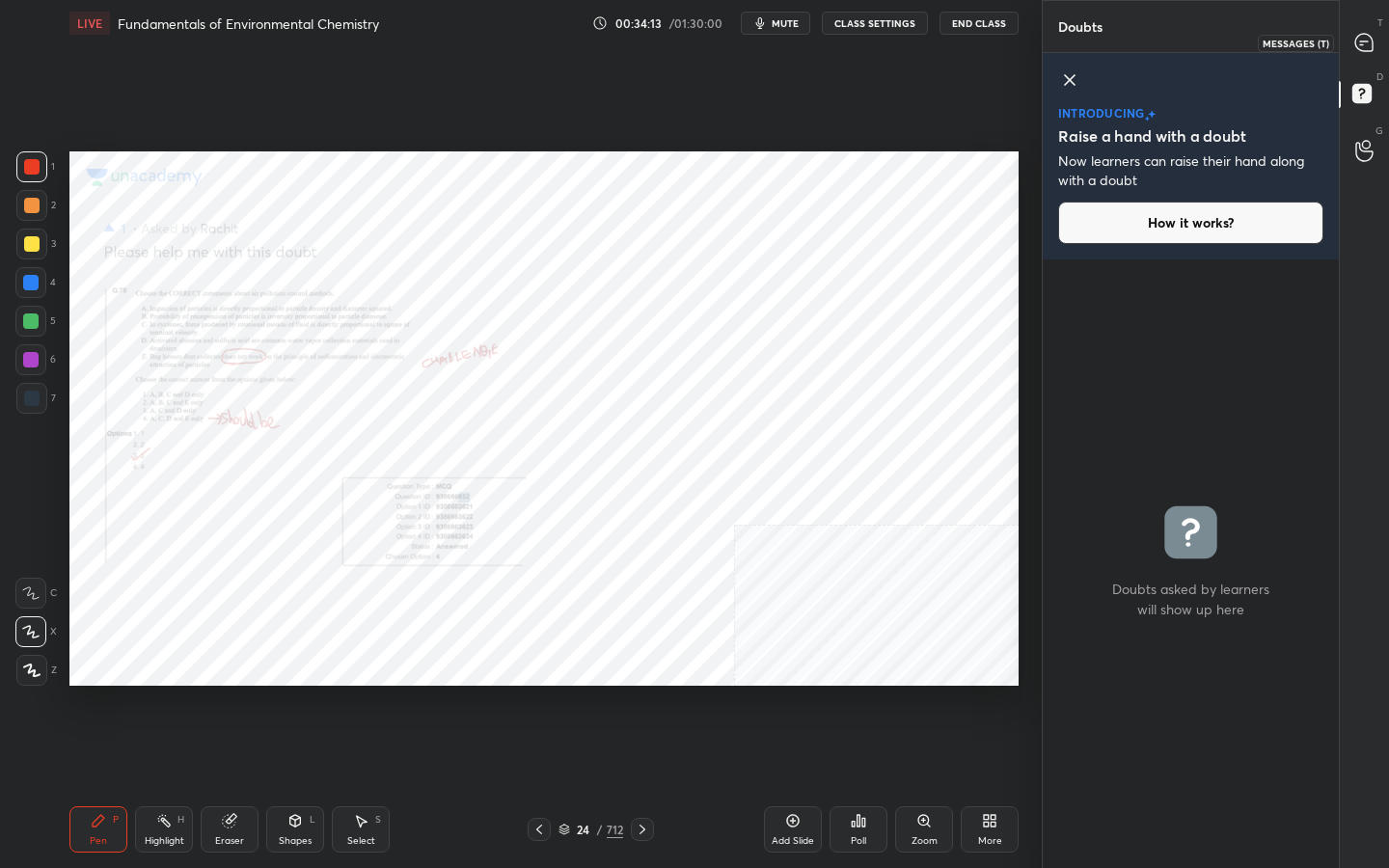 click 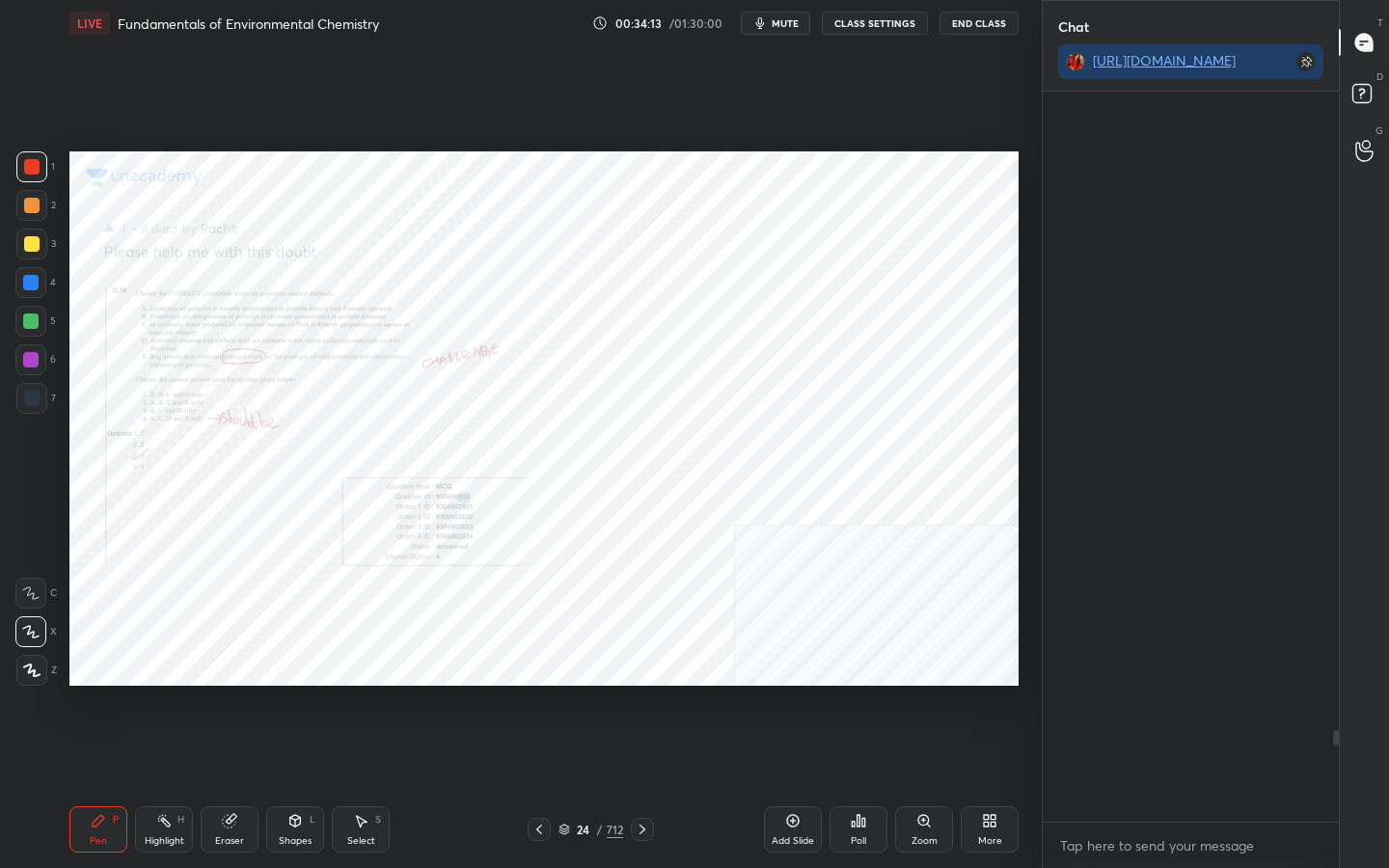 scroll, scrollTop: 5087, scrollLeft: 0, axis: vertical 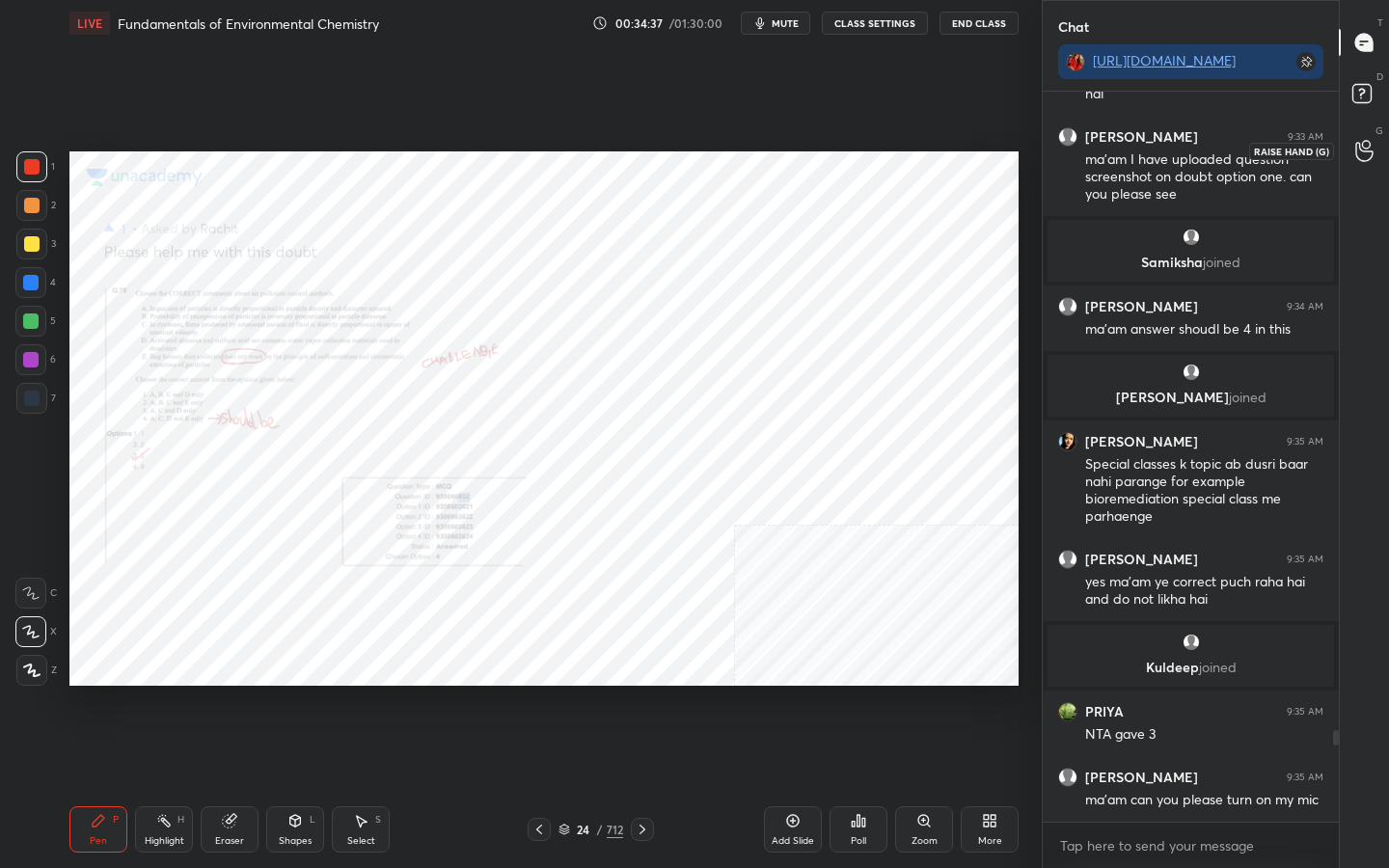 click 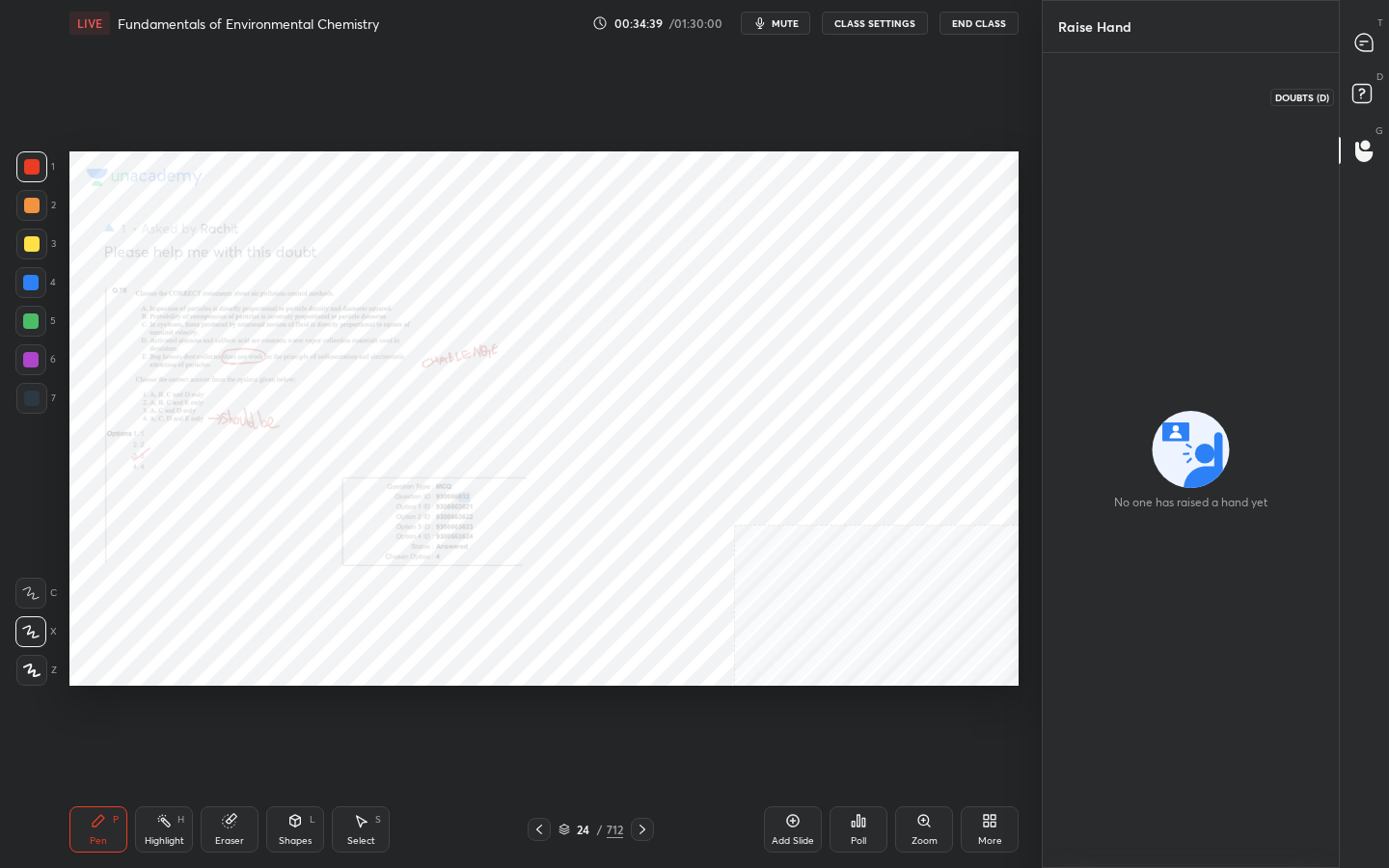 click 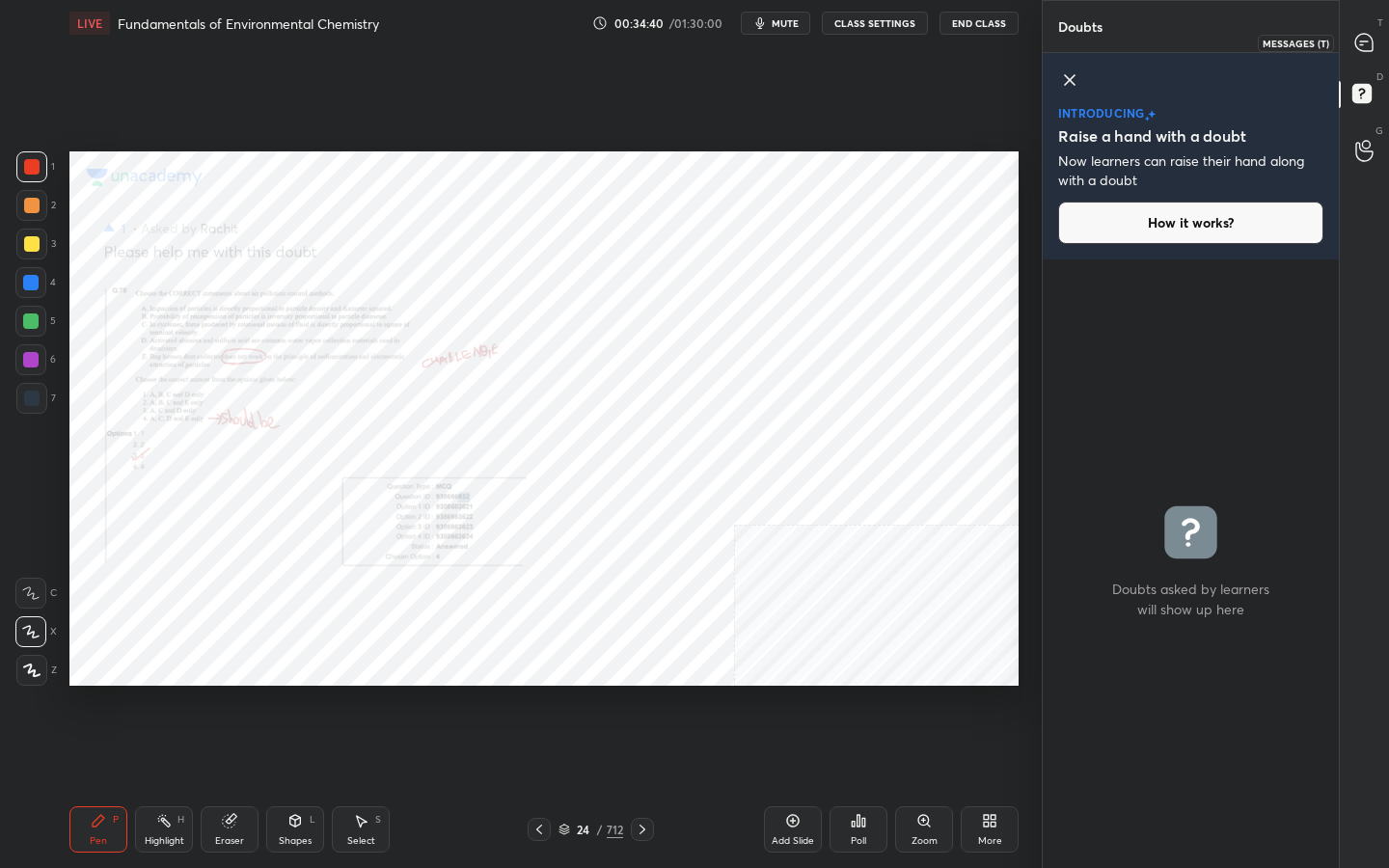 click 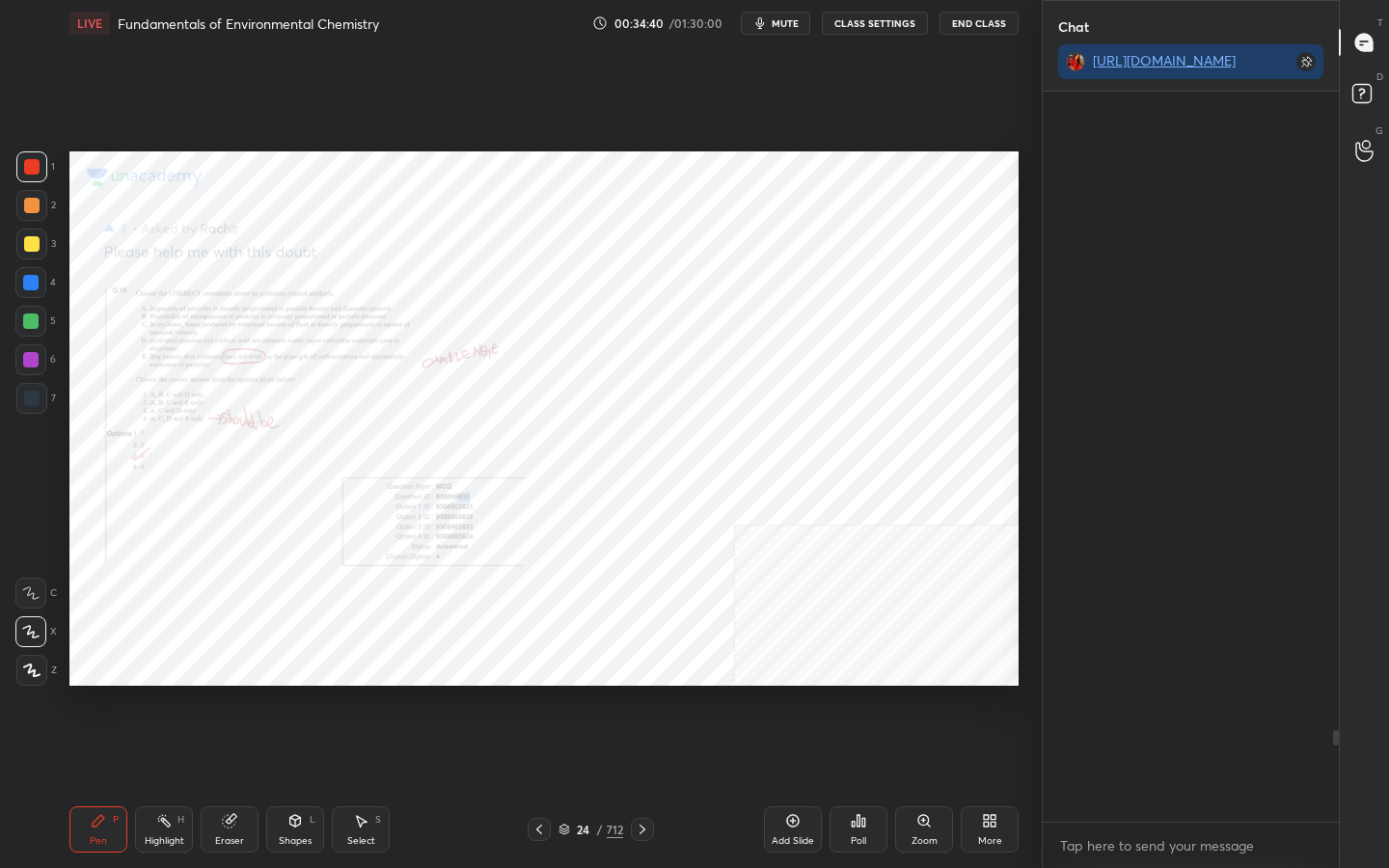 scroll, scrollTop: 564, scrollLeft: 290, axis: both 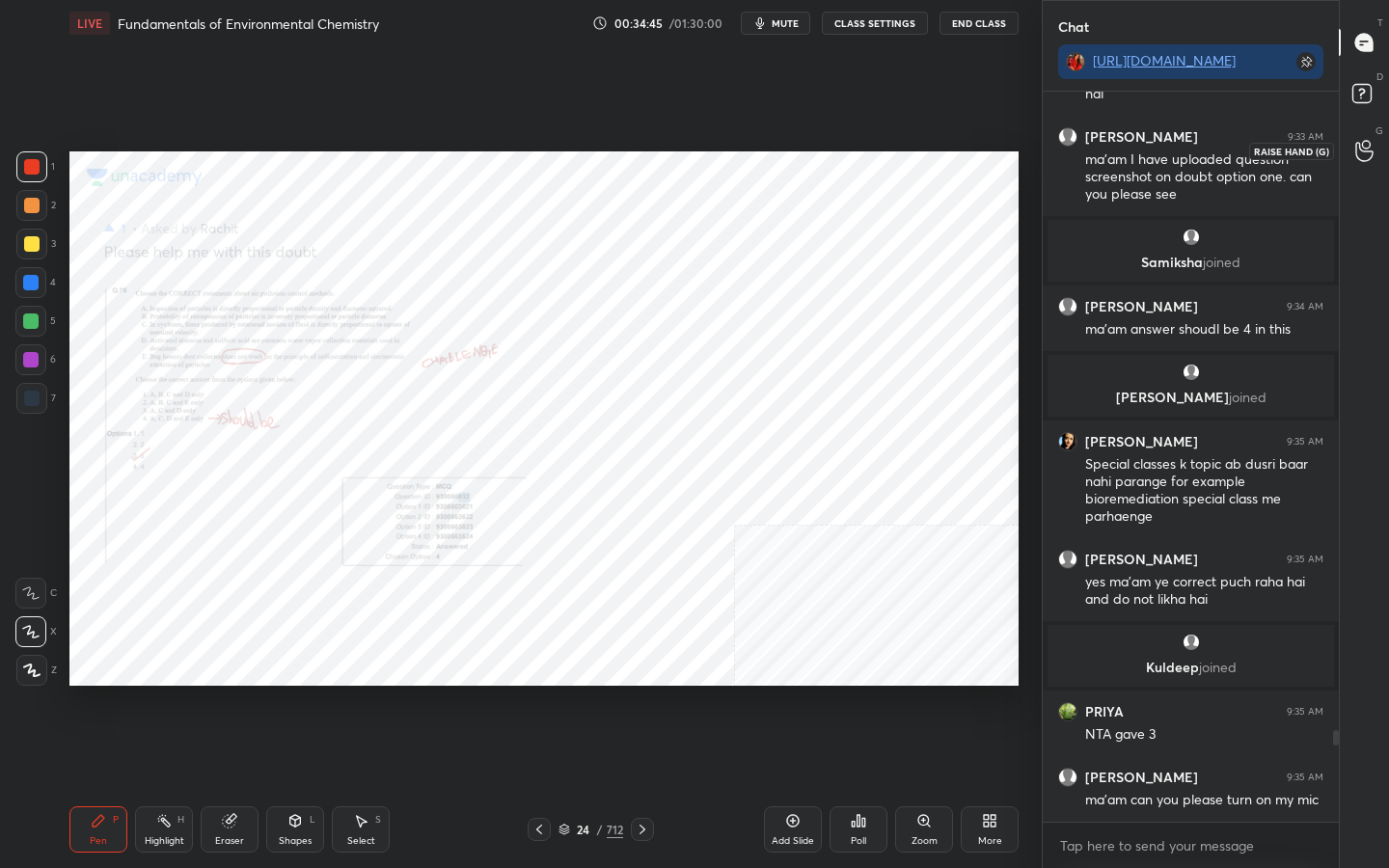 click 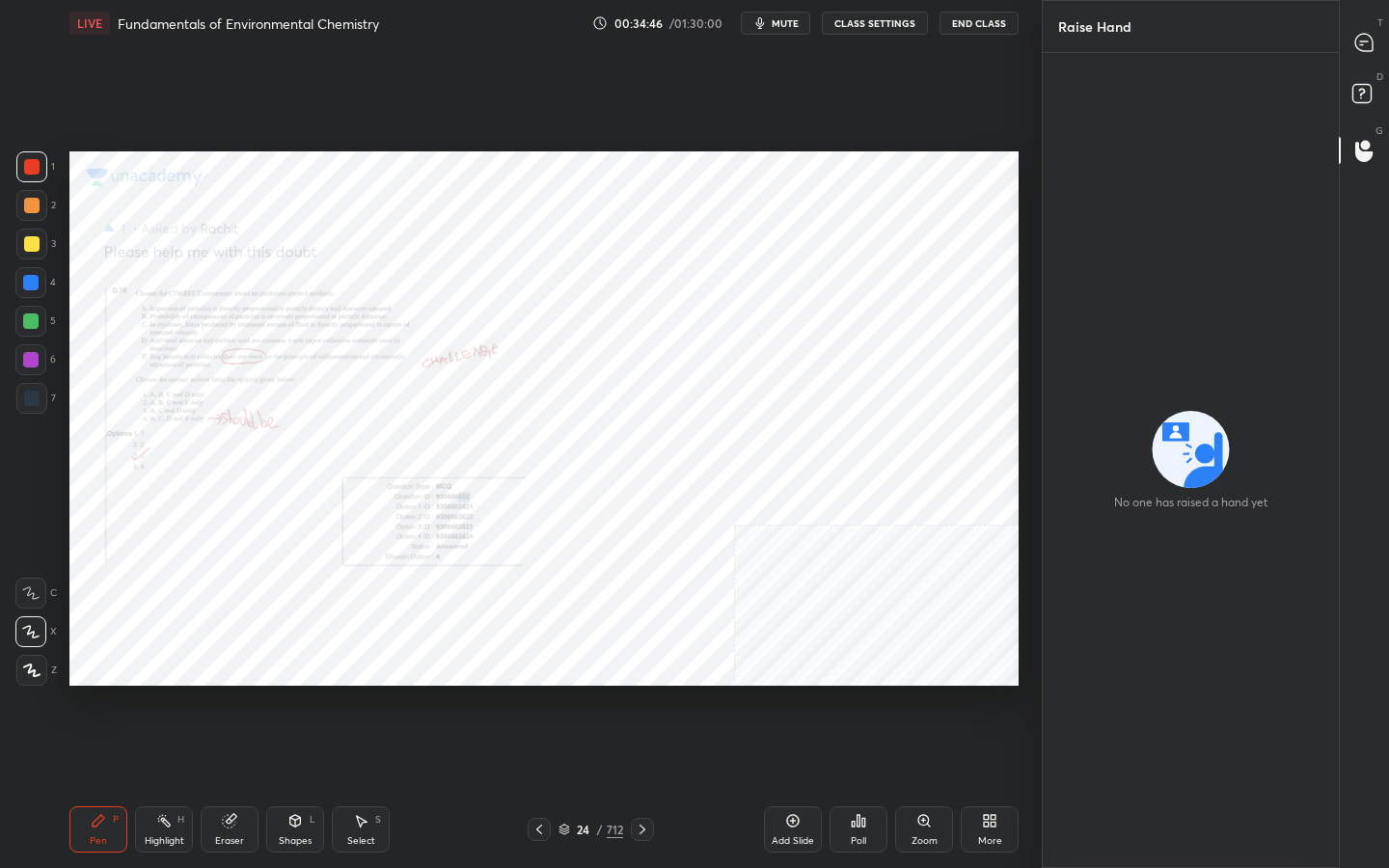 click 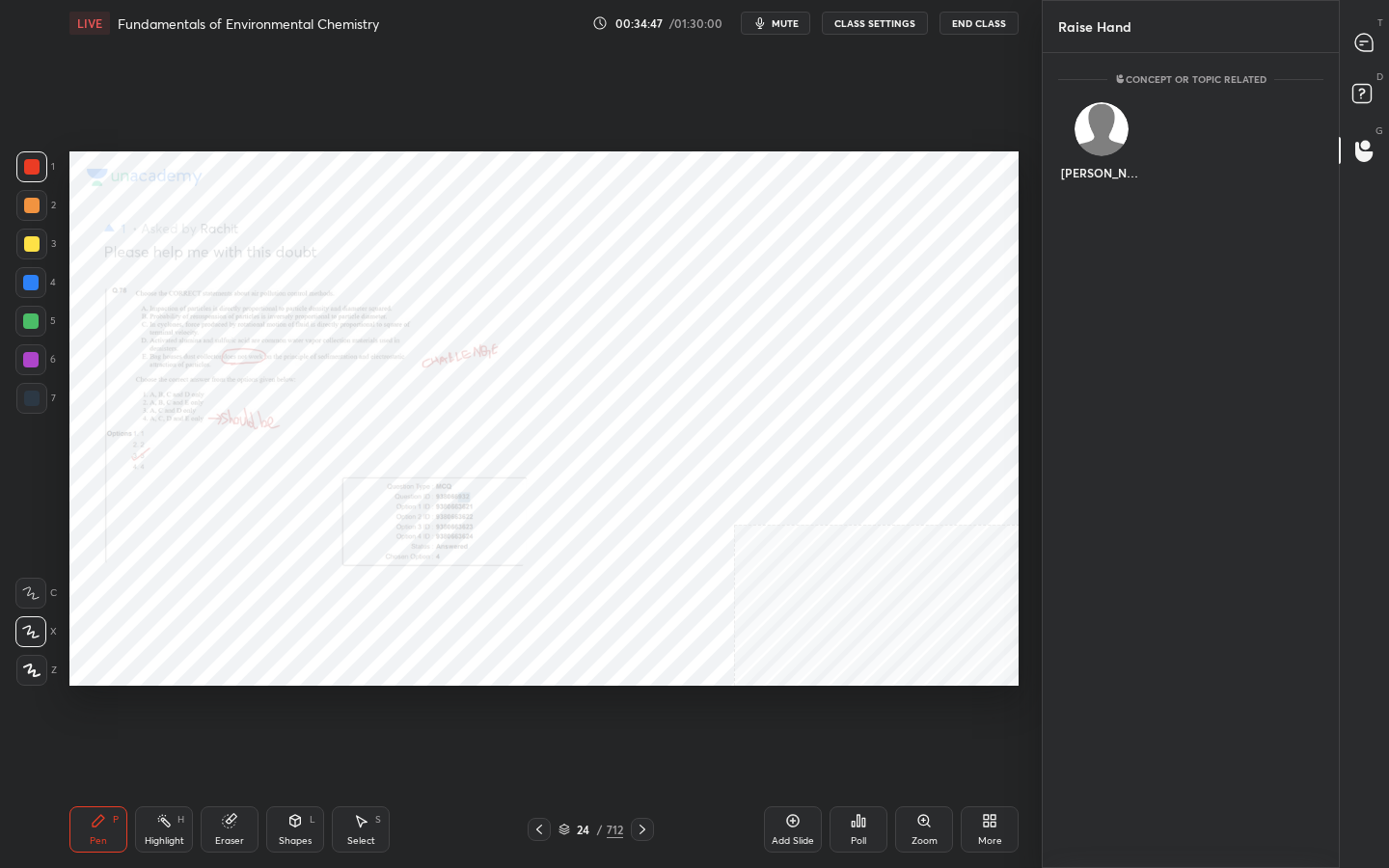 scroll, scrollTop: 7, scrollLeft: 7, axis: both 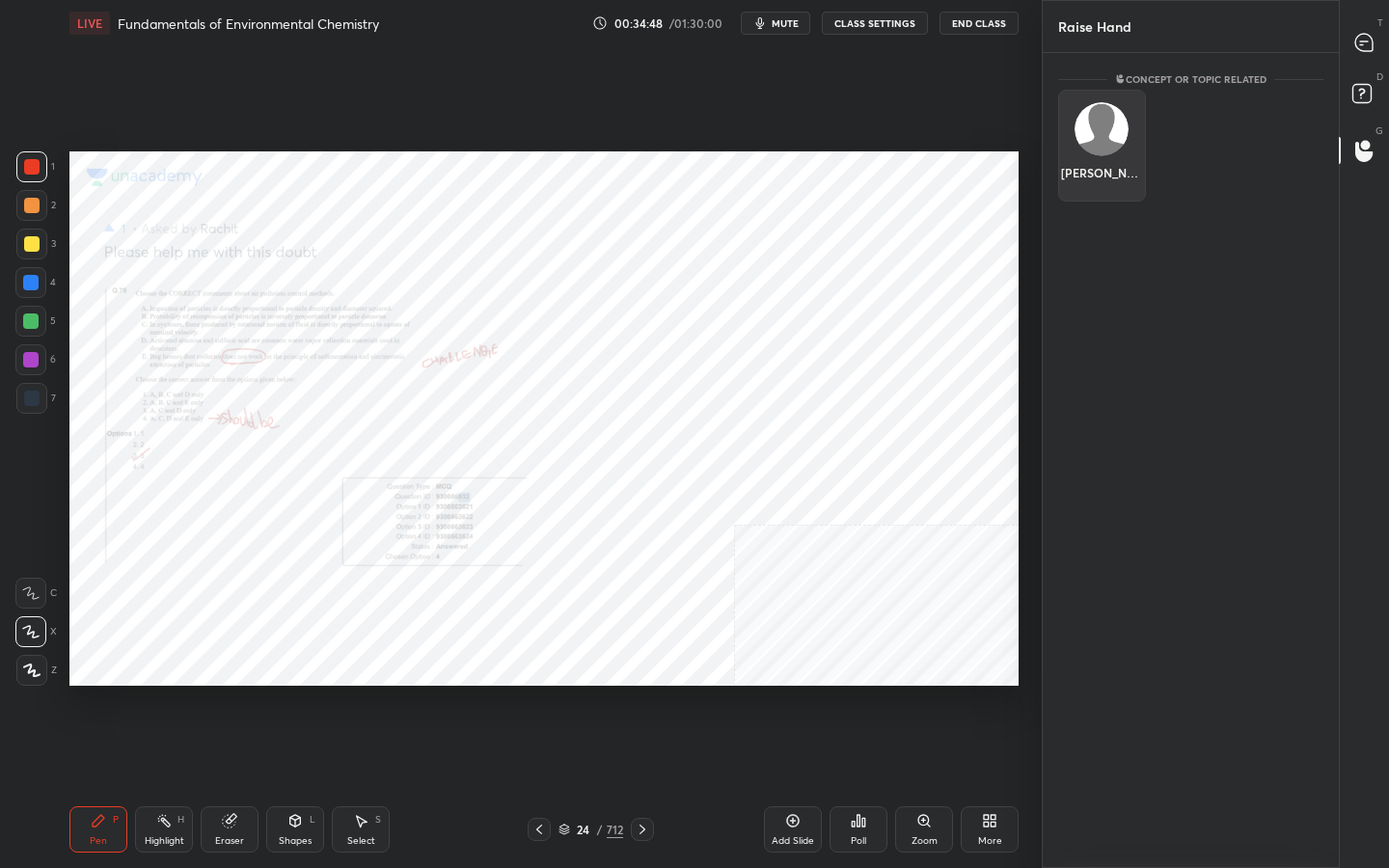 click at bounding box center [1102, 129] 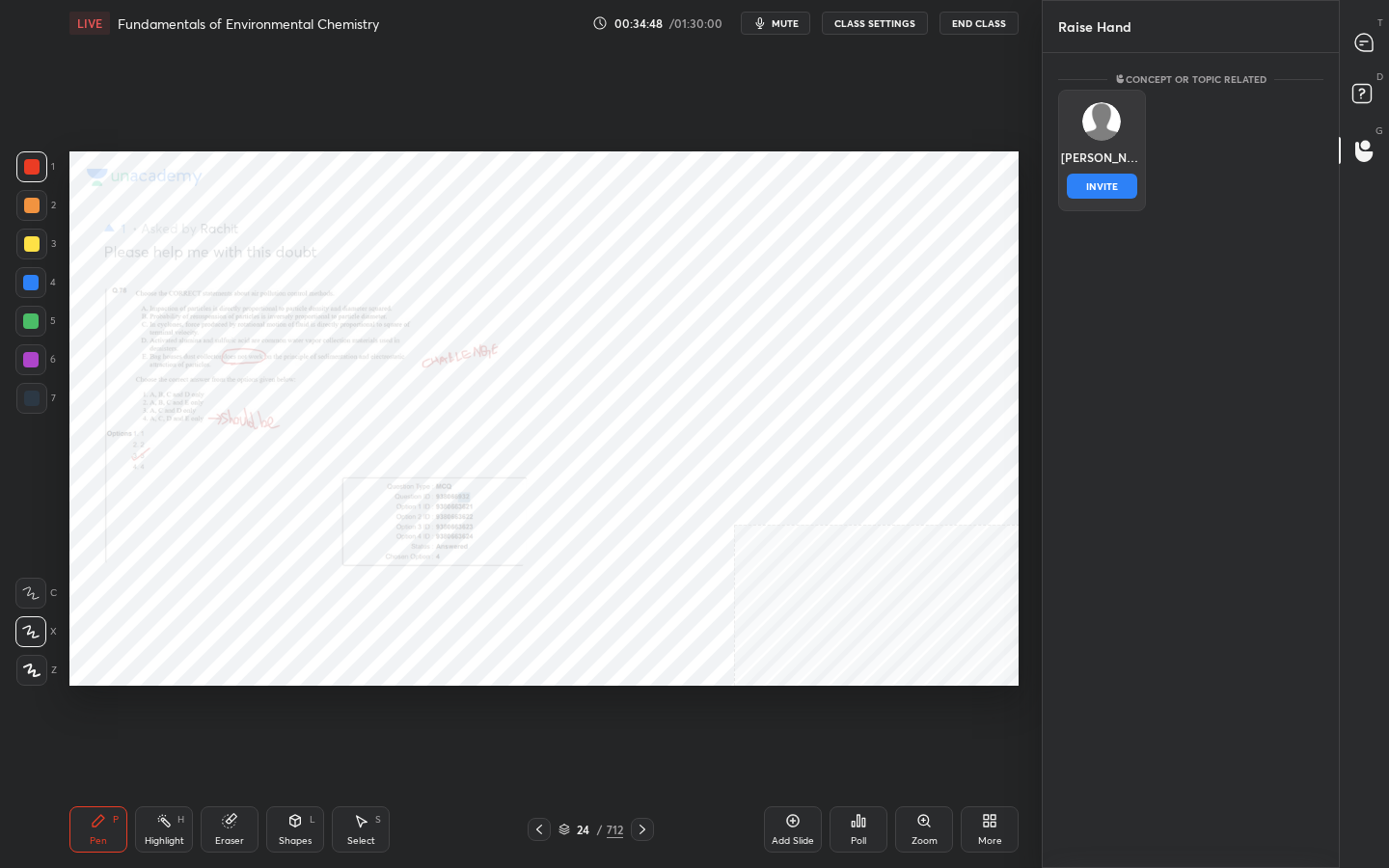 click on "INVITE" at bounding box center [1102, 186] 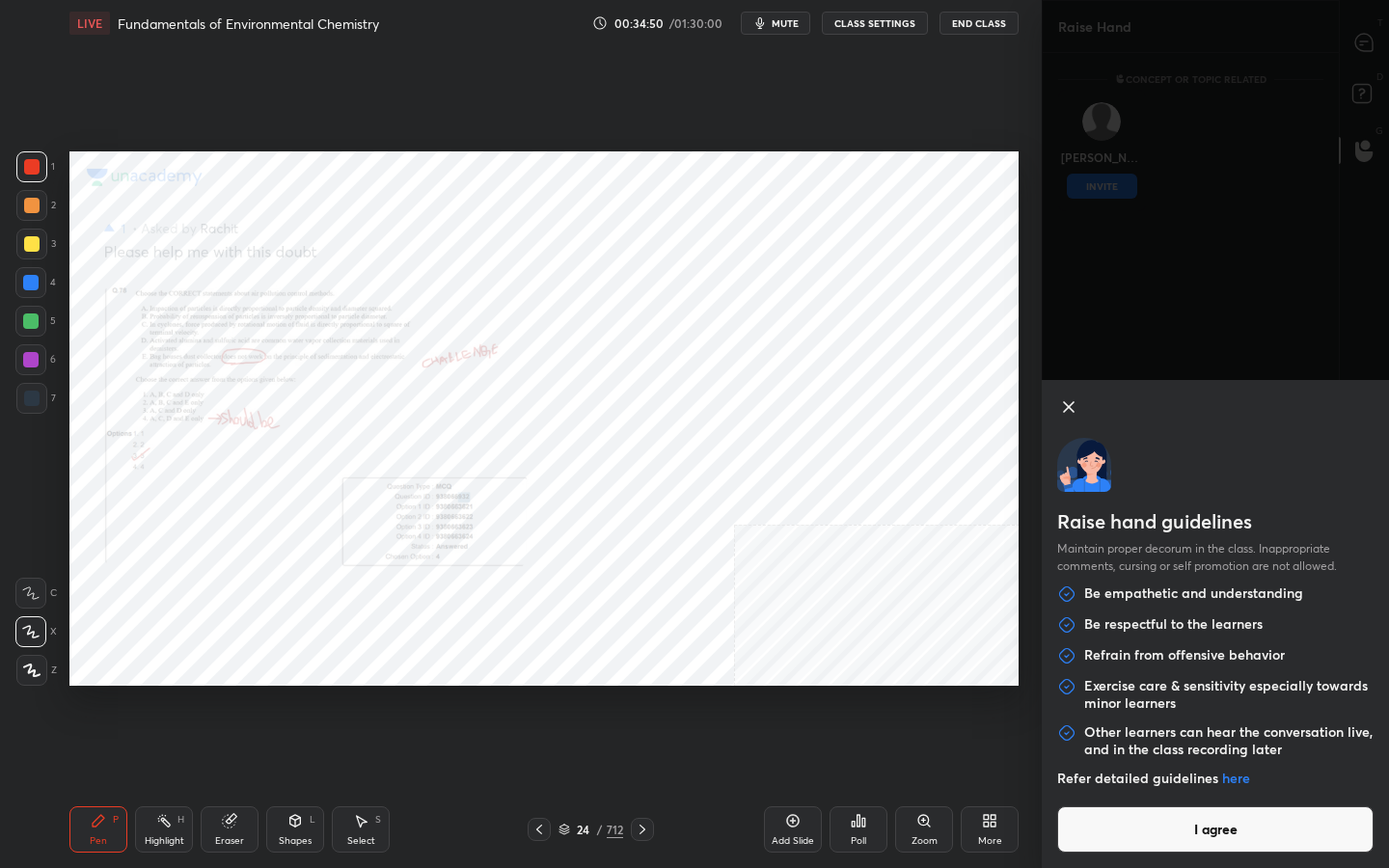 click on "I agree" at bounding box center [1215, 829] 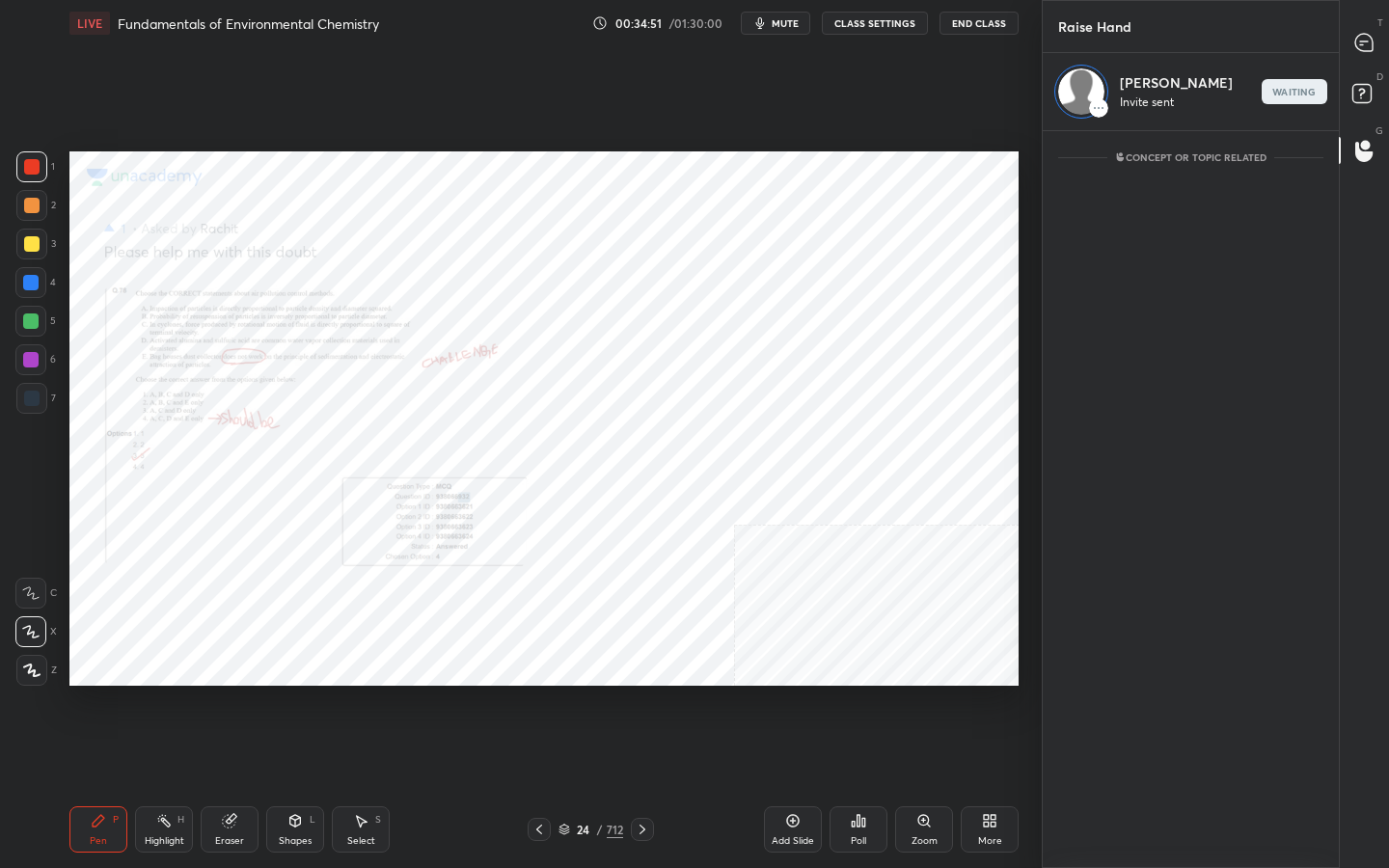 scroll, scrollTop: 731, scrollLeft: 290, axis: both 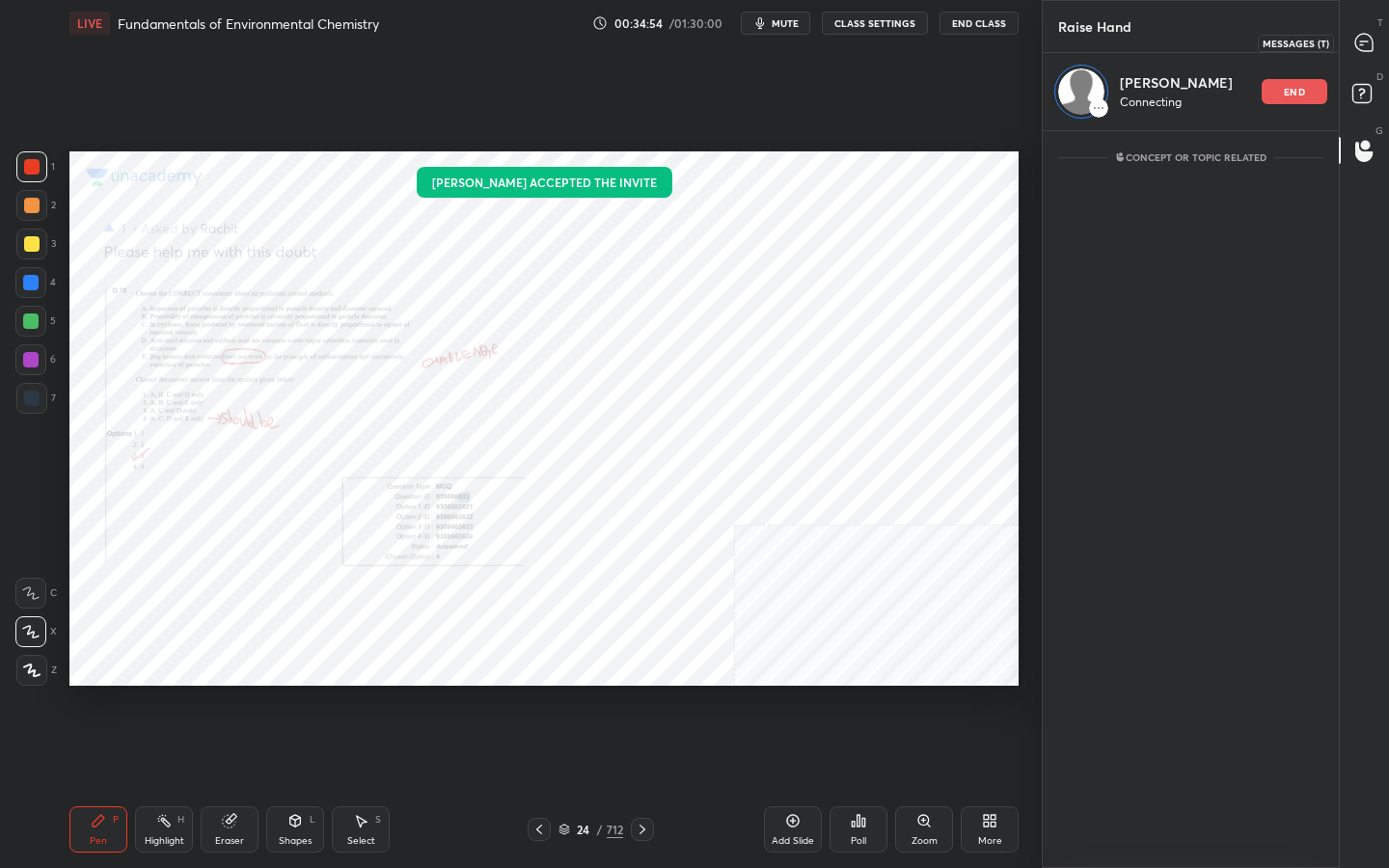 click 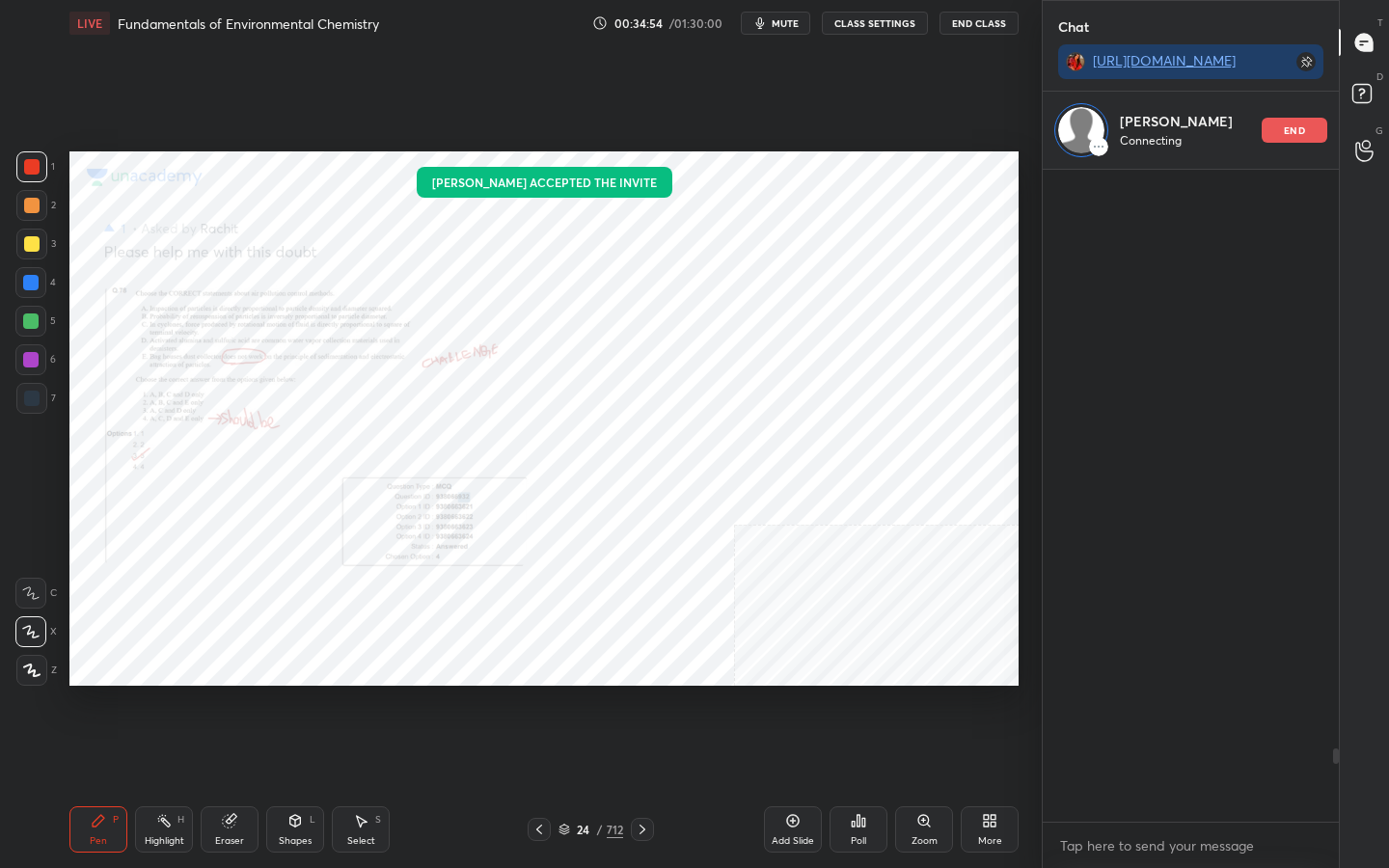 scroll, scrollTop: 486, scrollLeft: 290, axis: both 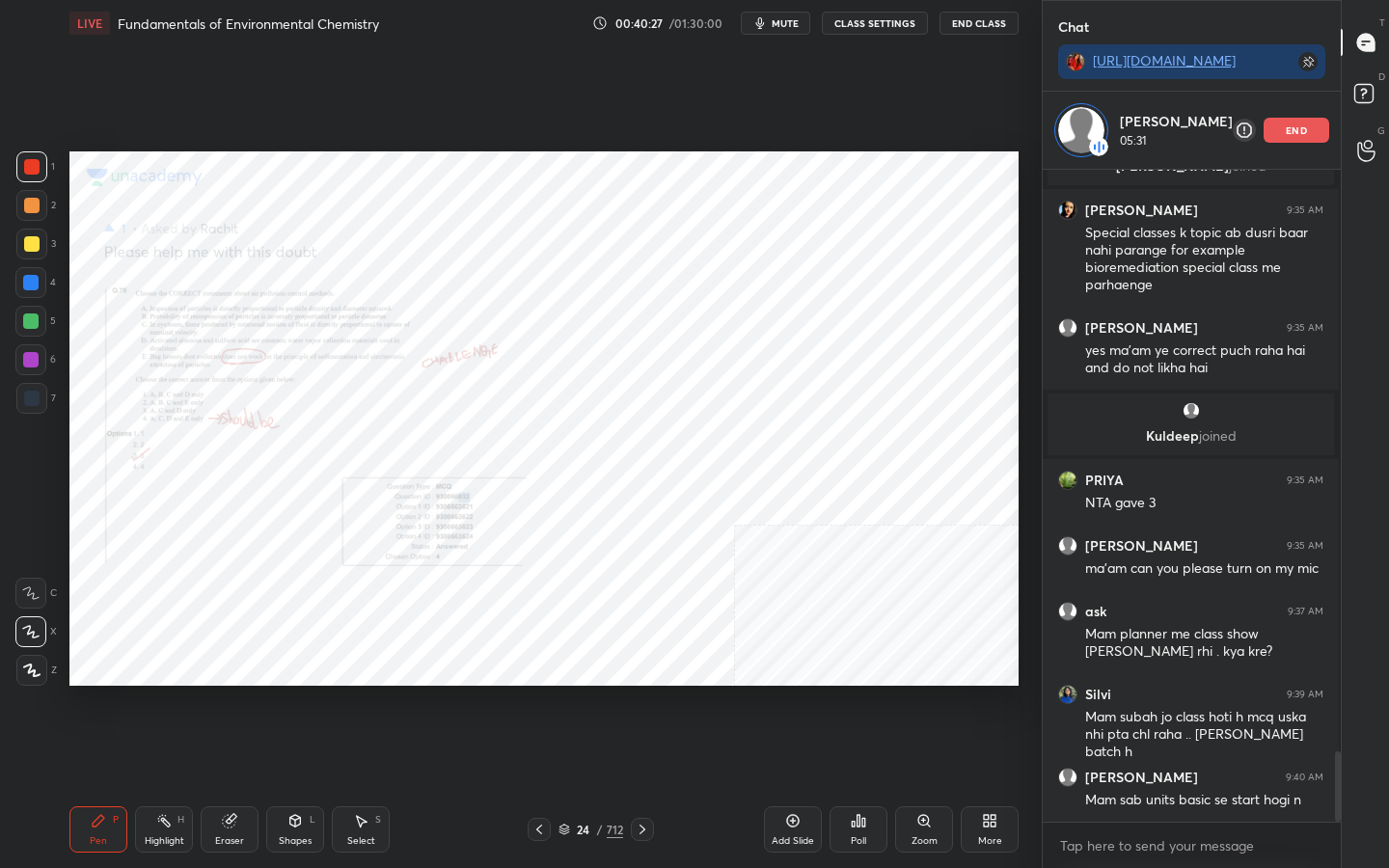 click on "end" at bounding box center [1296, 130] 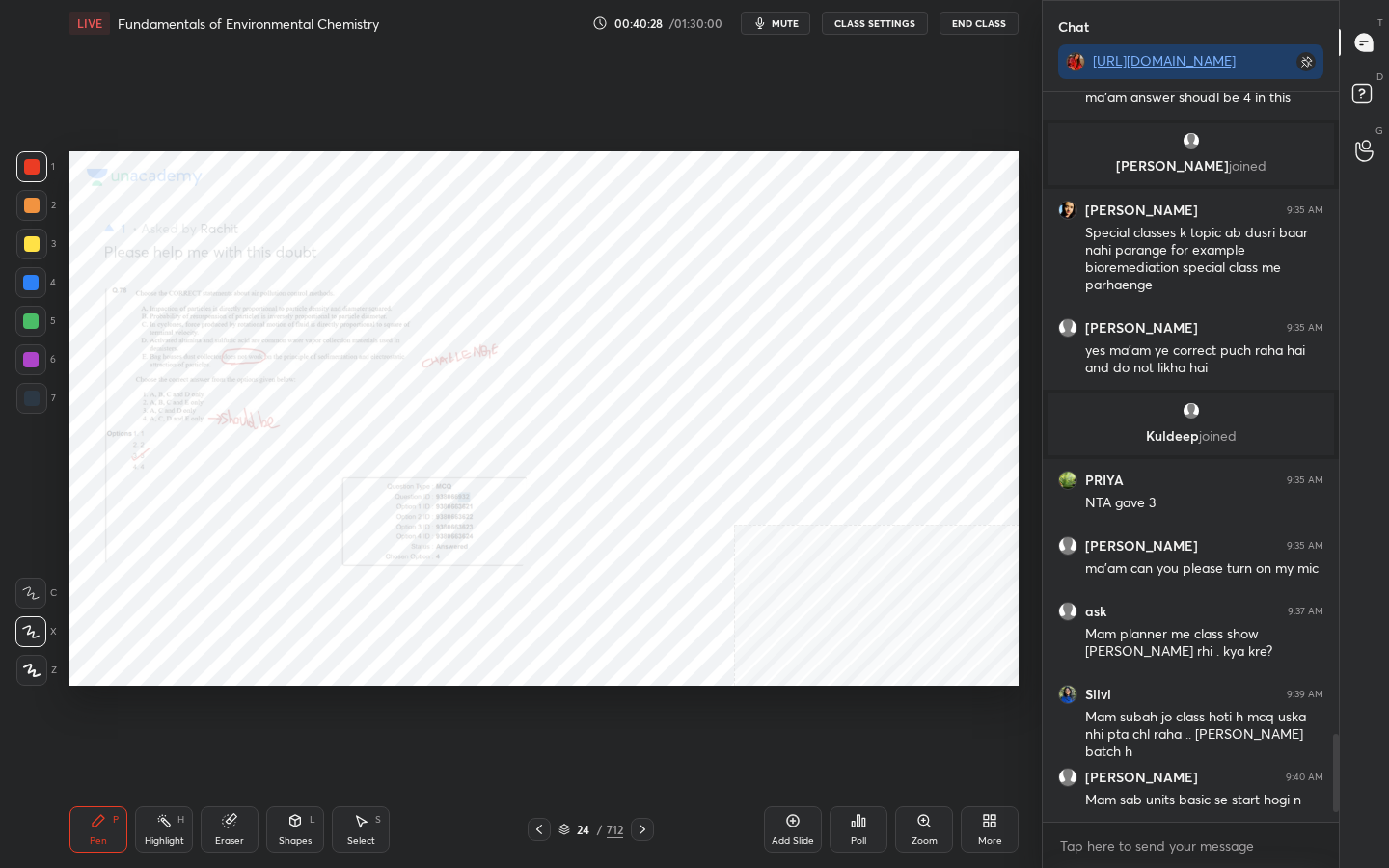 scroll, scrollTop: 7, scrollLeft: 7, axis: both 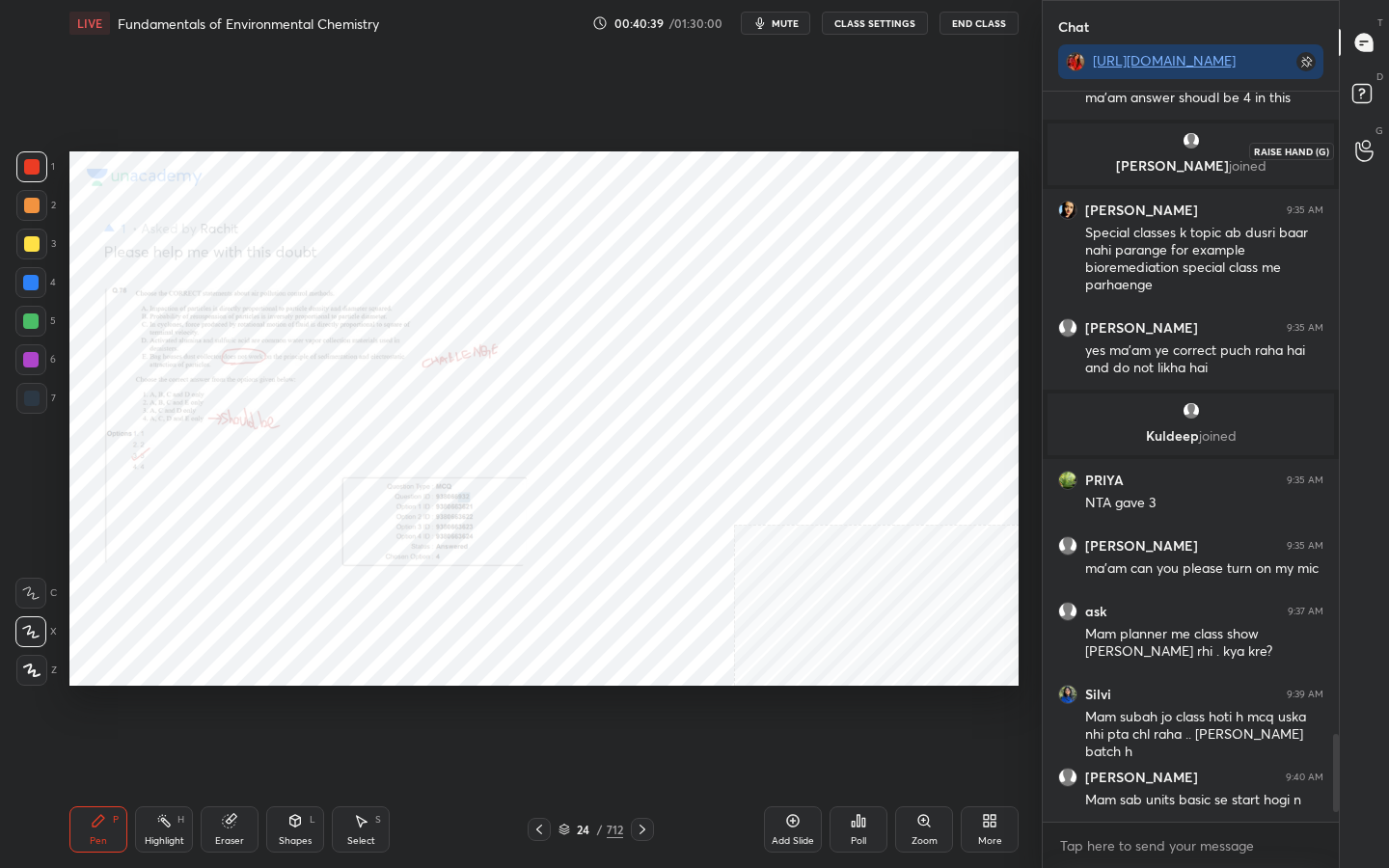 click at bounding box center [1365, 150] 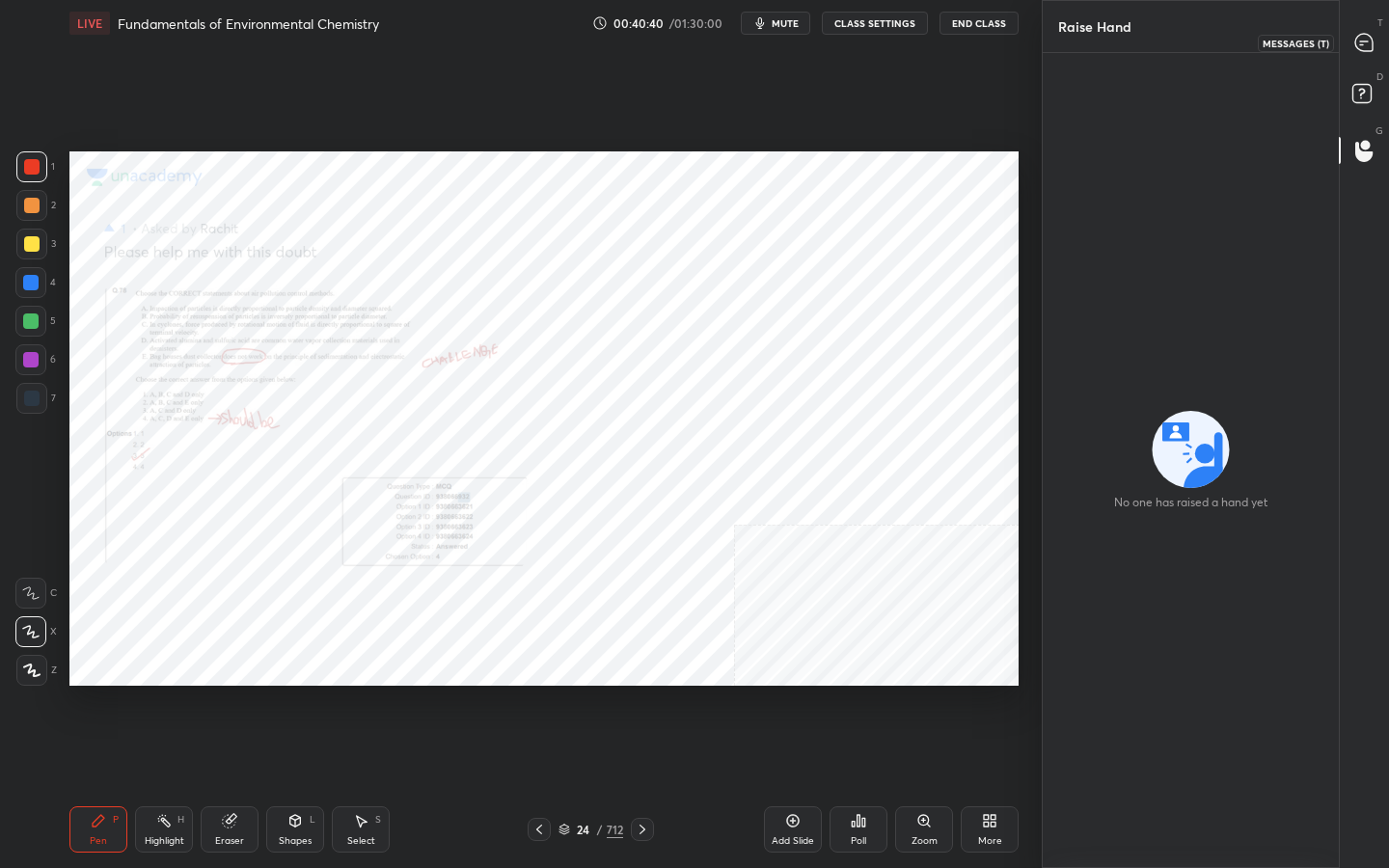 click 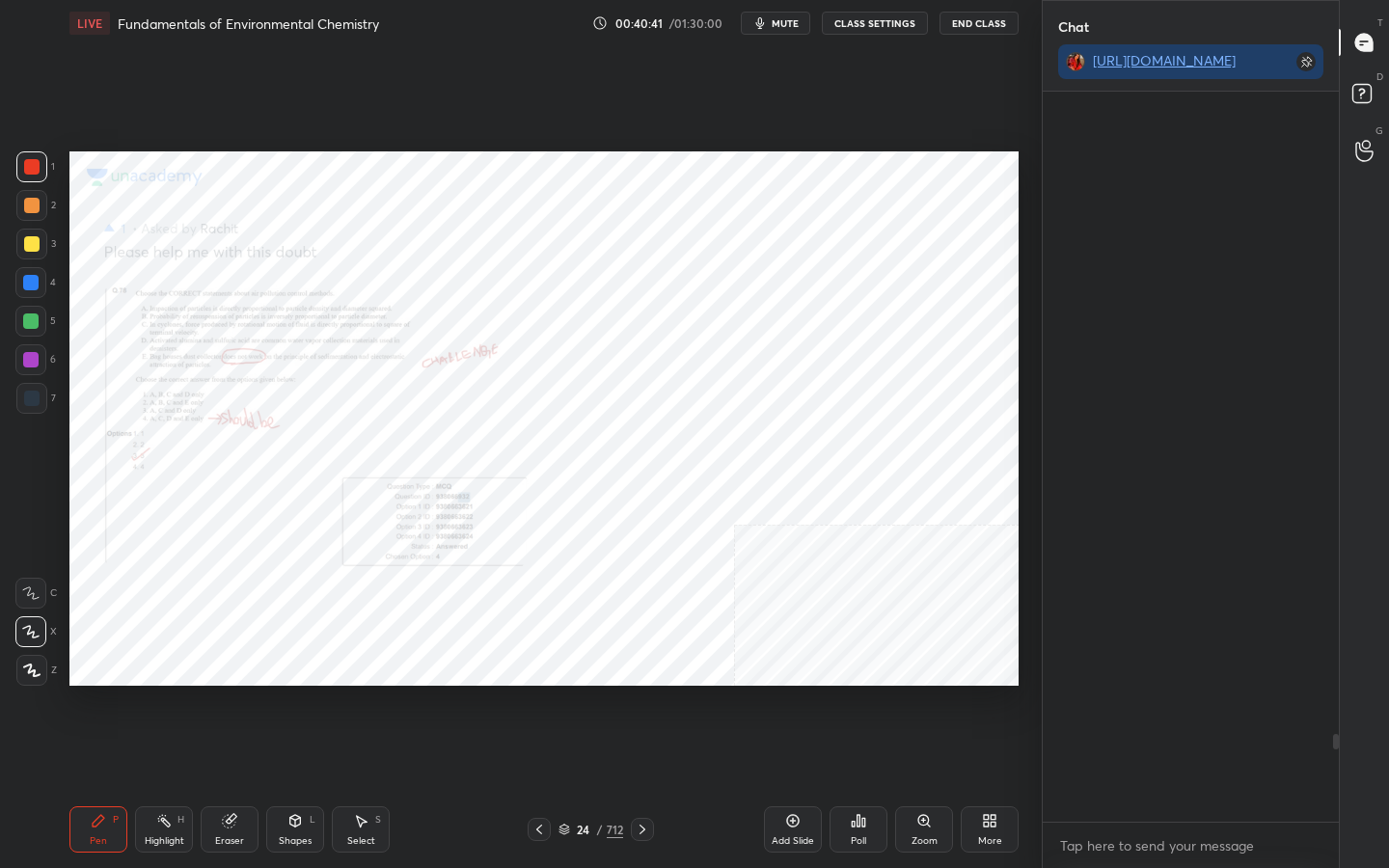 scroll, scrollTop: 5319, scrollLeft: 0, axis: vertical 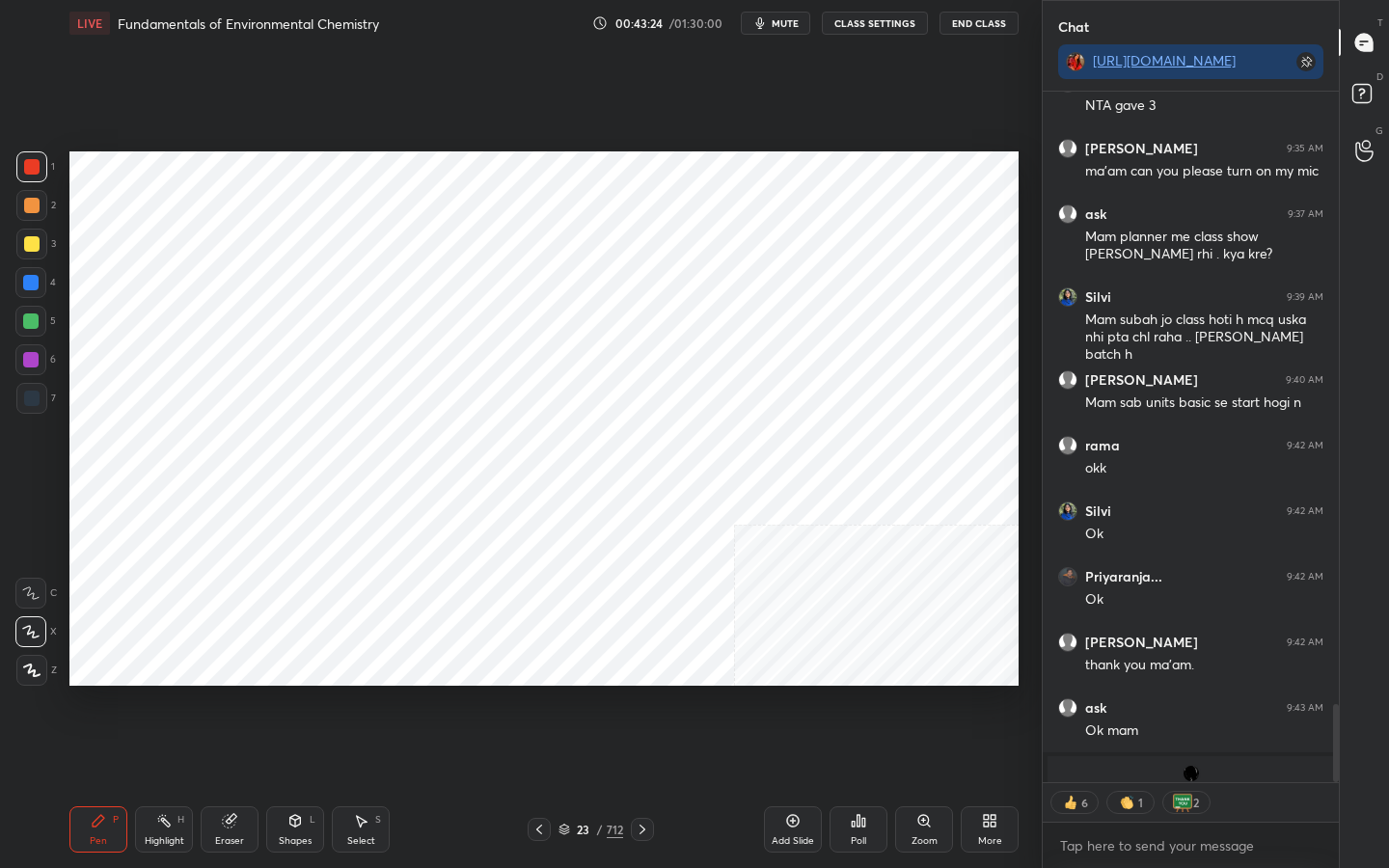 click 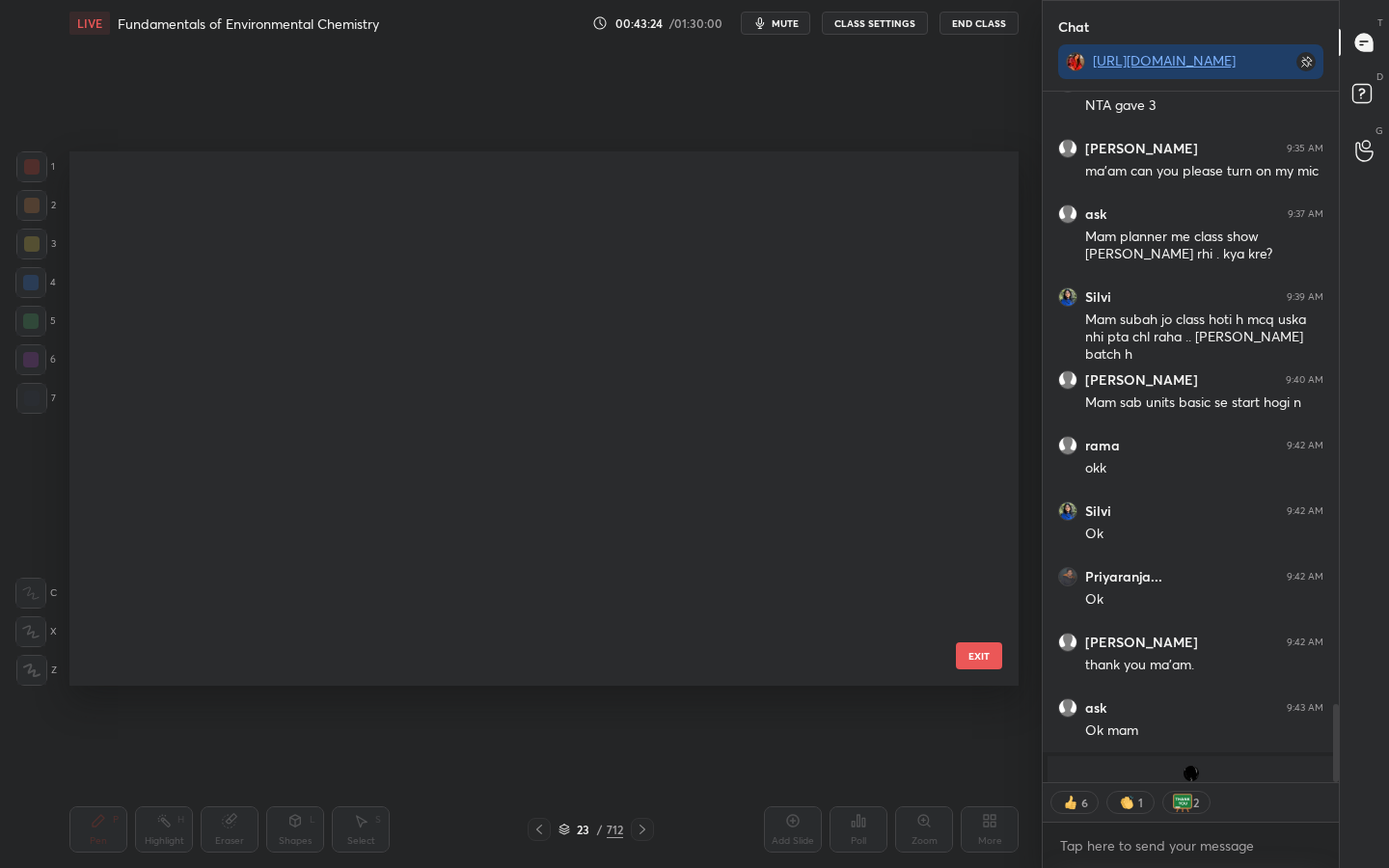 scroll, scrollTop: 915, scrollLeft: 0, axis: vertical 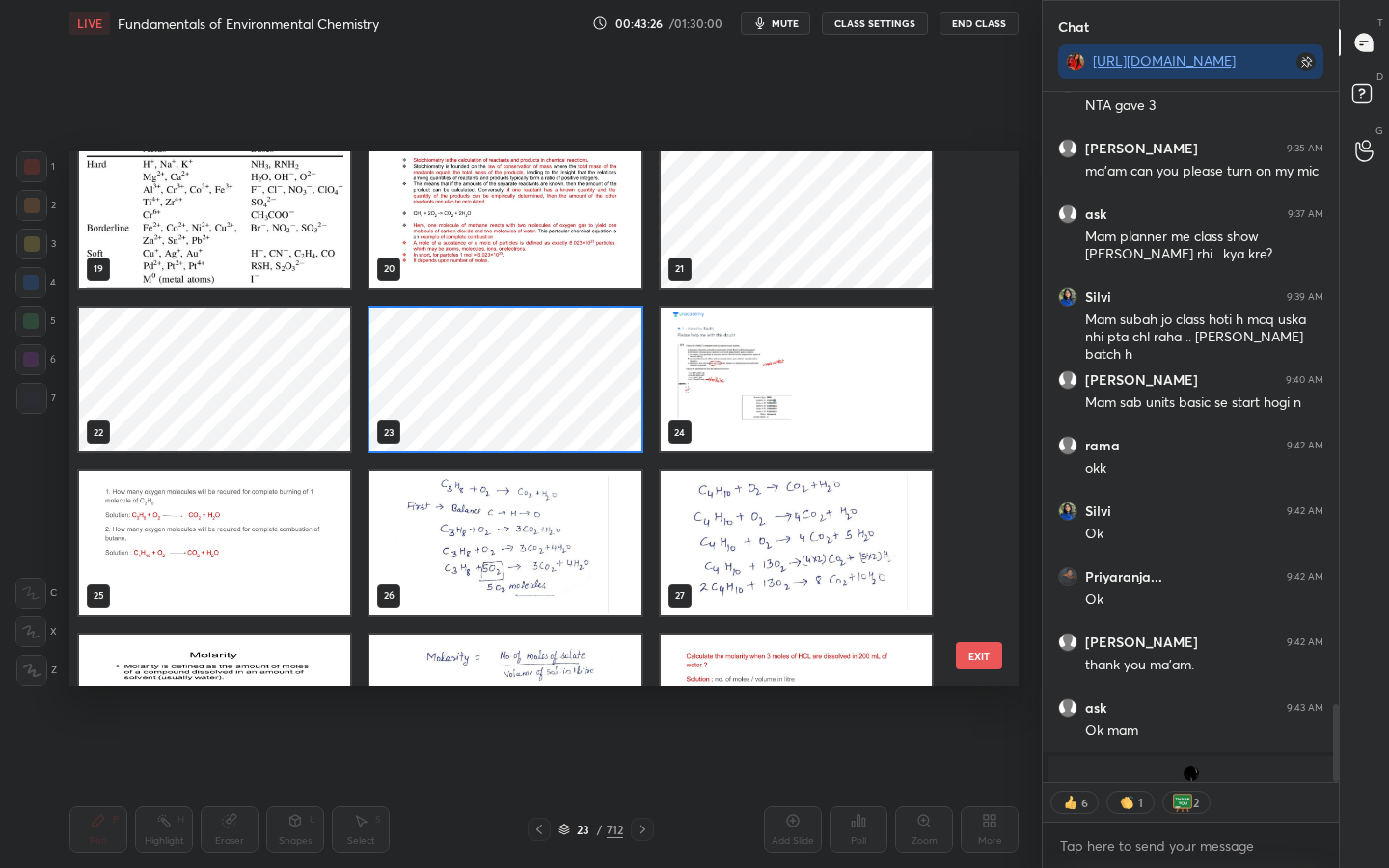 click at bounding box center (214, 543) 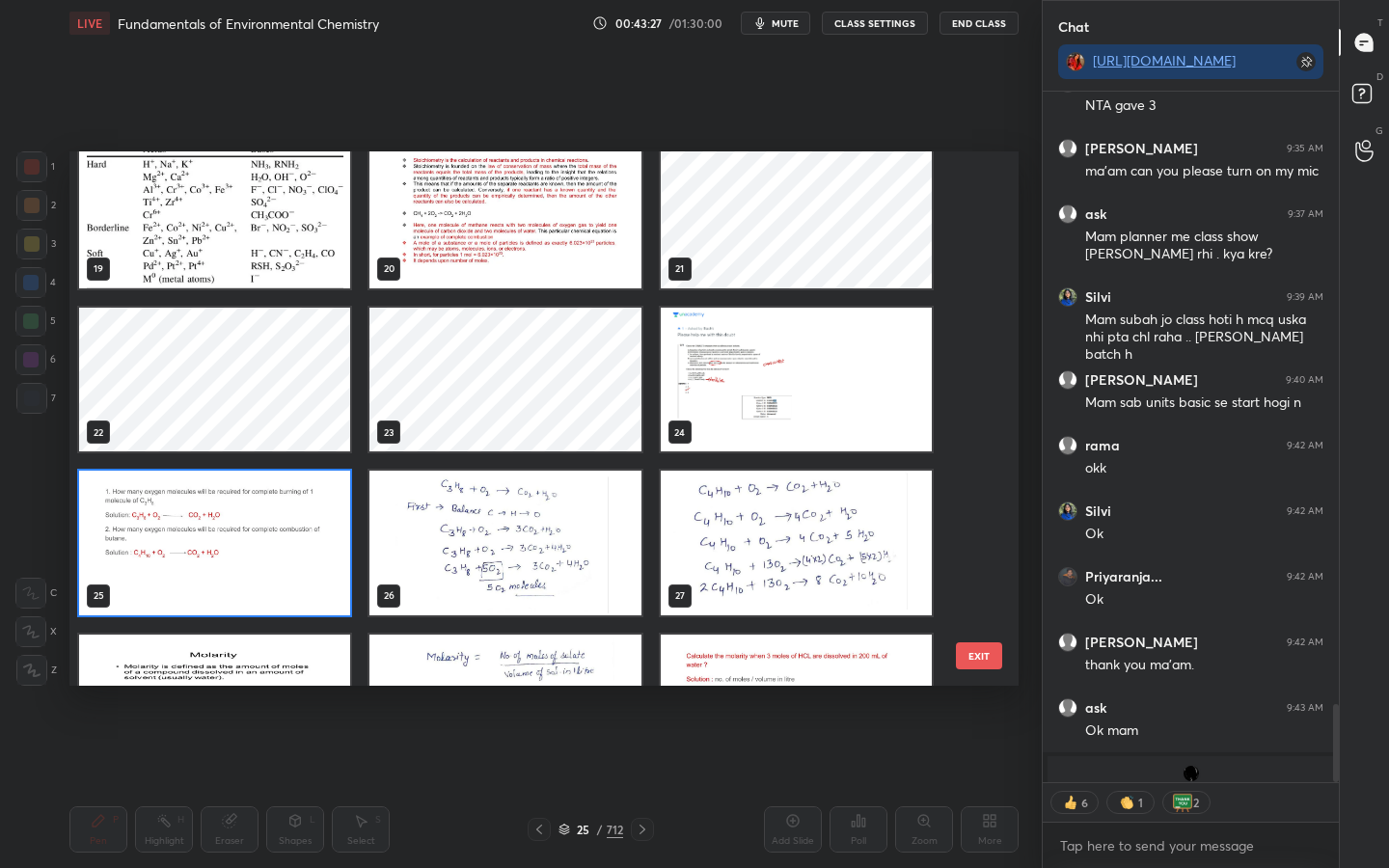 click at bounding box center (214, 543) 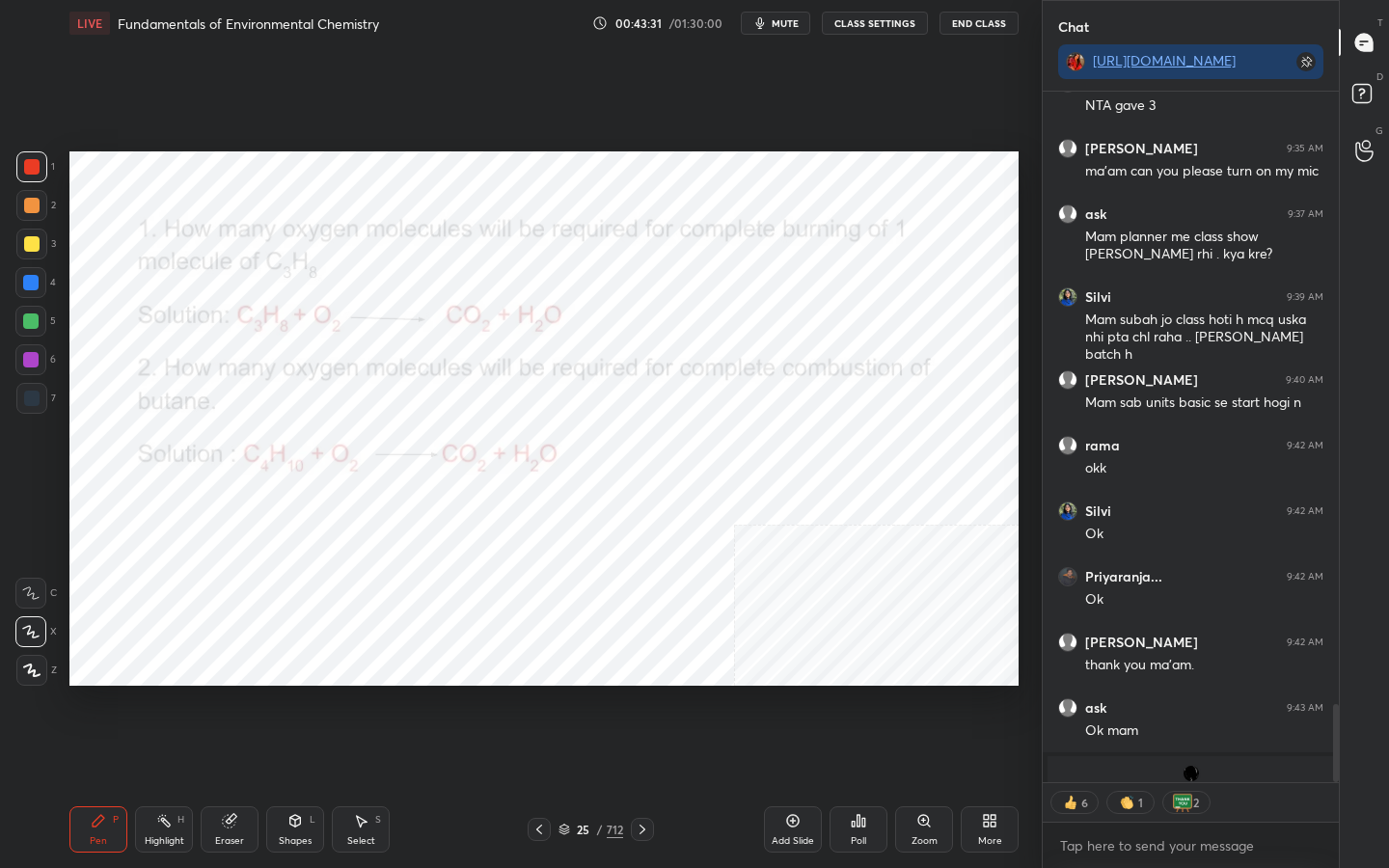 scroll, scrollTop: 7, scrollLeft: 7, axis: both 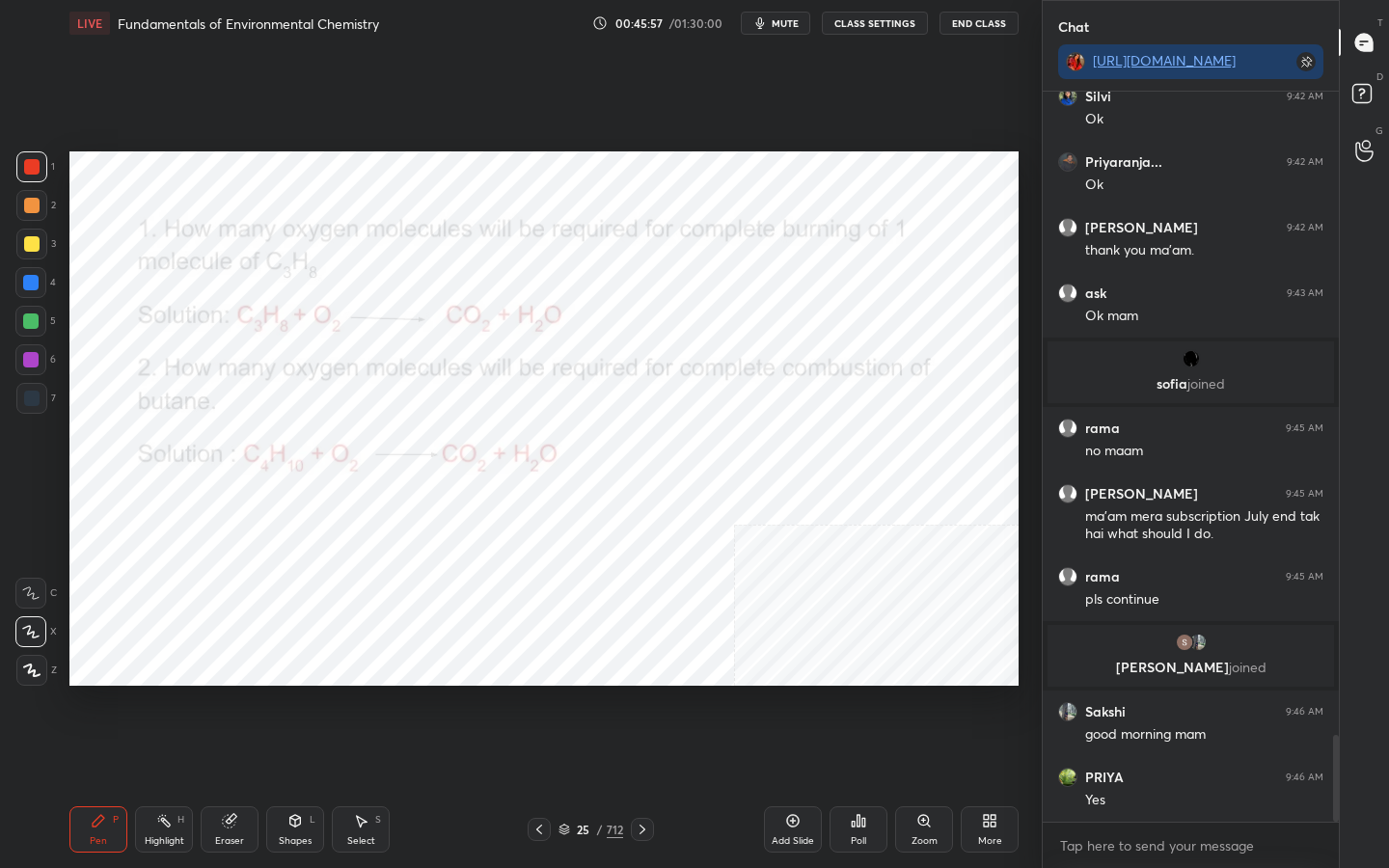 drag, startPoint x: 776, startPoint y: 827, endPoint x: 768, endPoint y: 733, distance: 94.33981 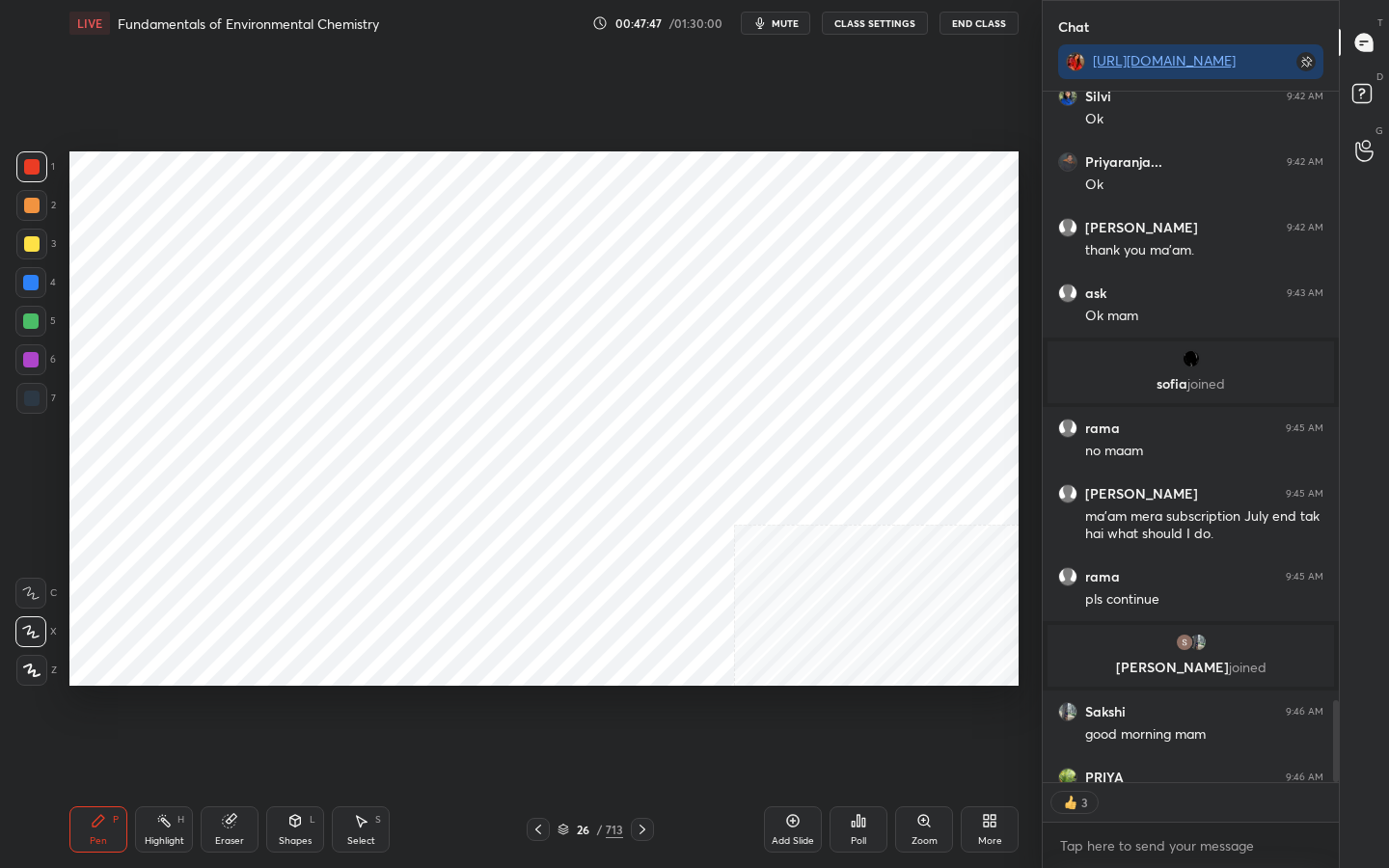 scroll, scrollTop: 685, scrollLeft: 290, axis: both 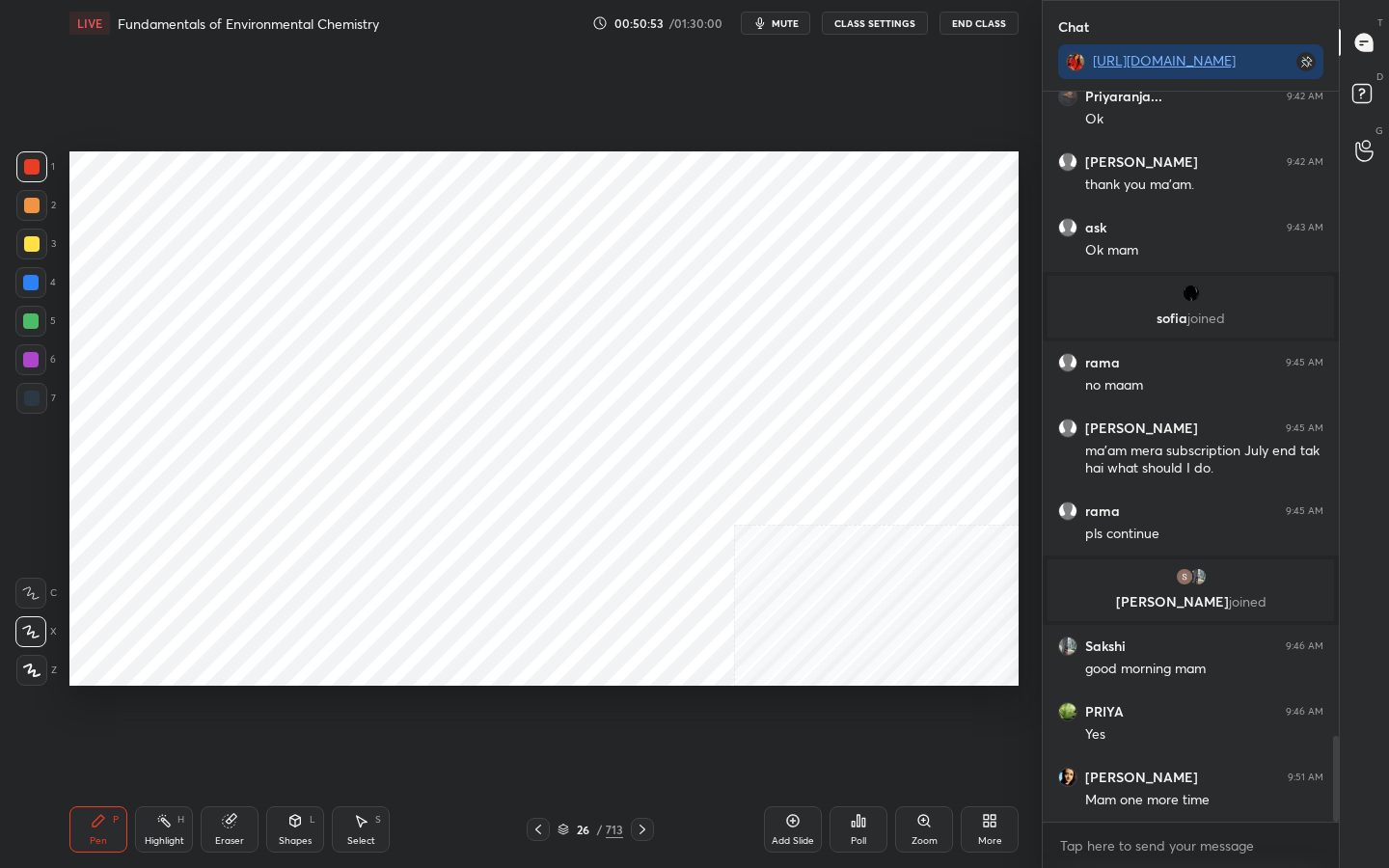 click 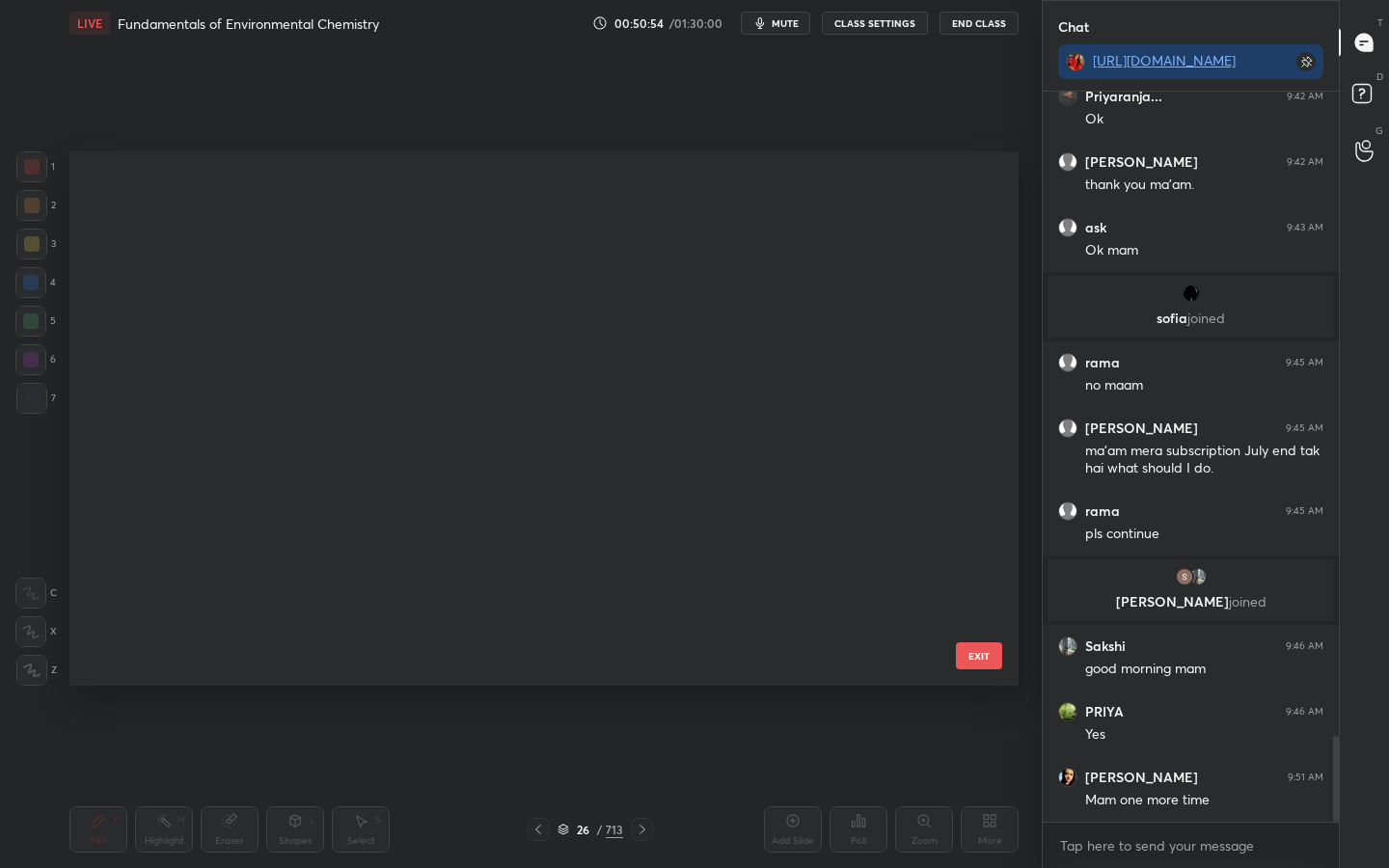 scroll, scrollTop: 937, scrollLeft: 0, axis: vertical 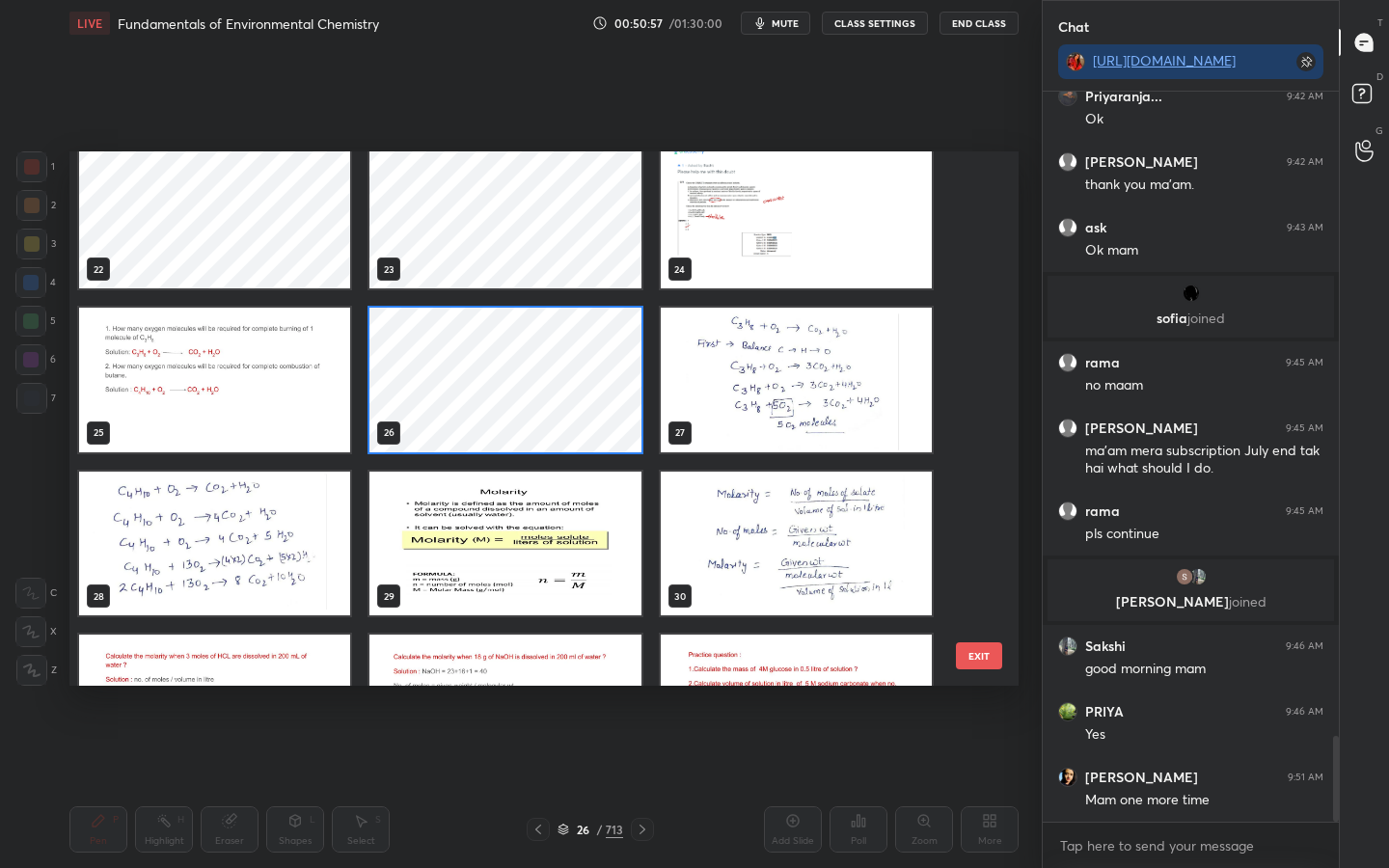 click at bounding box center [504, 544] 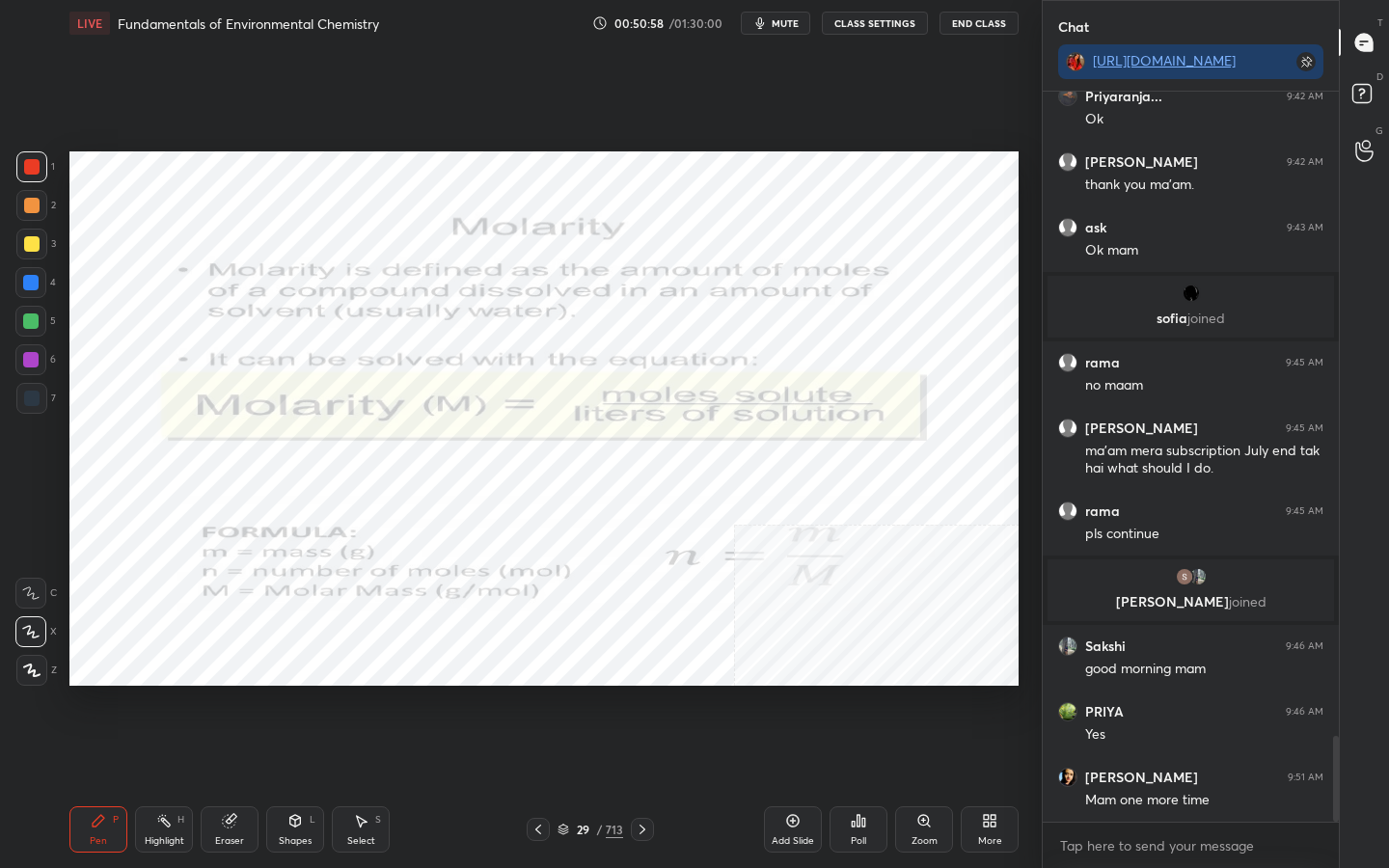 click at bounding box center [504, 544] 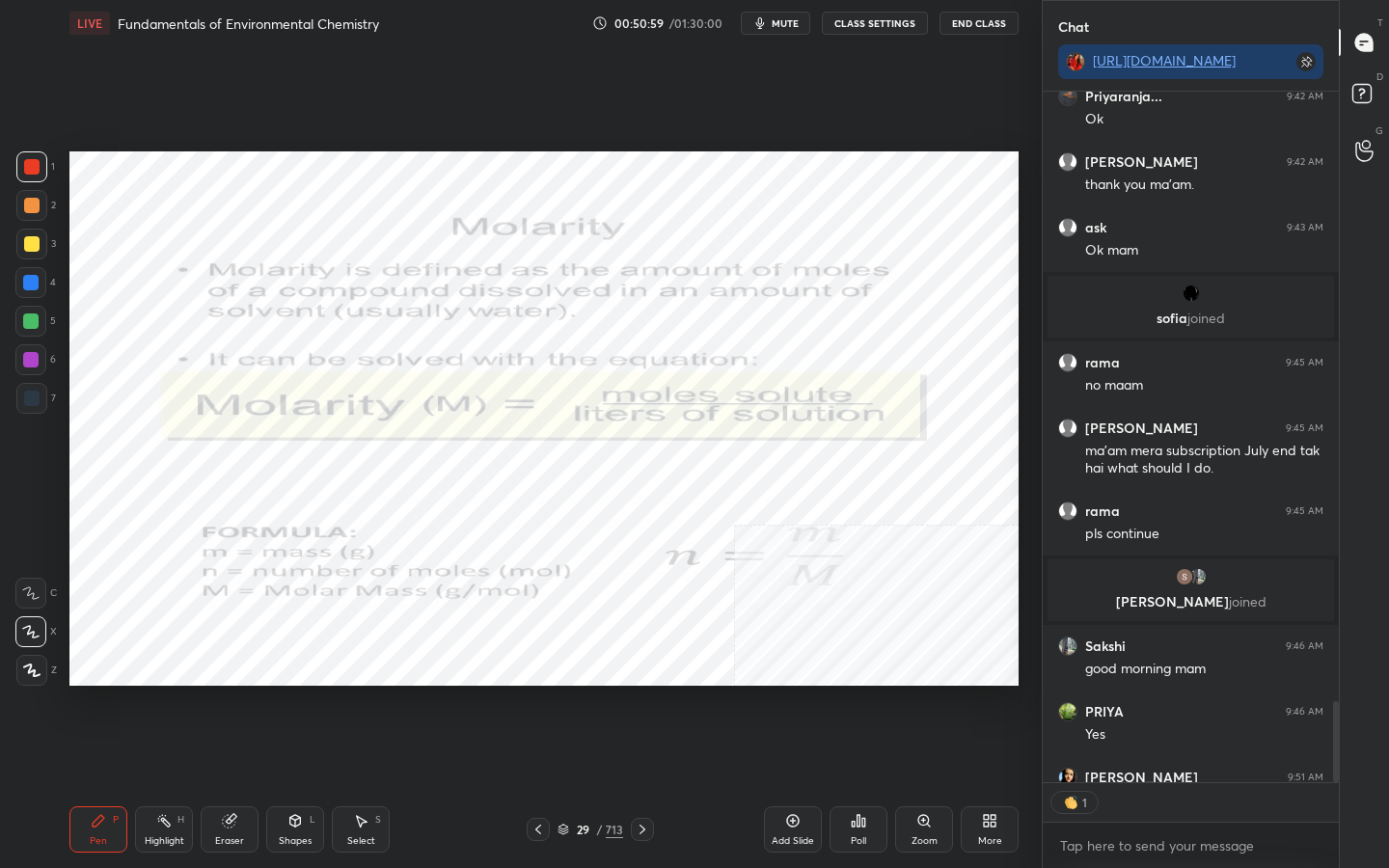 scroll, scrollTop: 685, scrollLeft: 290, axis: both 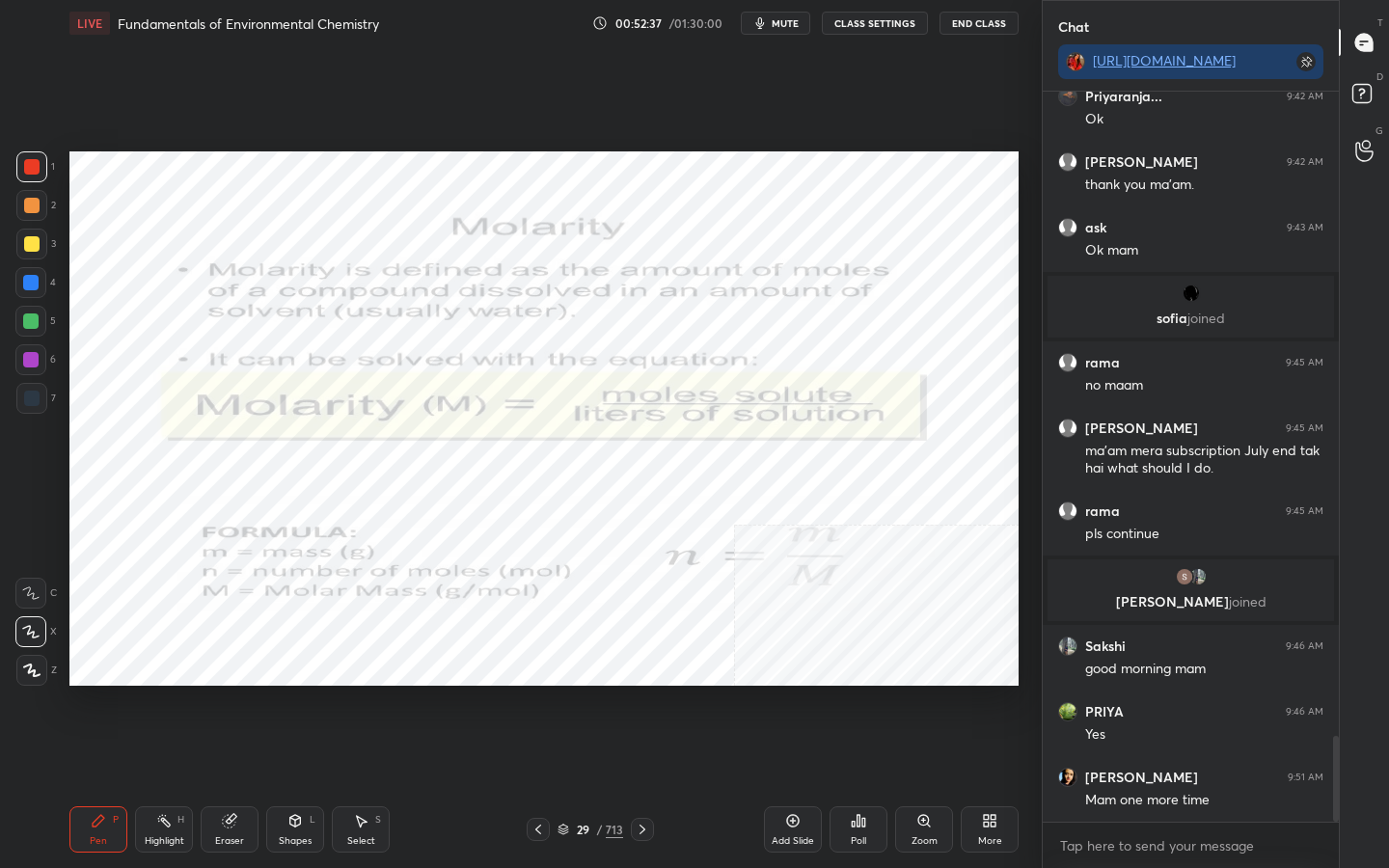 click 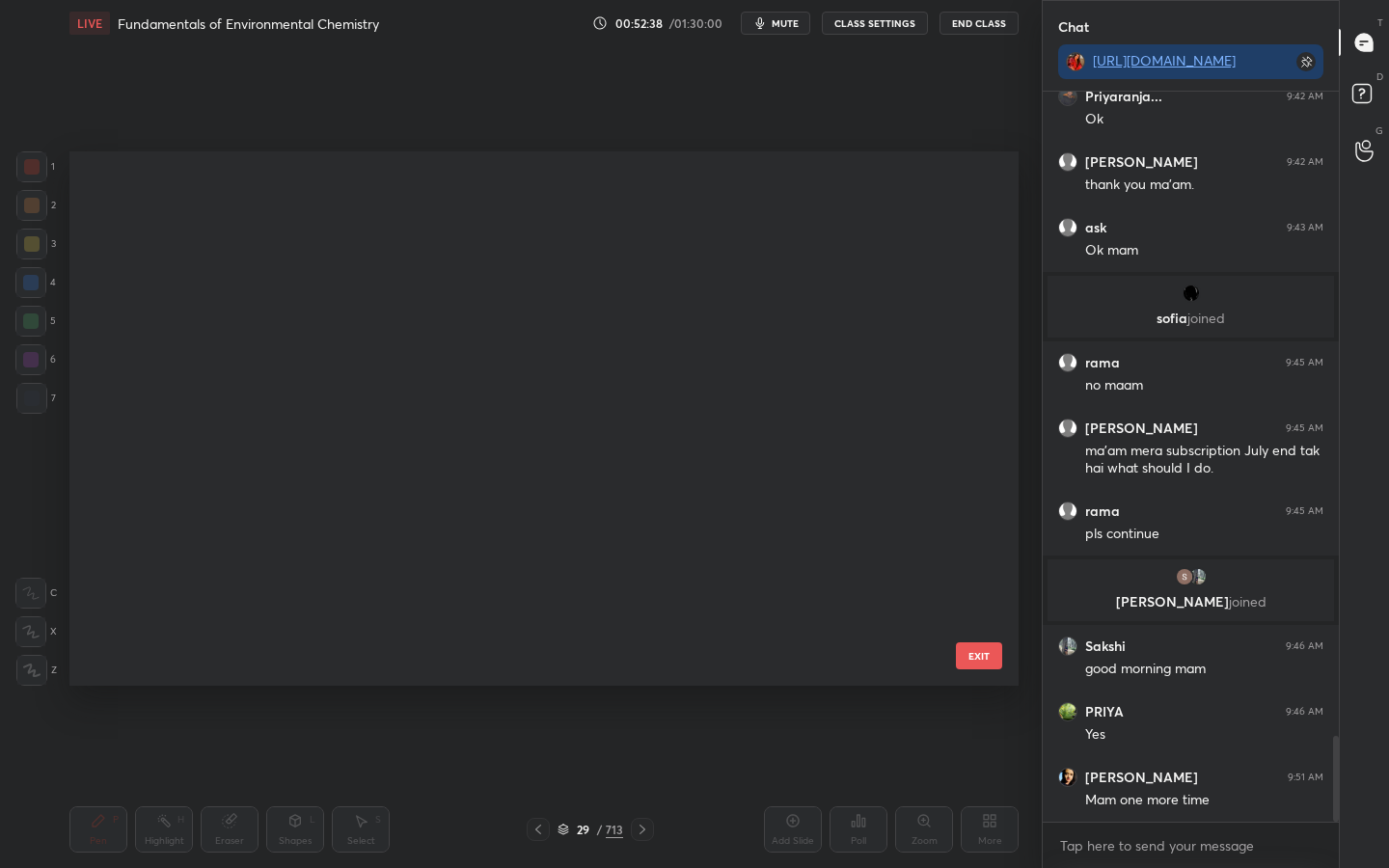 scroll, scrollTop: 1100, scrollLeft: 0, axis: vertical 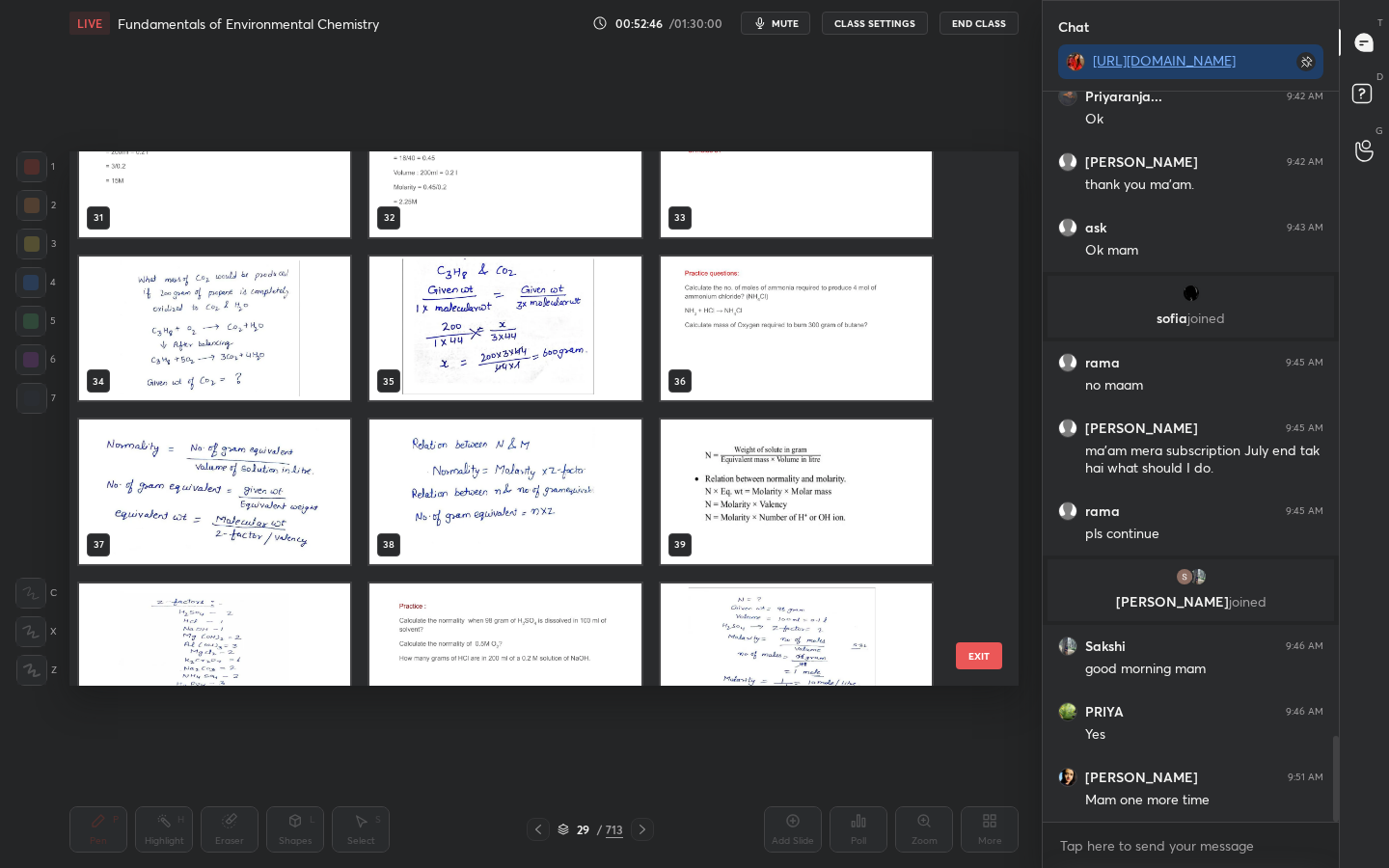 click at bounding box center (214, 492) 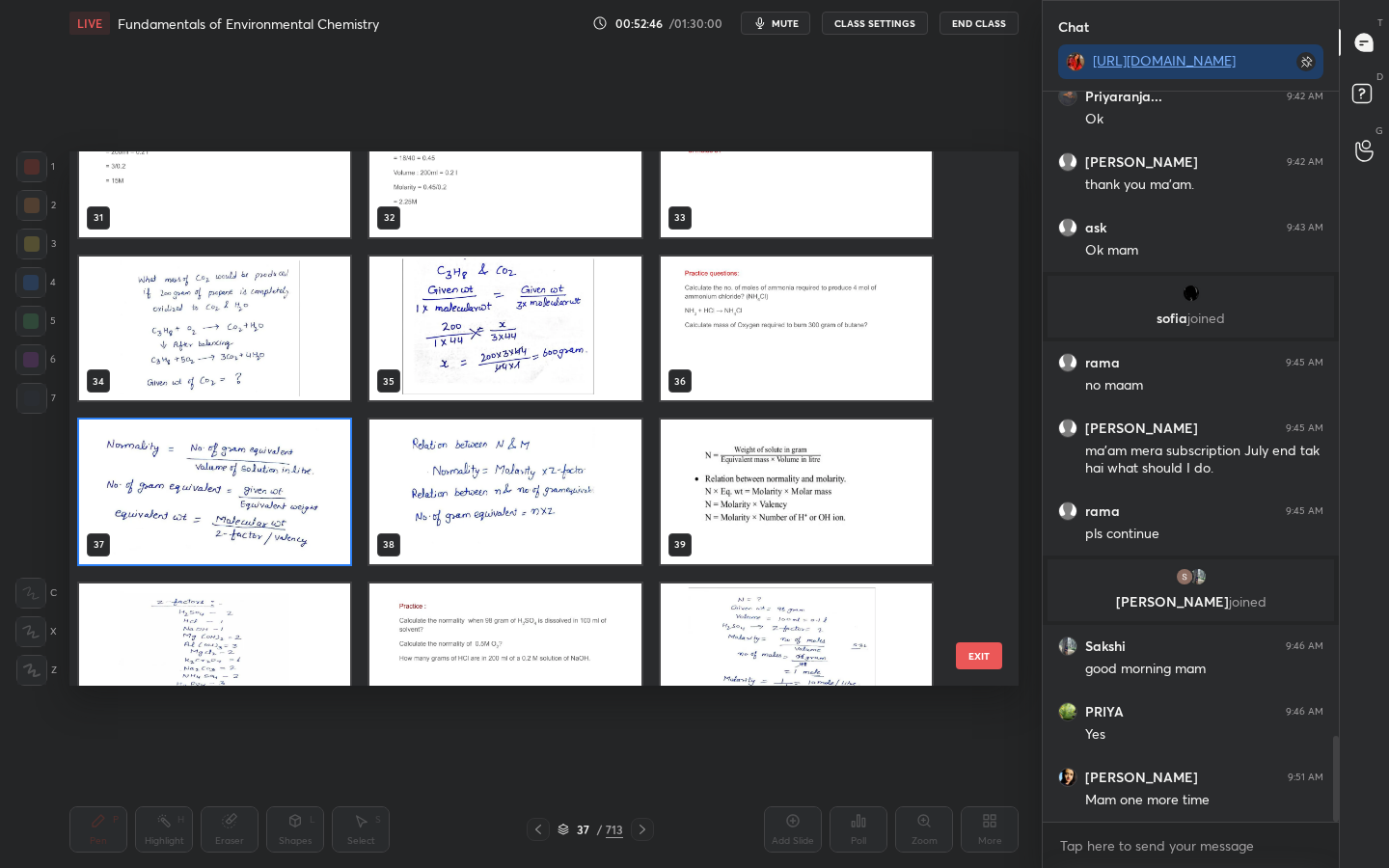 click at bounding box center [214, 492] 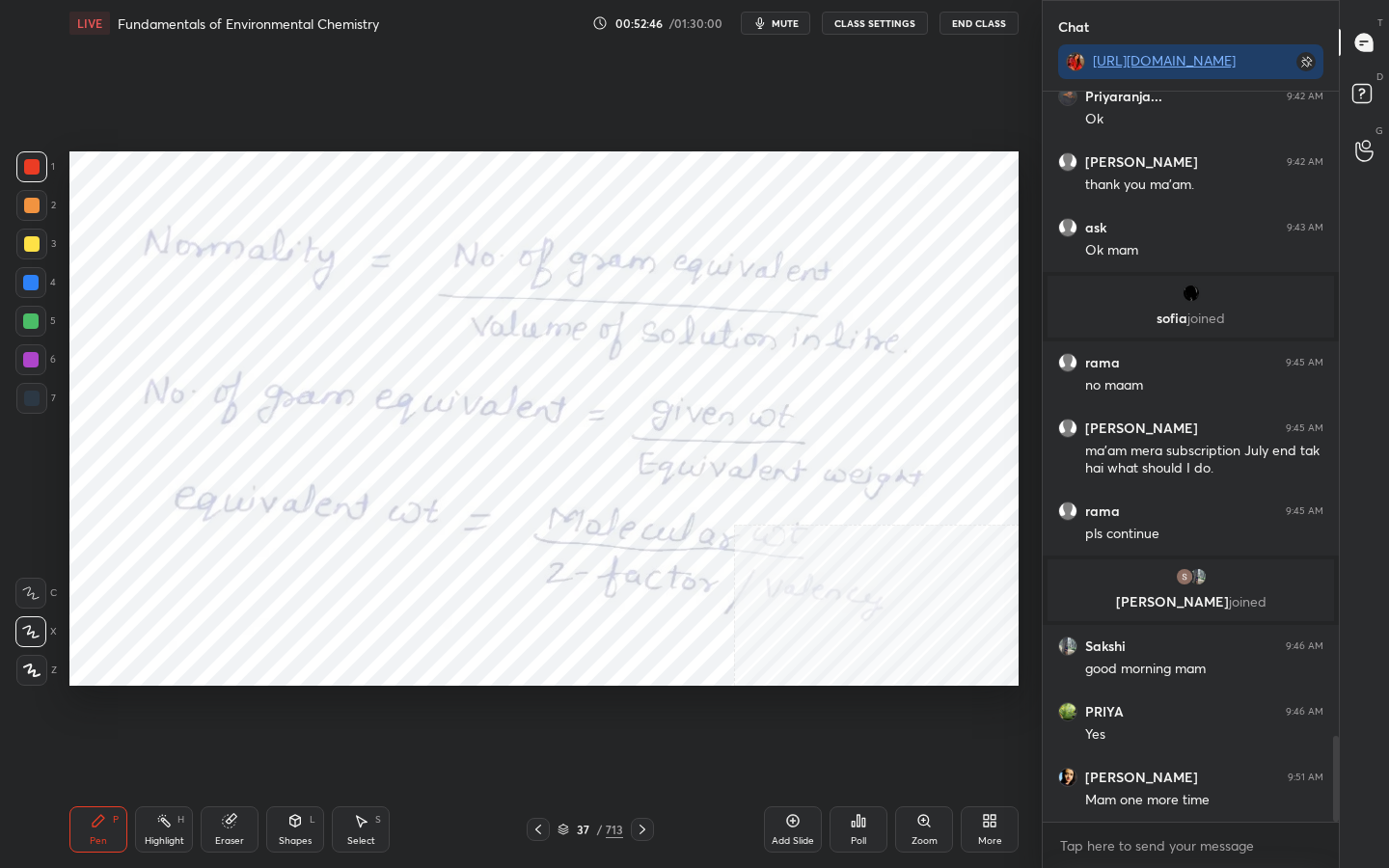 click at bounding box center [214, 492] 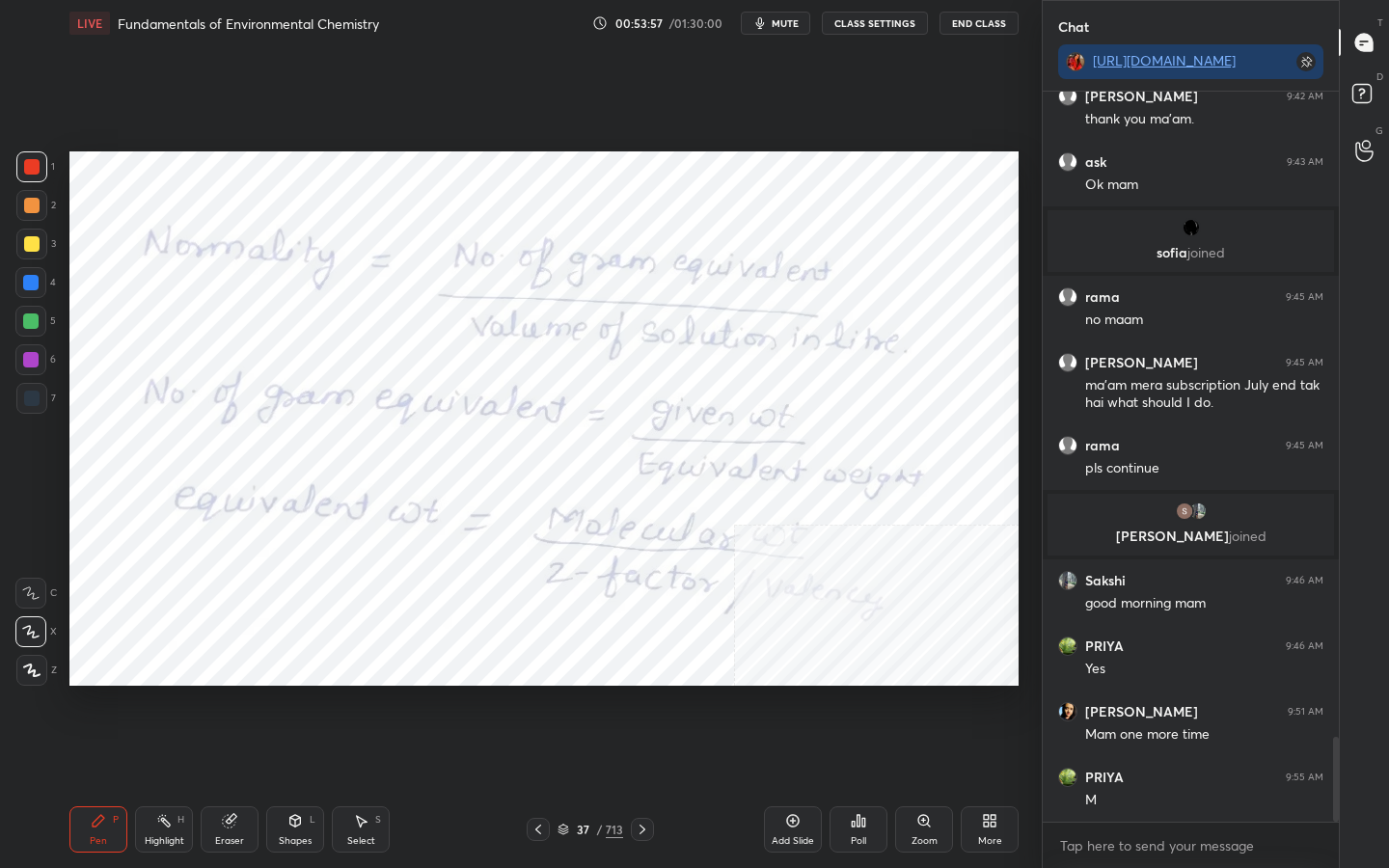 scroll, scrollTop: 5612, scrollLeft: 0, axis: vertical 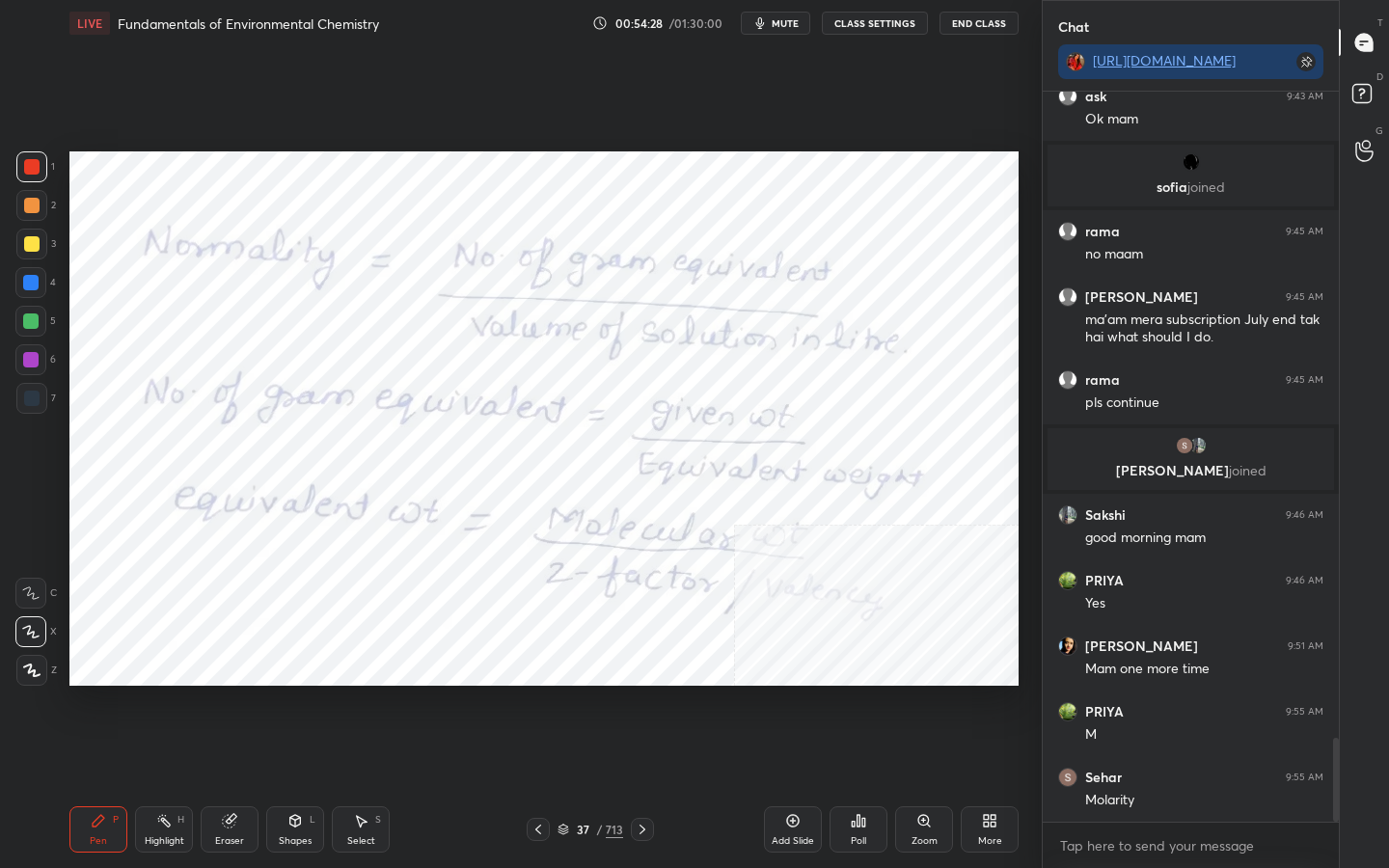 drag, startPoint x: 220, startPoint y: 809, endPoint x: 237, endPoint y: 736, distance: 74.95332 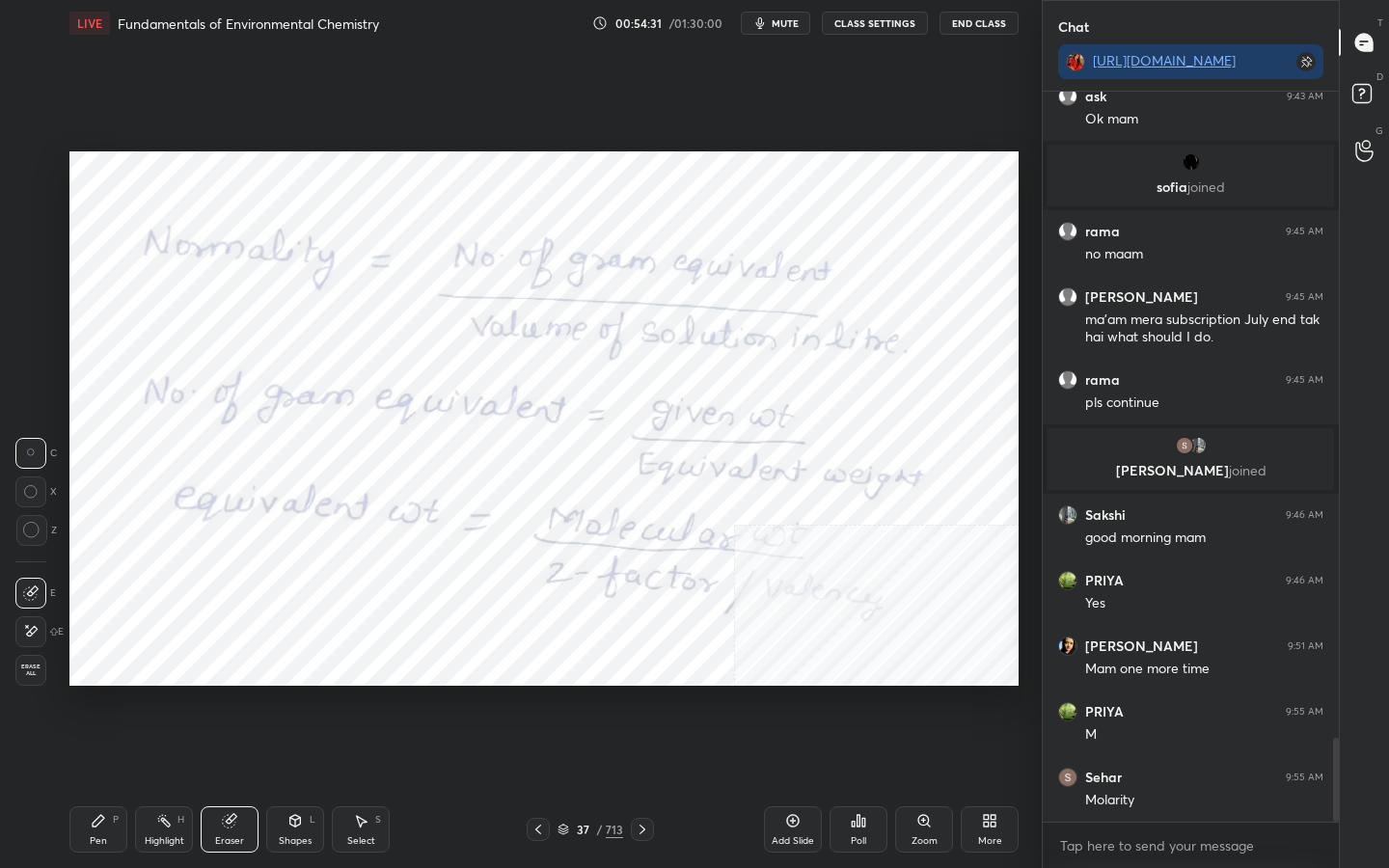 click on "Pen P" at bounding box center (98, 829) 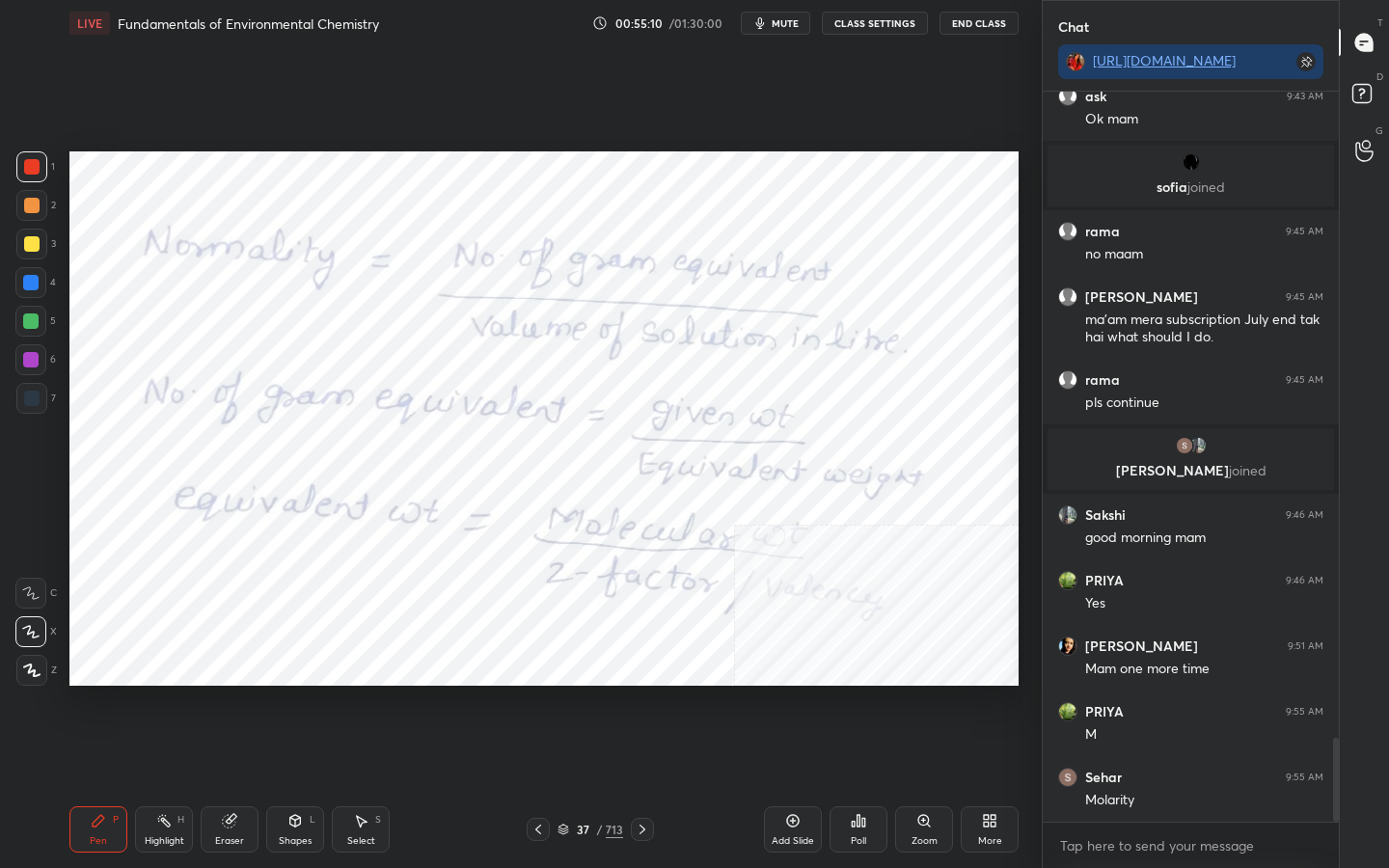 scroll, scrollTop: 5678, scrollLeft: 0, axis: vertical 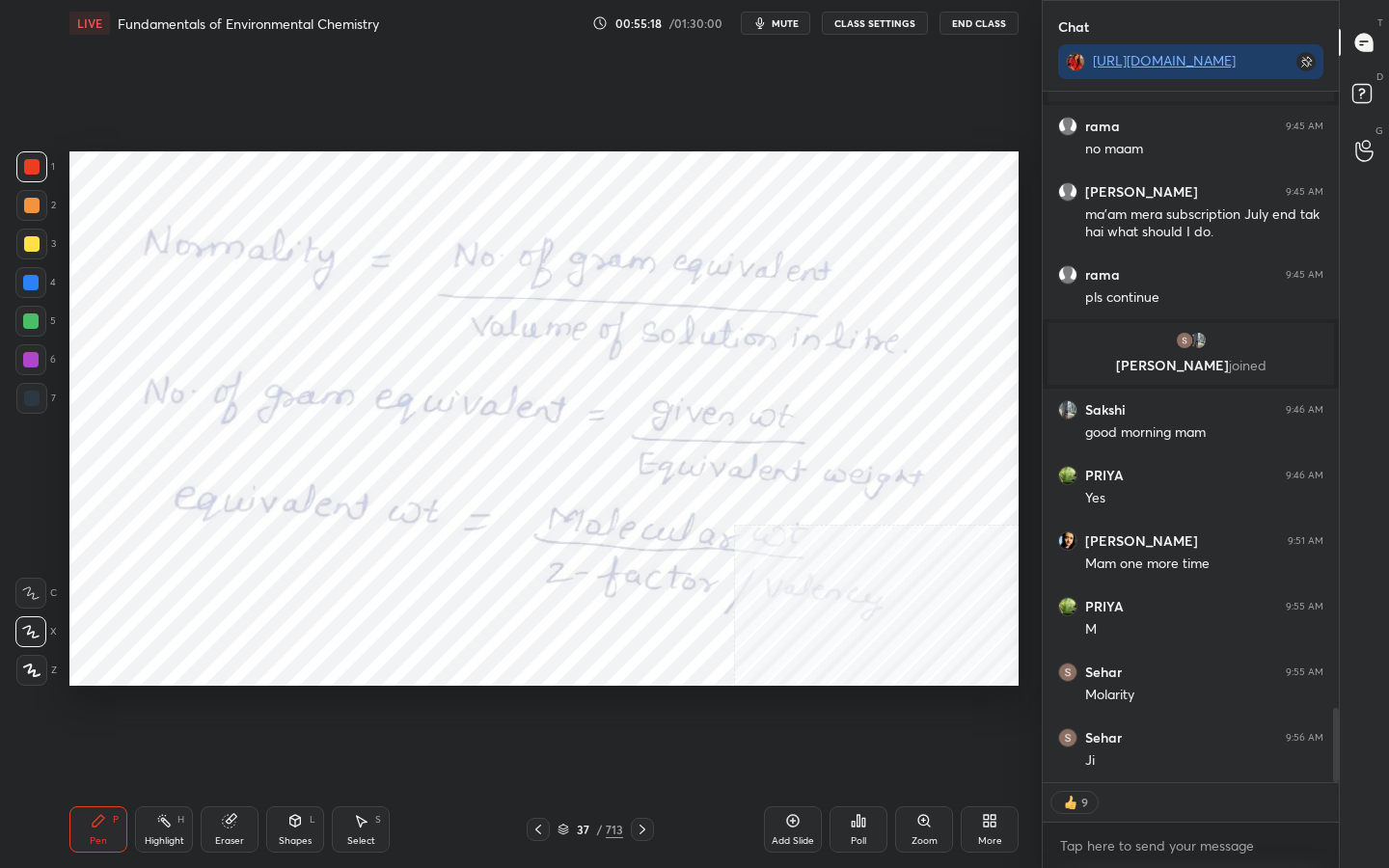 click 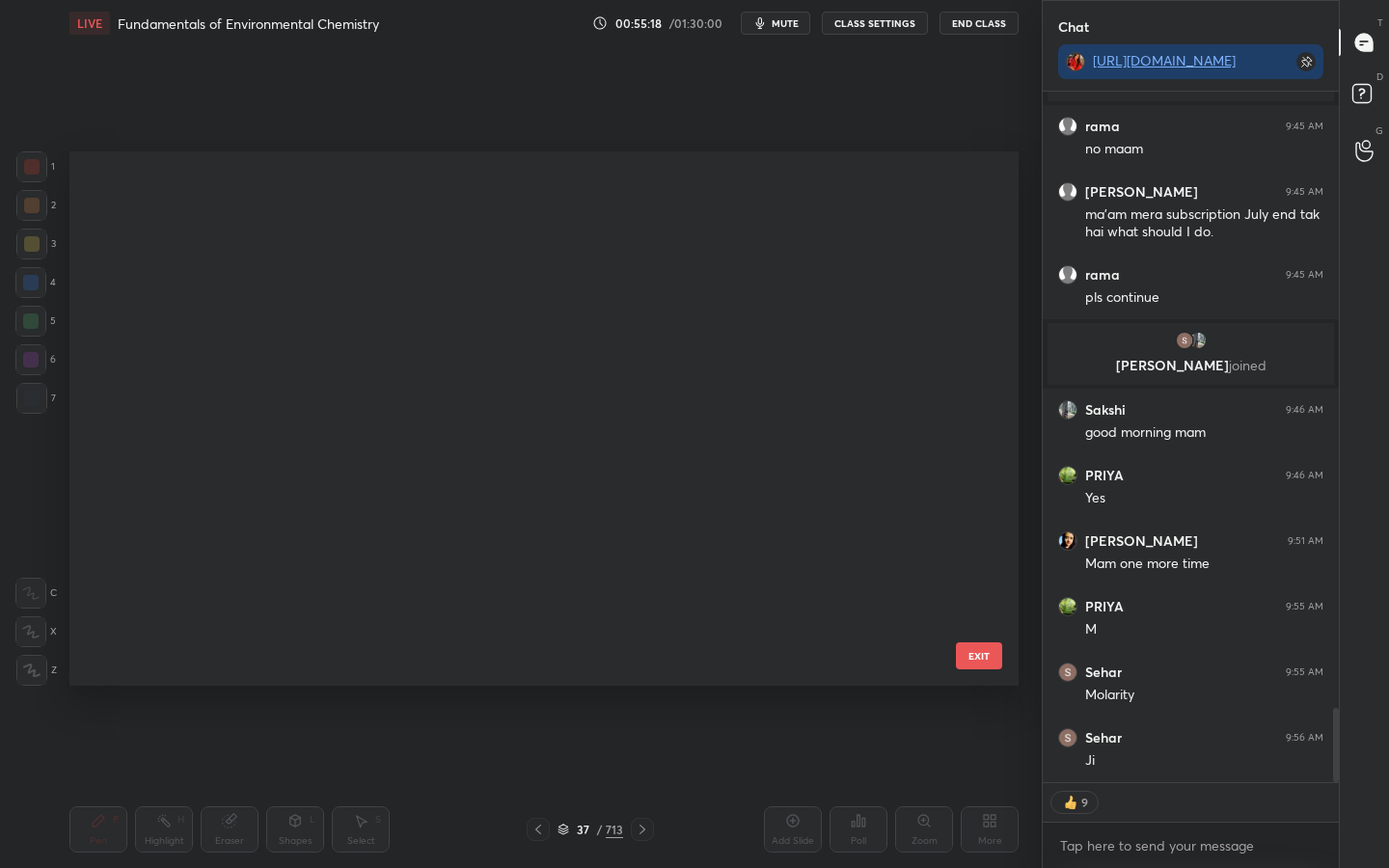 scroll, scrollTop: 1591, scrollLeft: 0, axis: vertical 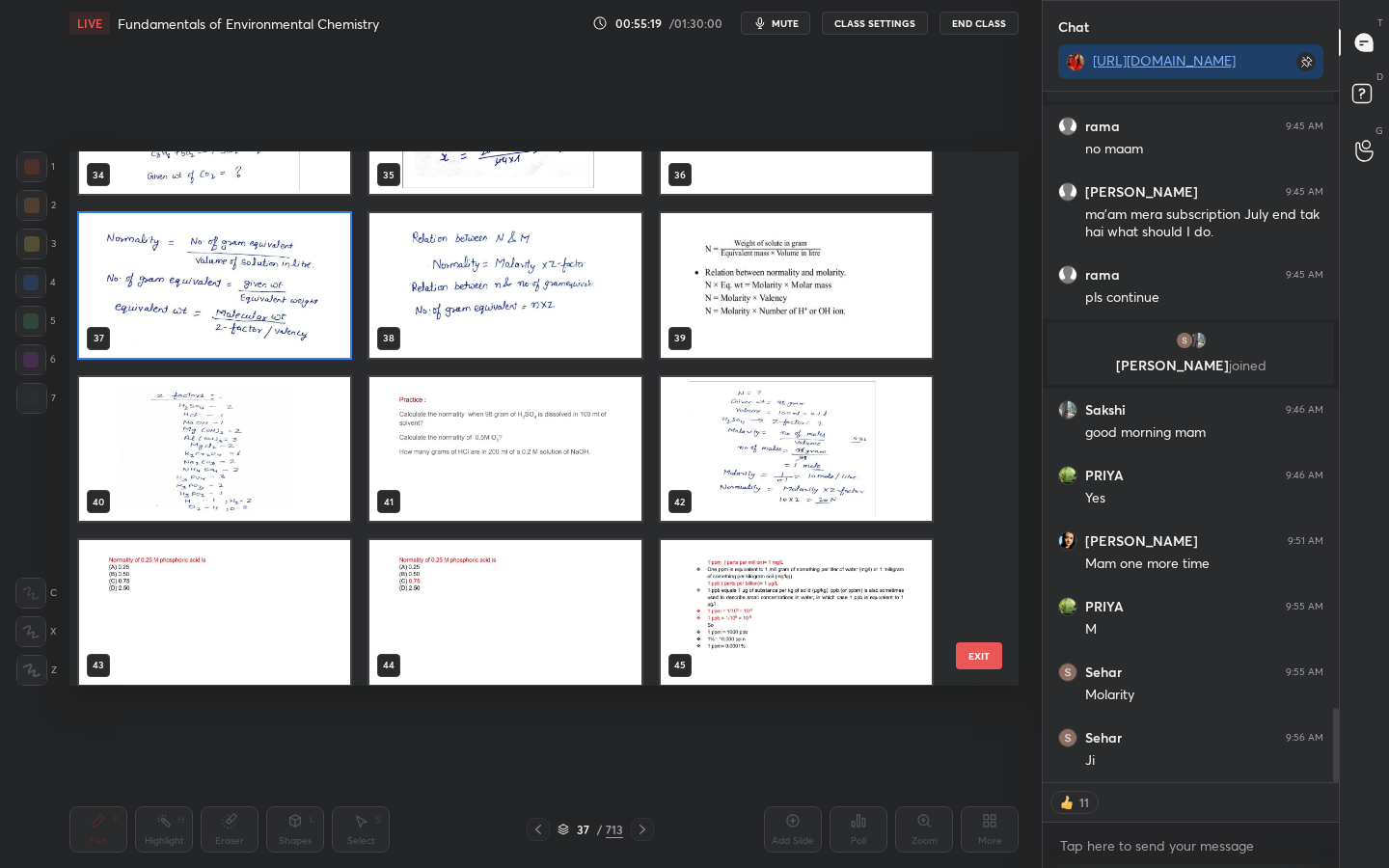 click at bounding box center [796, 285] 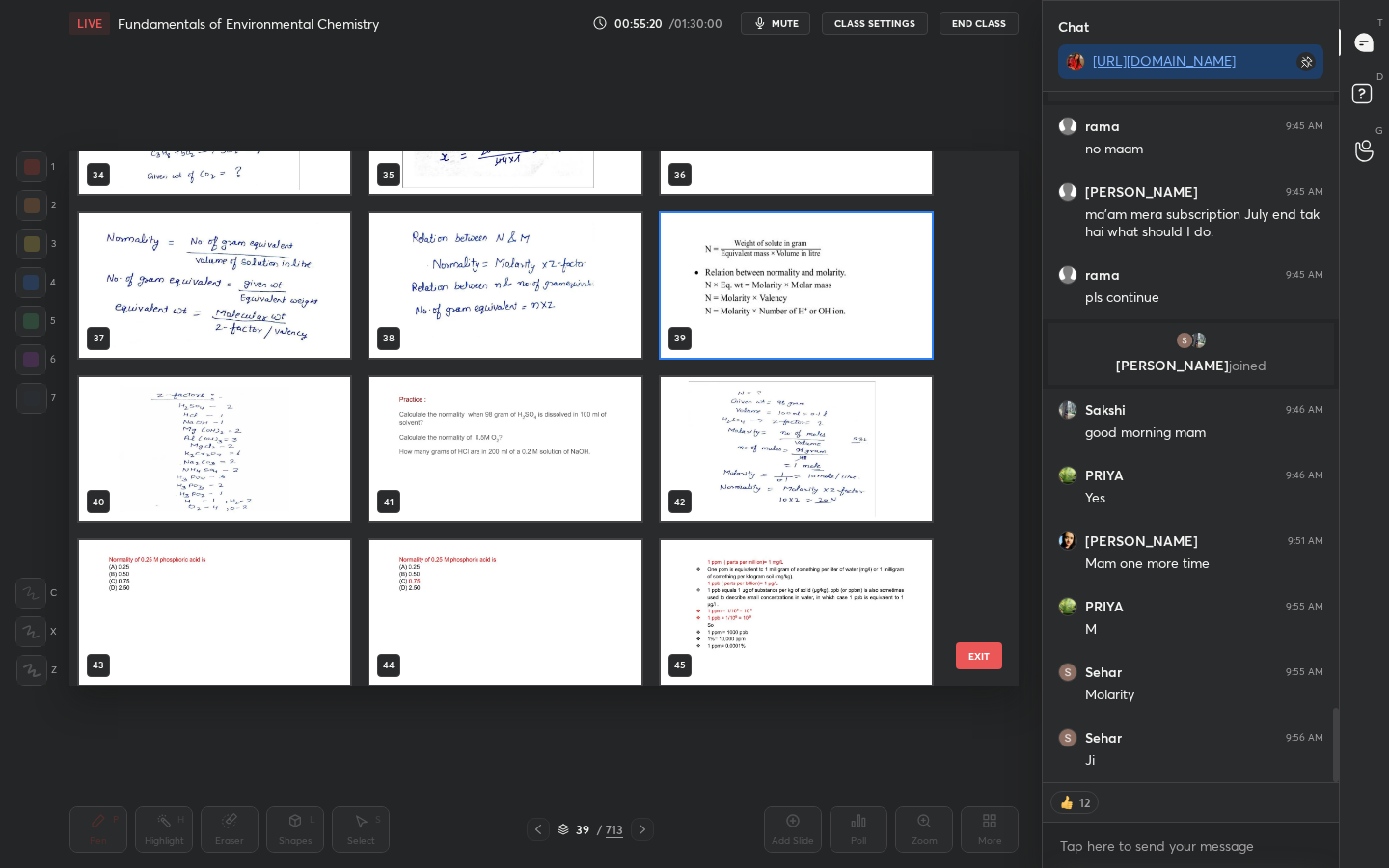 click at bounding box center (796, 285) 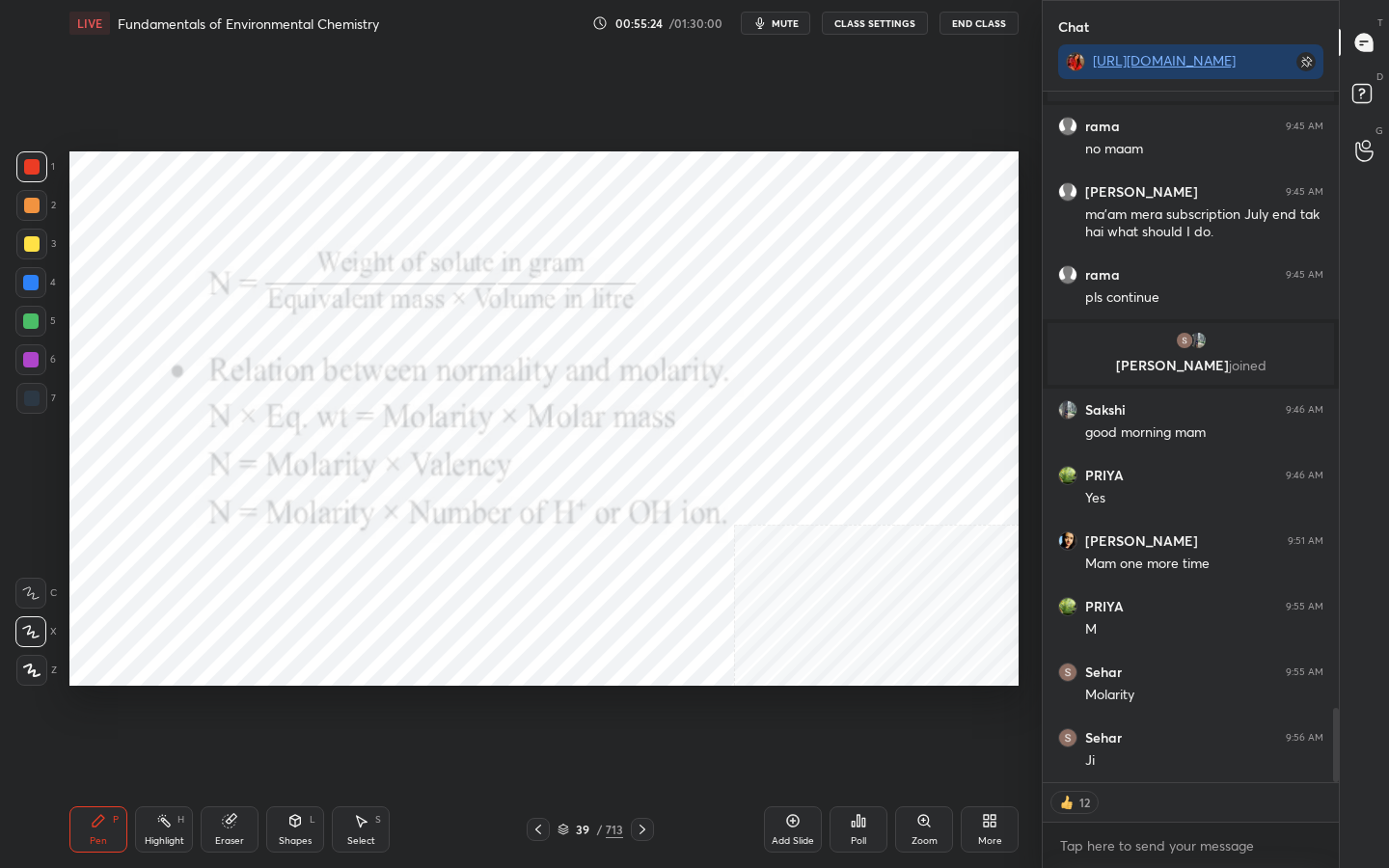 click 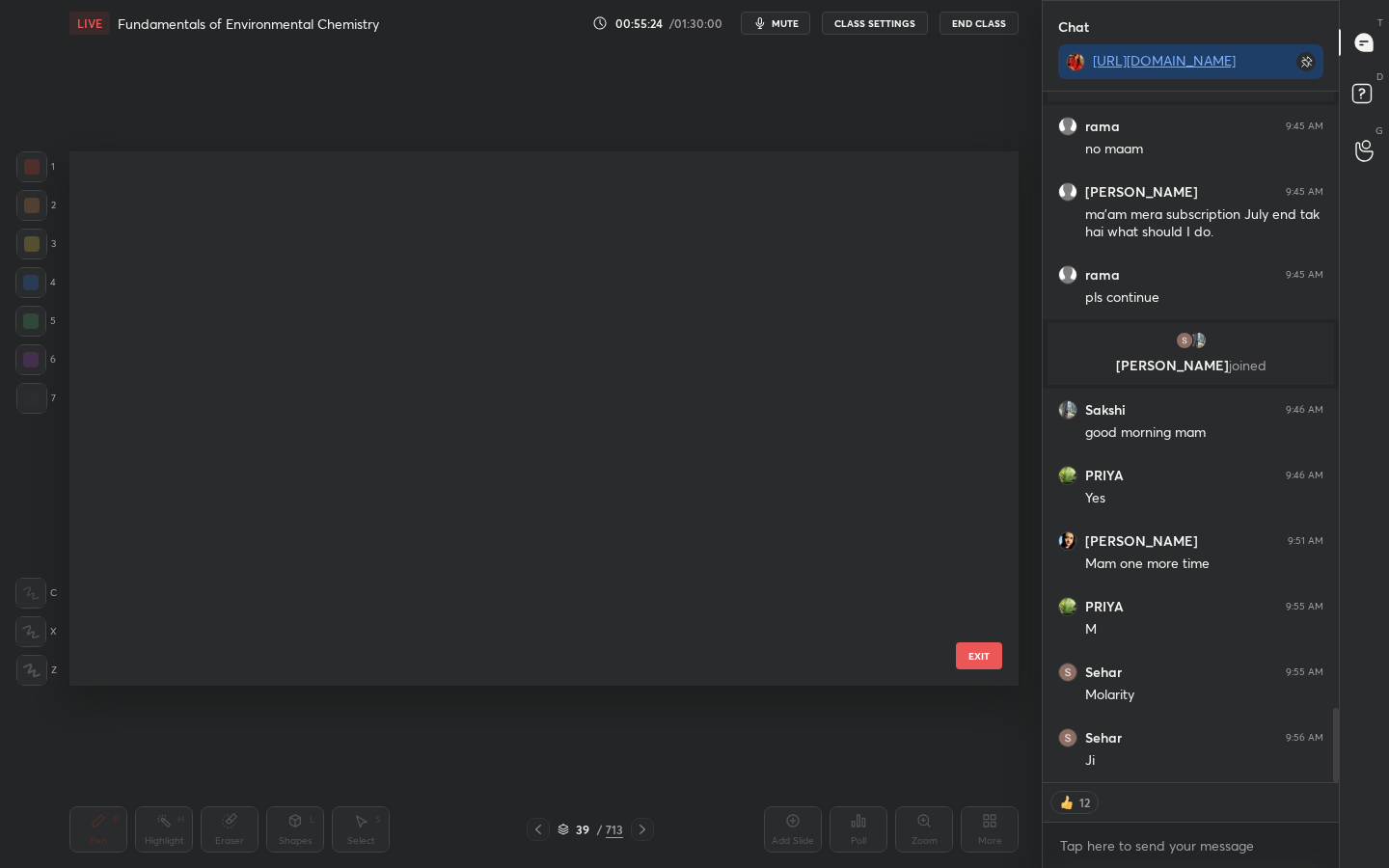 scroll, scrollTop: 1591, scrollLeft: 0, axis: vertical 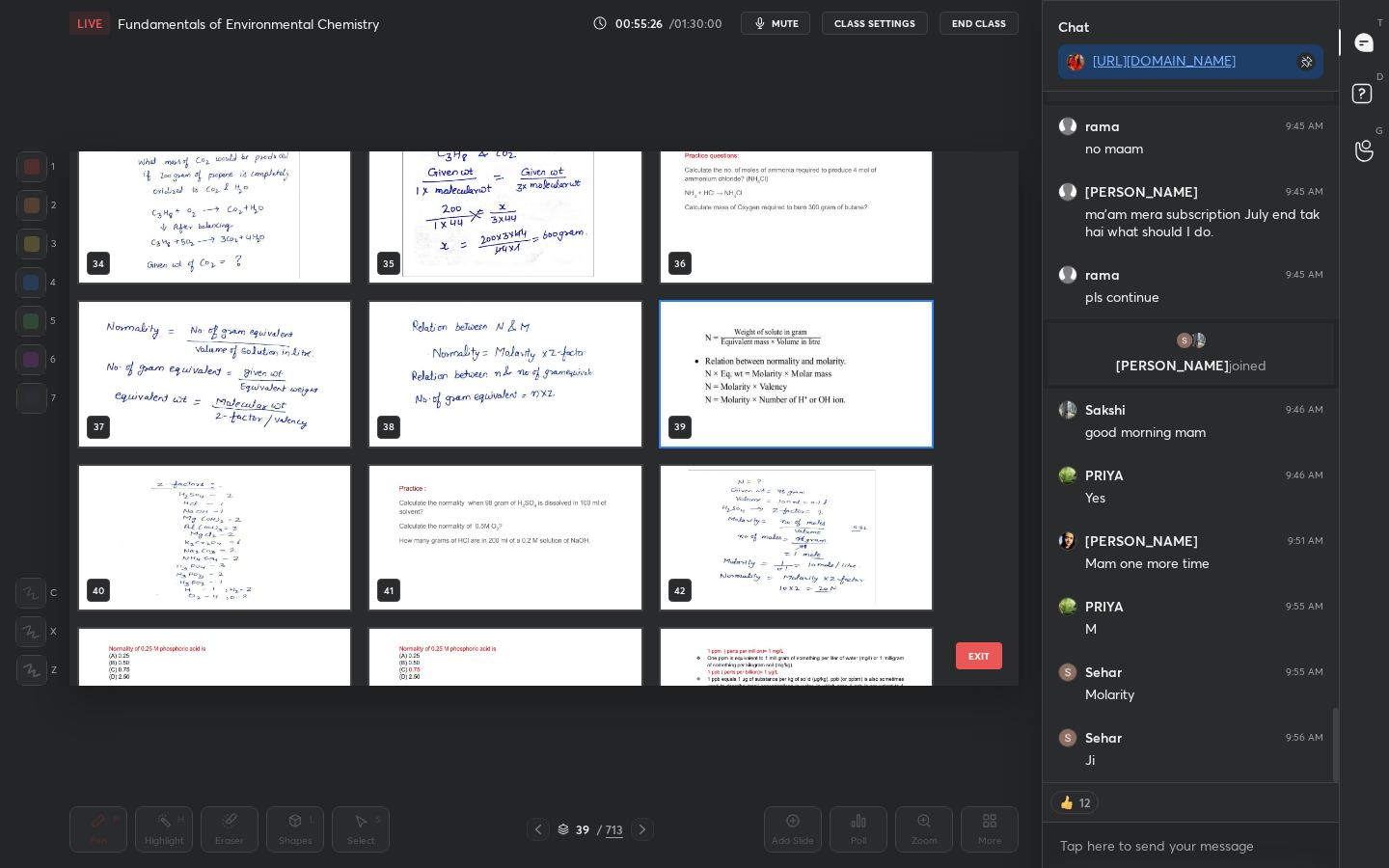 click at bounding box center [214, 538] 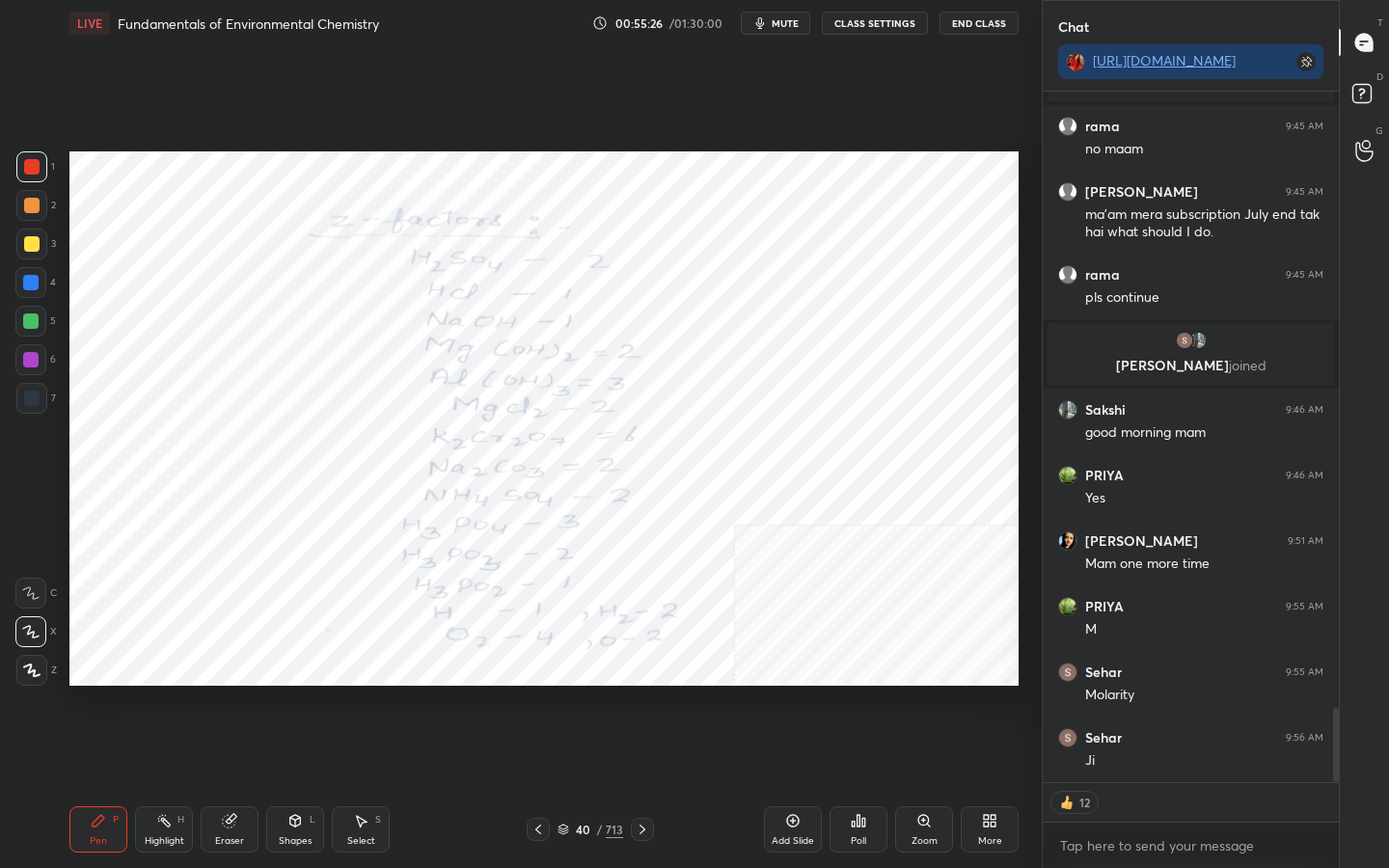 click at bounding box center (214, 538) 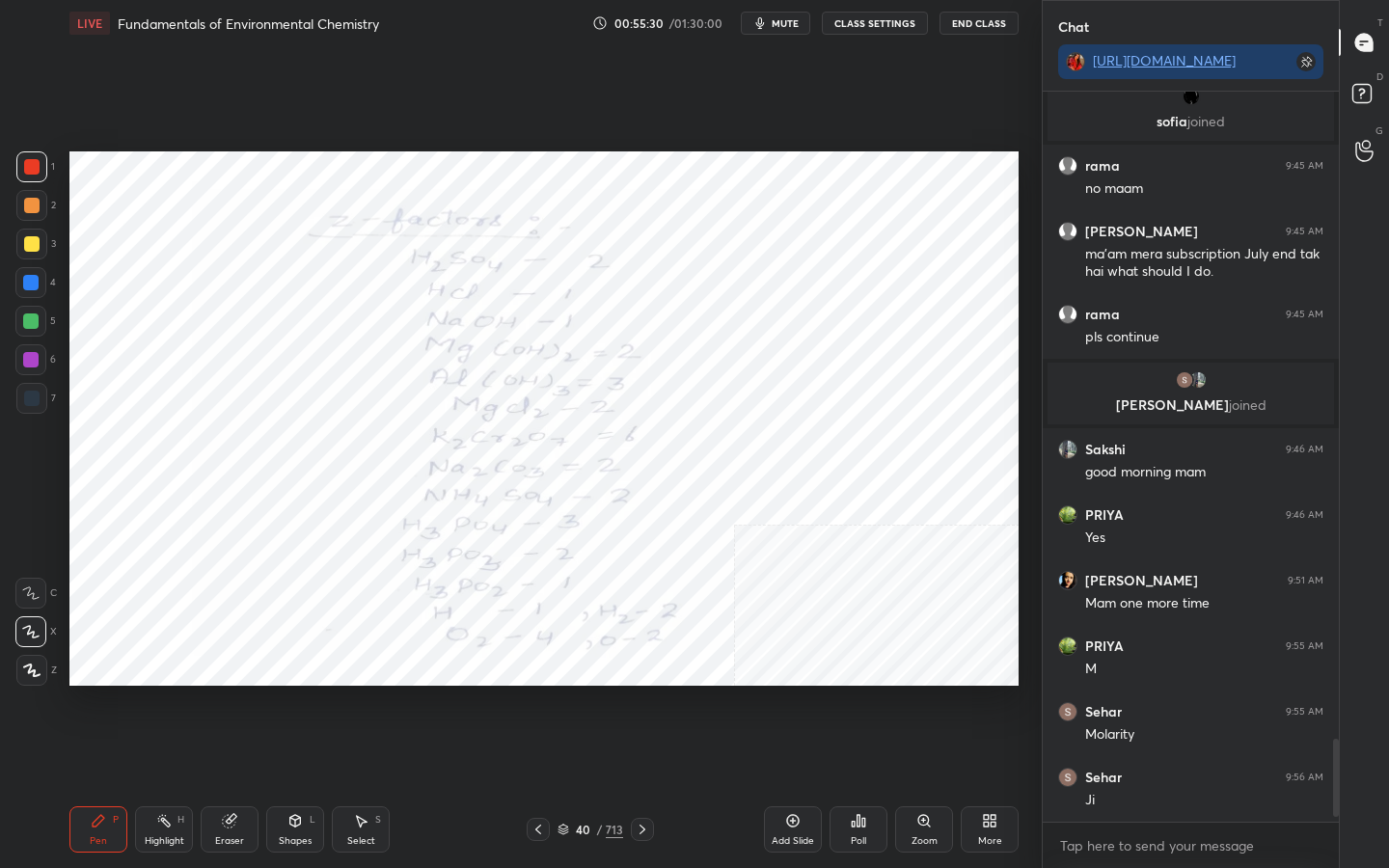 scroll, scrollTop: 7, scrollLeft: 7, axis: both 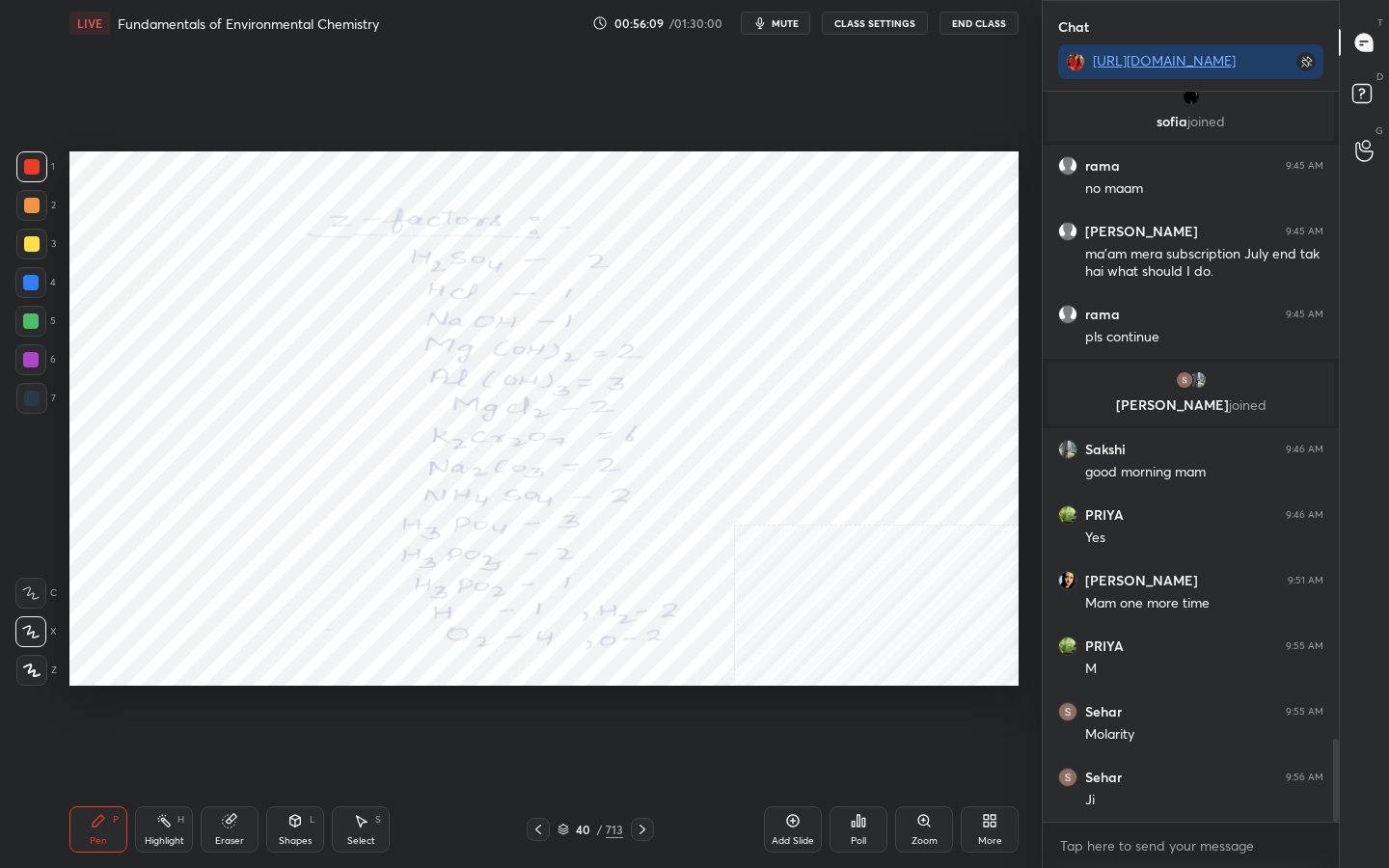 click 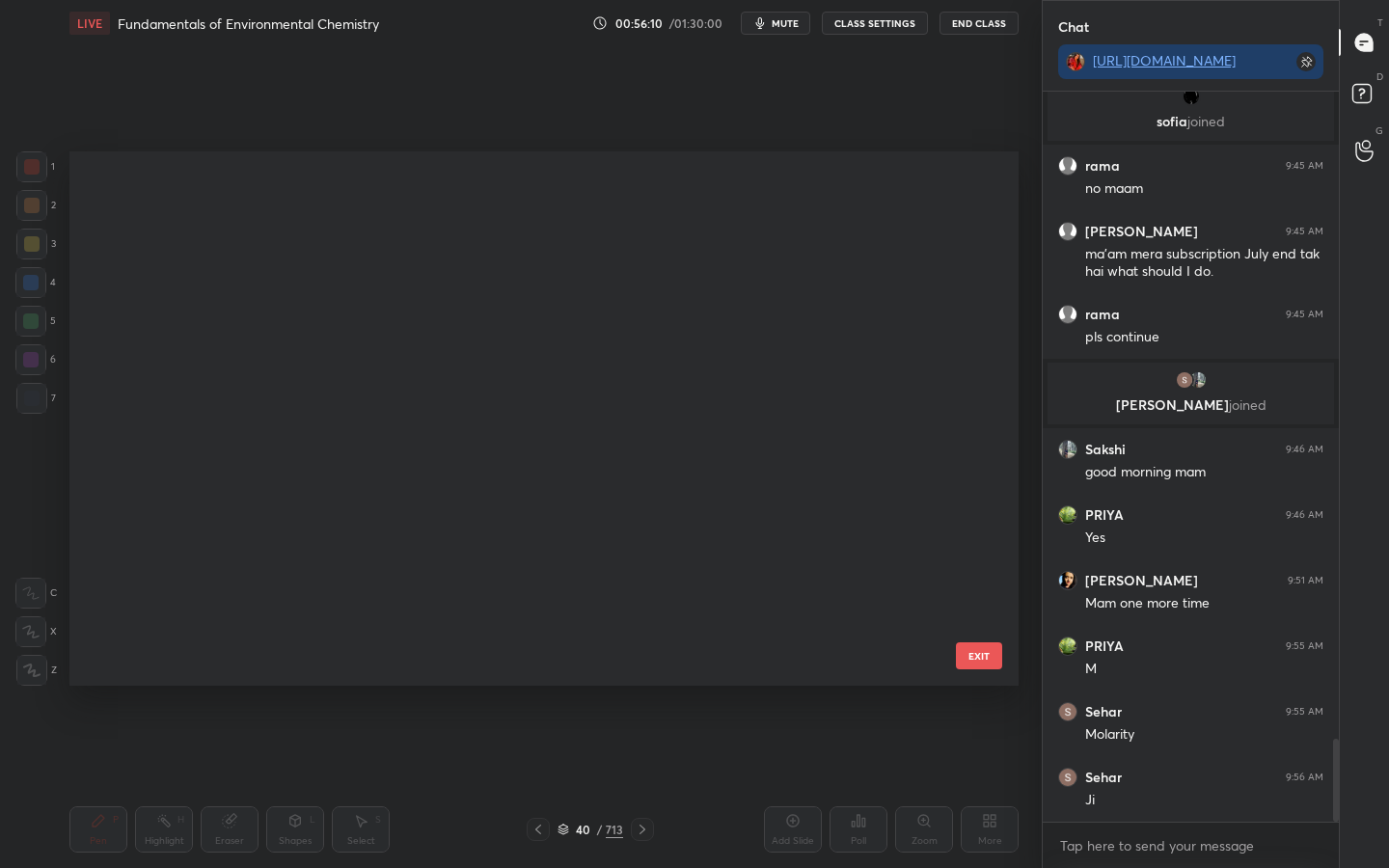 scroll, scrollTop: 1754, scrollLeft: 0, axis: vertical 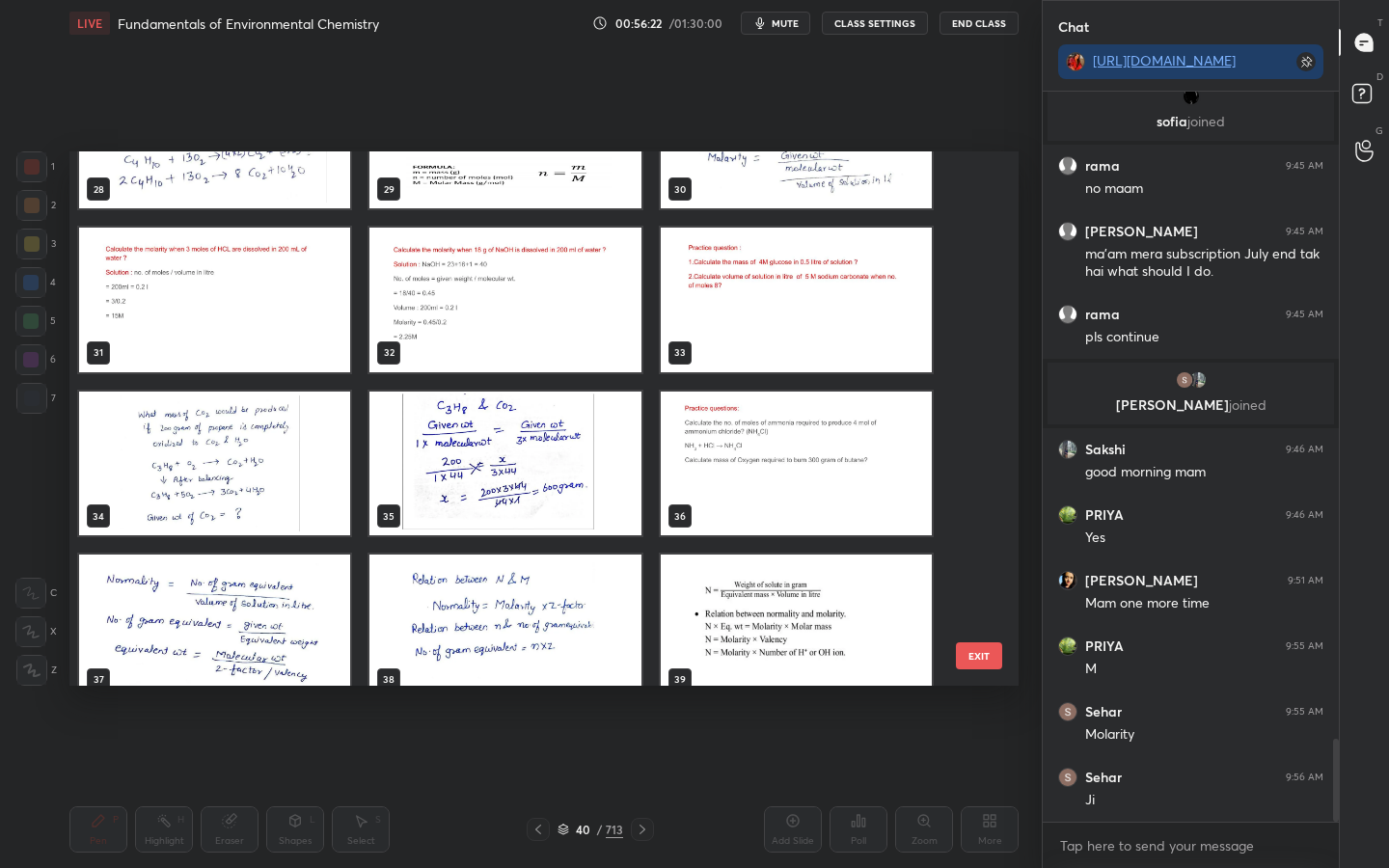 click at bounding box center (214, 464) 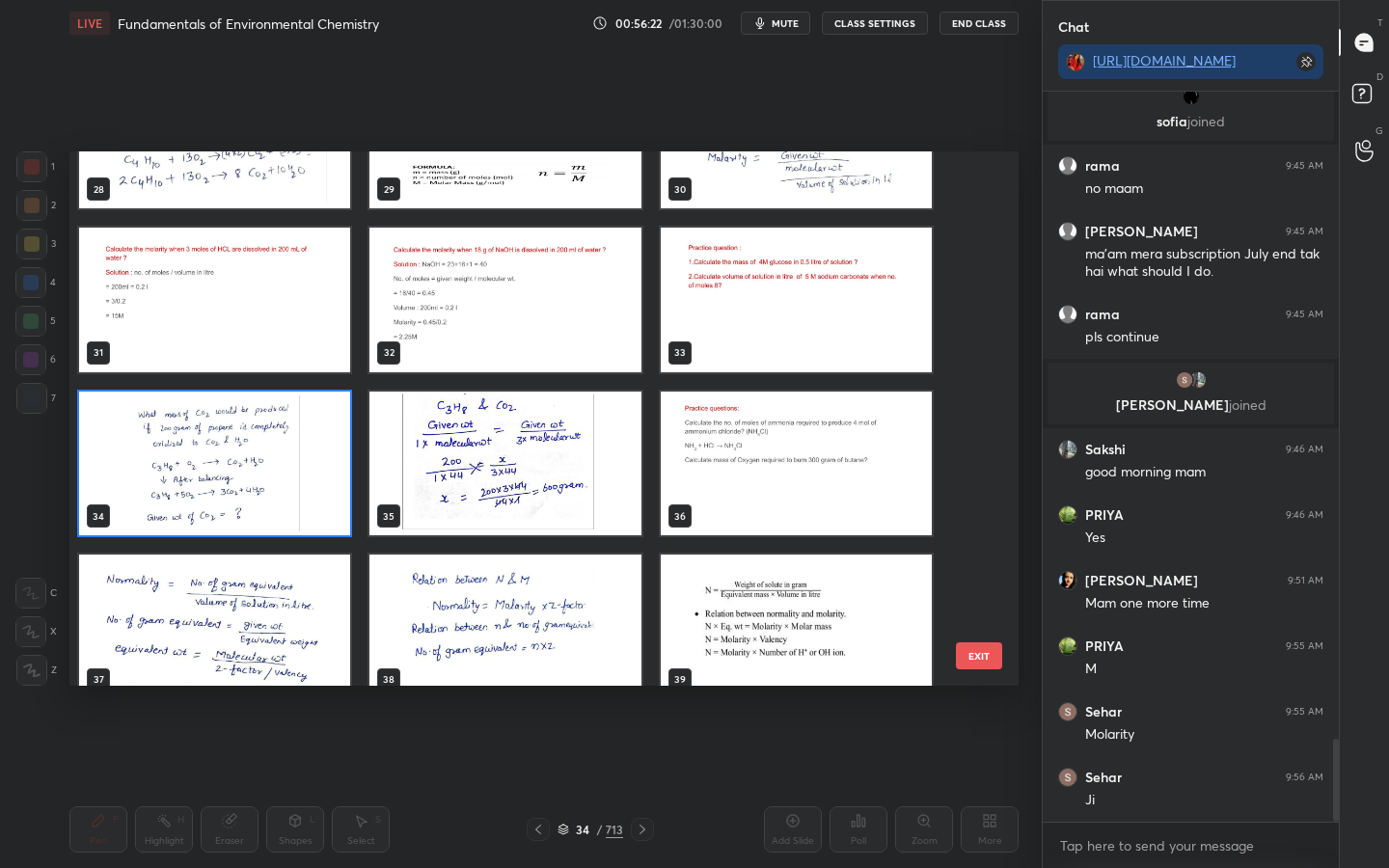 click at bounding box center [214, 464] 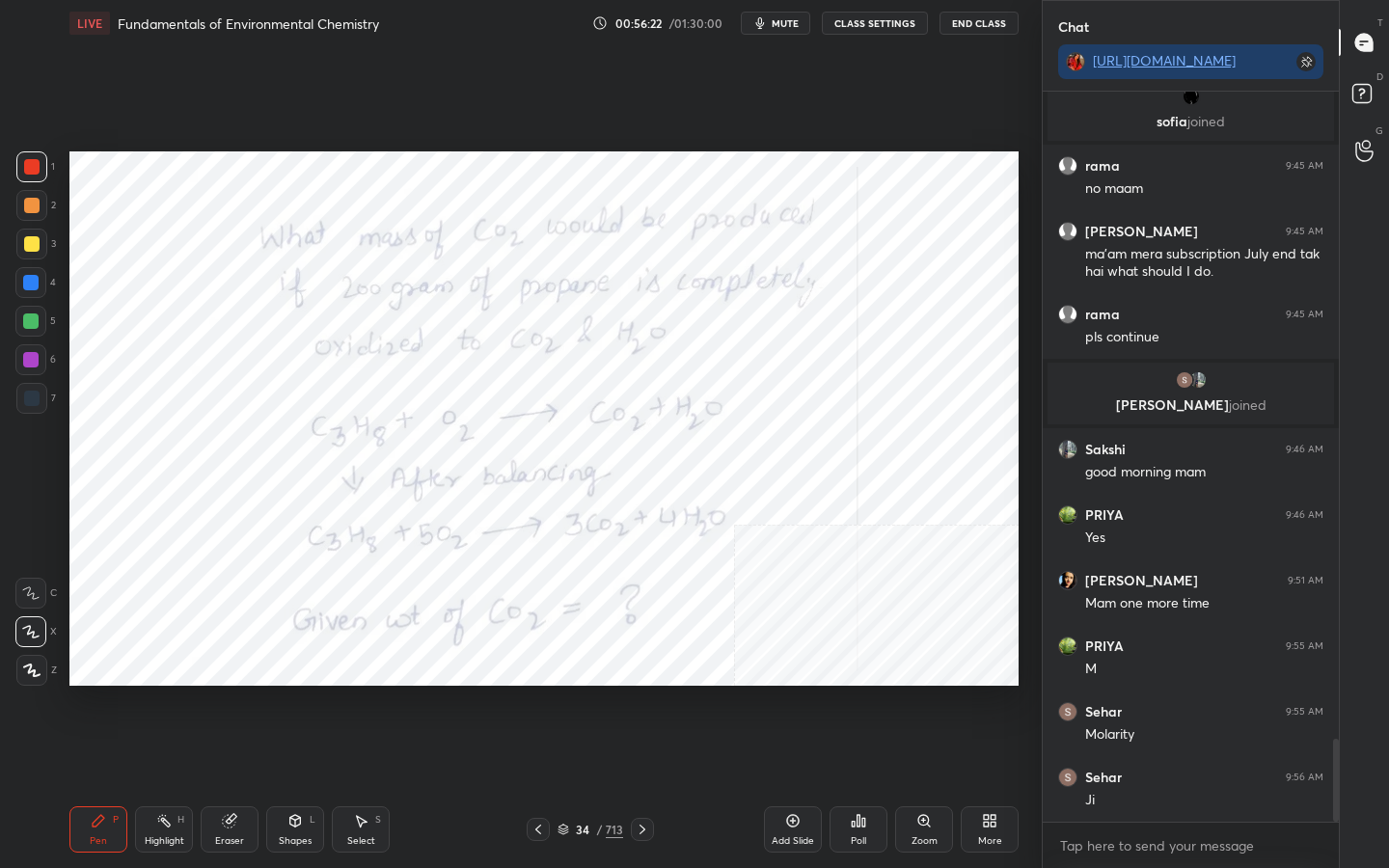 click at bounding box center [214, 464] 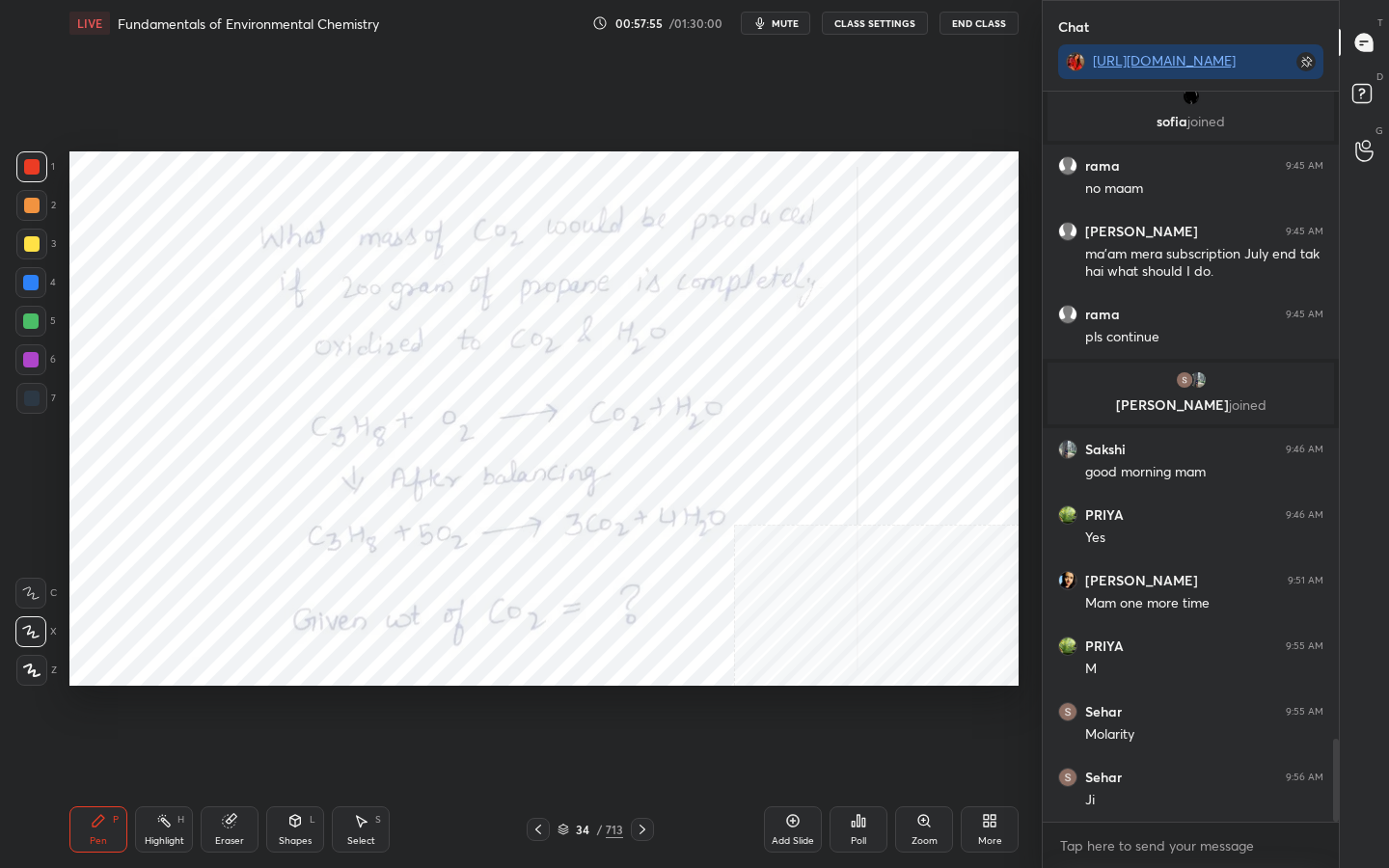 click on "34 / 713" at bounding box center [590, 829] 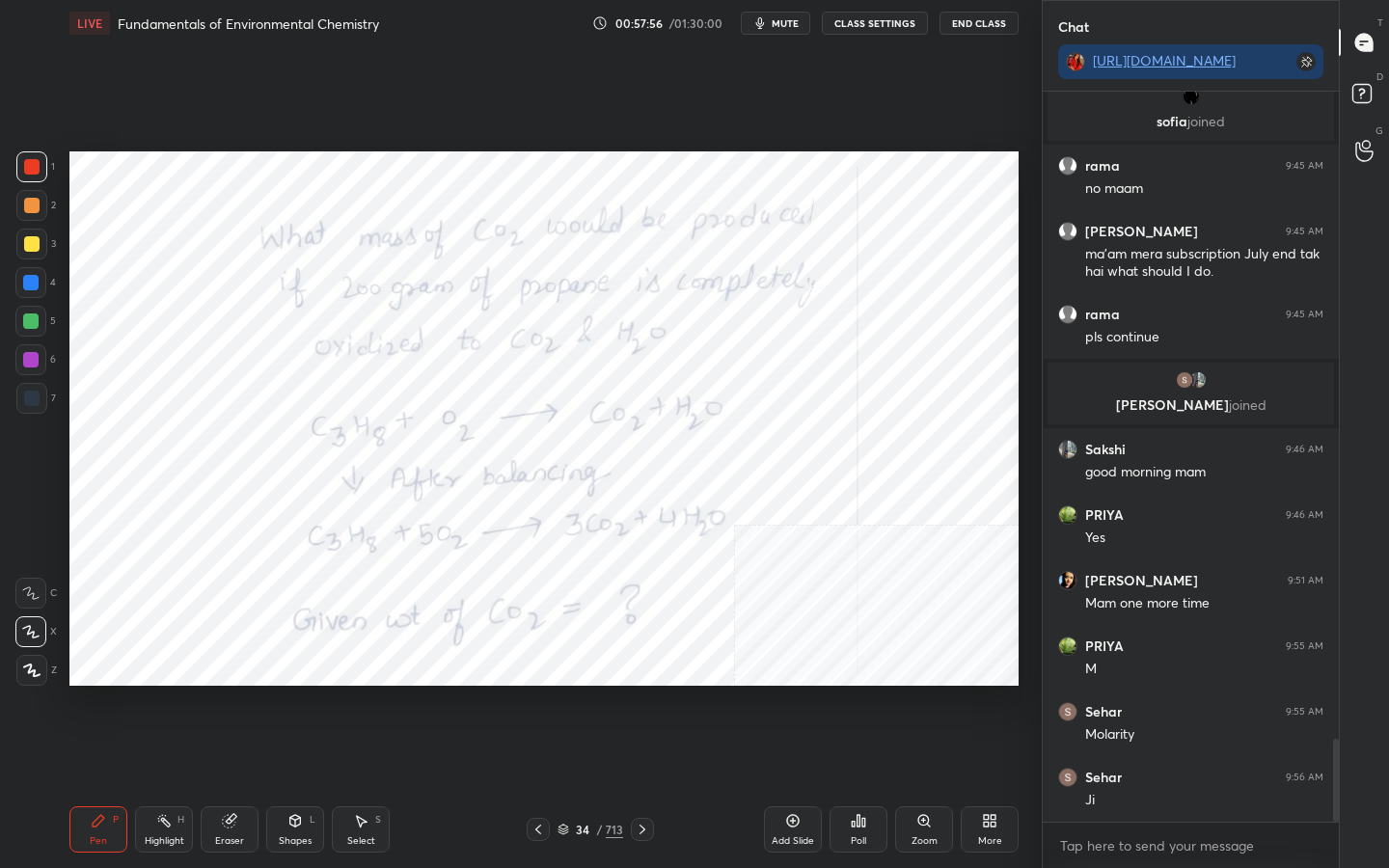 click on "34" at bounding box center (583, 829) 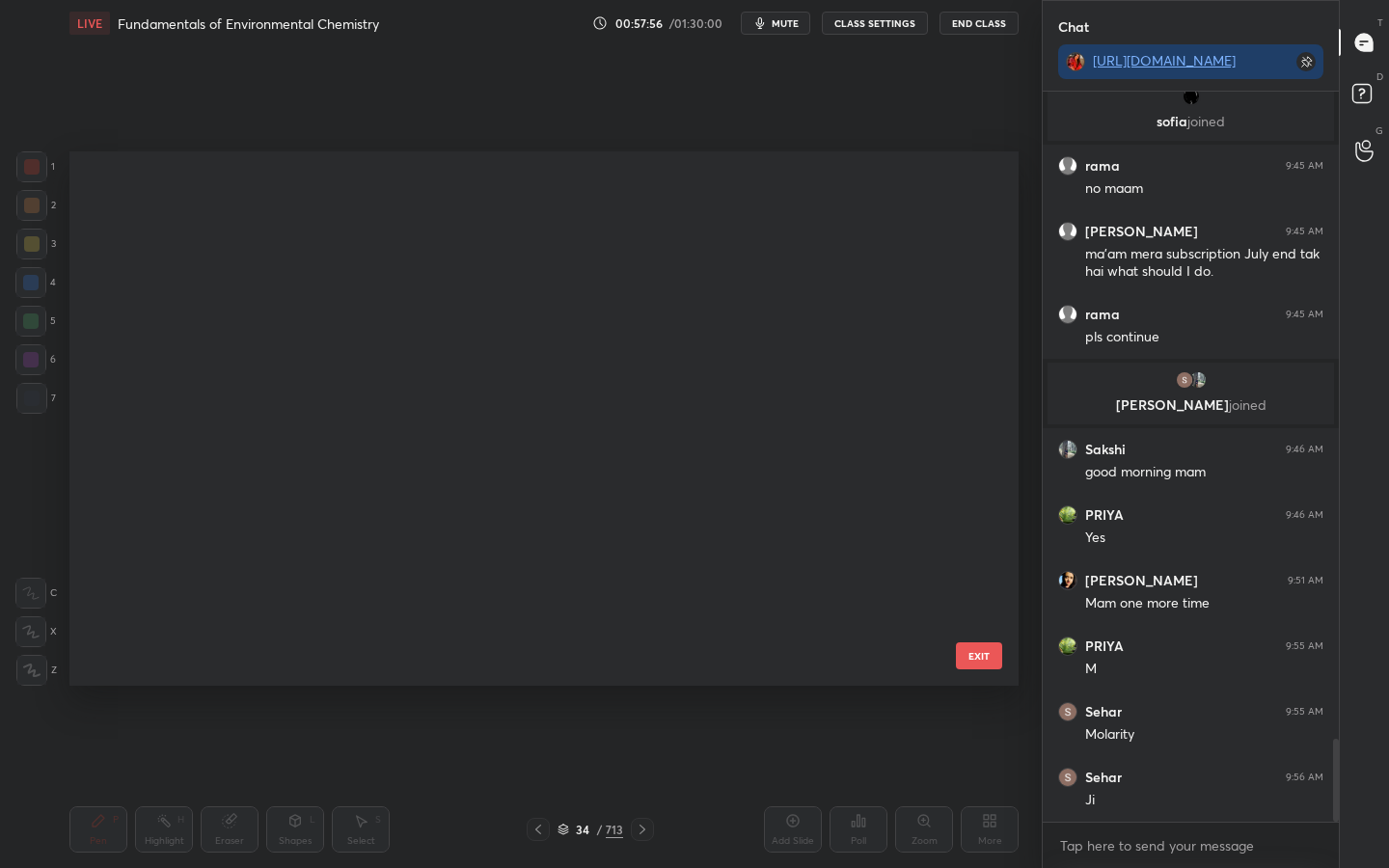 scroll, scrollTop: 1427, scrollLeft: 0, axis: vertical 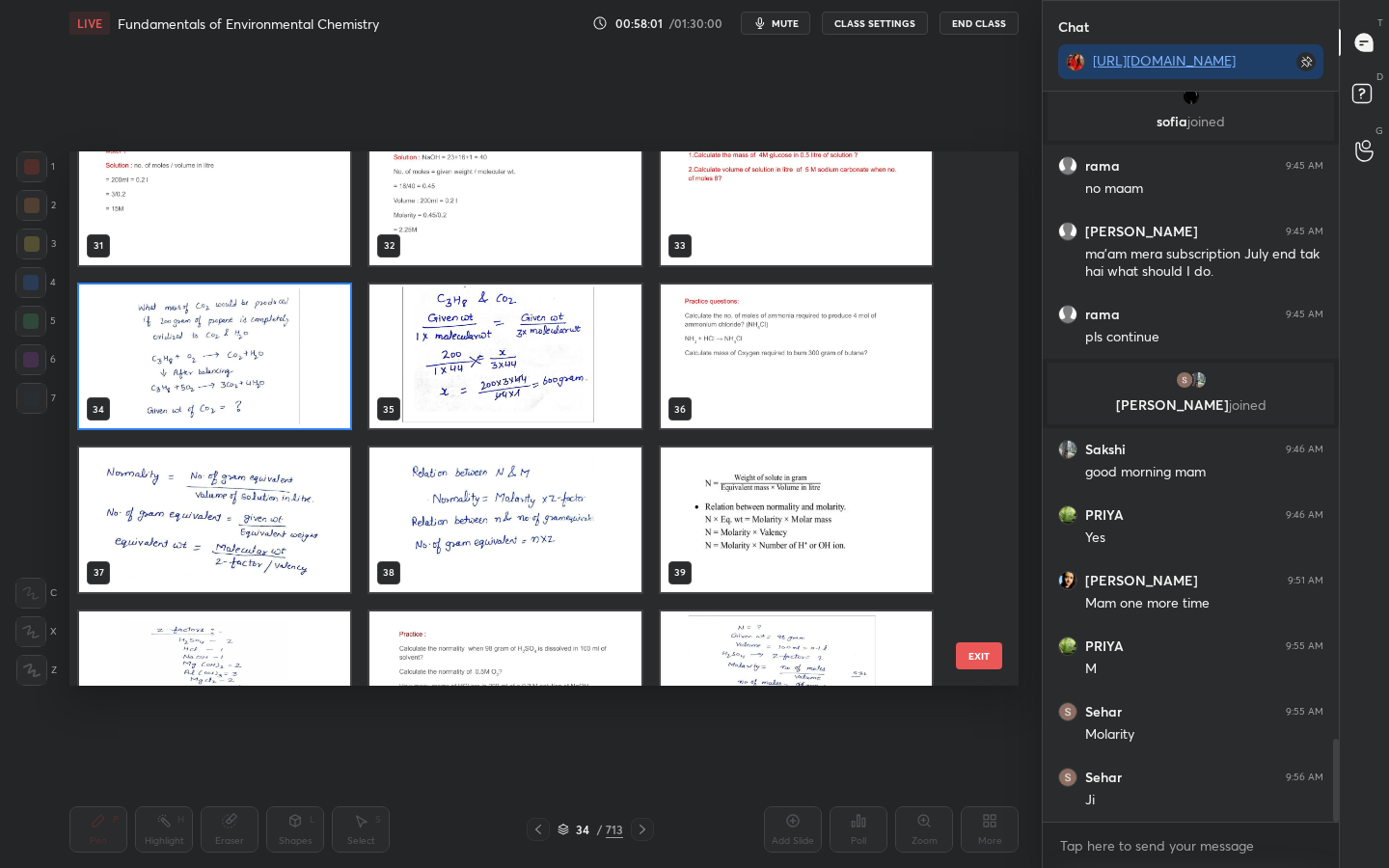 click 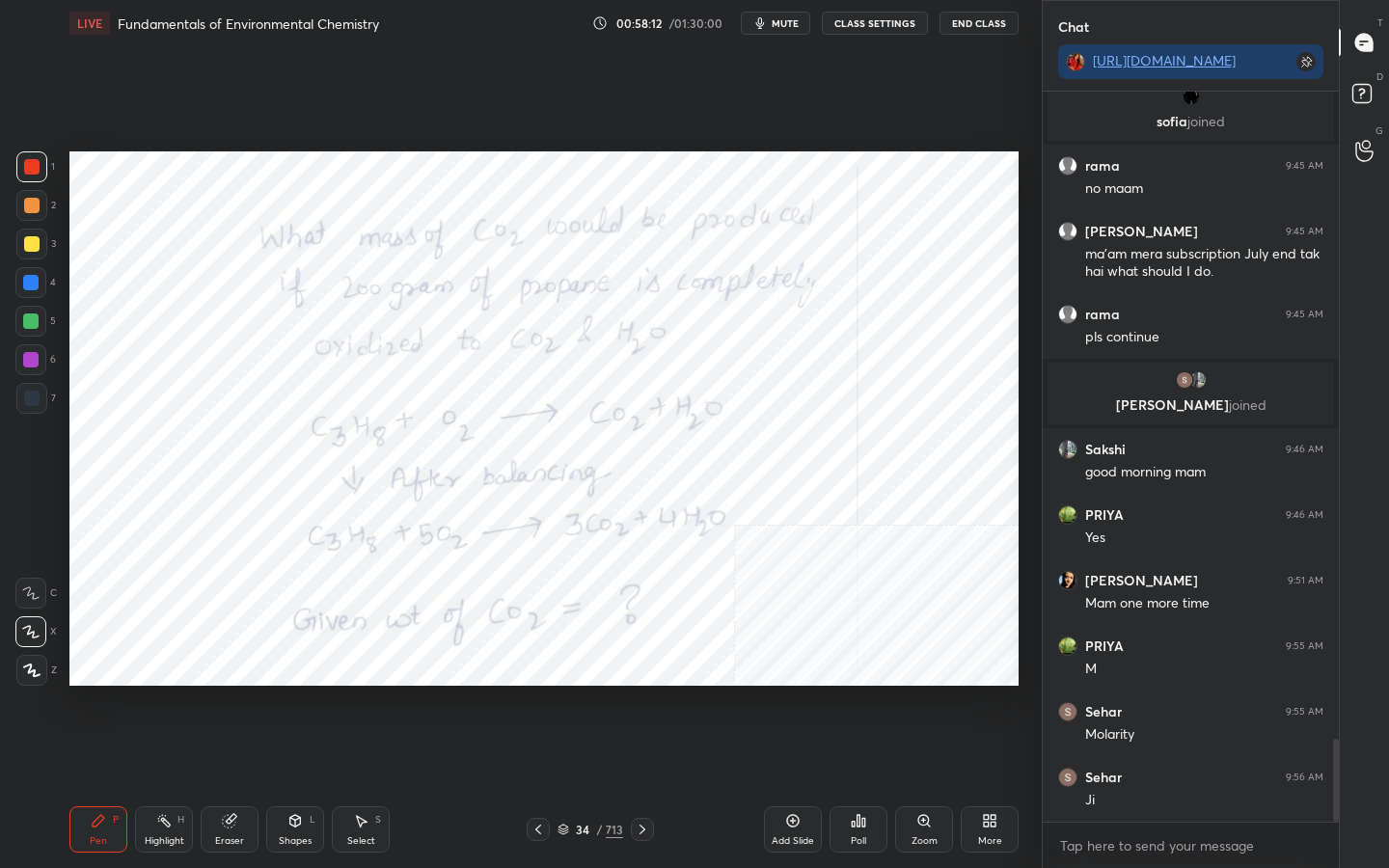 click 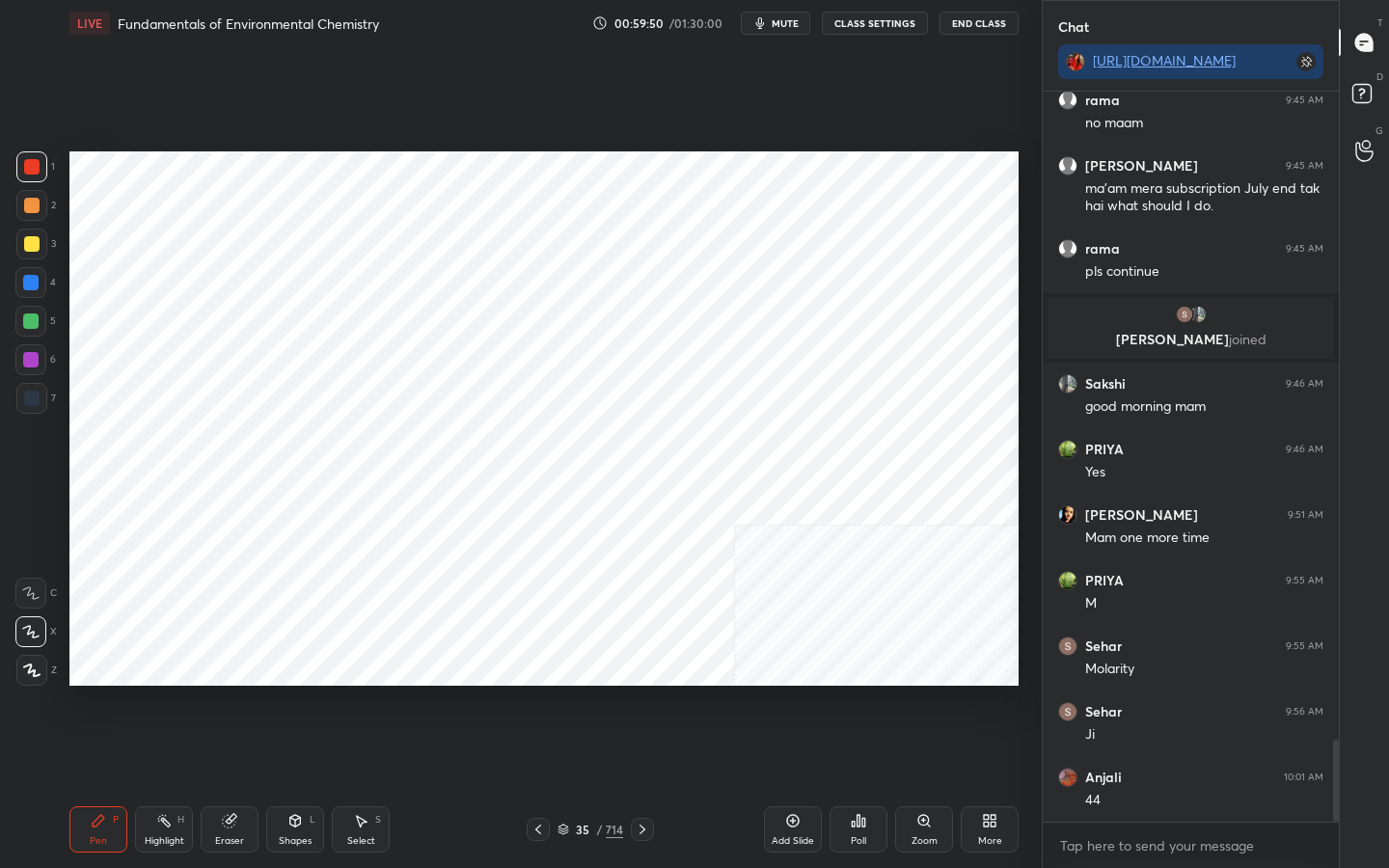 scroll, scrollTop: 5809, scrollLeft: 0, axis: vertical 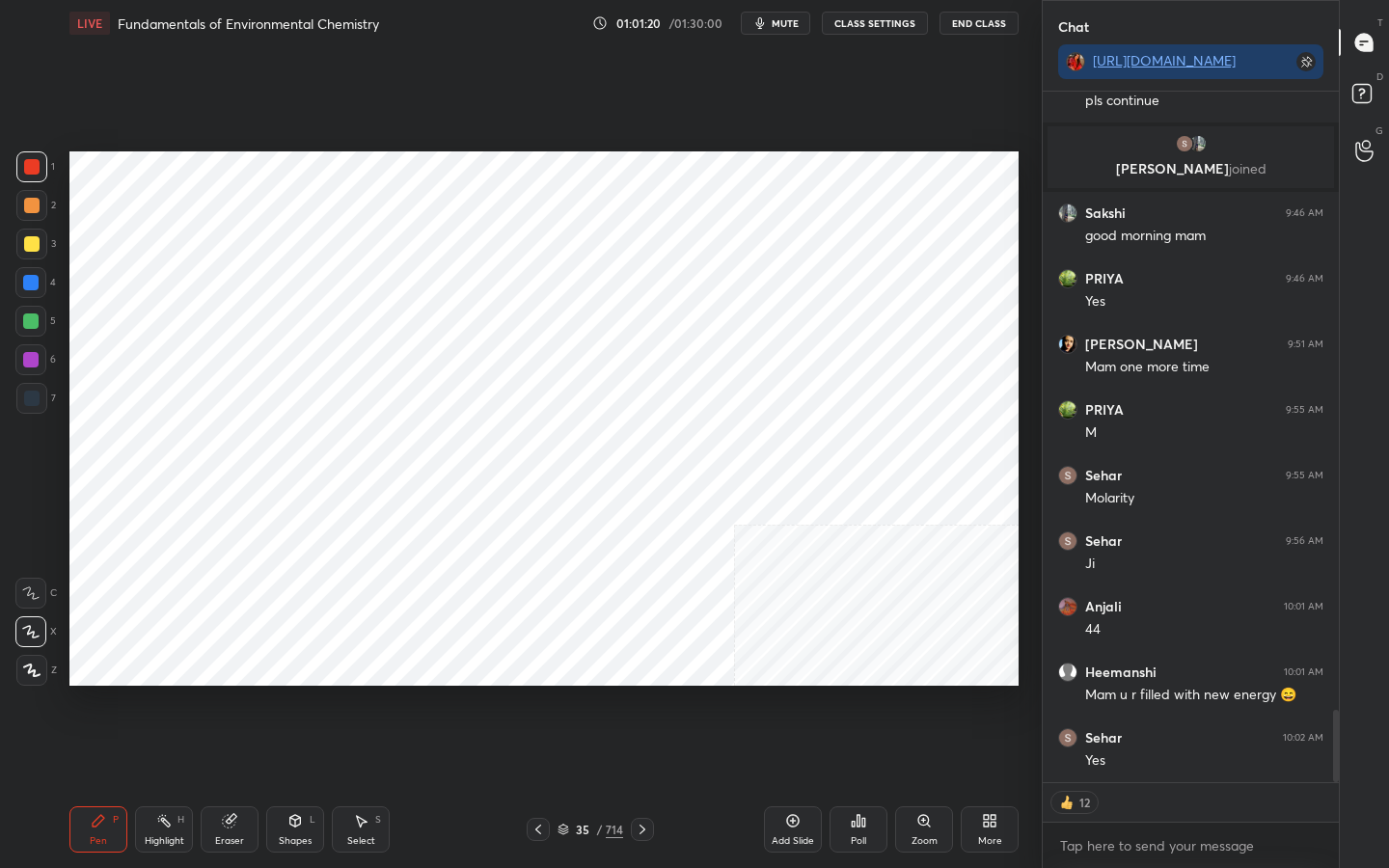 click 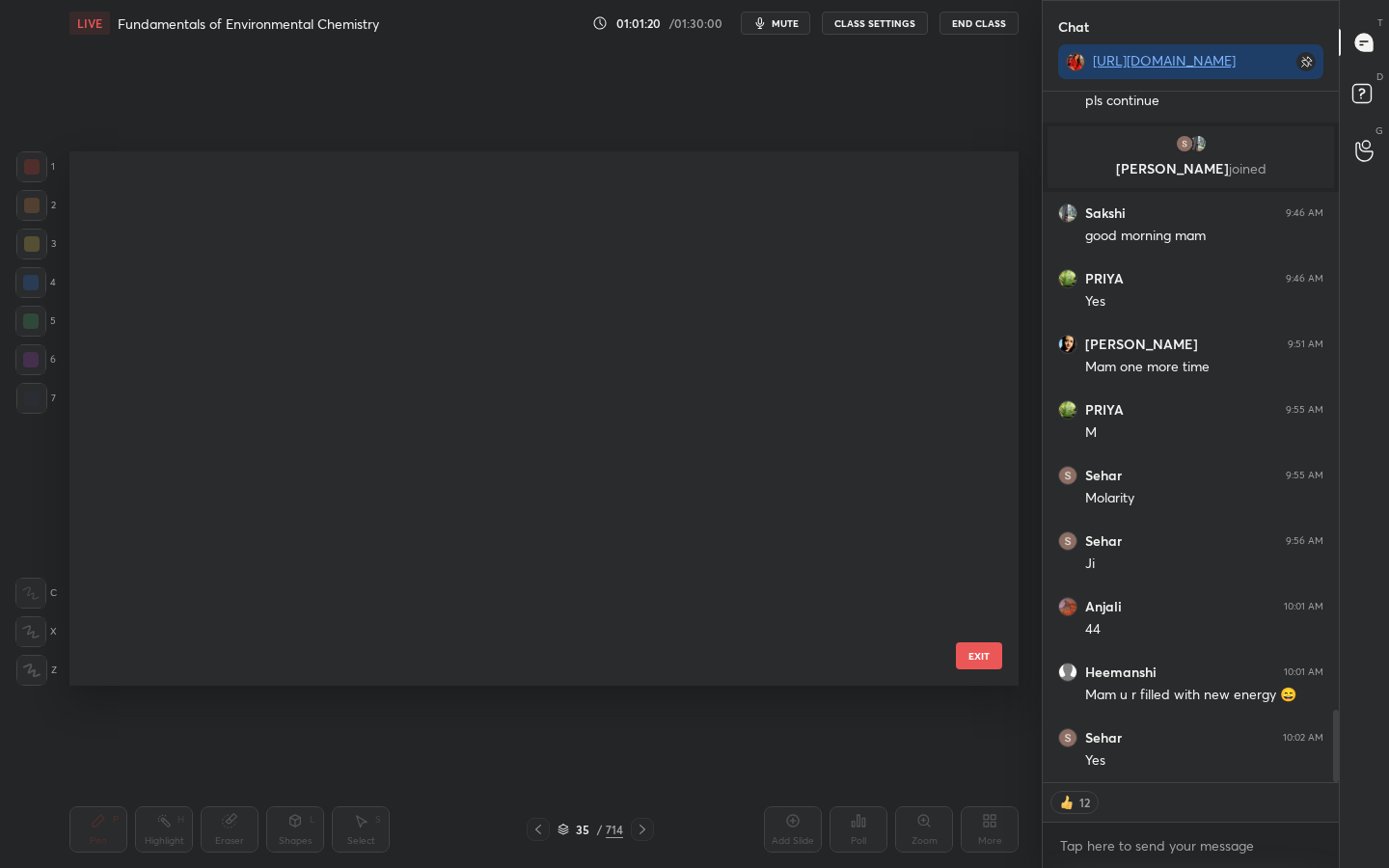 scroll, scrollTop: 1427, scrollLeft: 0, axis: vertical 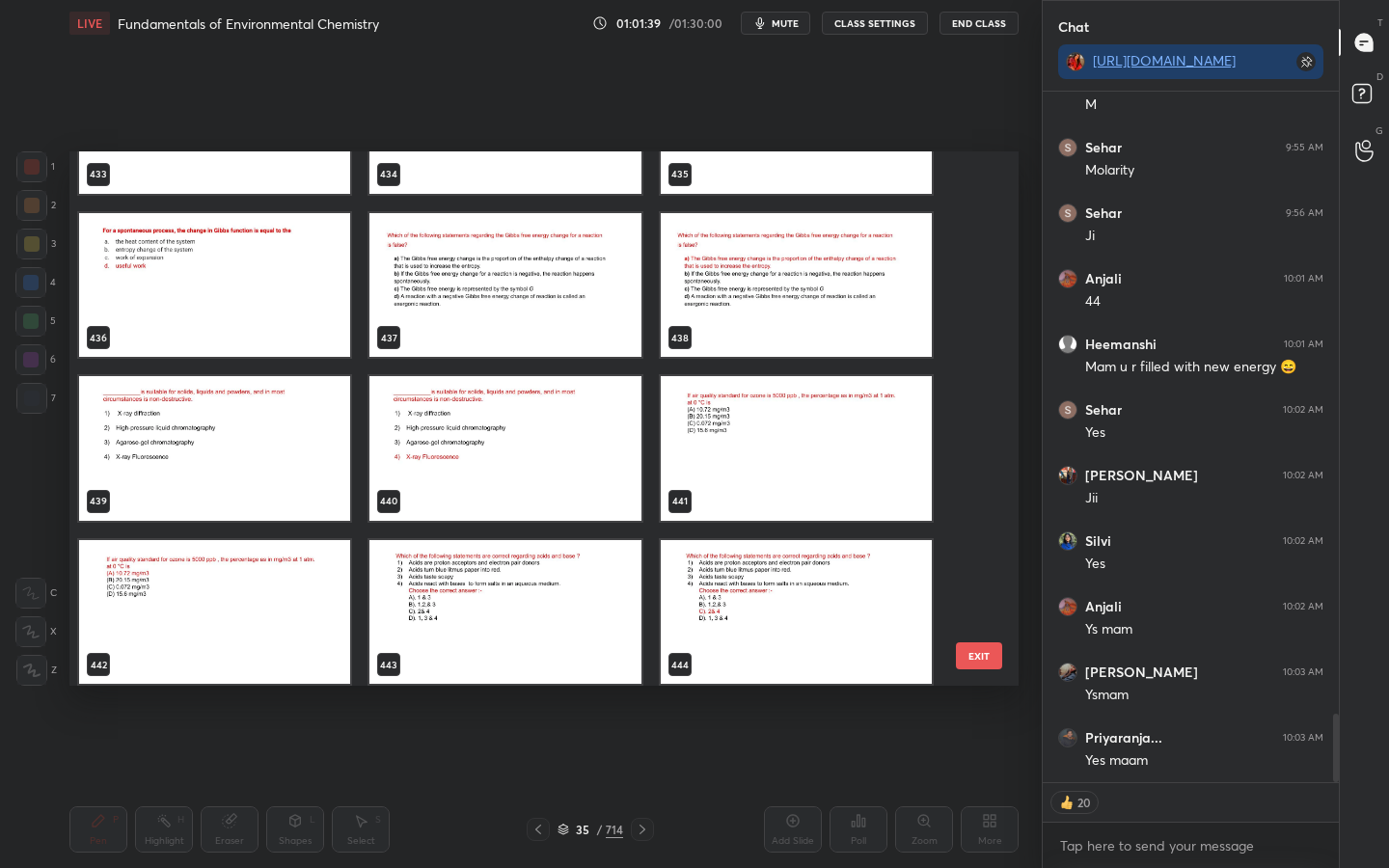 drag, startPoint x: 987, startPoint y: 443, endPoint x: 974, endPoint y: 242, distance: 201.41996 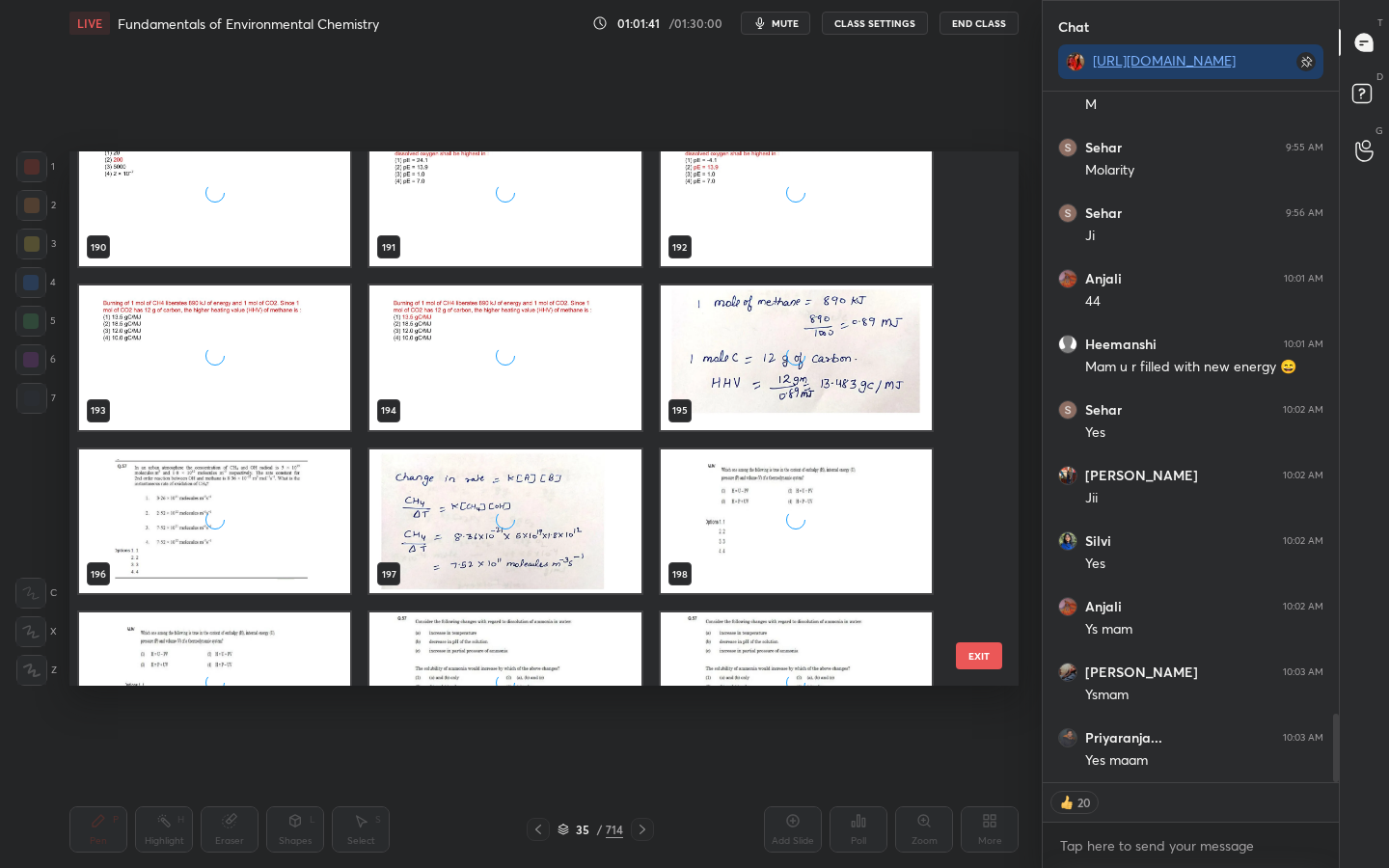 scroll, scrollTop: 10513, scrollLeft: 0, axis: vertical 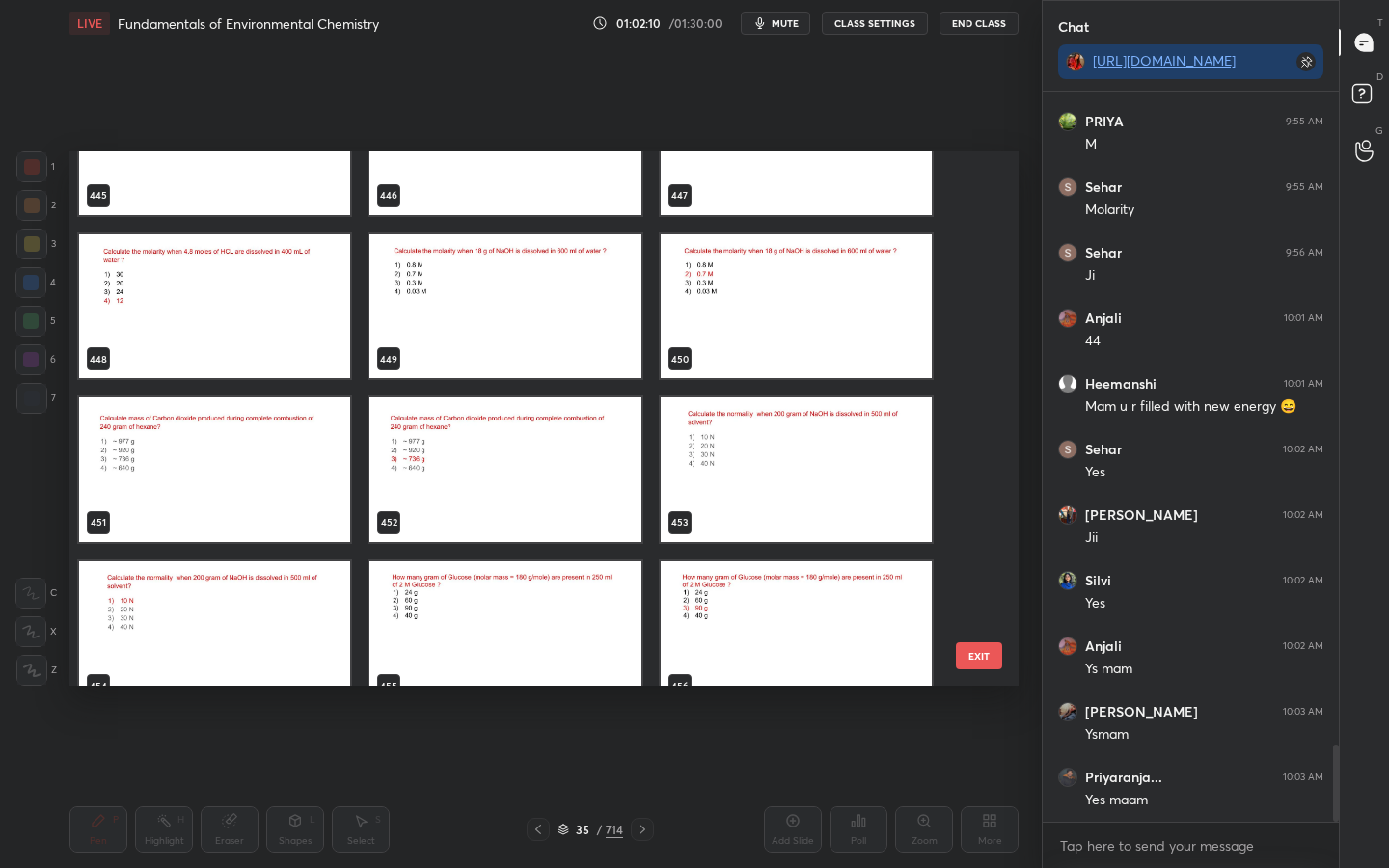click at bounding box center [214, 470] 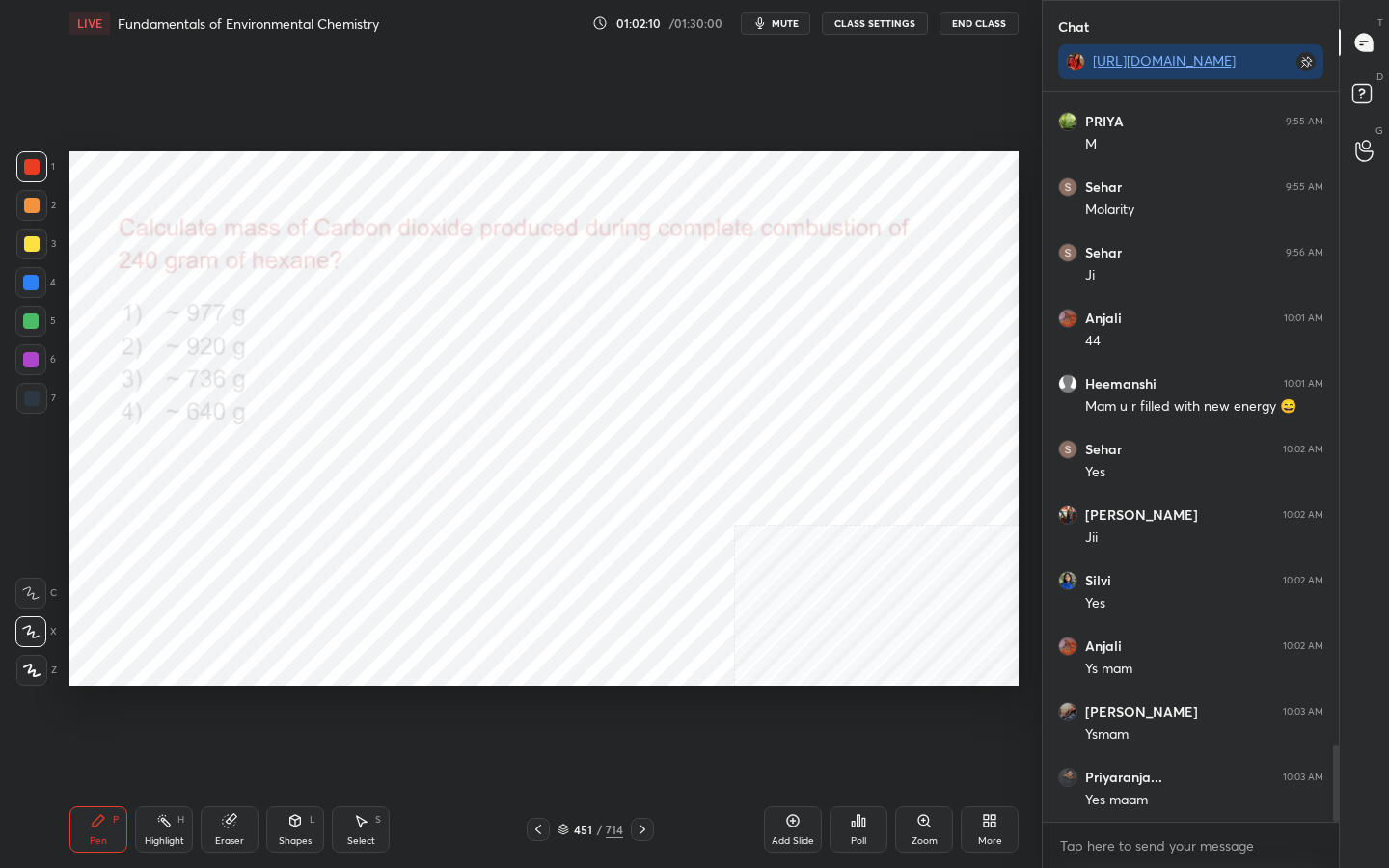 click at bounding box center (214, 470) 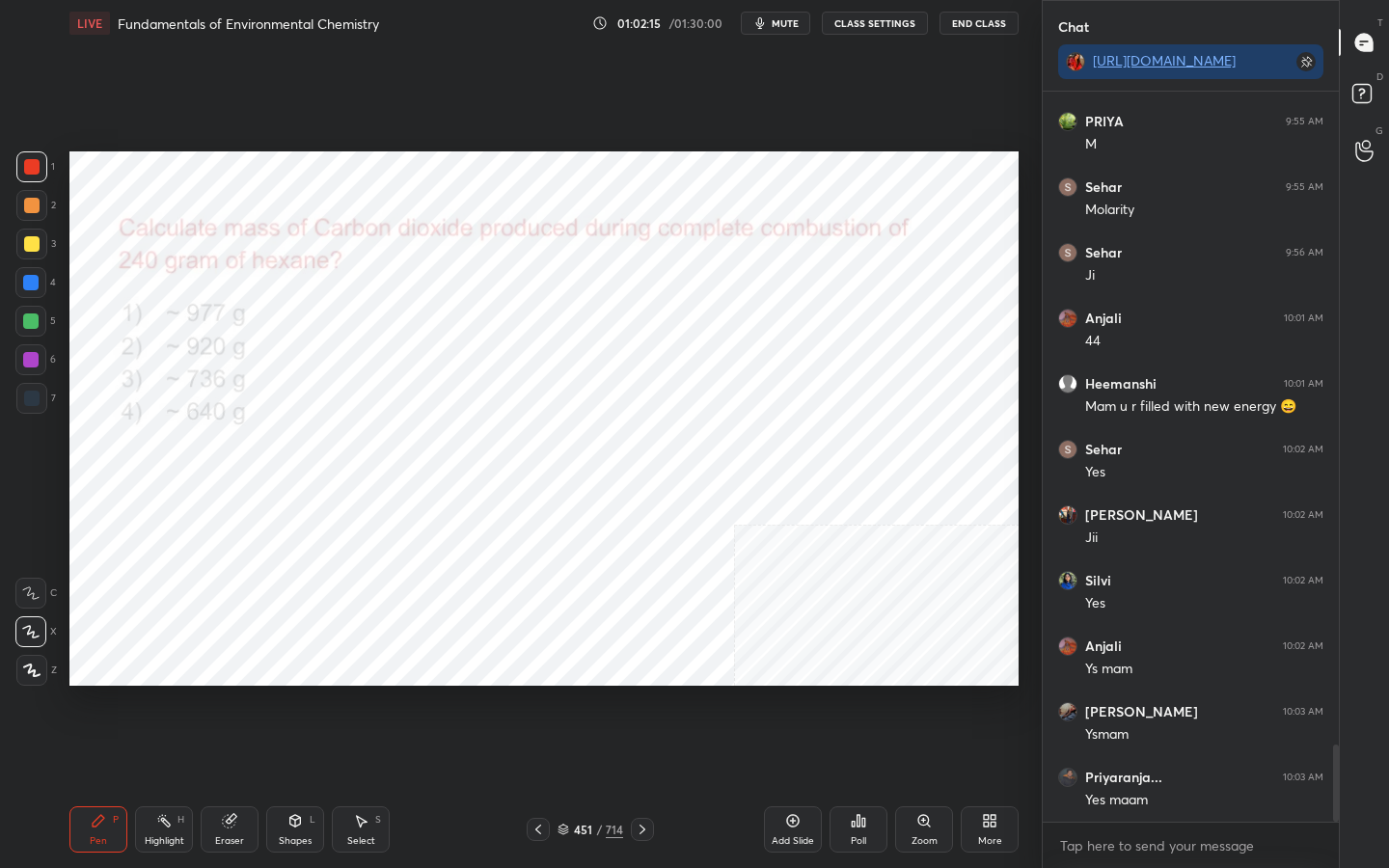 click on "mute" at bounding box center [785, 23] 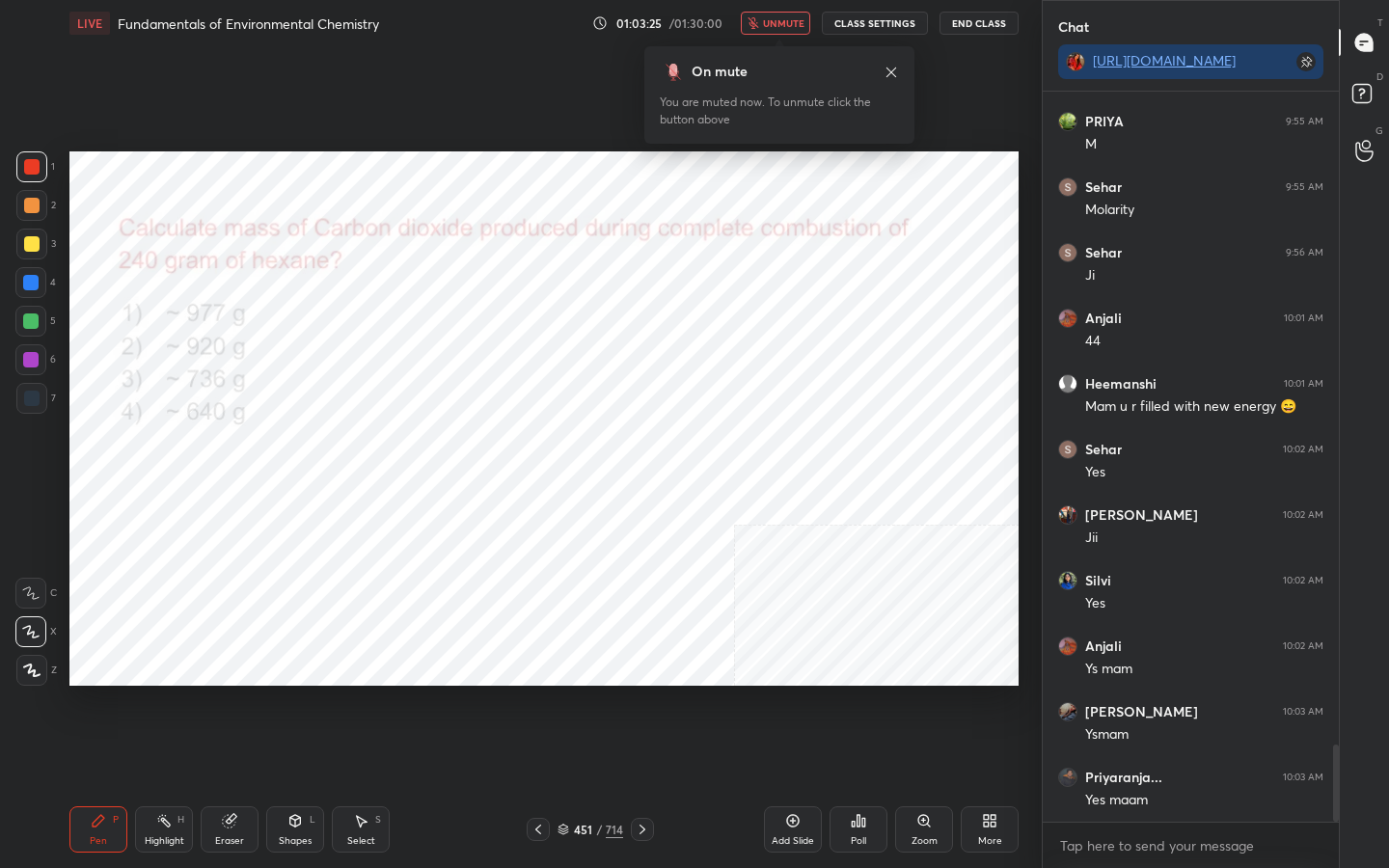 click on "unmute" at bounding box center [783, 23] 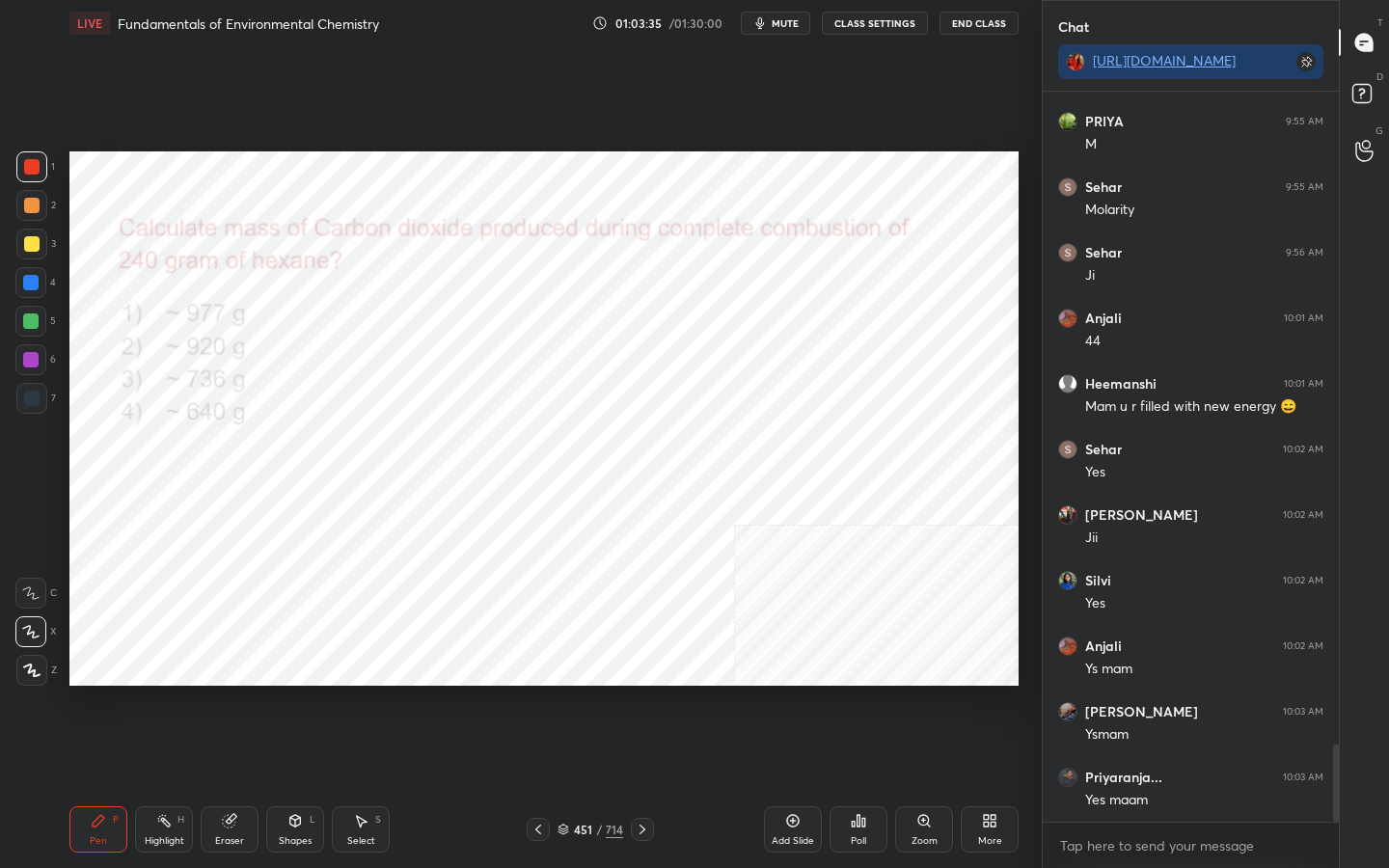 click on "mute" at bounding box center [785, 23] 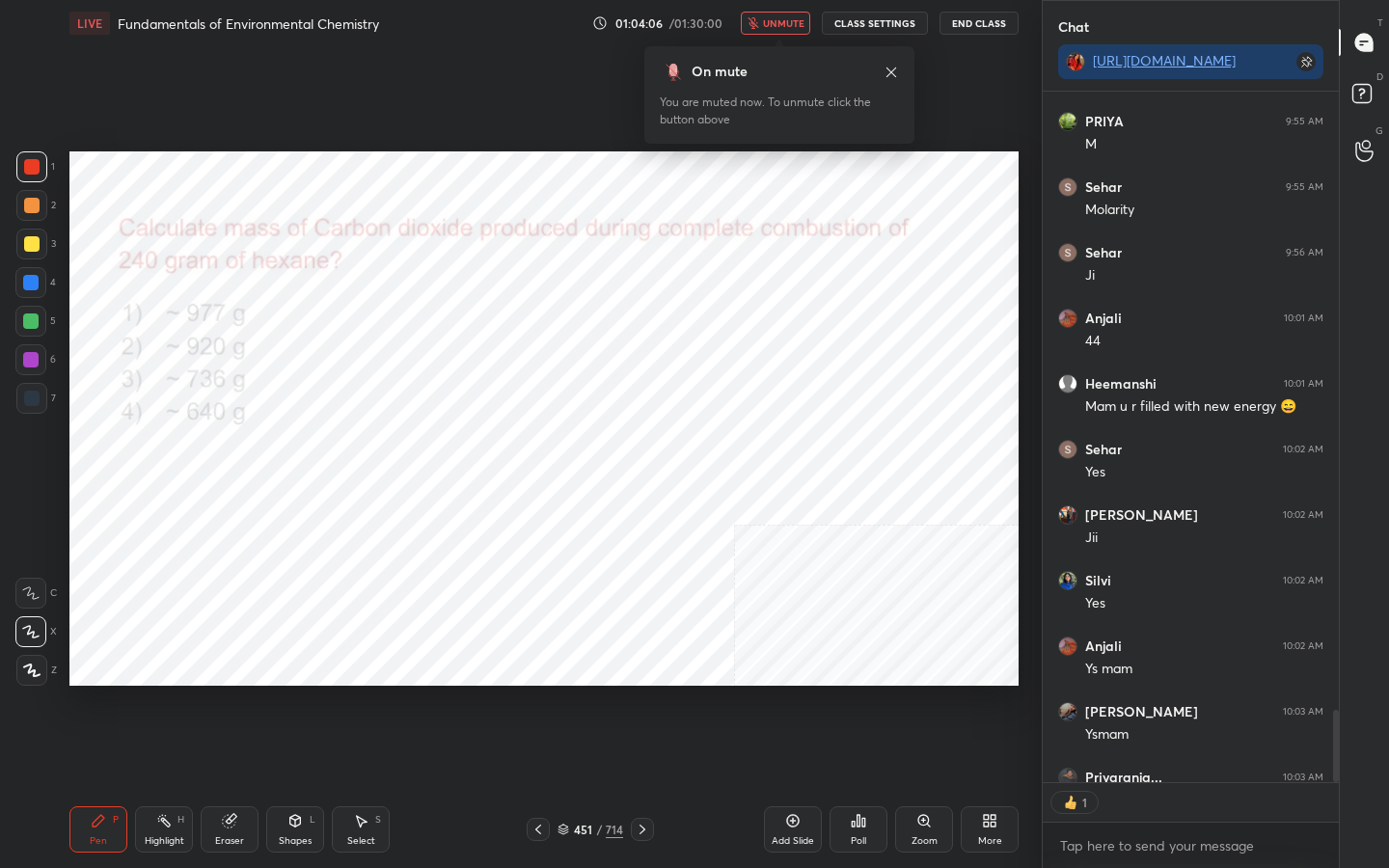 scroll, scrollTop: 685, scrollLeft: 290, axis: both 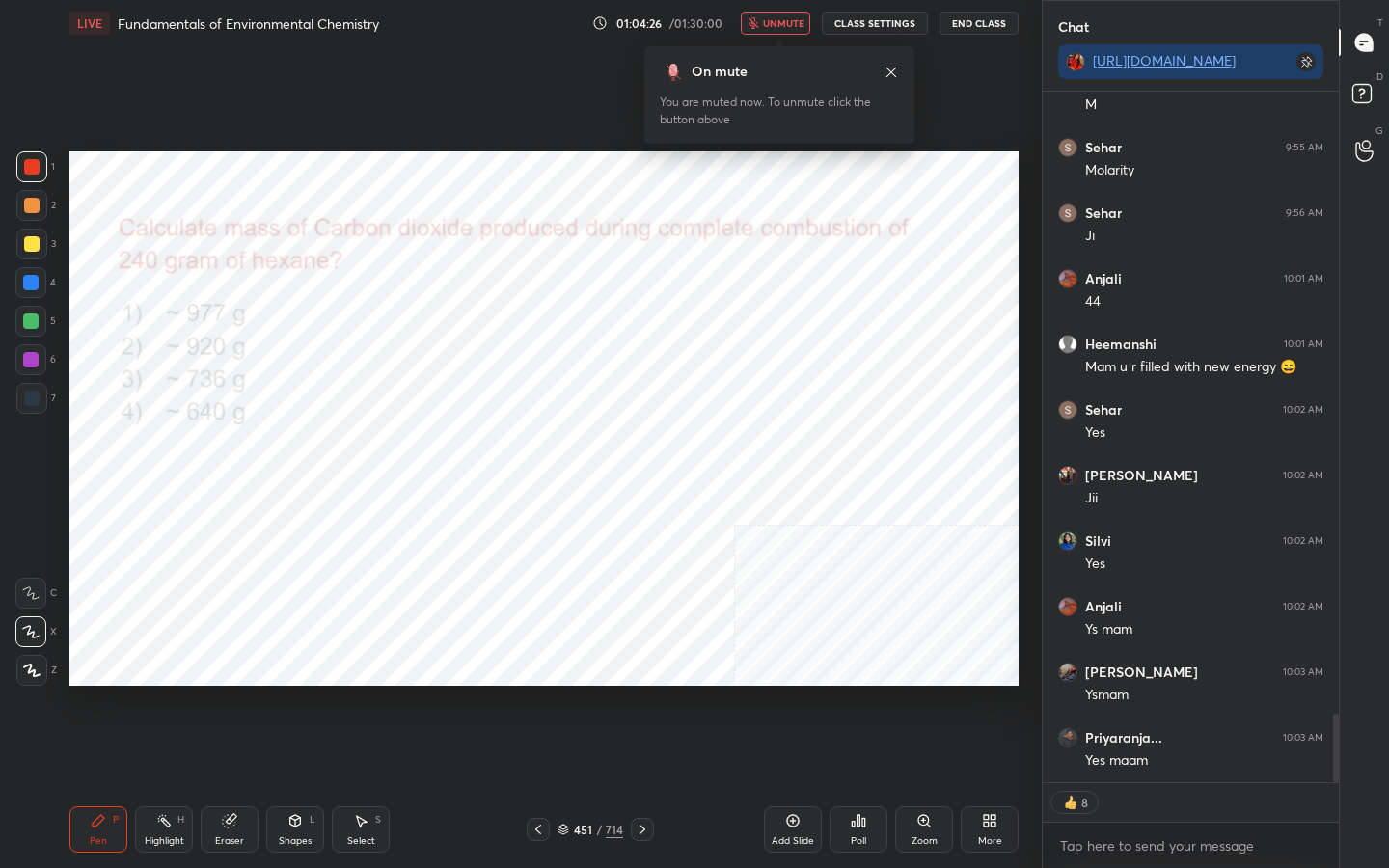 click on "unmute" at bounding box center [783, 23] 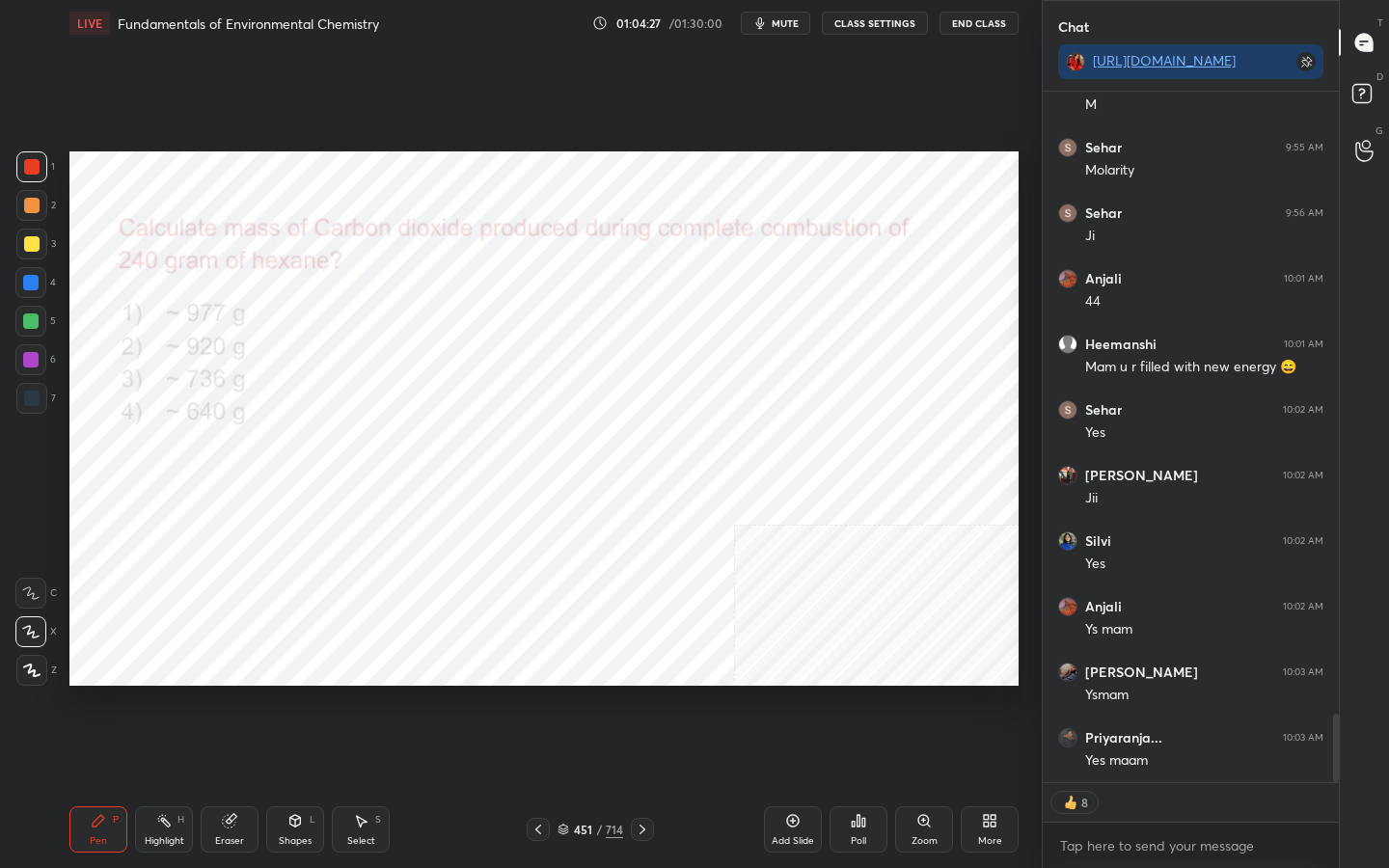 scroll, scrollTop: 7, scrollLeft: 7, axis: both 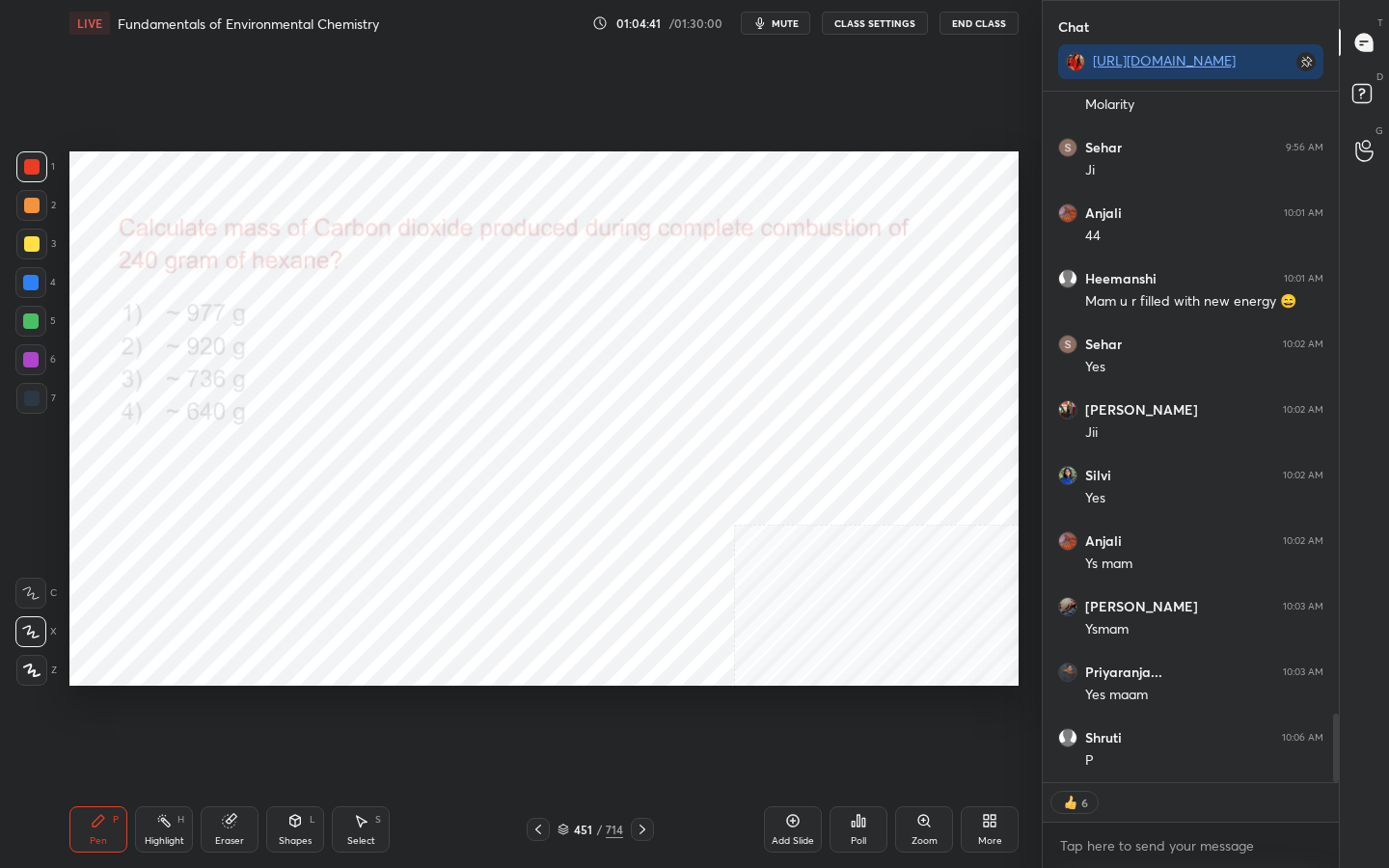 click 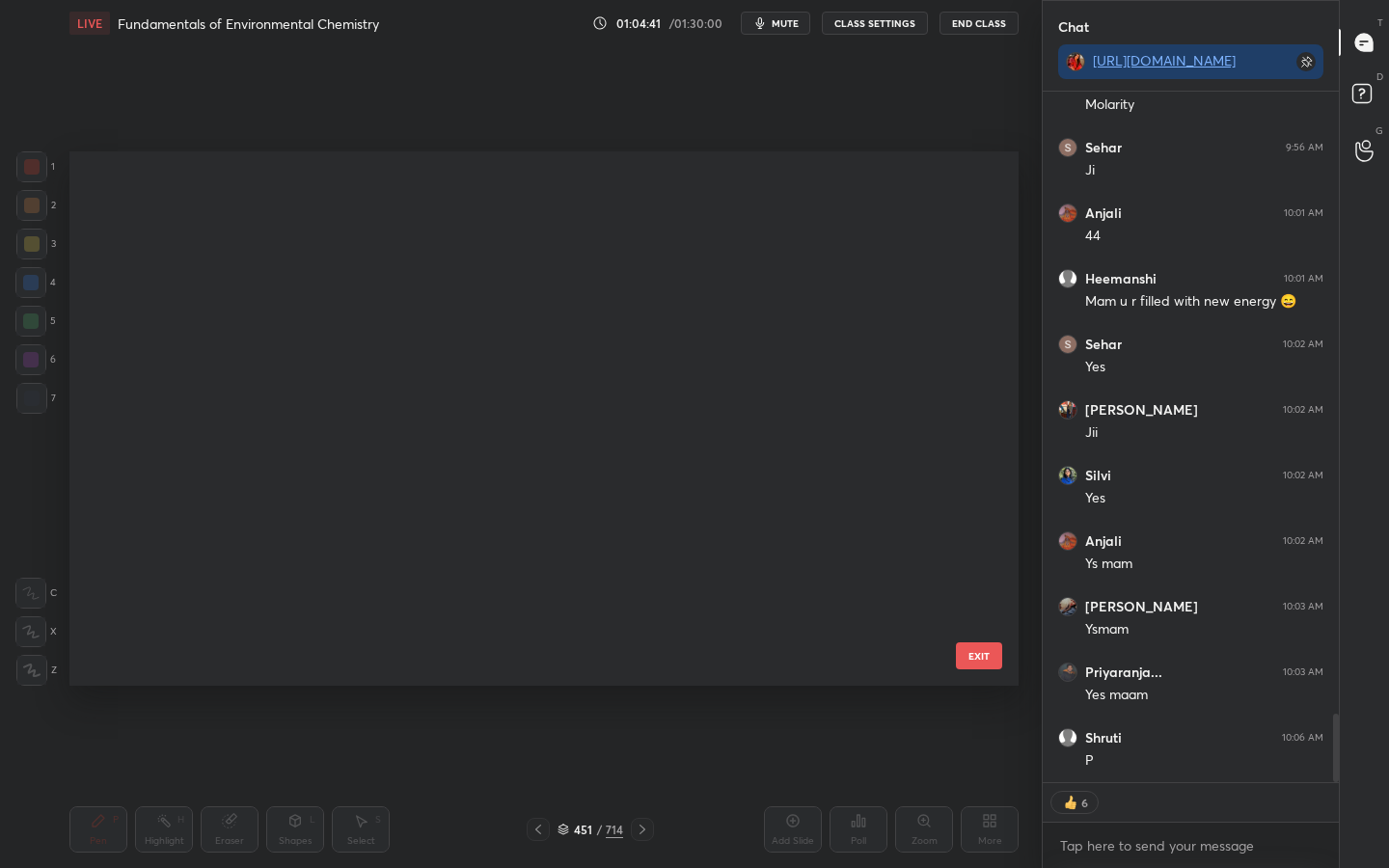 scroll, scrollTop: 24151, scrollLeft: 0, axis: vertical 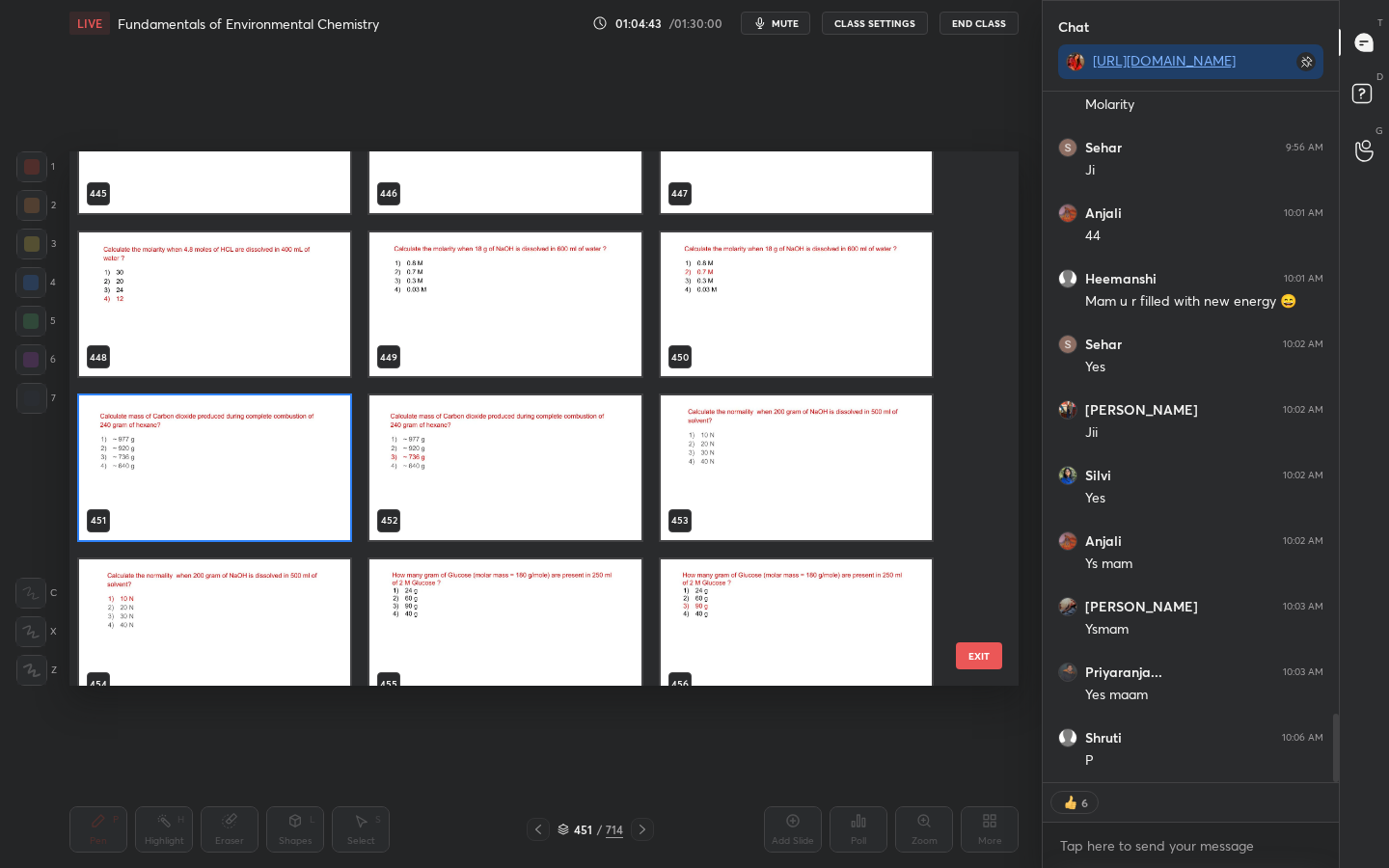 click at bounding box center (214, 468) 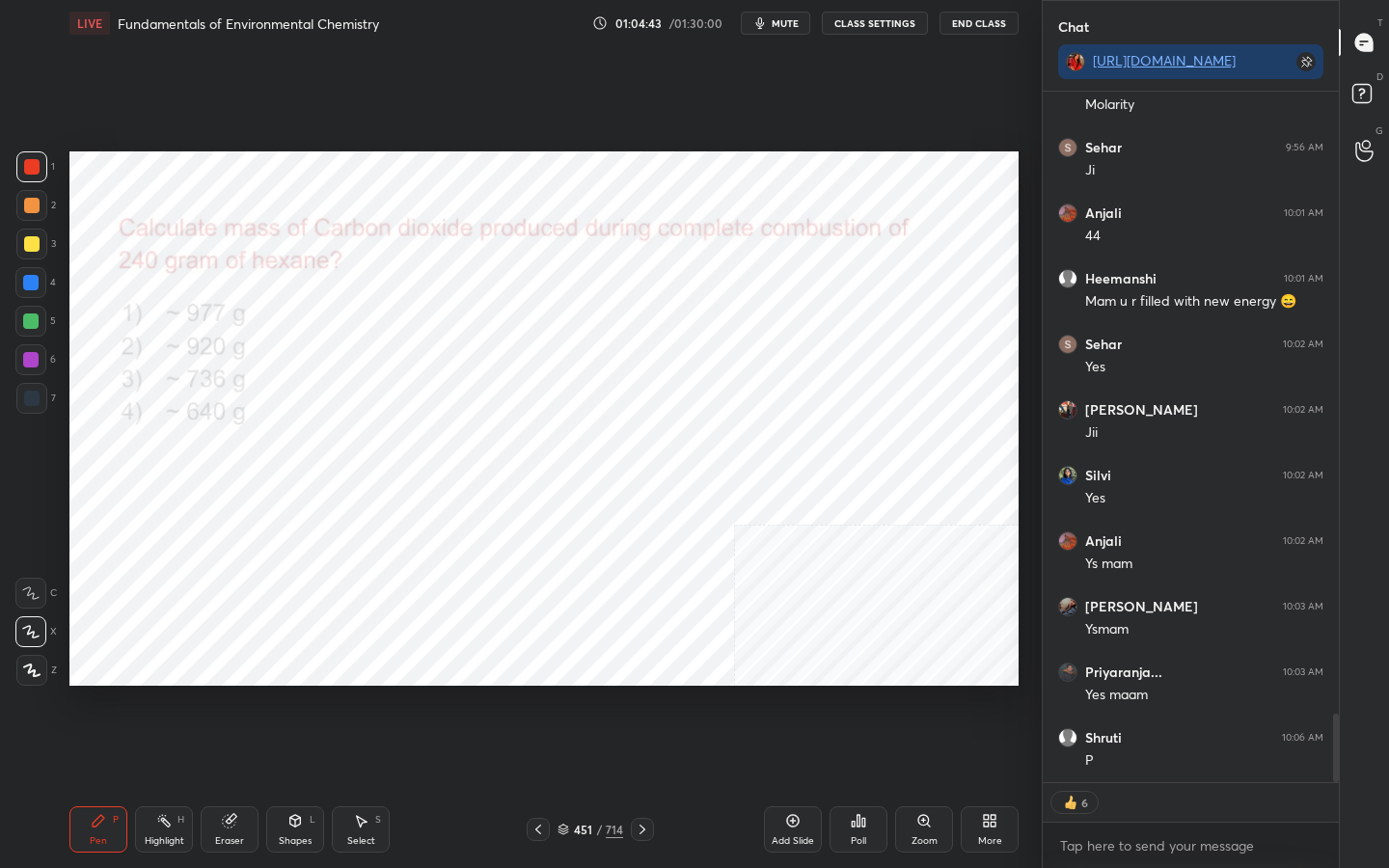 click at bounding box center [214, 468] 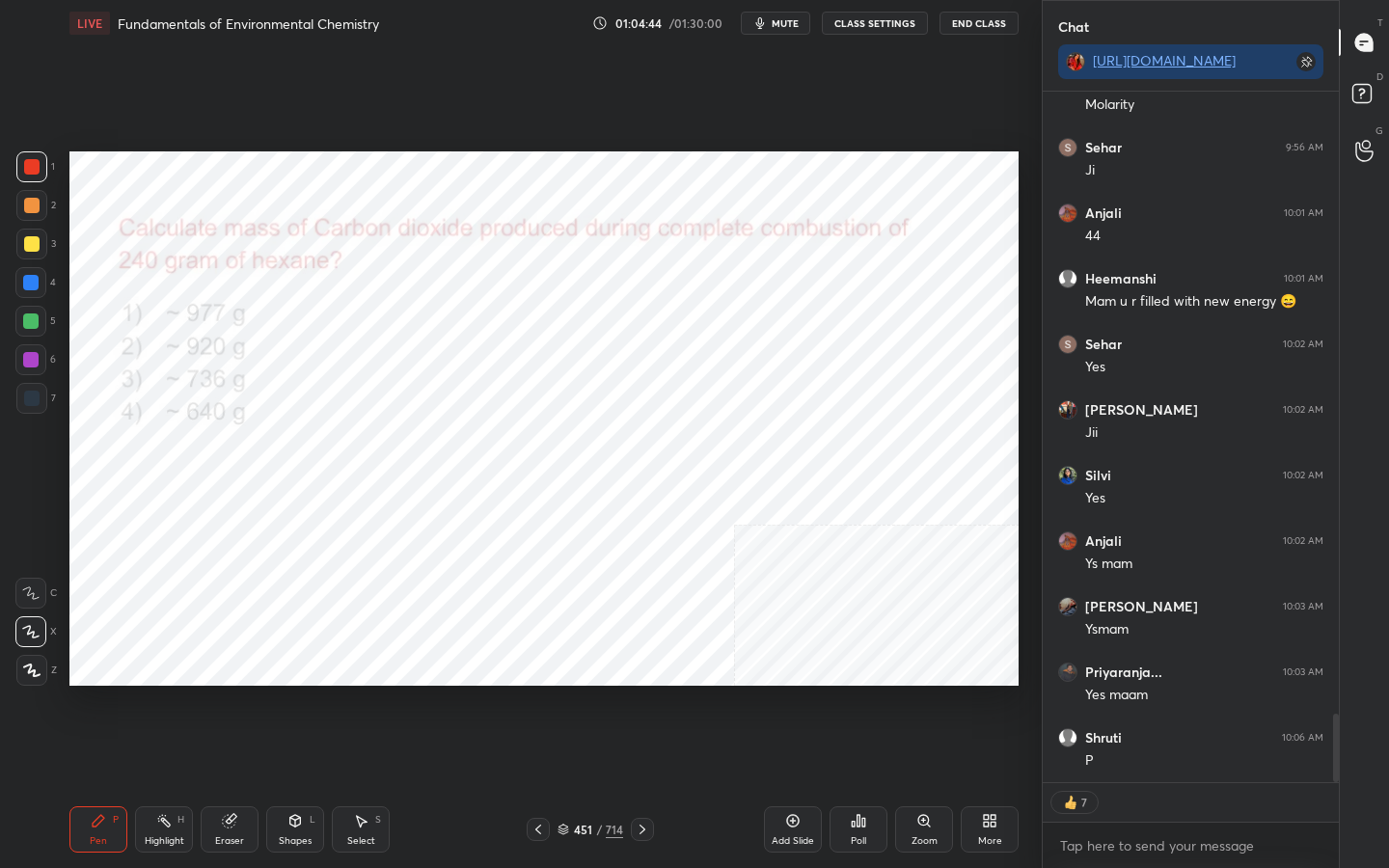 click on "Poll" at bounding box center (858, 829) 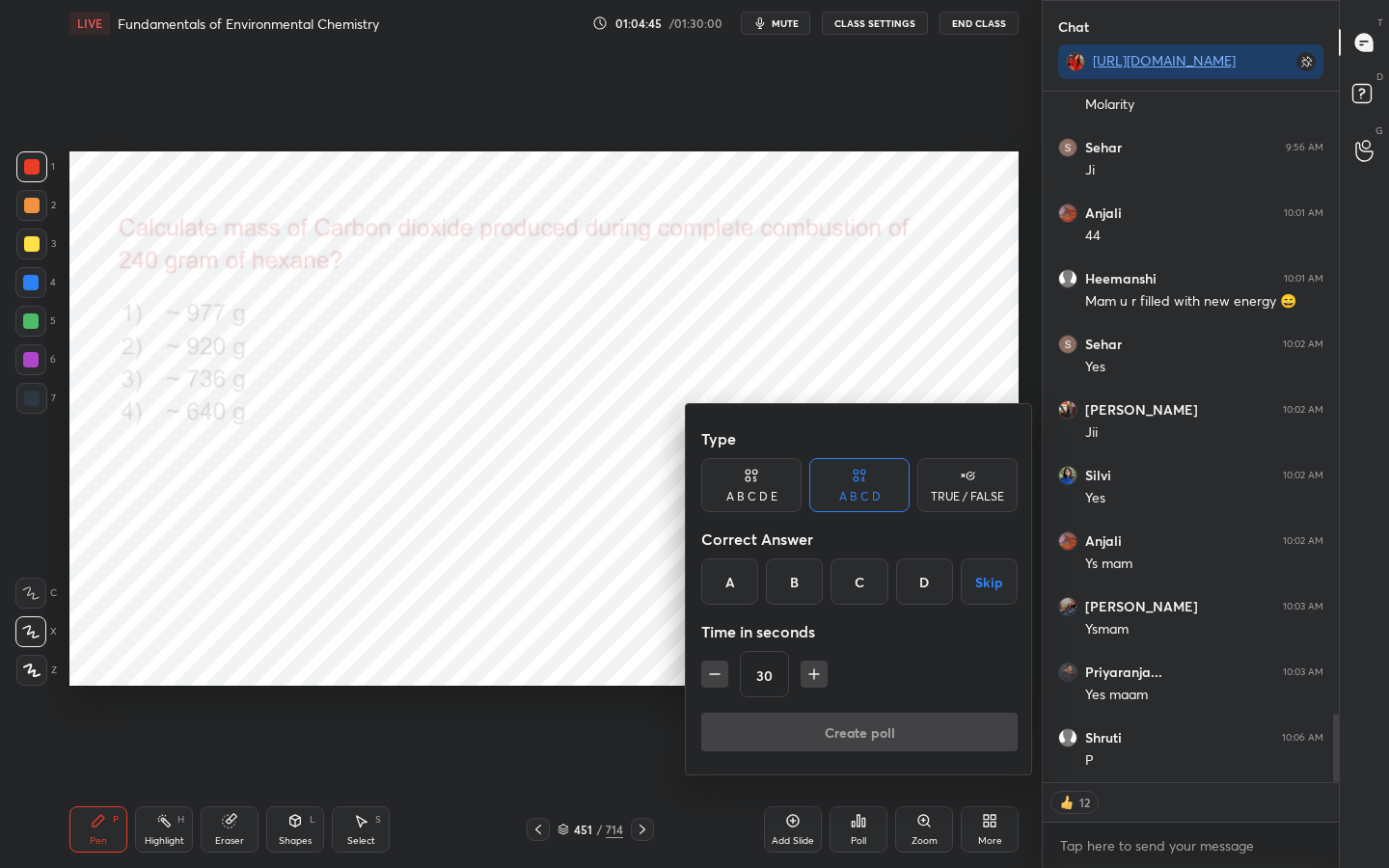click at bounding box center [694, 434] 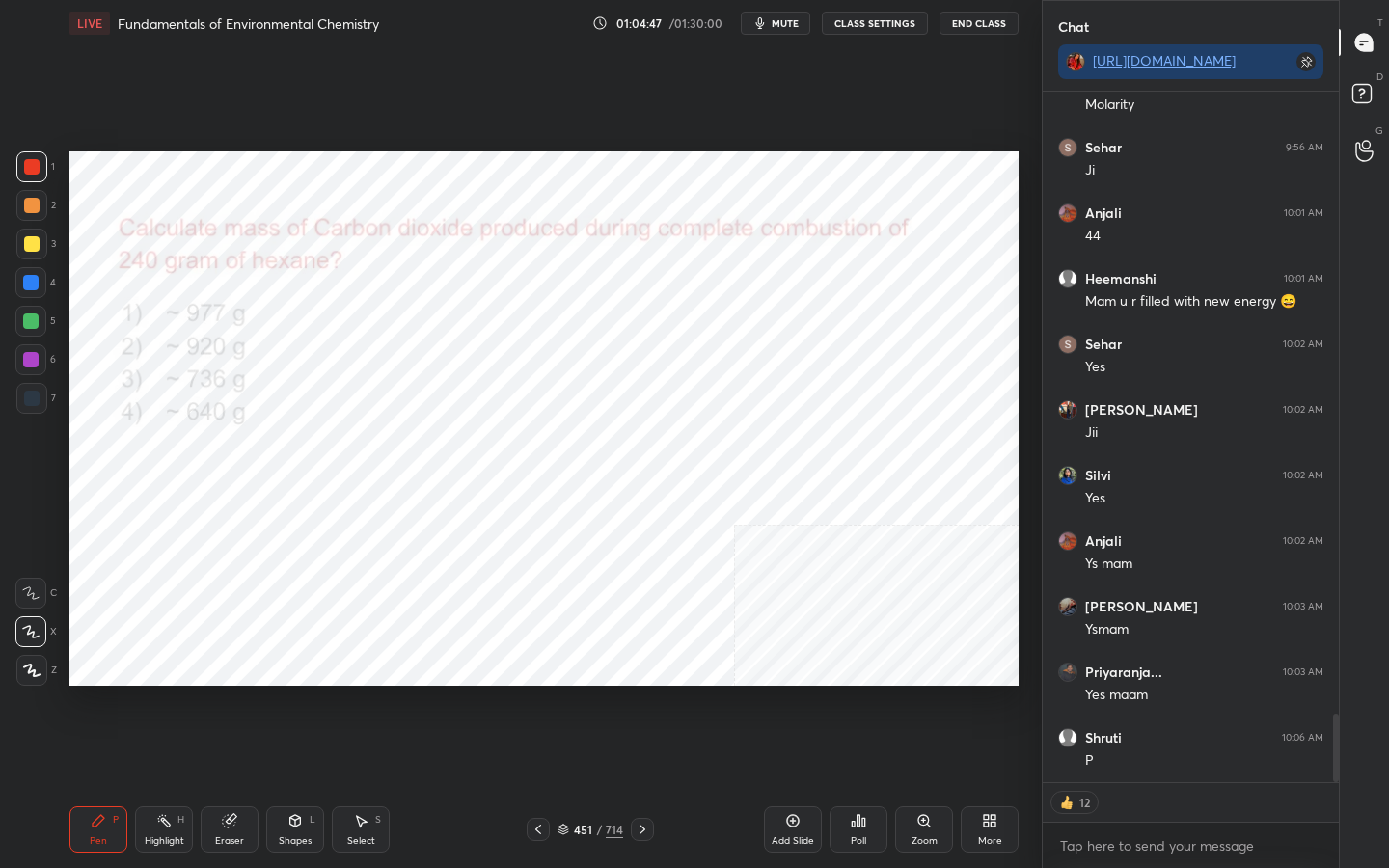 click on "mute" at bounding box center [785, 23] 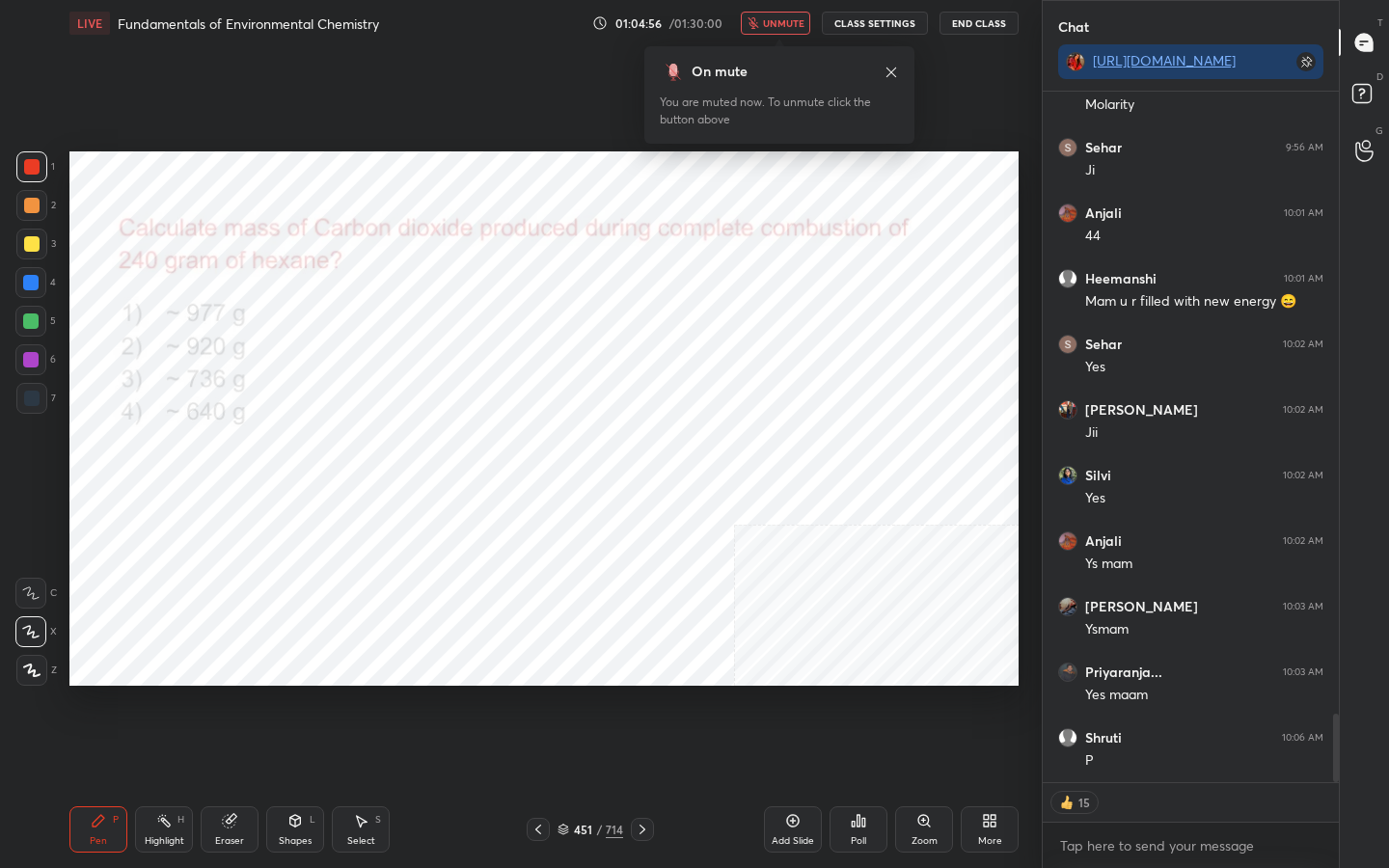 click on "unmute" at bounding box center [783, 23] 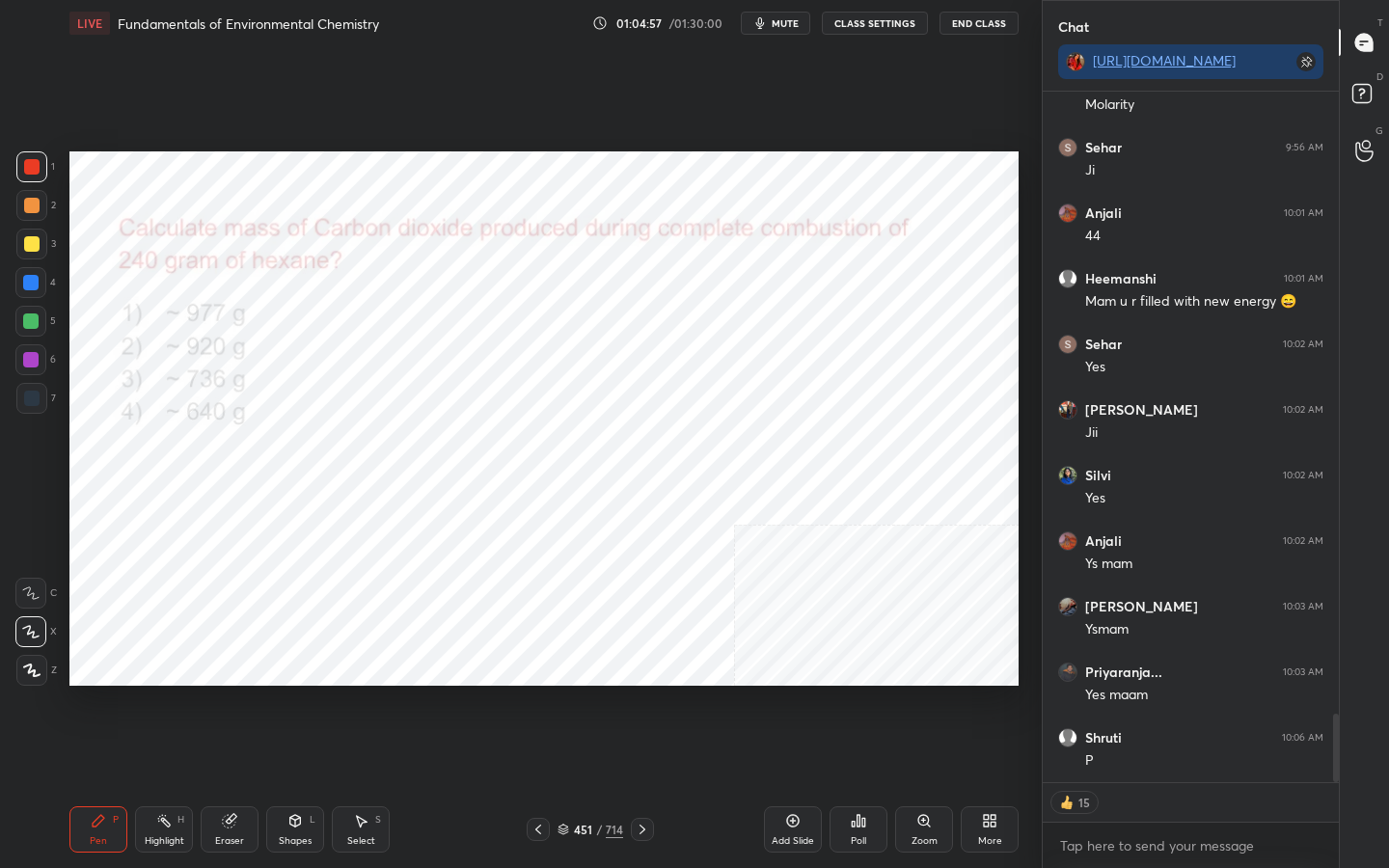 scroll, scrollTop: 6373, scrollLeft: 0, axis: vertical 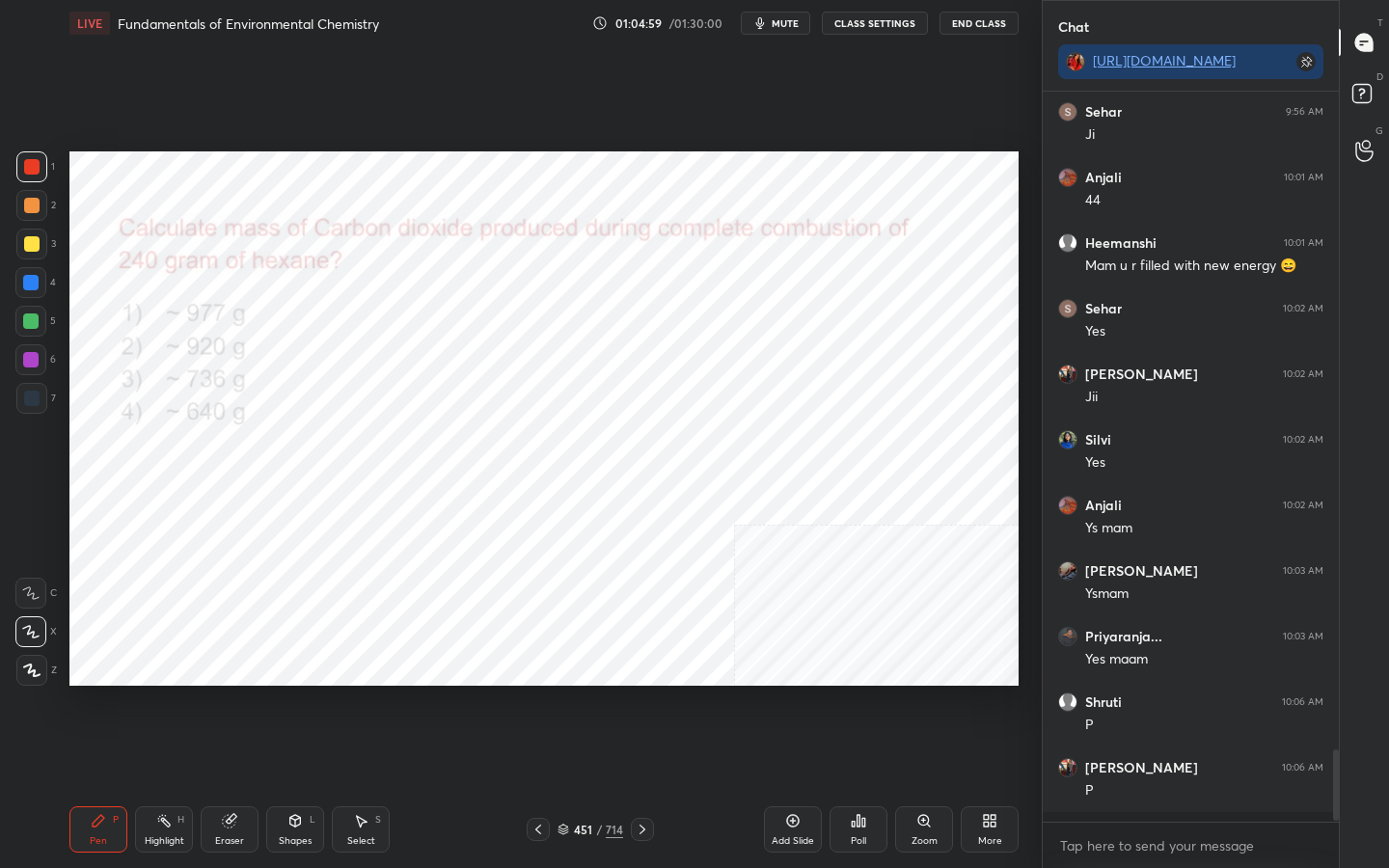 click 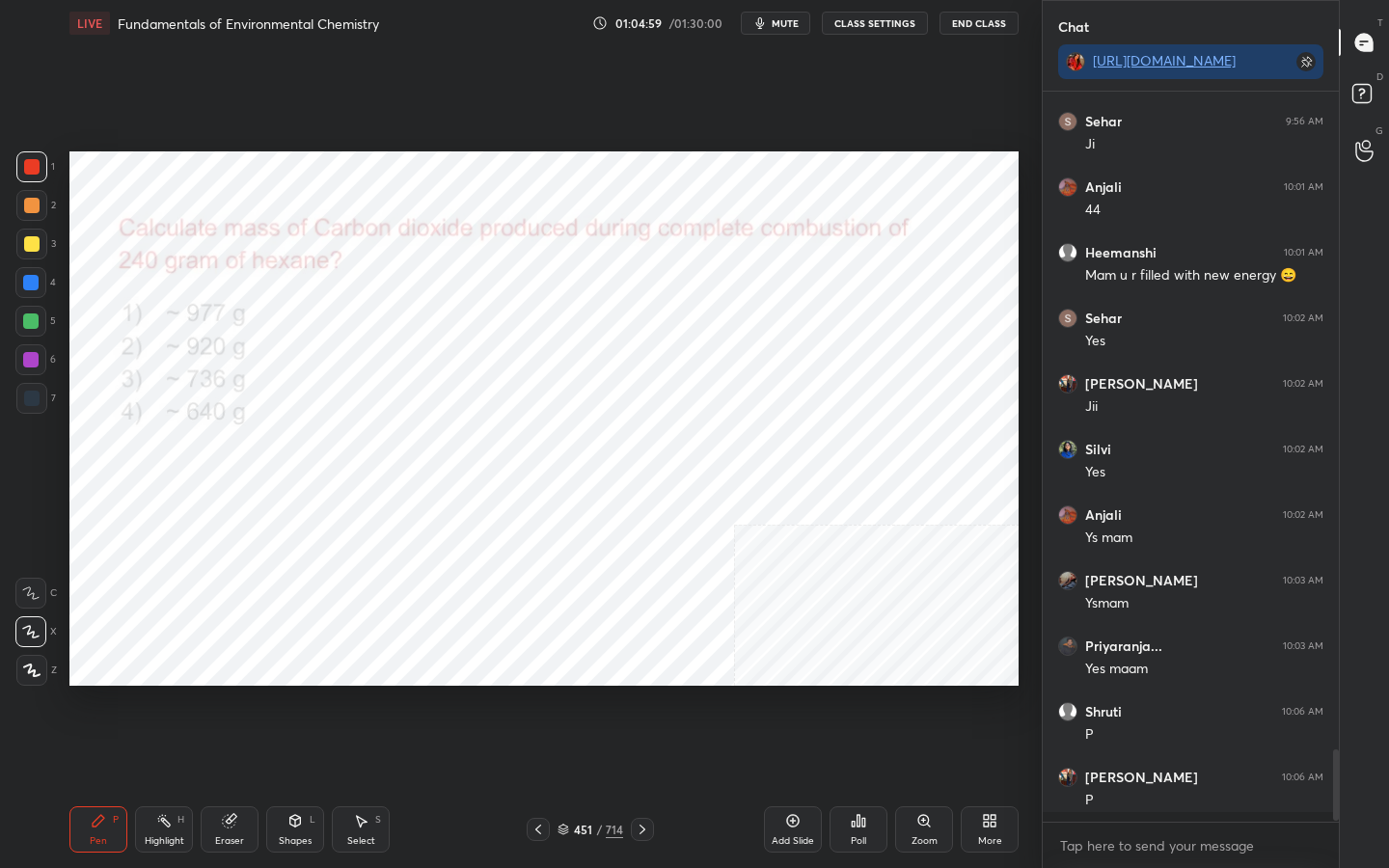 scroll, scrollTop: 724, scrollLeft: 290, axis: both 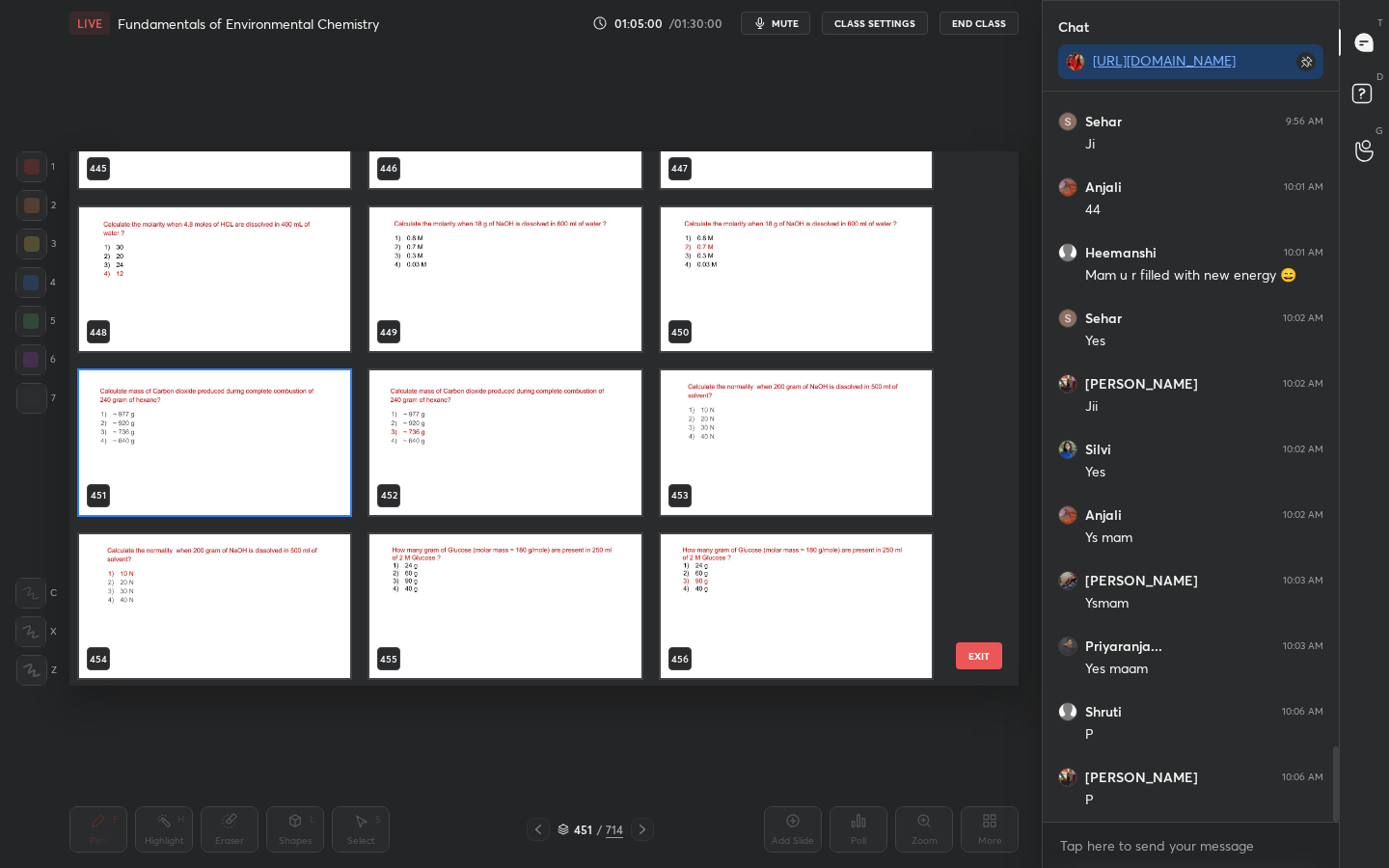 click at bounding box center (214, 443) 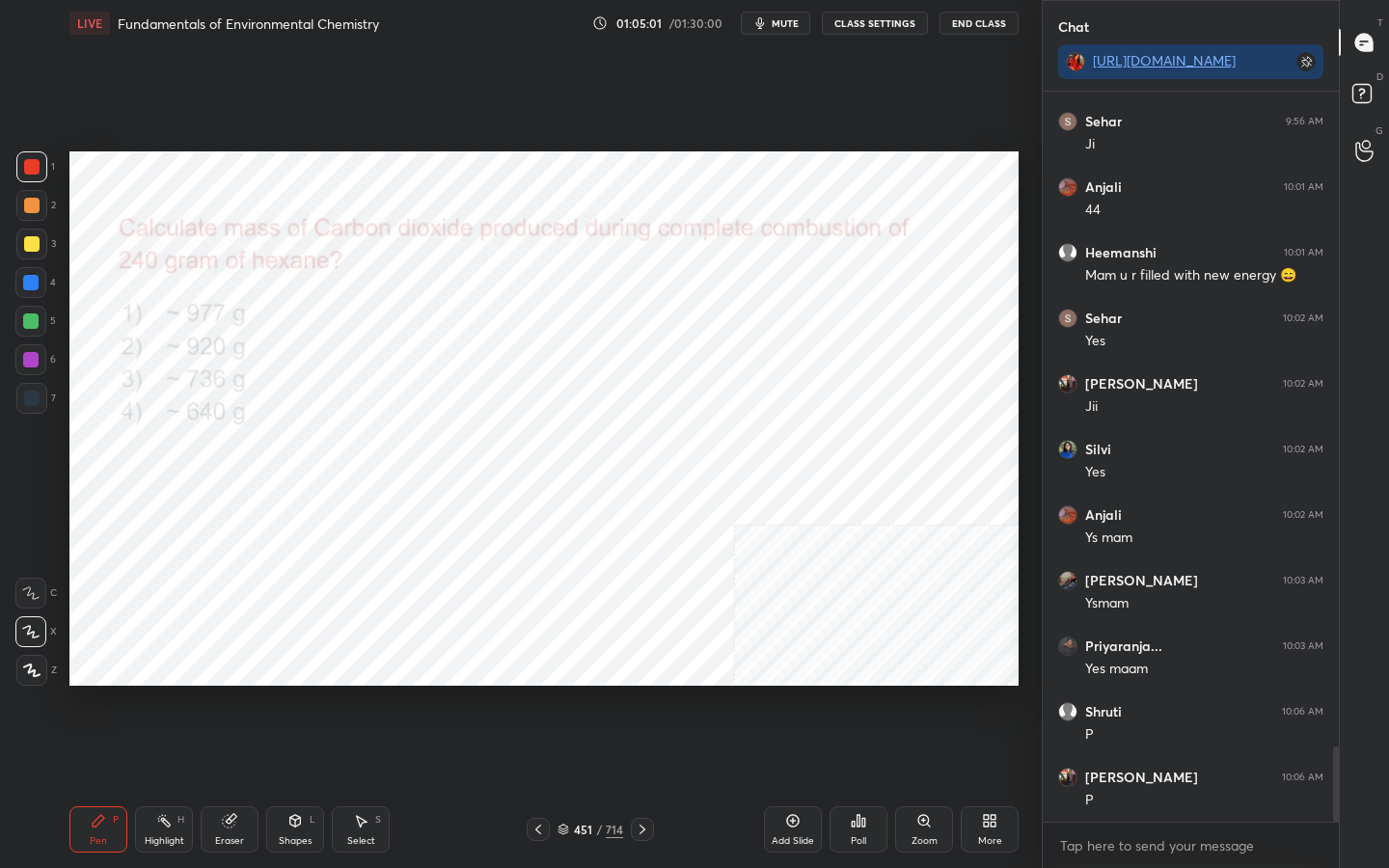 click 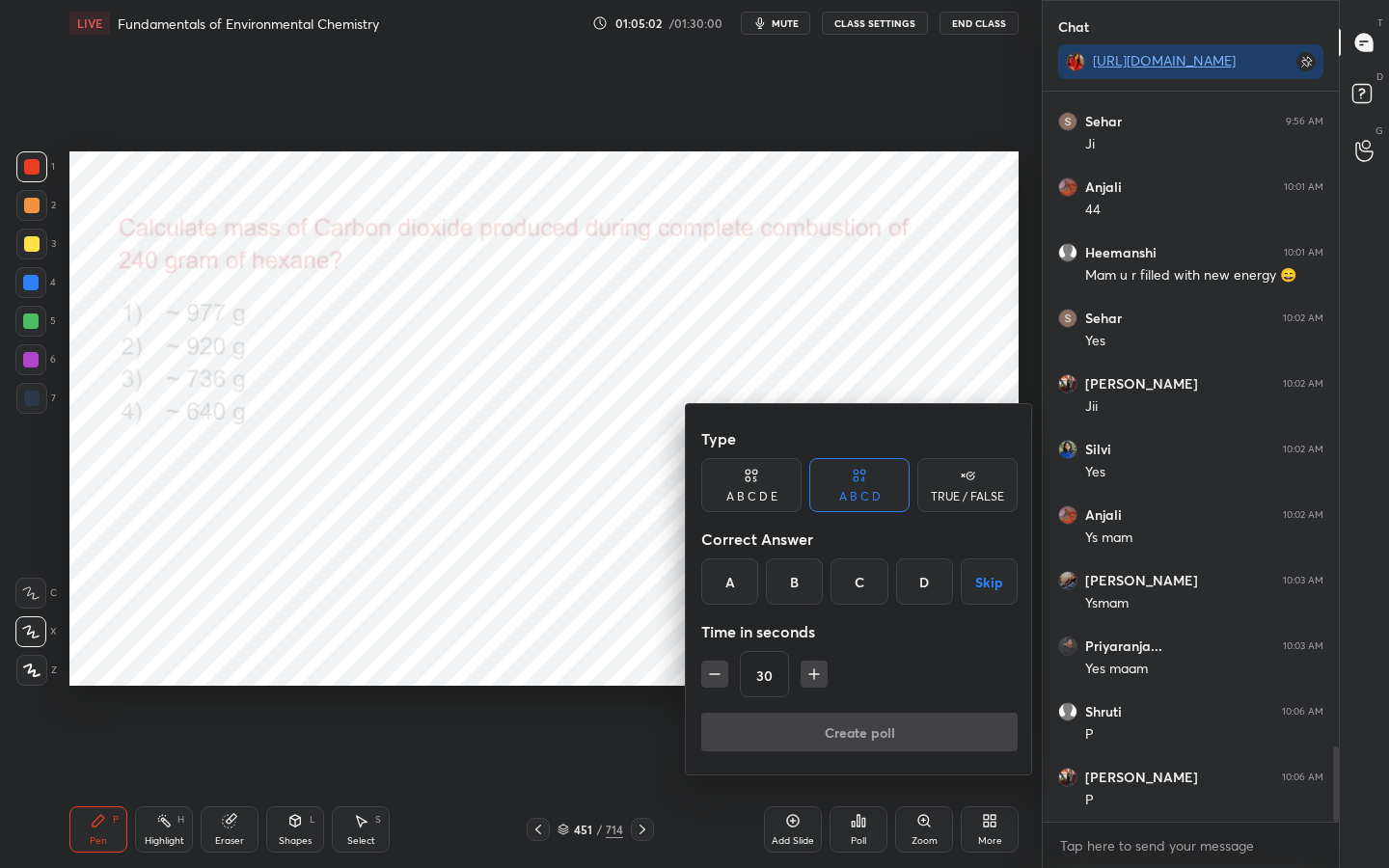 click on "C" at bounding box center [858, 582] 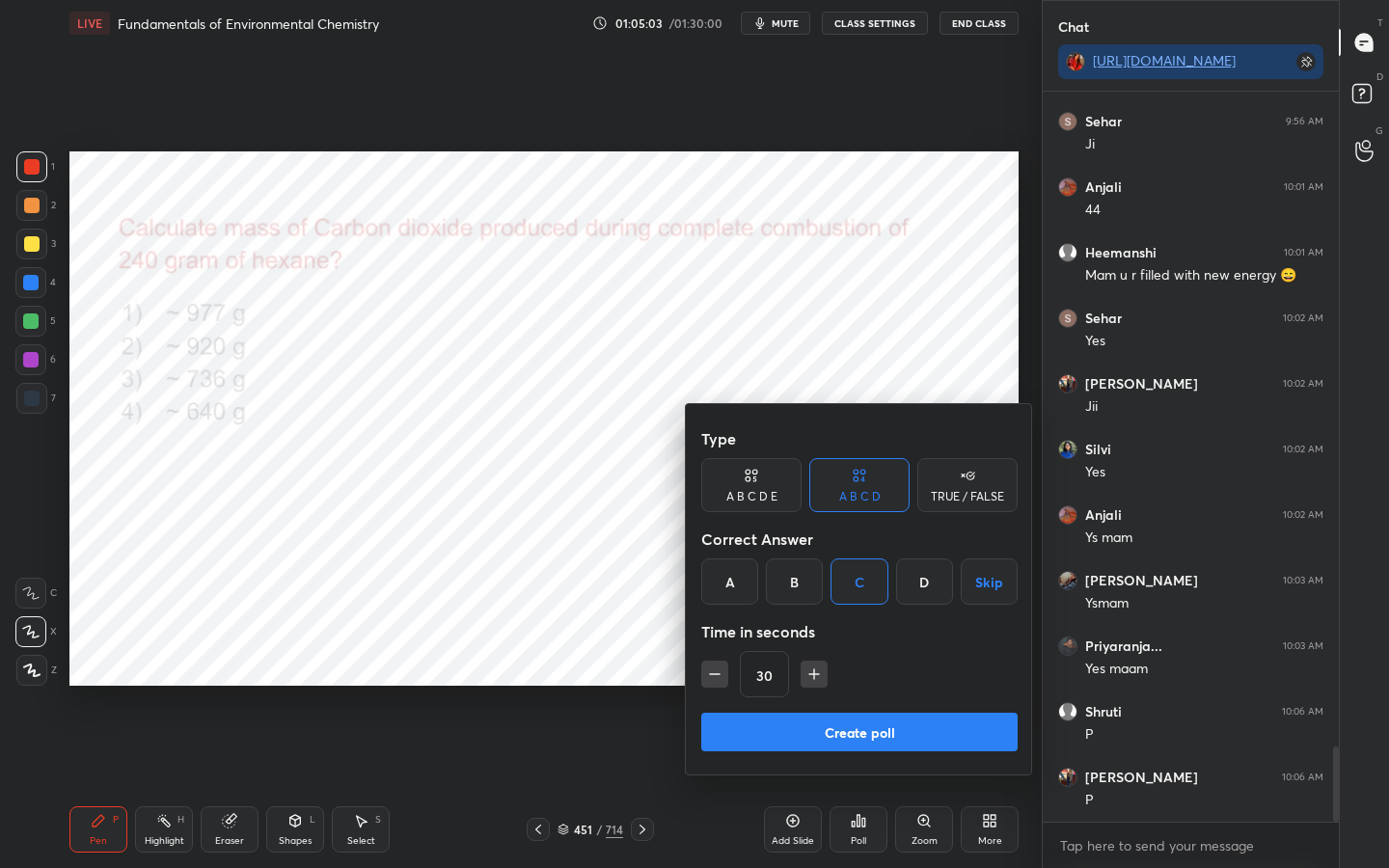 click on "Create poll" at bounding box center (859, 732) 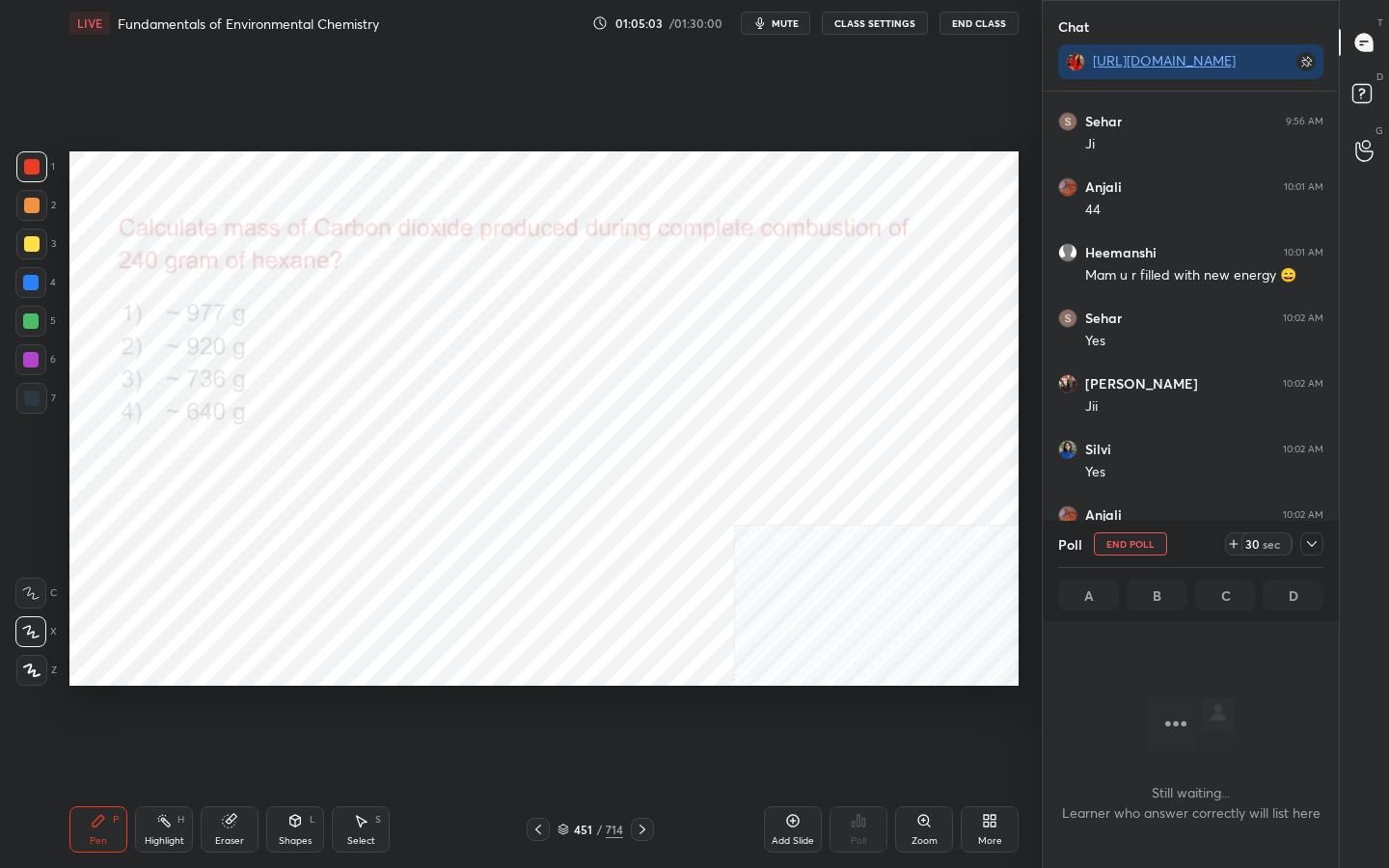 scroll, scrollTop: 464, scrollLeft: 290, axis: both 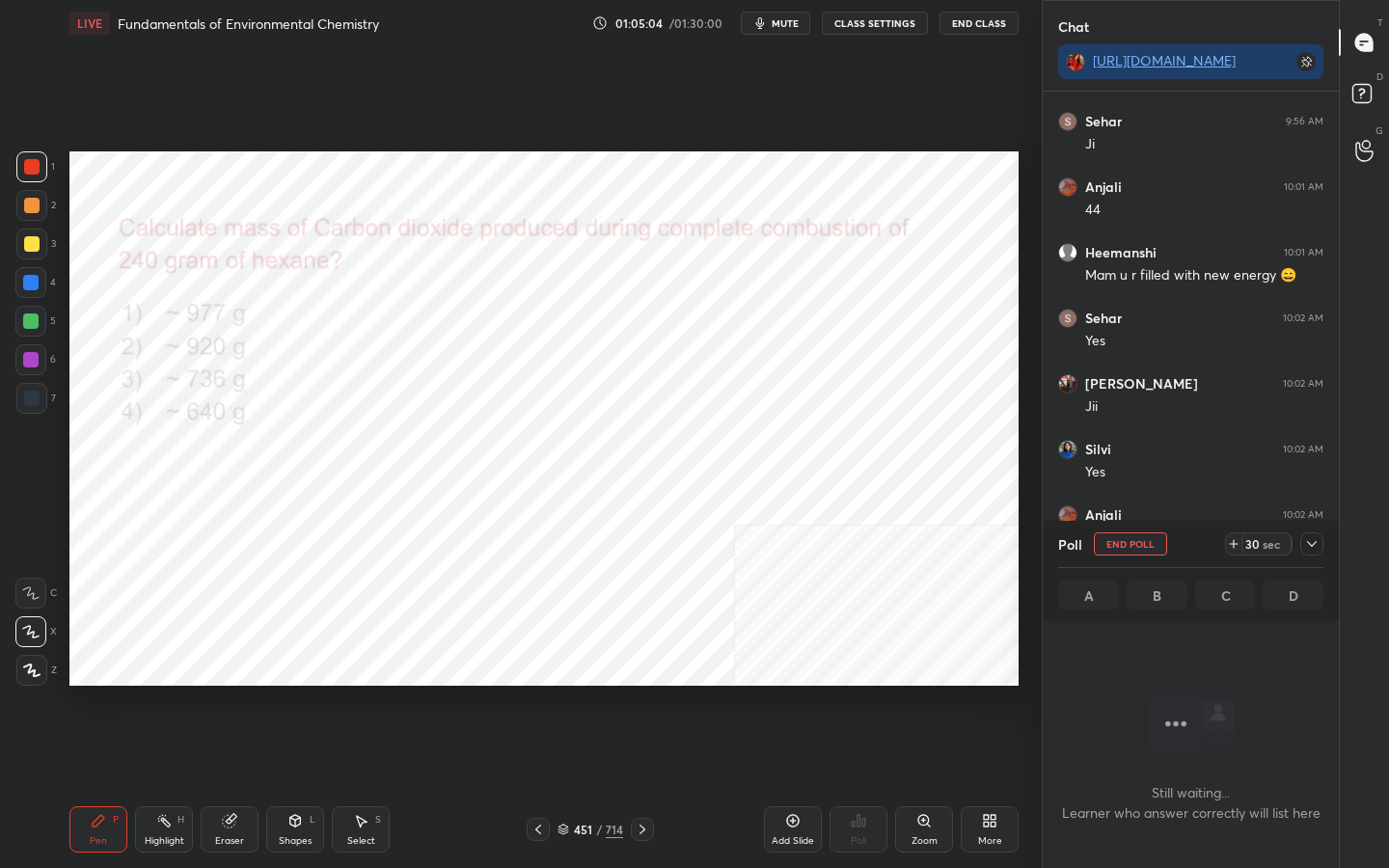 click on "mute" at bounding box center (776, 23) 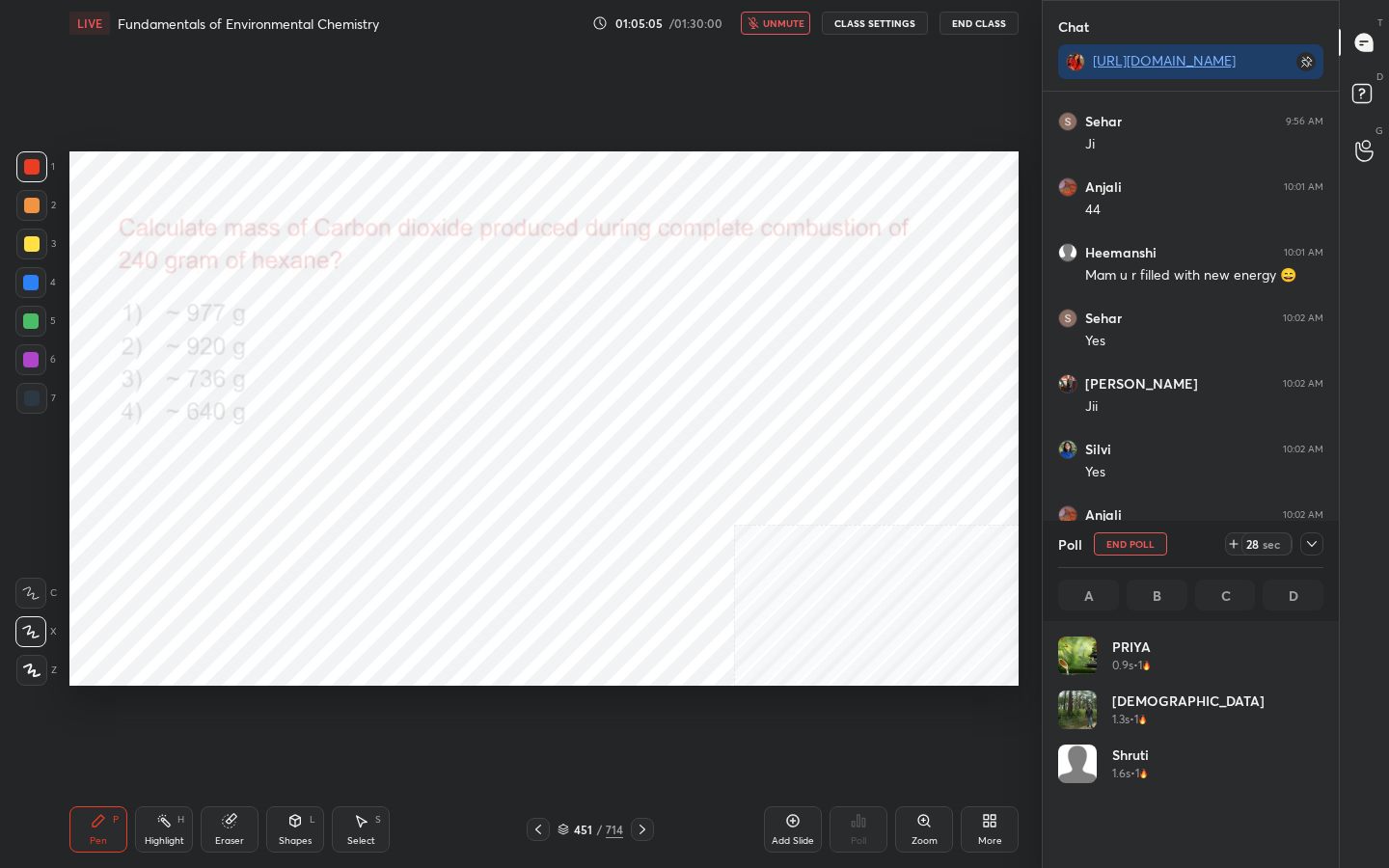 scroll, scrollTop: 7, scrollLeft: 7, axis: both 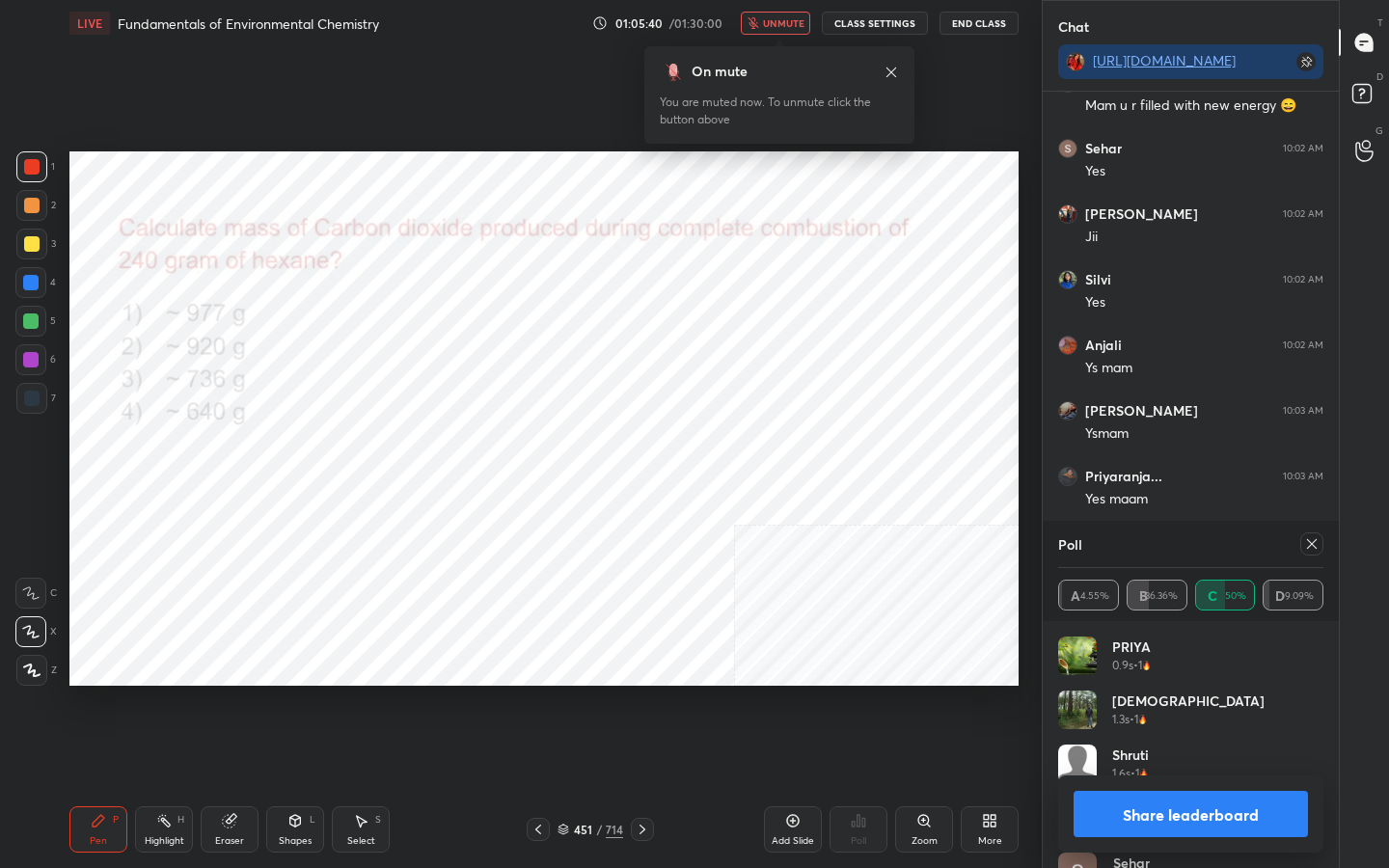 click 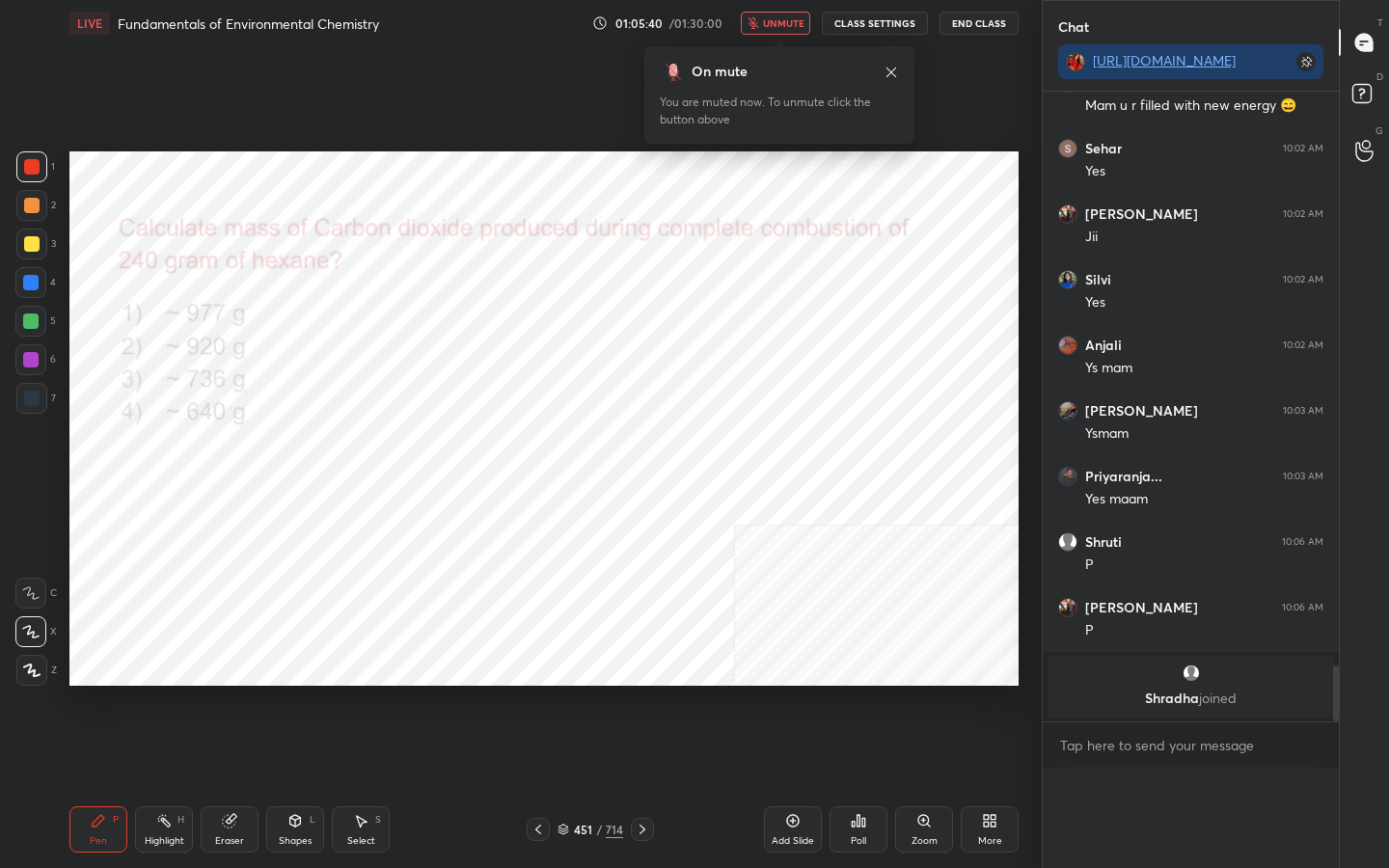 scroll, scrollTop: 0, scrollLeft: 0, axis: both 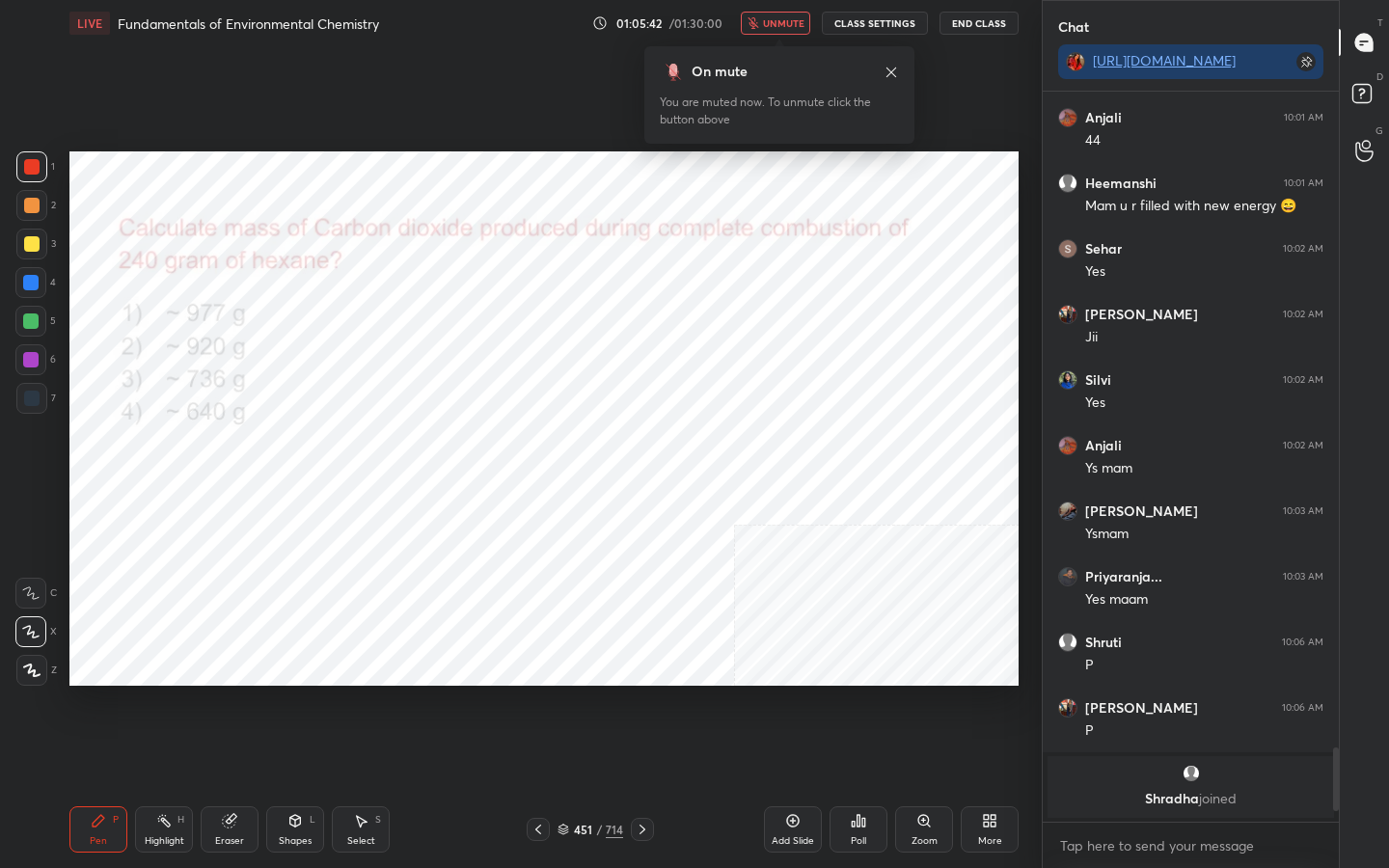 click on "unmute" at bounding box center (783, 23) 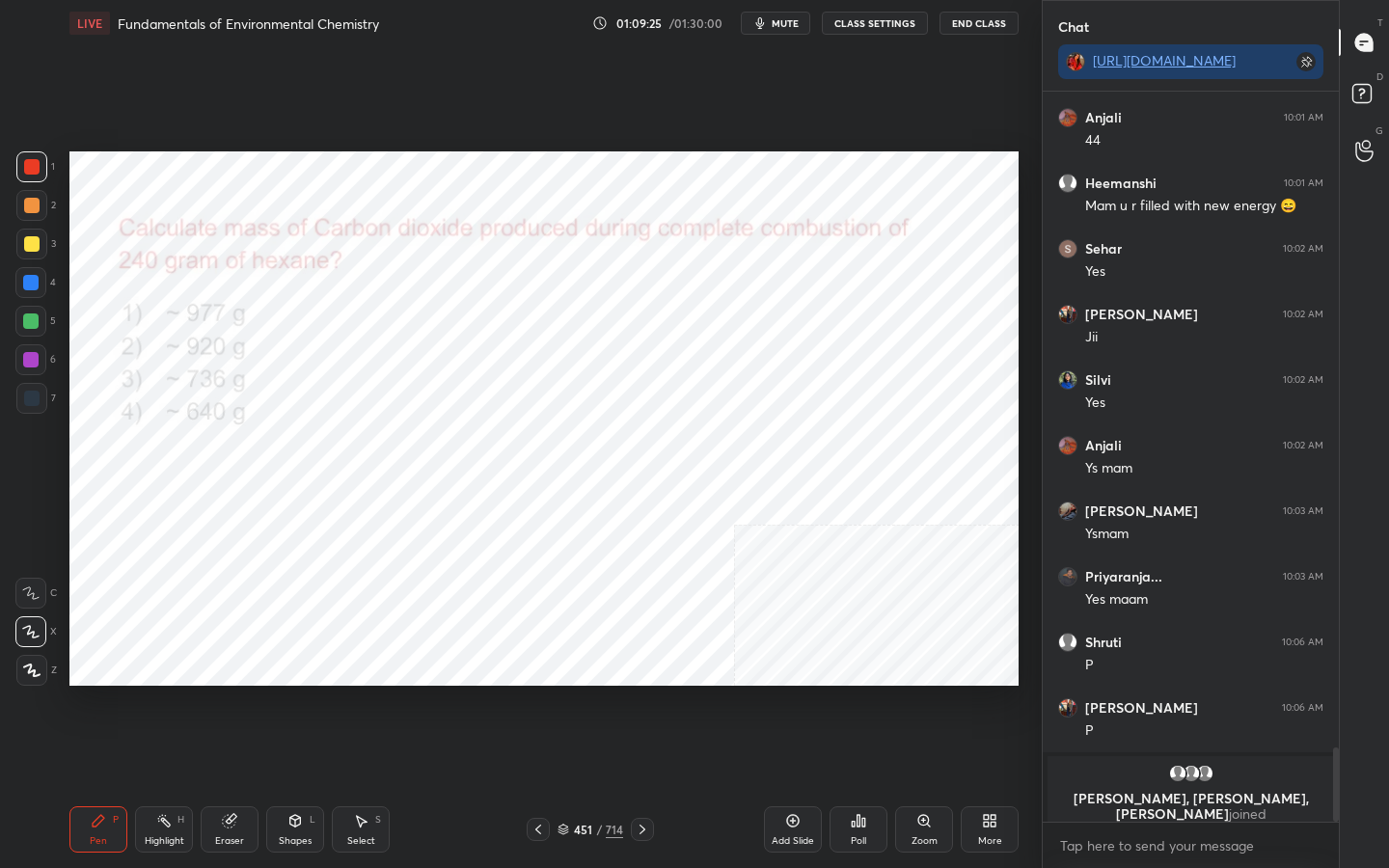 click on "451 / 714" at bounding box center [590, 829] 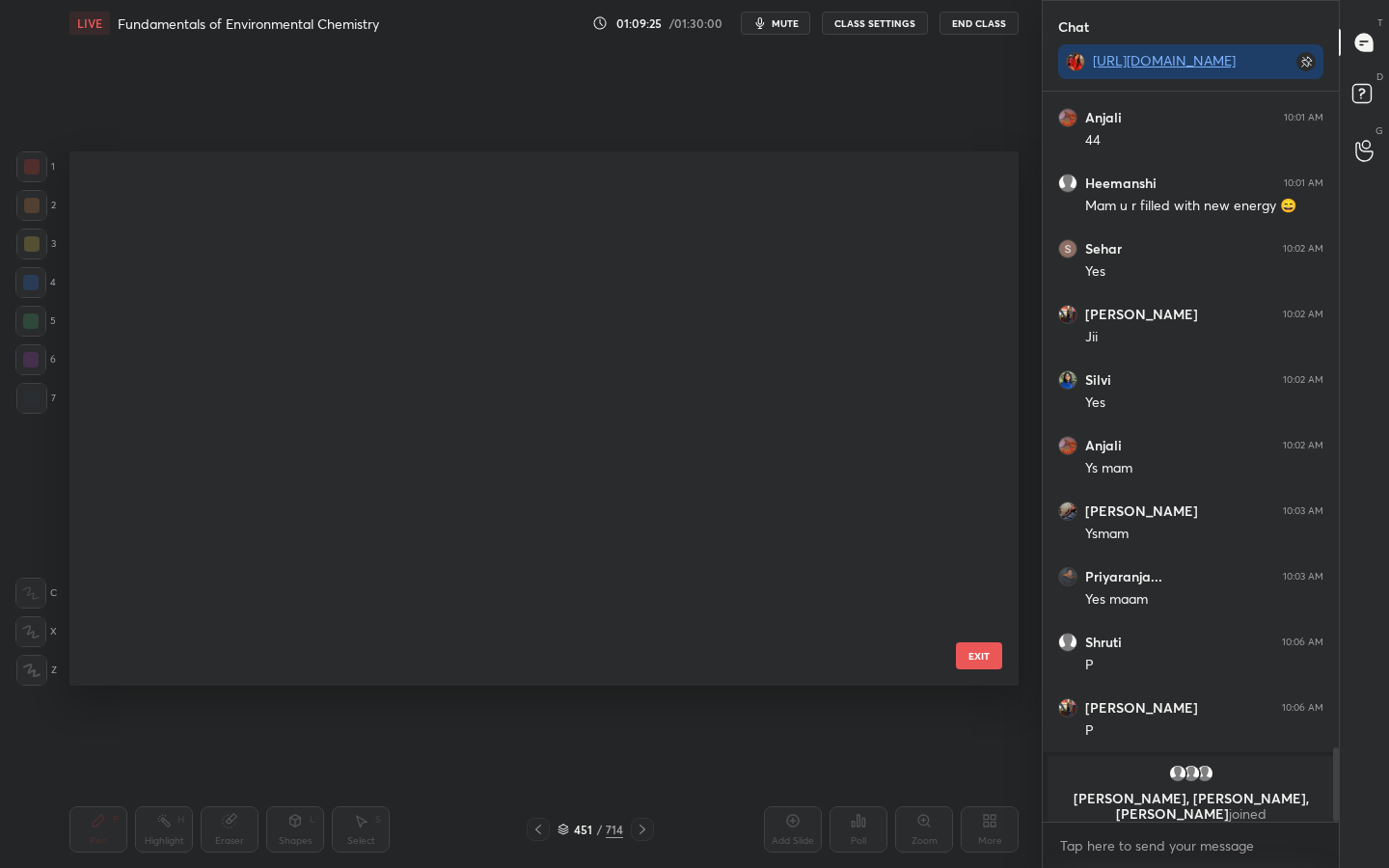 scroll, scrollTop: 24151, scrollLeft: 0, axis: vertical 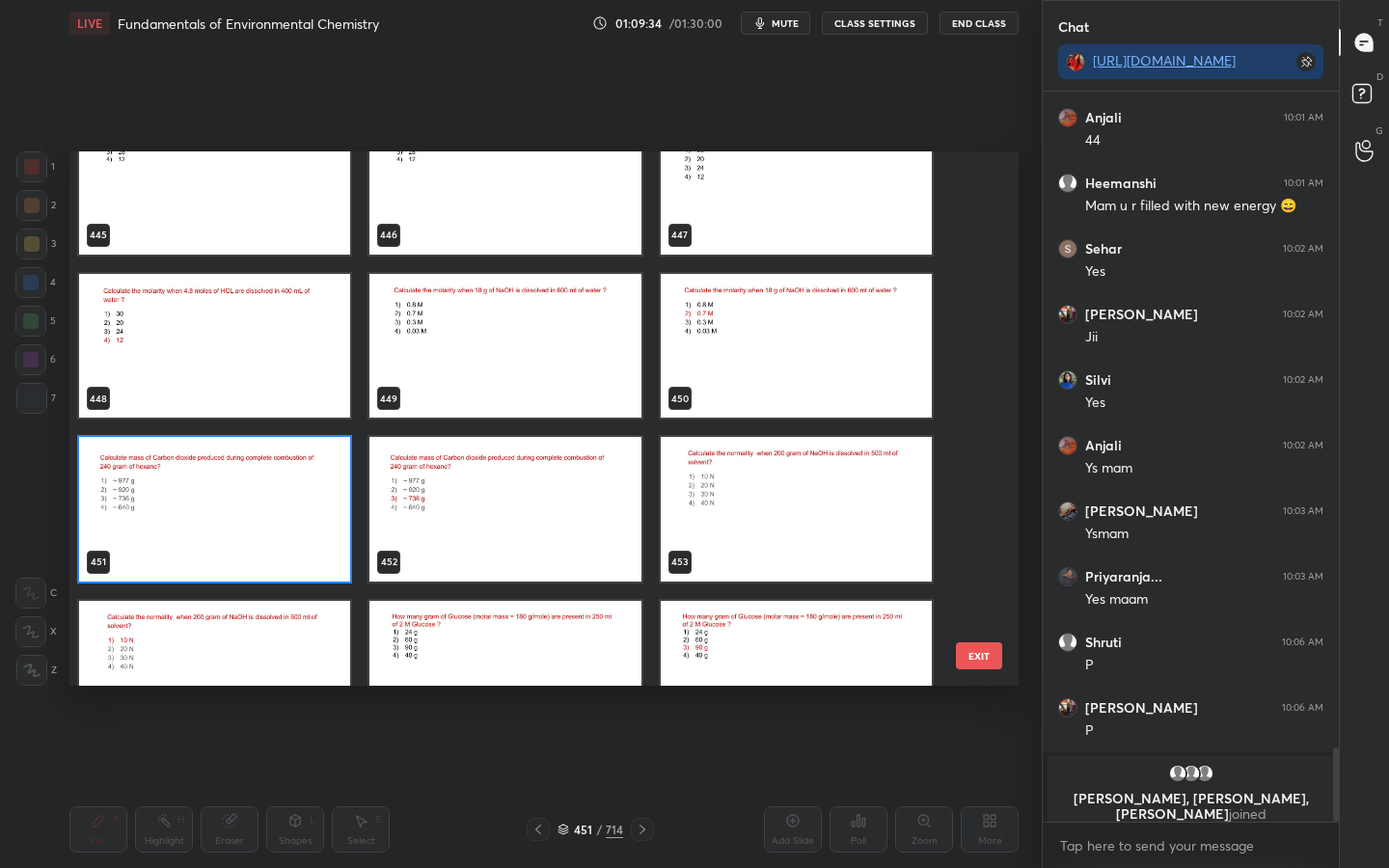 click at bounding box center (504, 346) 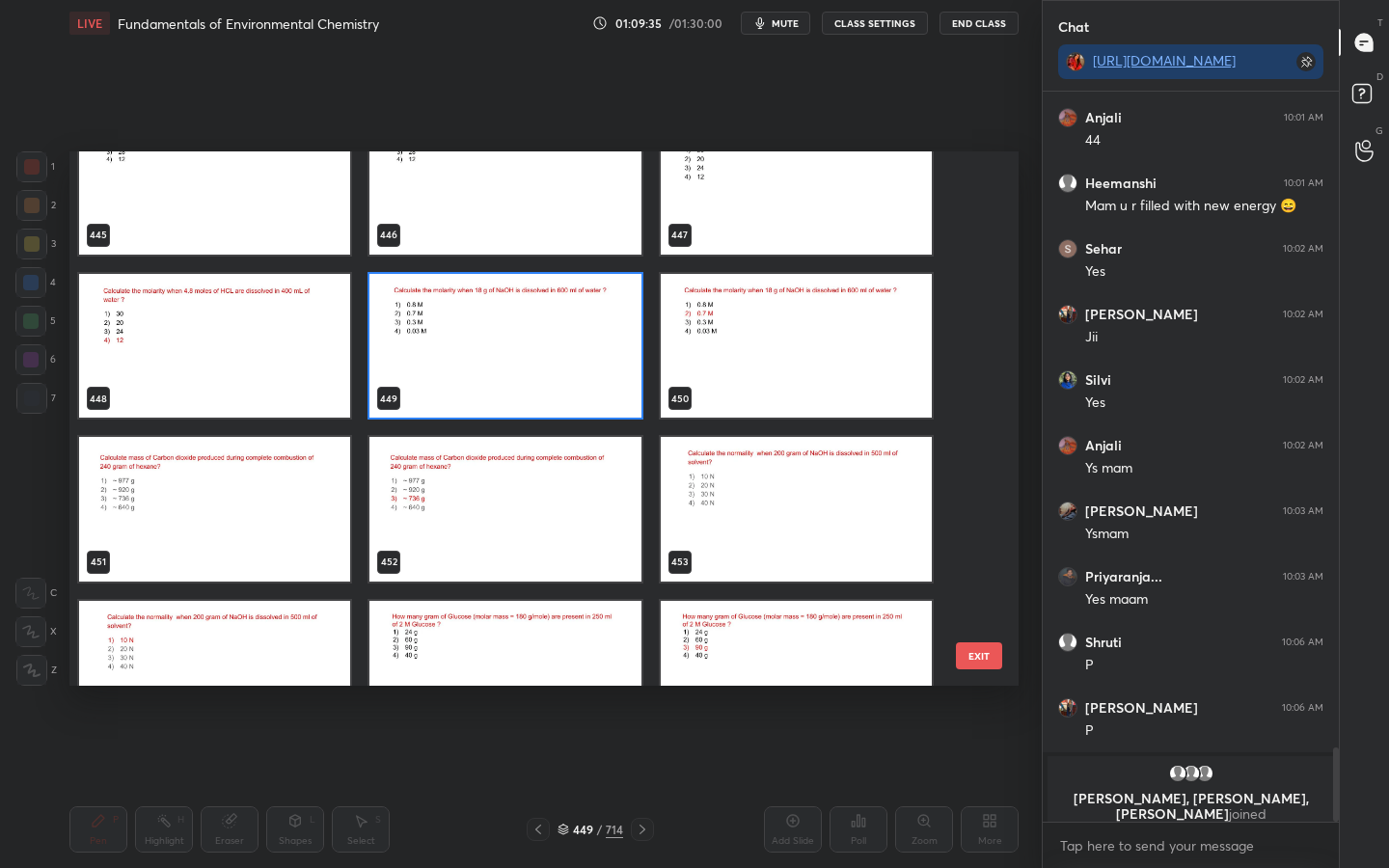 click at bounding box center (504, 346) 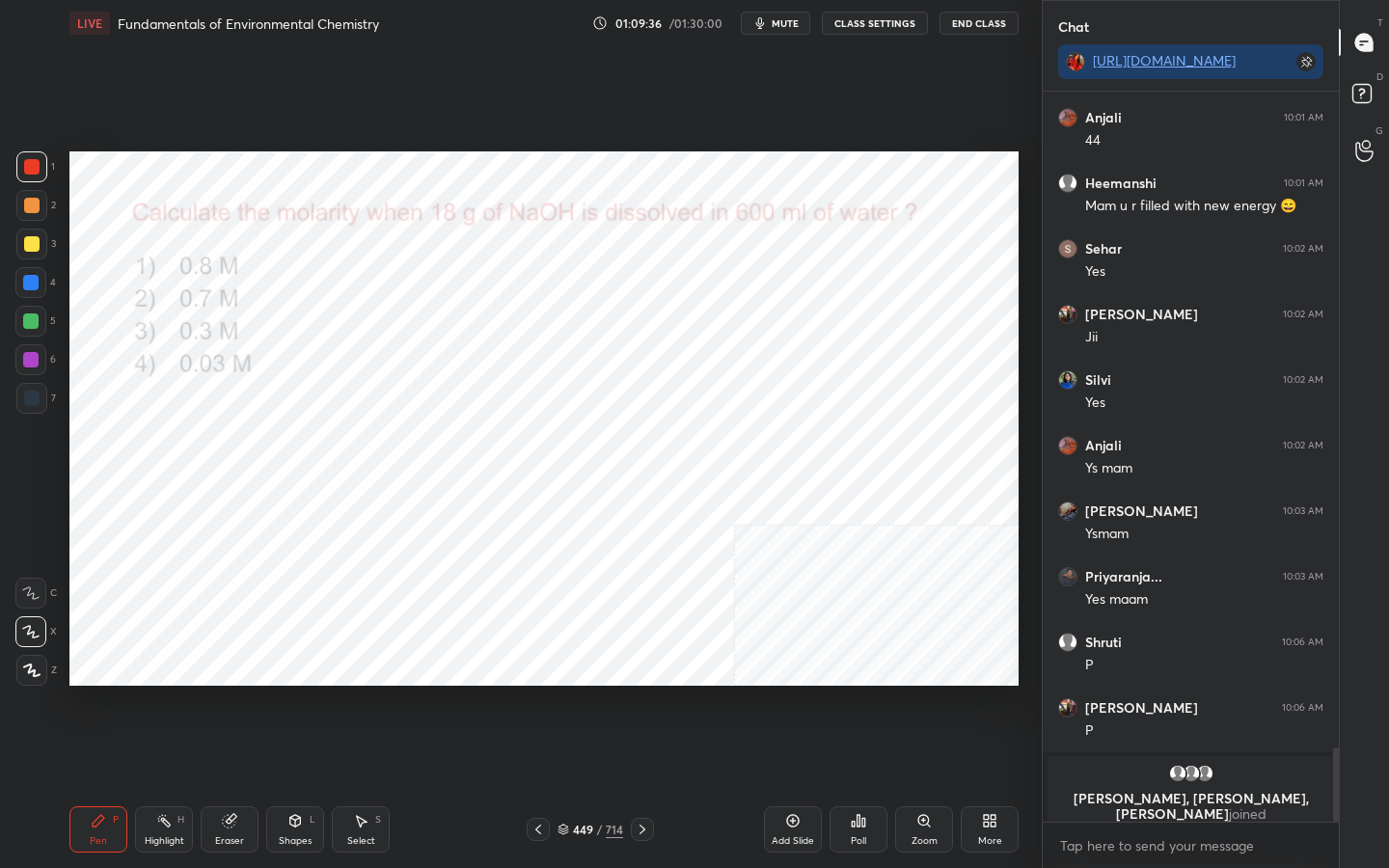 click on "mute" at bounding box center (785, 23) 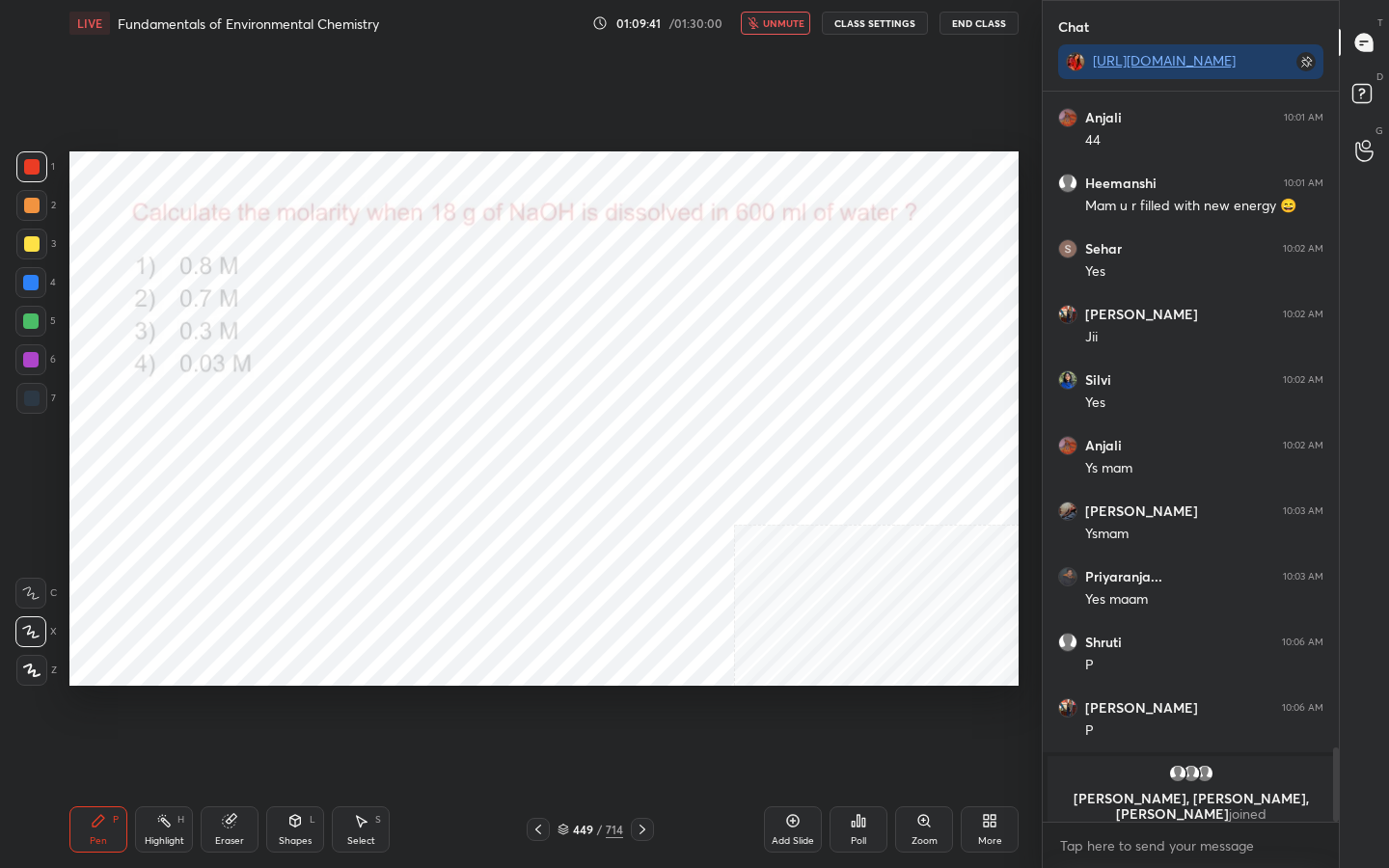scroll, scrollTop: 5936, scrollLeft: 0, axis: vertical 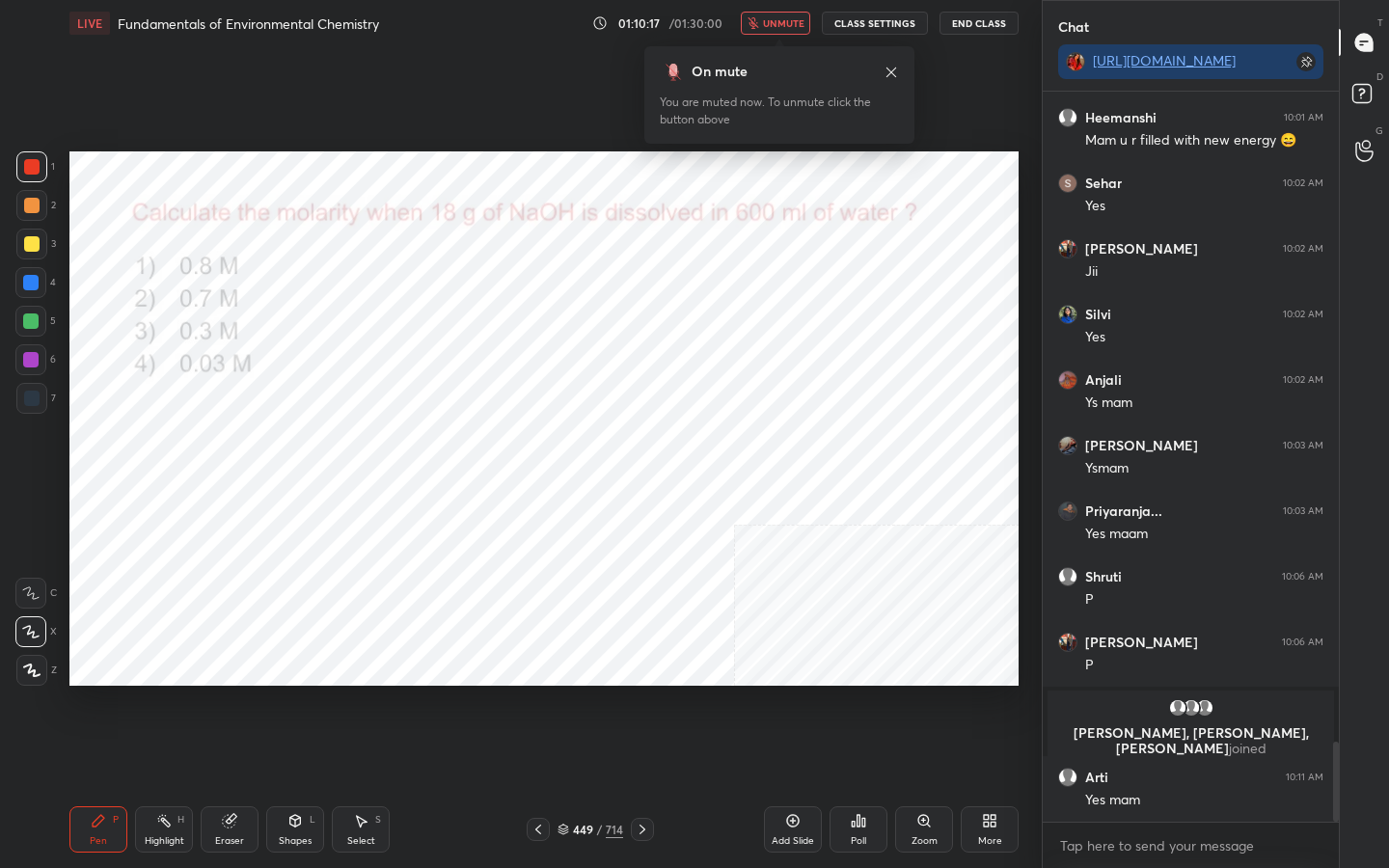 click on "unmute" at bounding box center [776, 23] 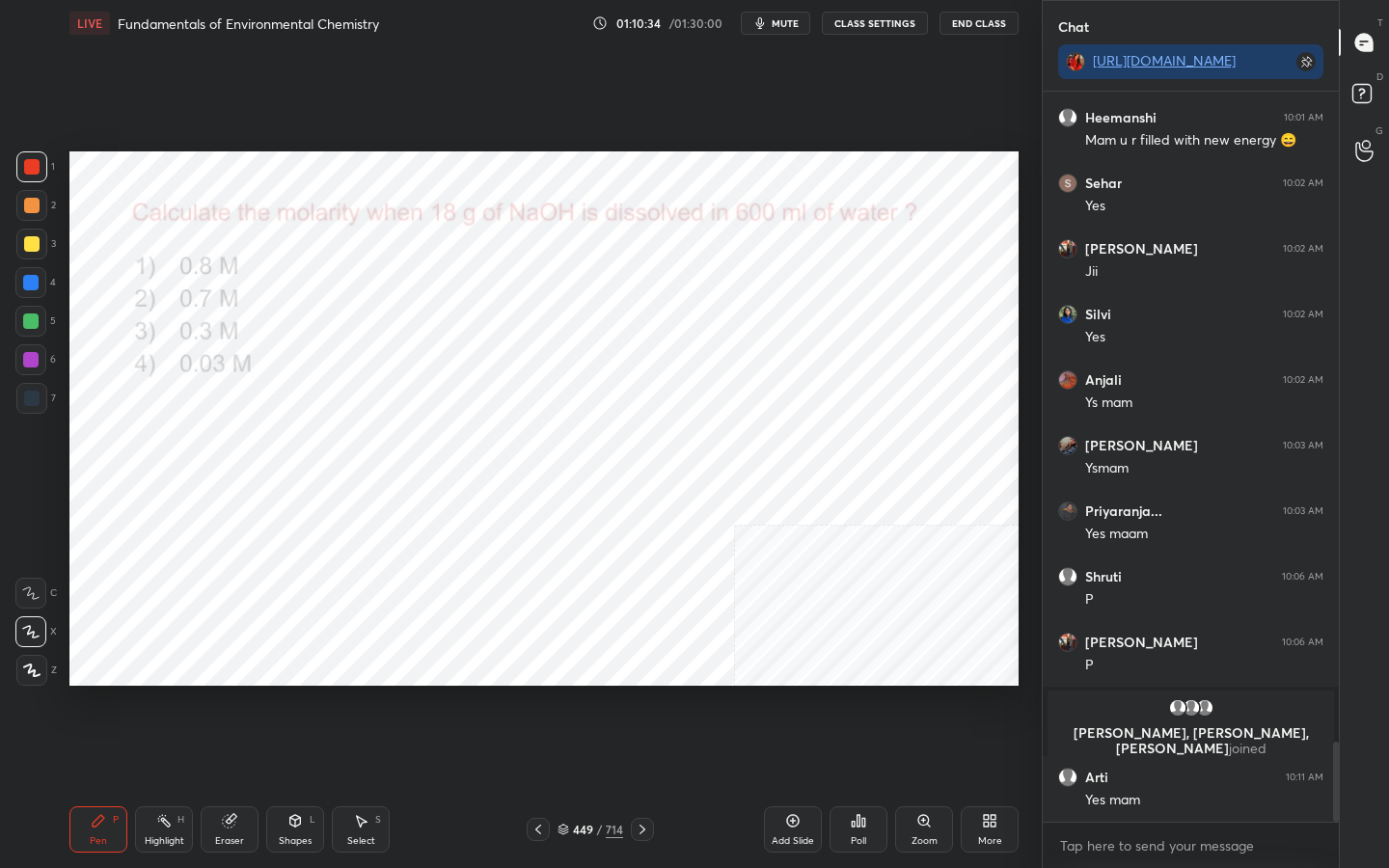 click on "mute" at bounding box center [776, 23] 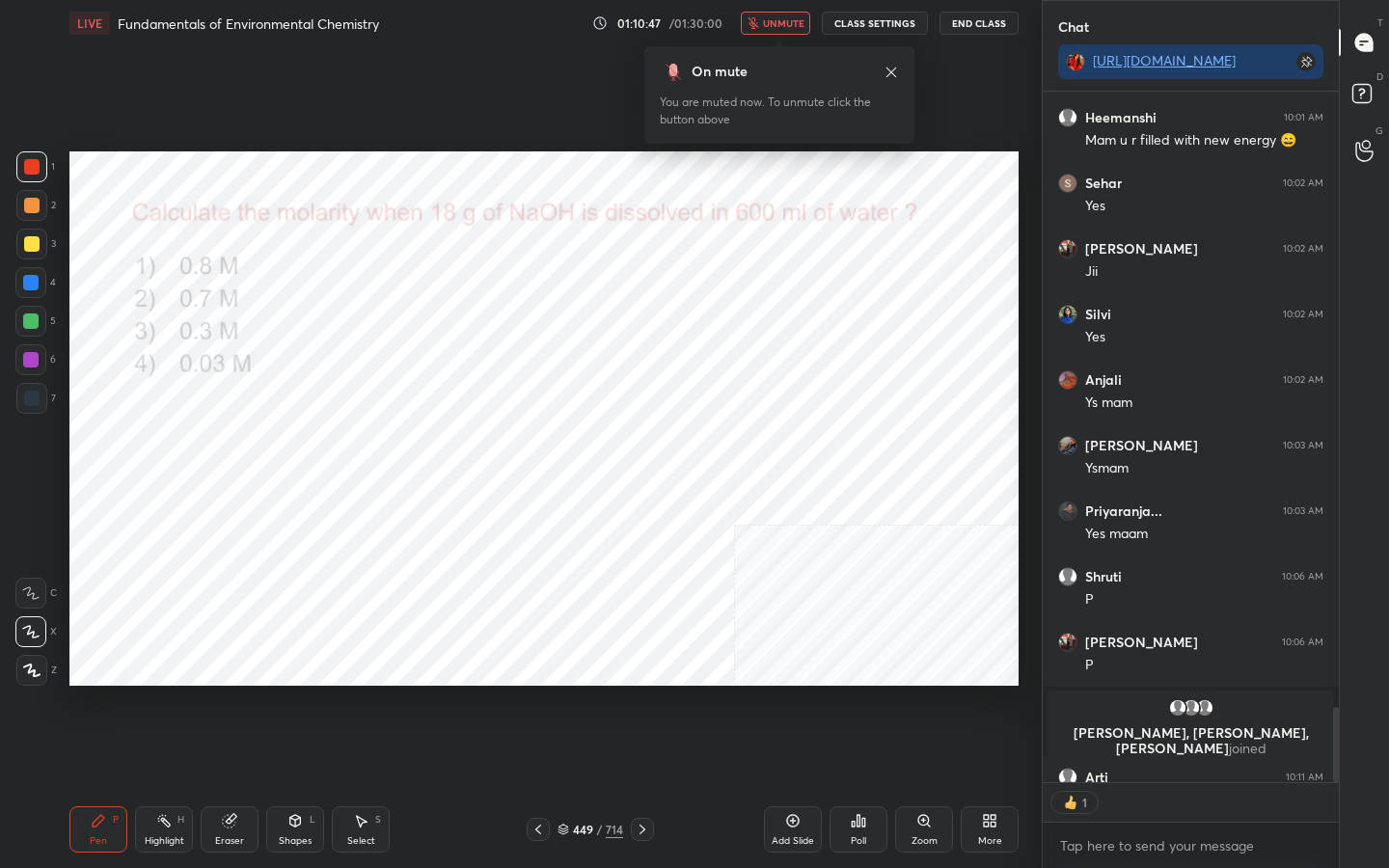 scroll, scrollTop: 685, scrollLeft: 290, axis: both 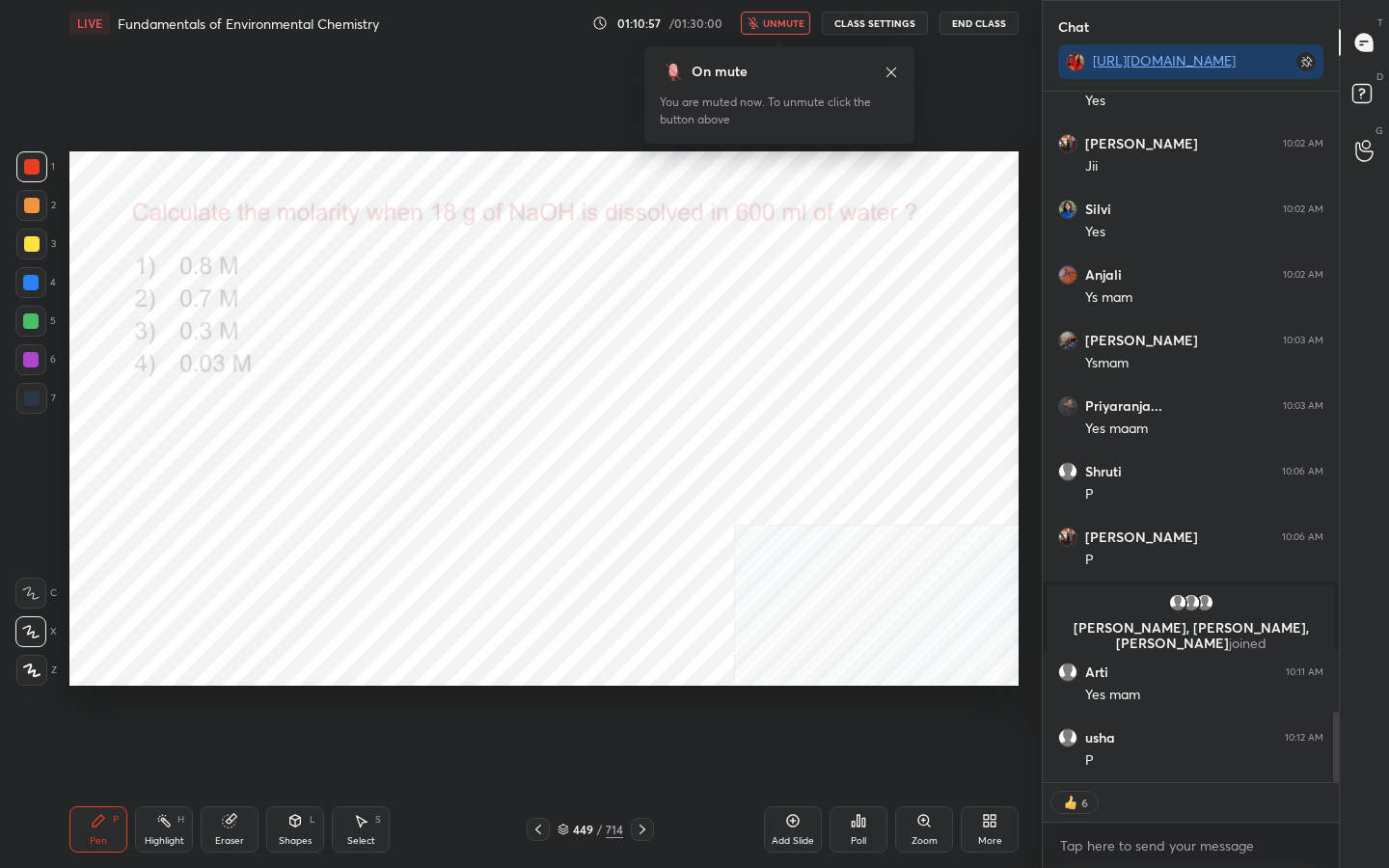click 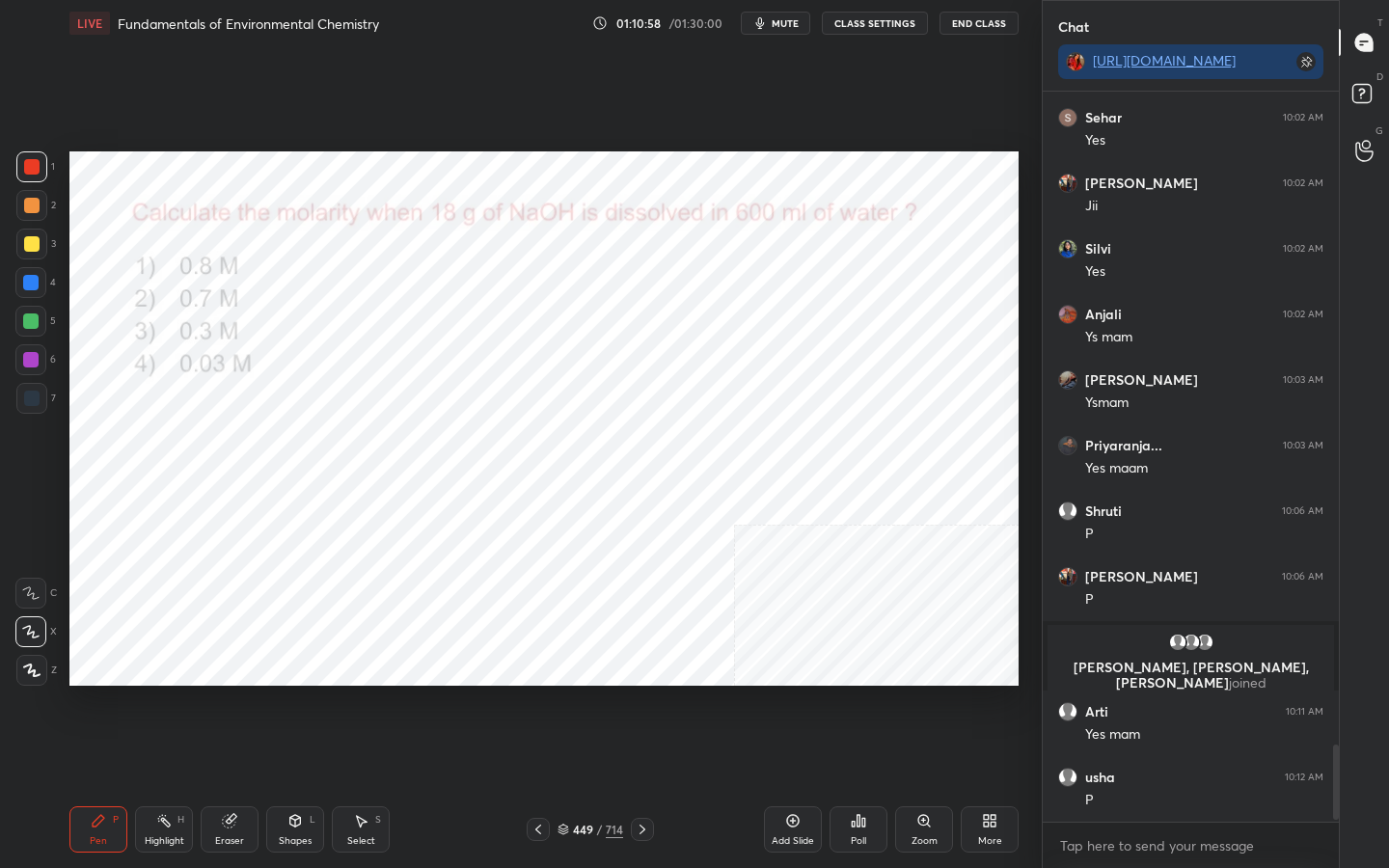 scroll, scrollTop: 7, scrollLeft: 7, axis: both 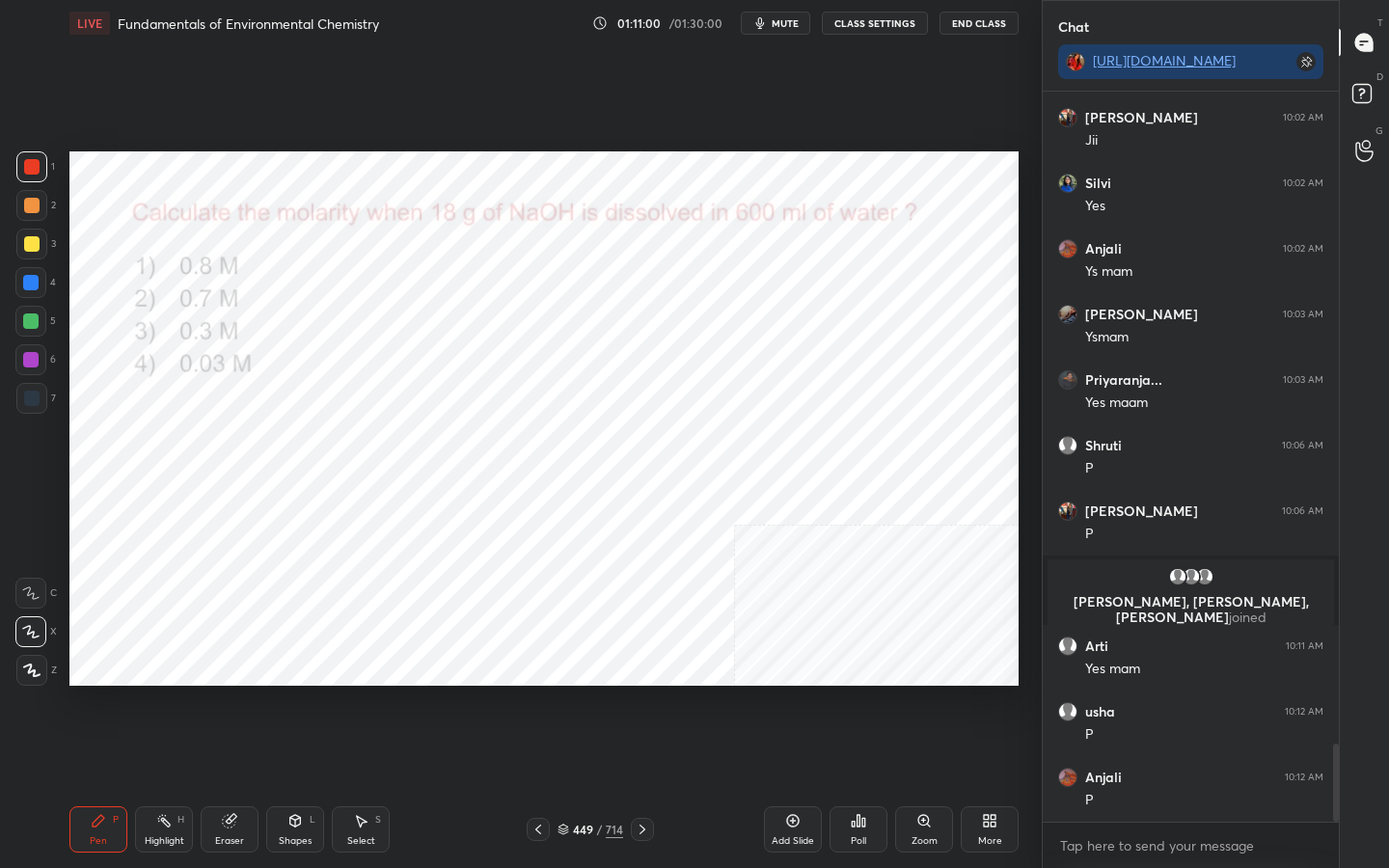 click 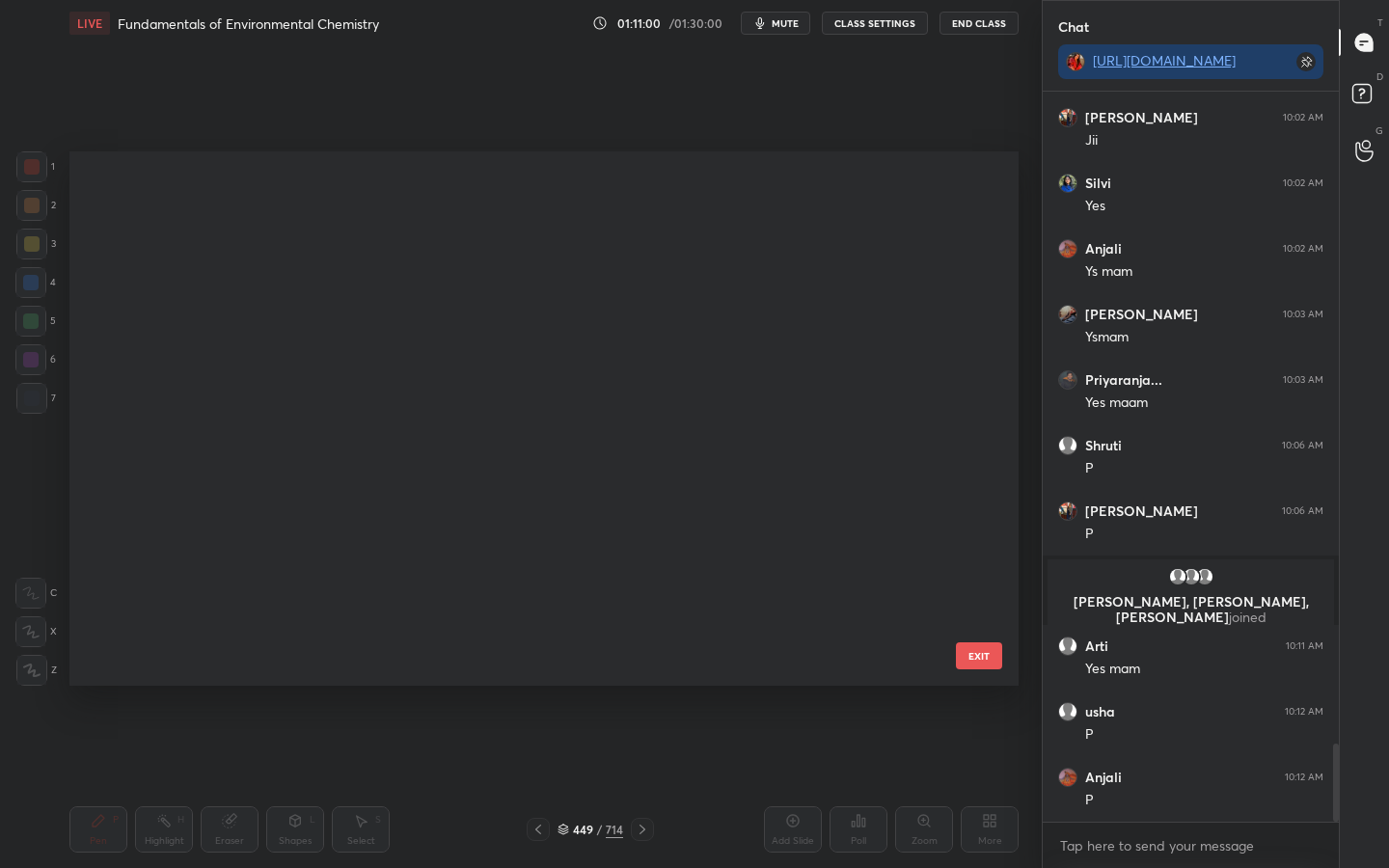 scroll, scrollTop: 23987, scrollLeft: 0, axis: vertical 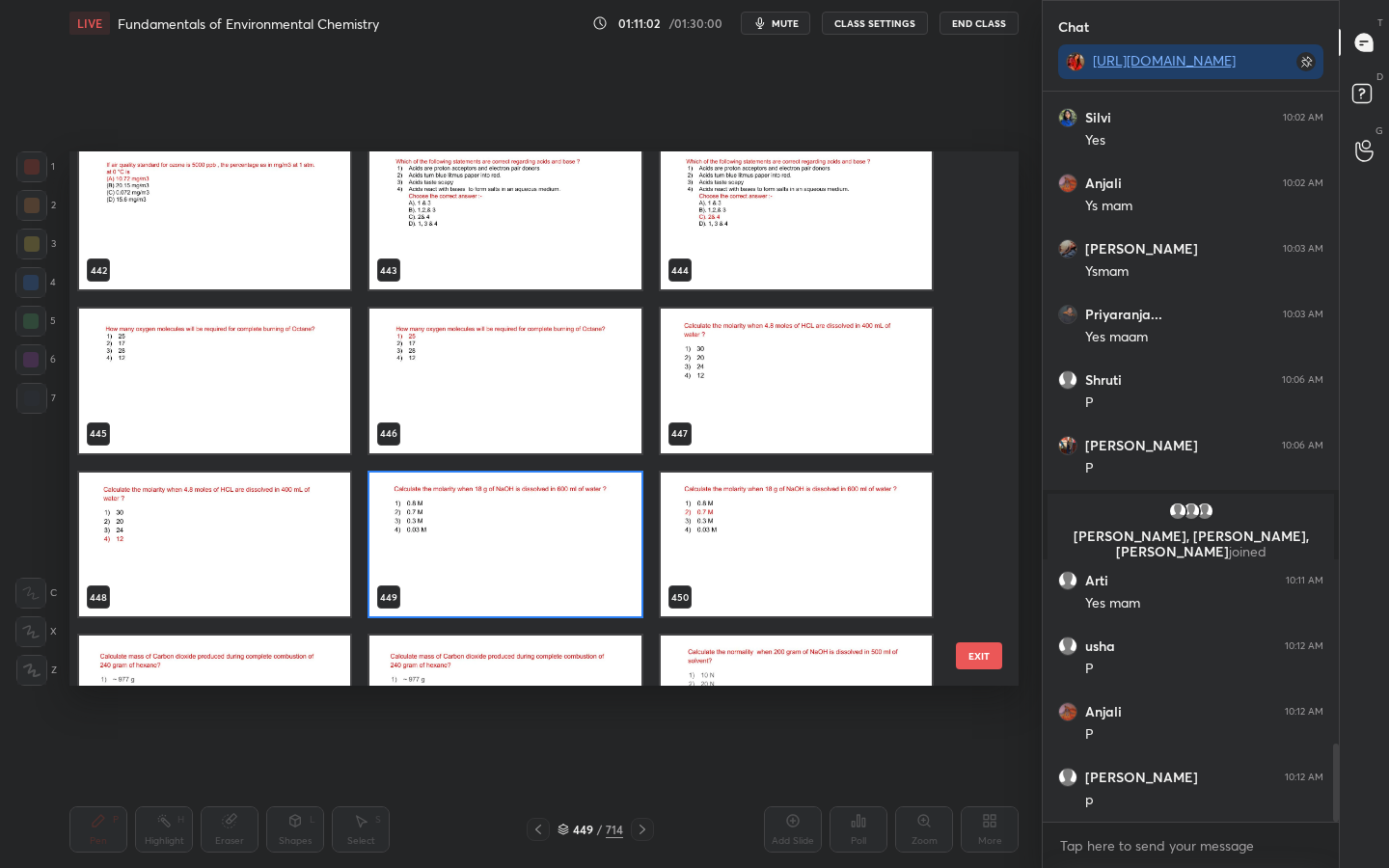 click at bounding box center (504, 545) 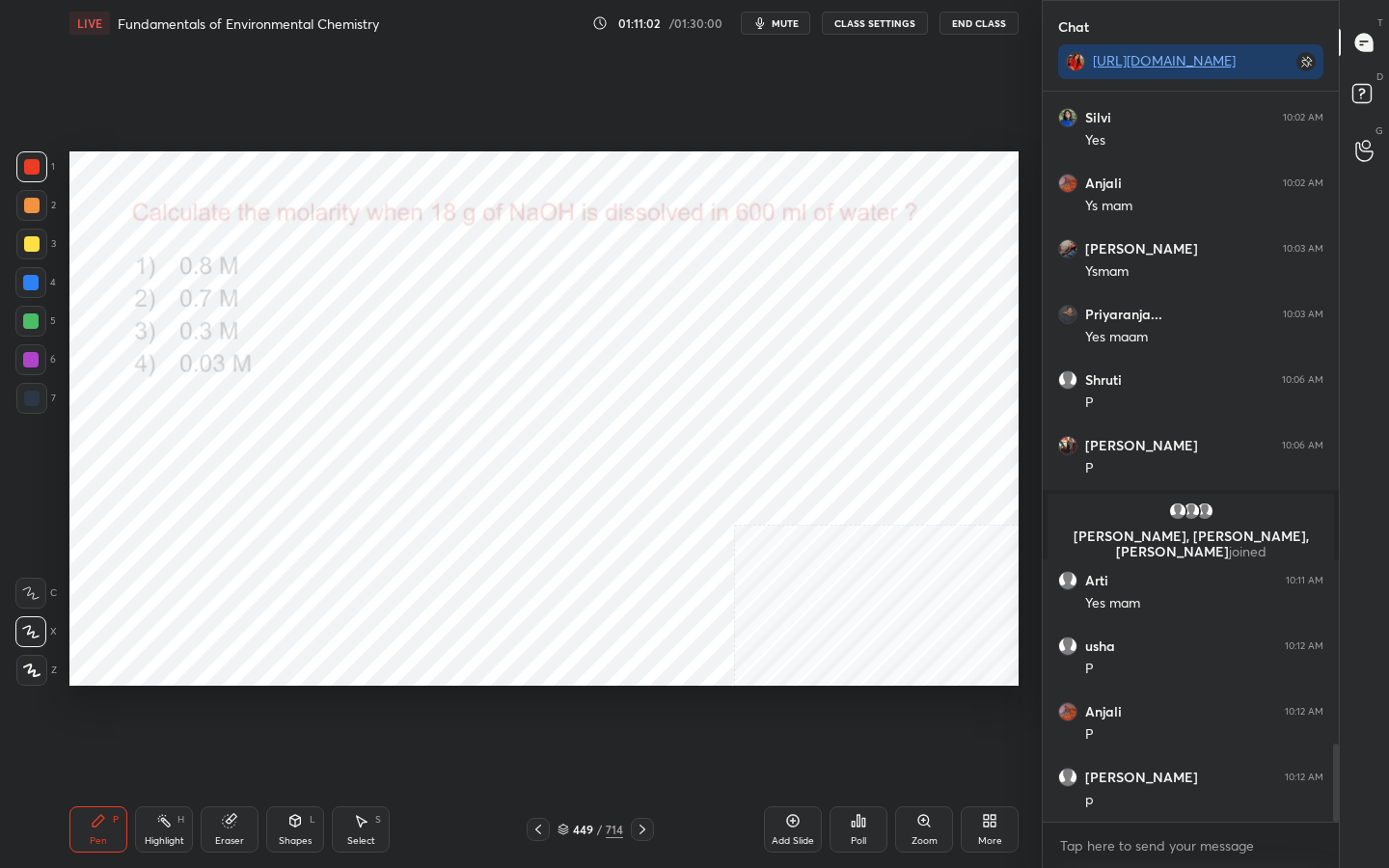 scroll, scrollTop: 0, scrollLeft: 0, axis: both 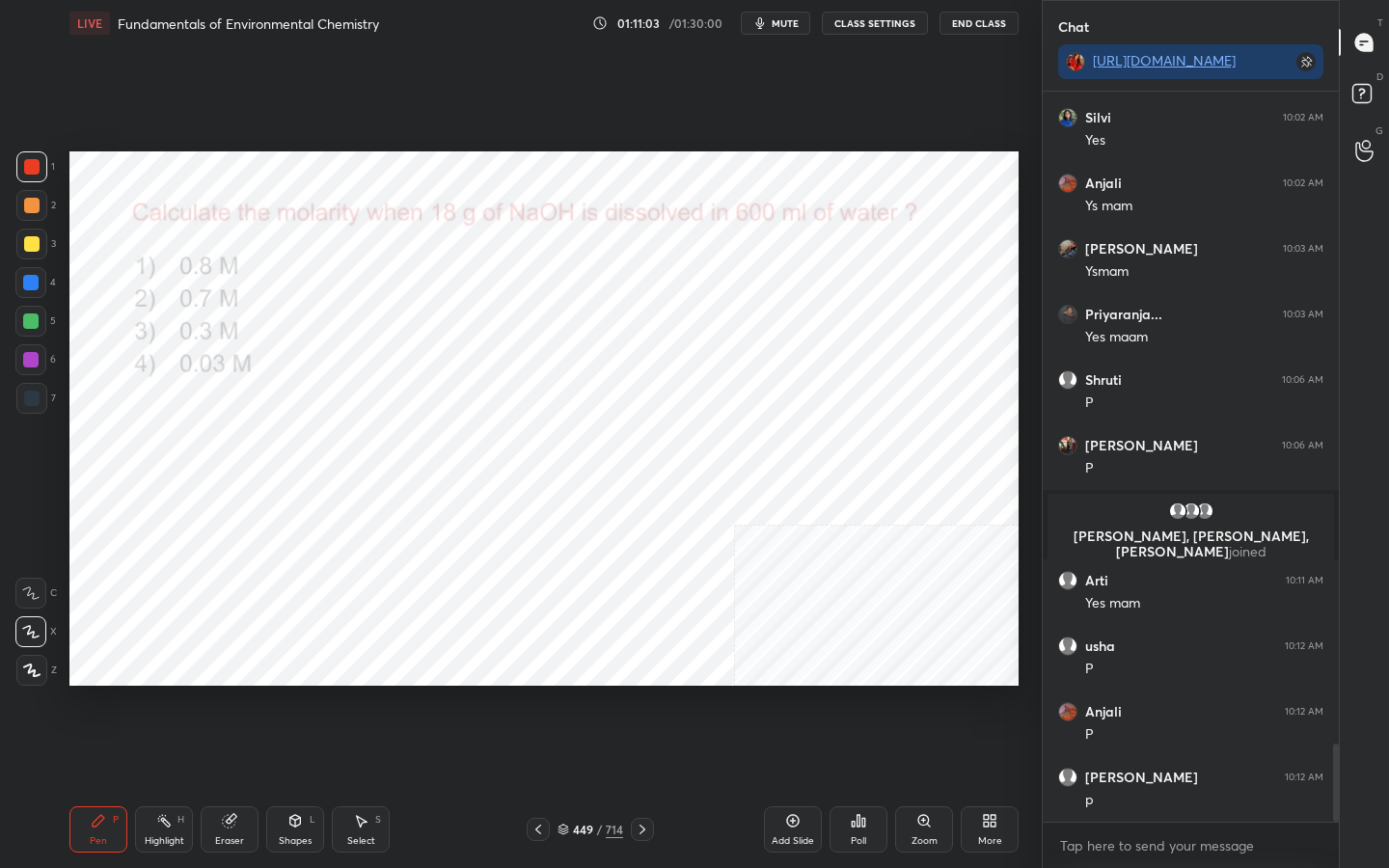 click on "Poll" at bounding box center (858, 829) 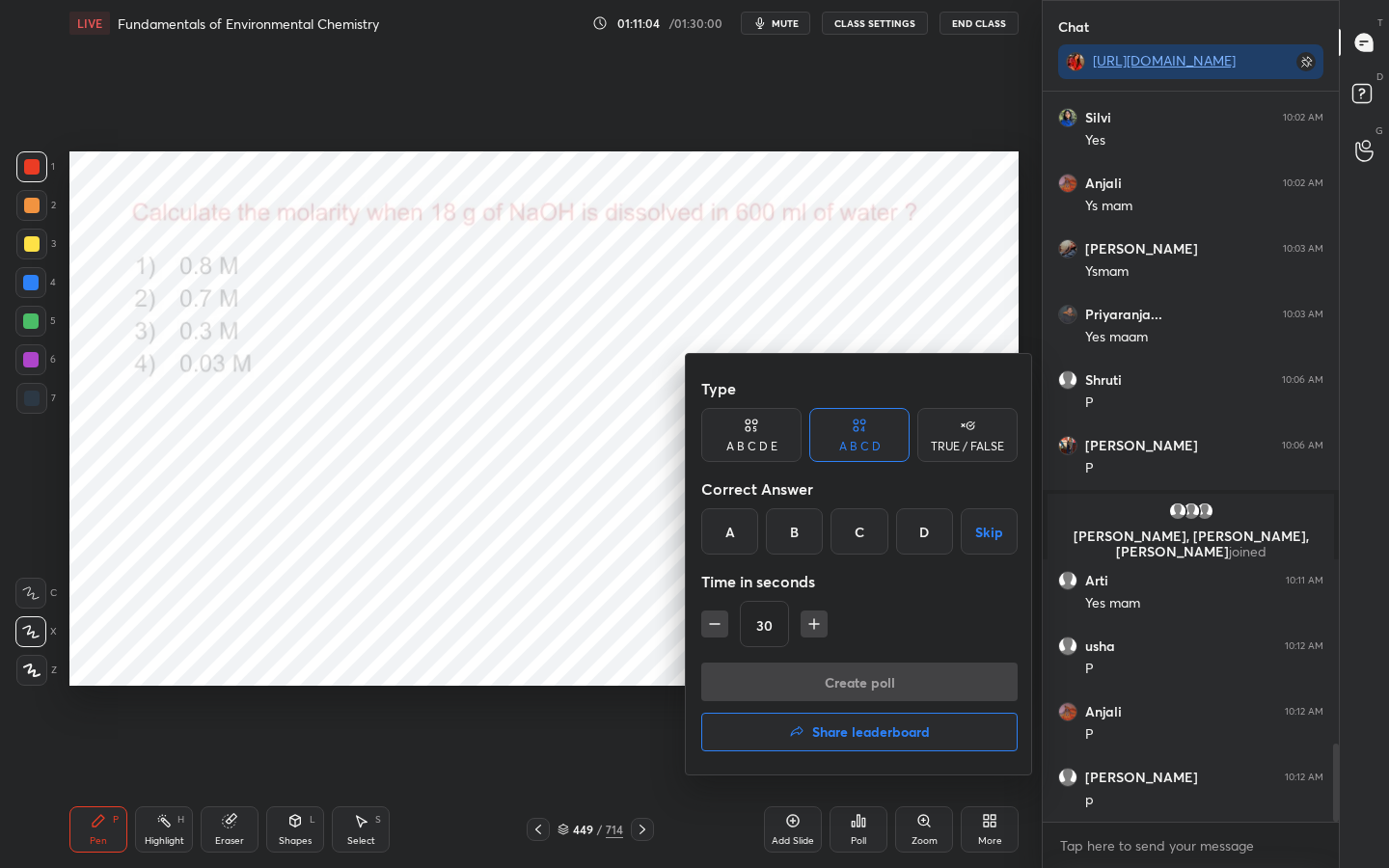 click on "B" at bounding box center [794, 531] 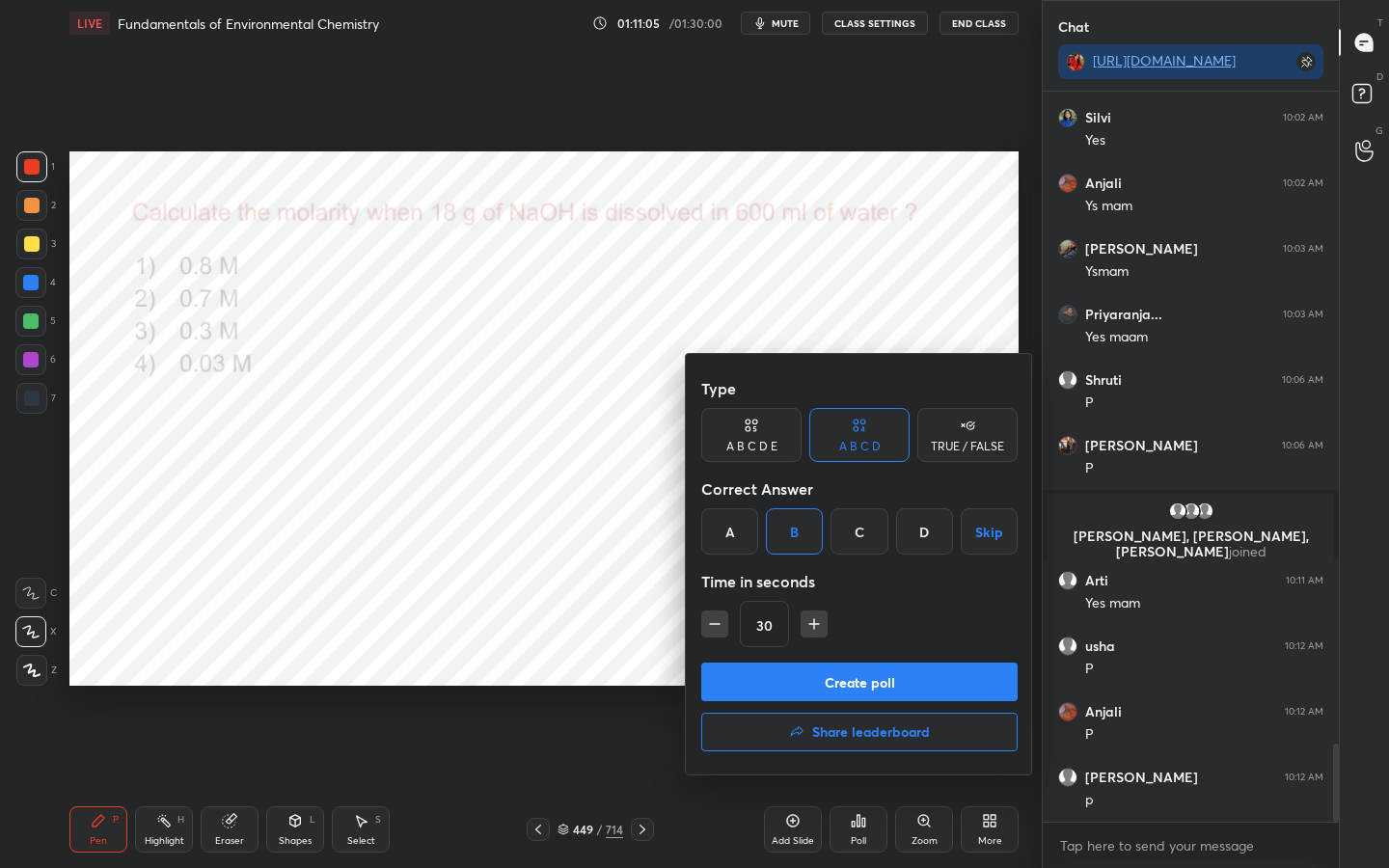 click on "Create poll" at bounding box center (859, 682) 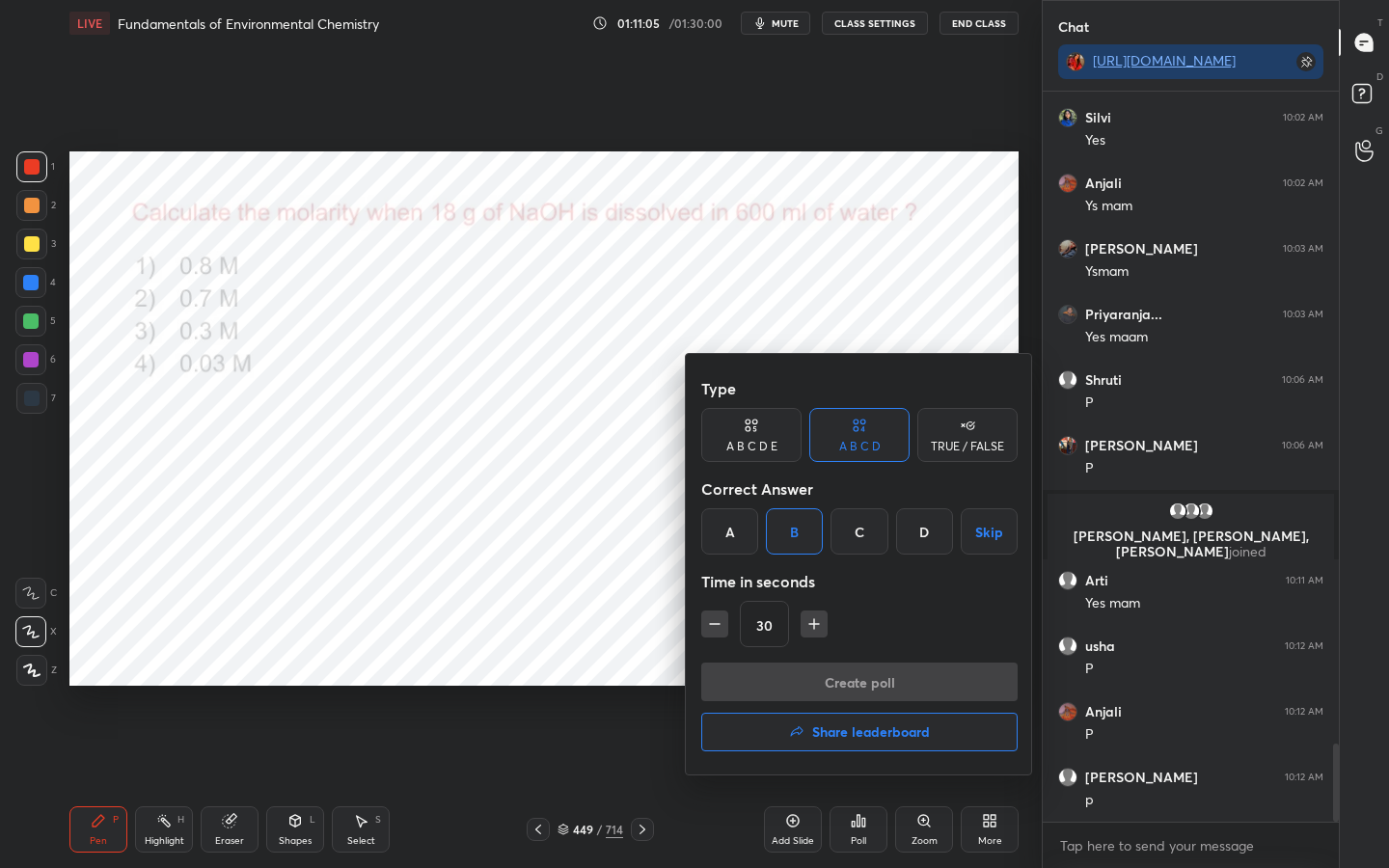 scroll, scrollTop: 514, scrollLeft: 290, axis: both 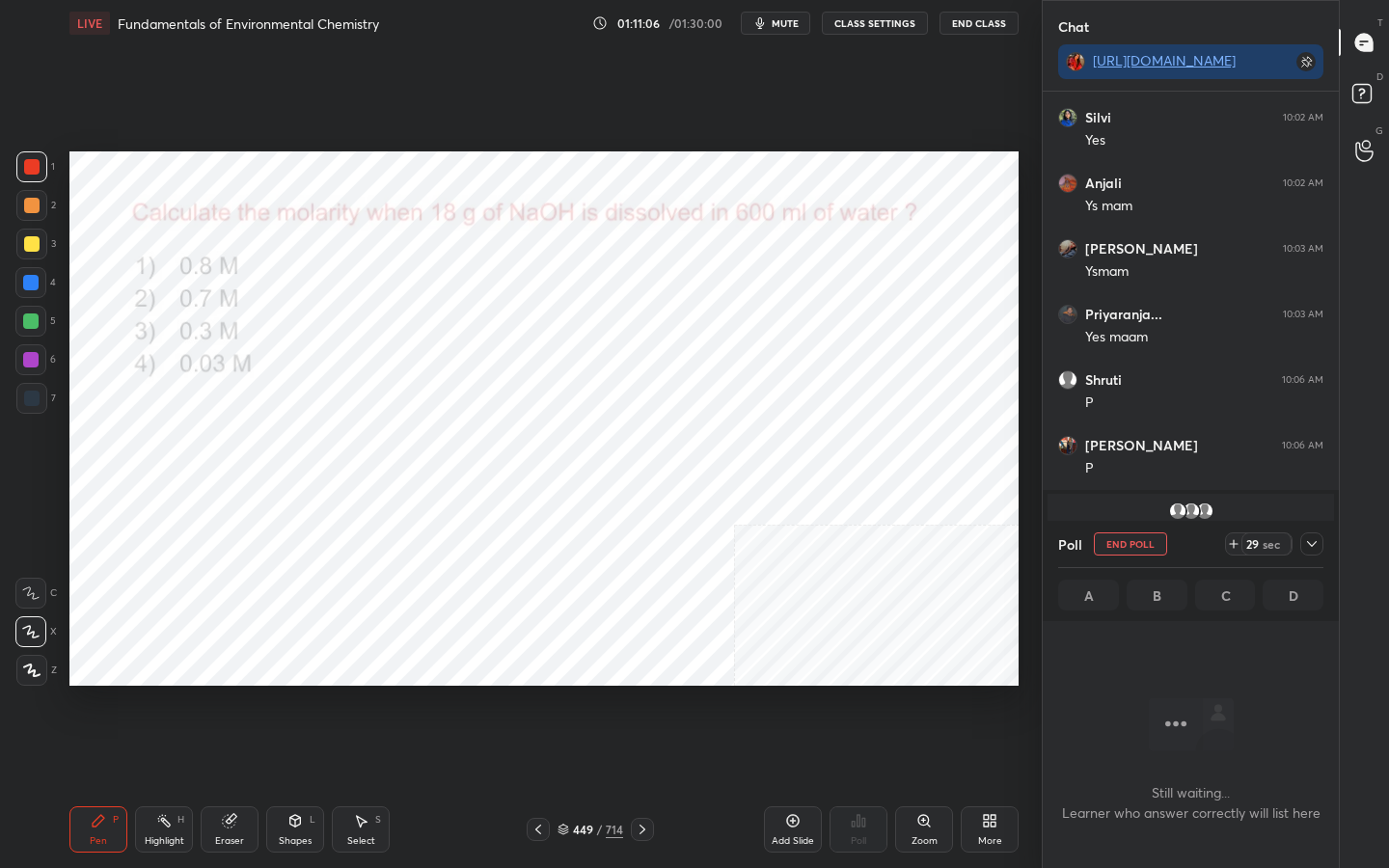 click on "mute" at bounding box center [785, 23] 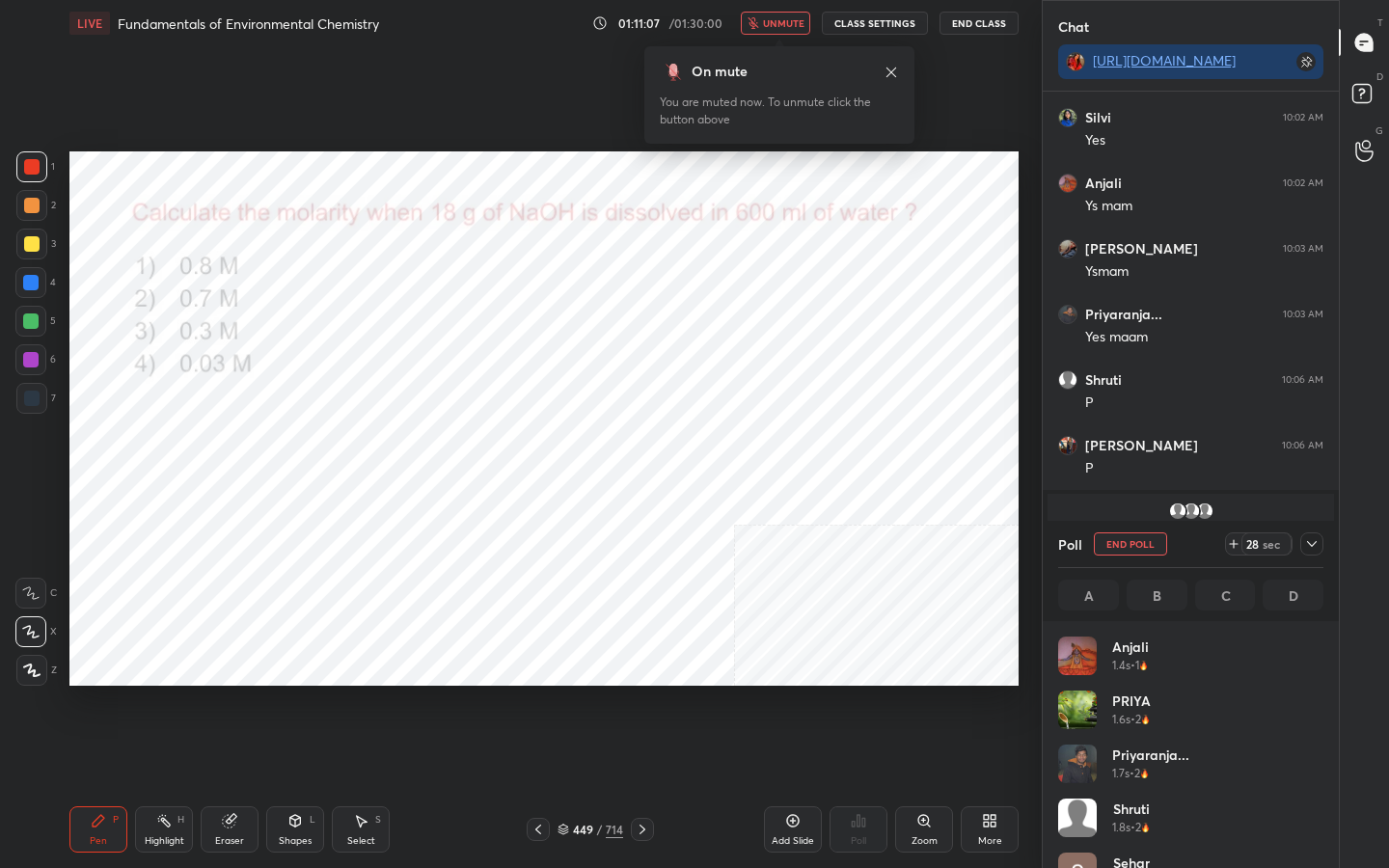 scroll, scrollTop: 7, scrollLeft: 7, axis: both 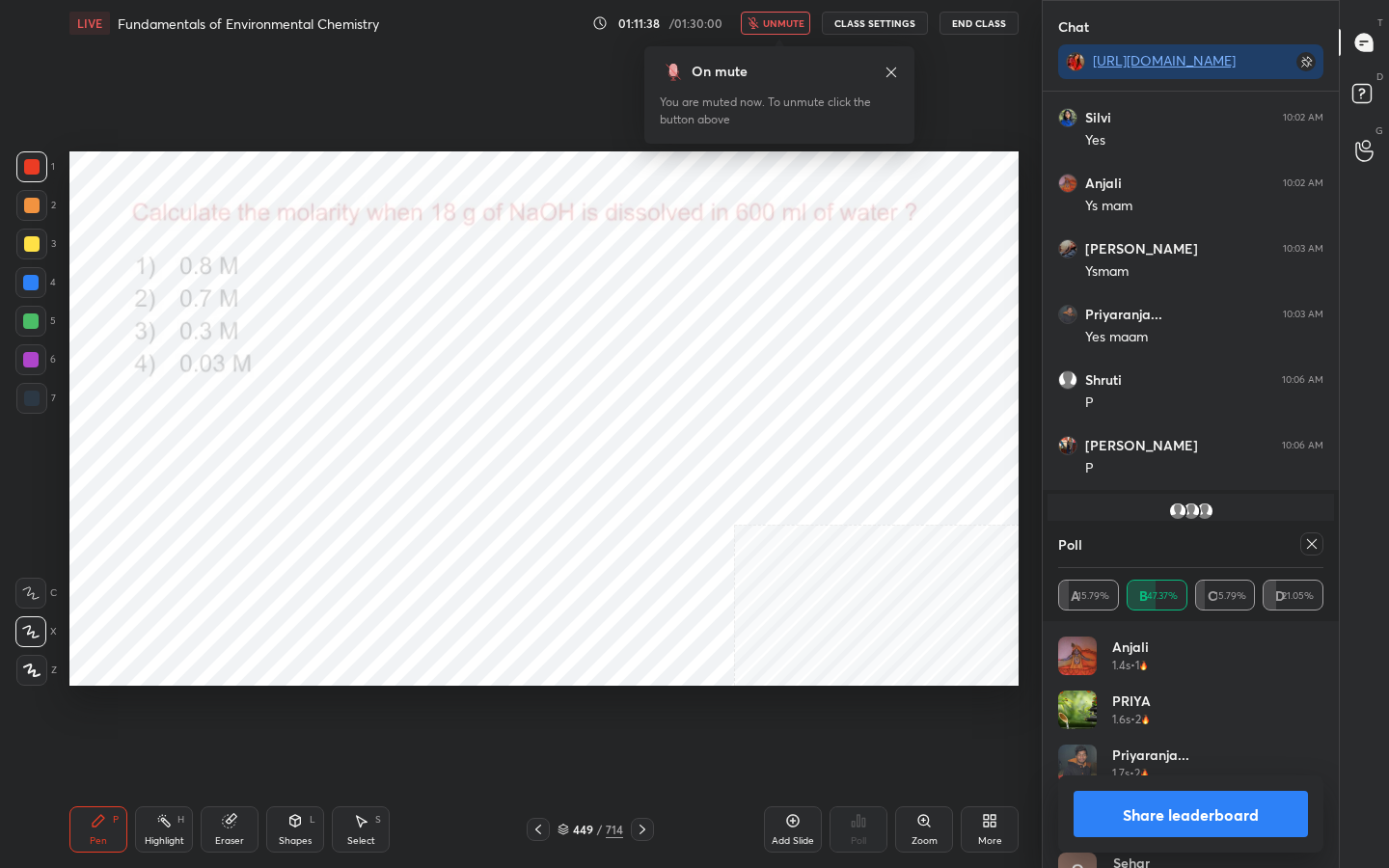click 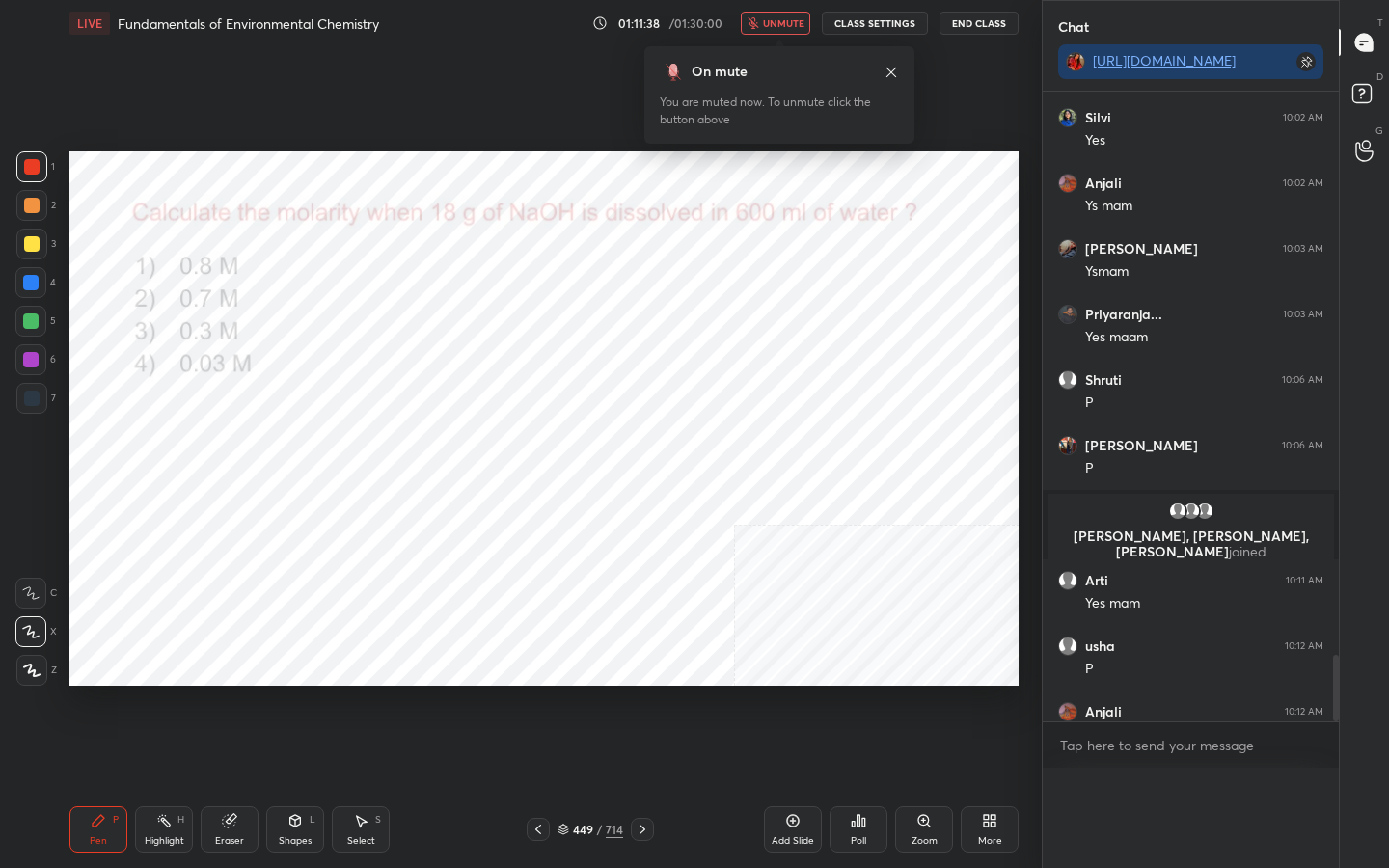 scroll, scrollTop: 0, scrollLeft: 0, axis: both 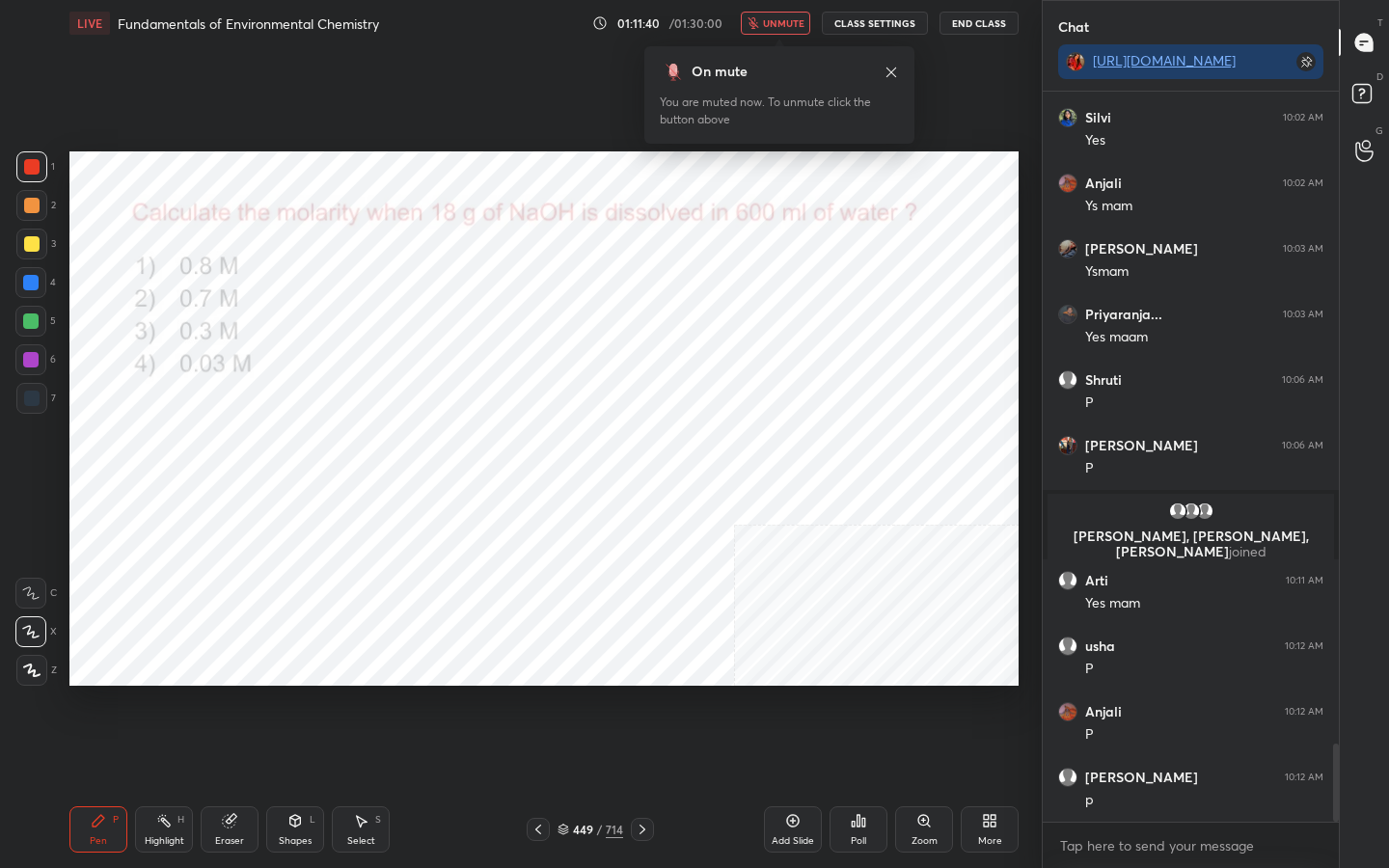 click on "unmute" at bounding box center (783, 23) 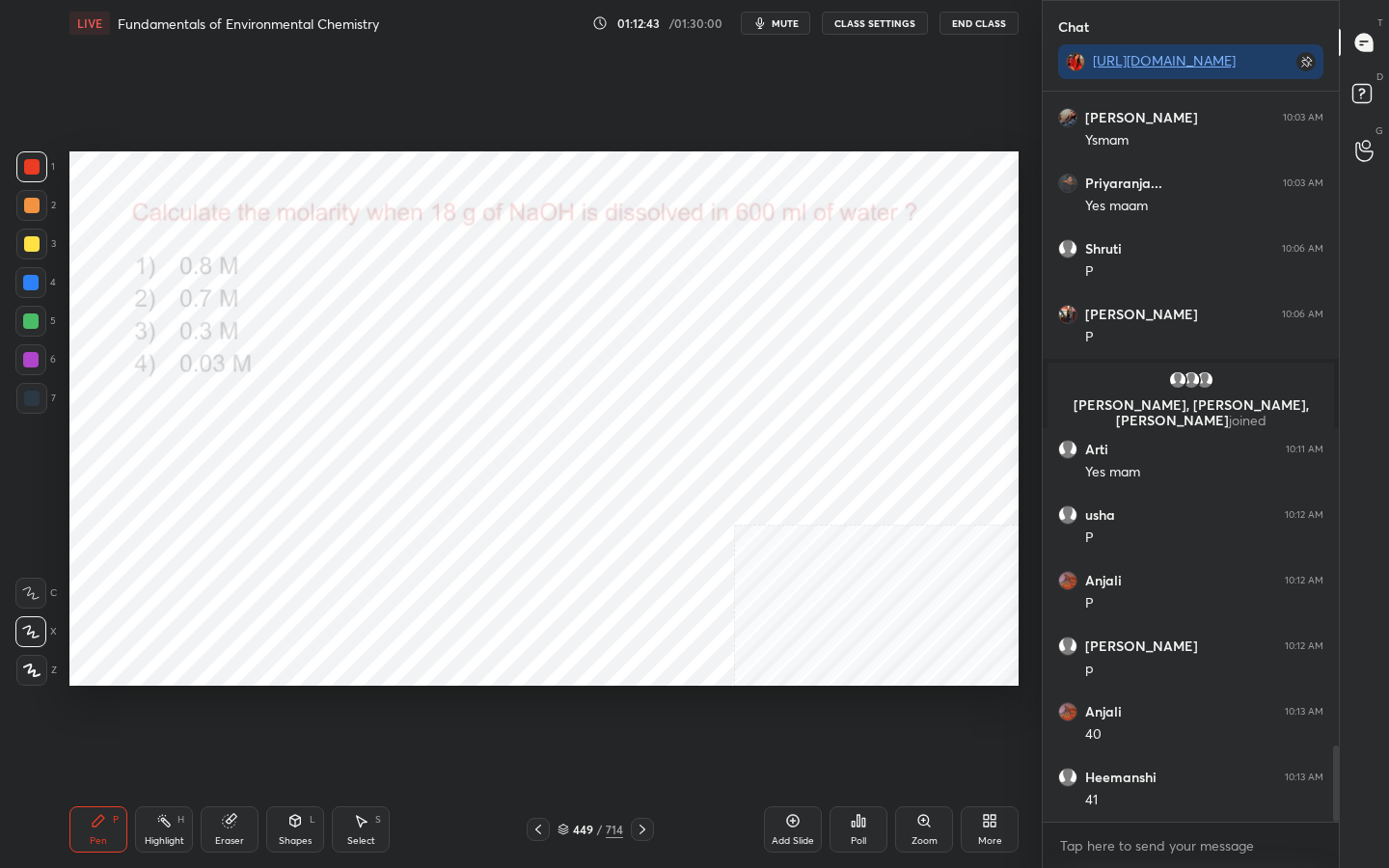 scroll, scrollTop: 6330, scrollLeft: 0, axis: vertical 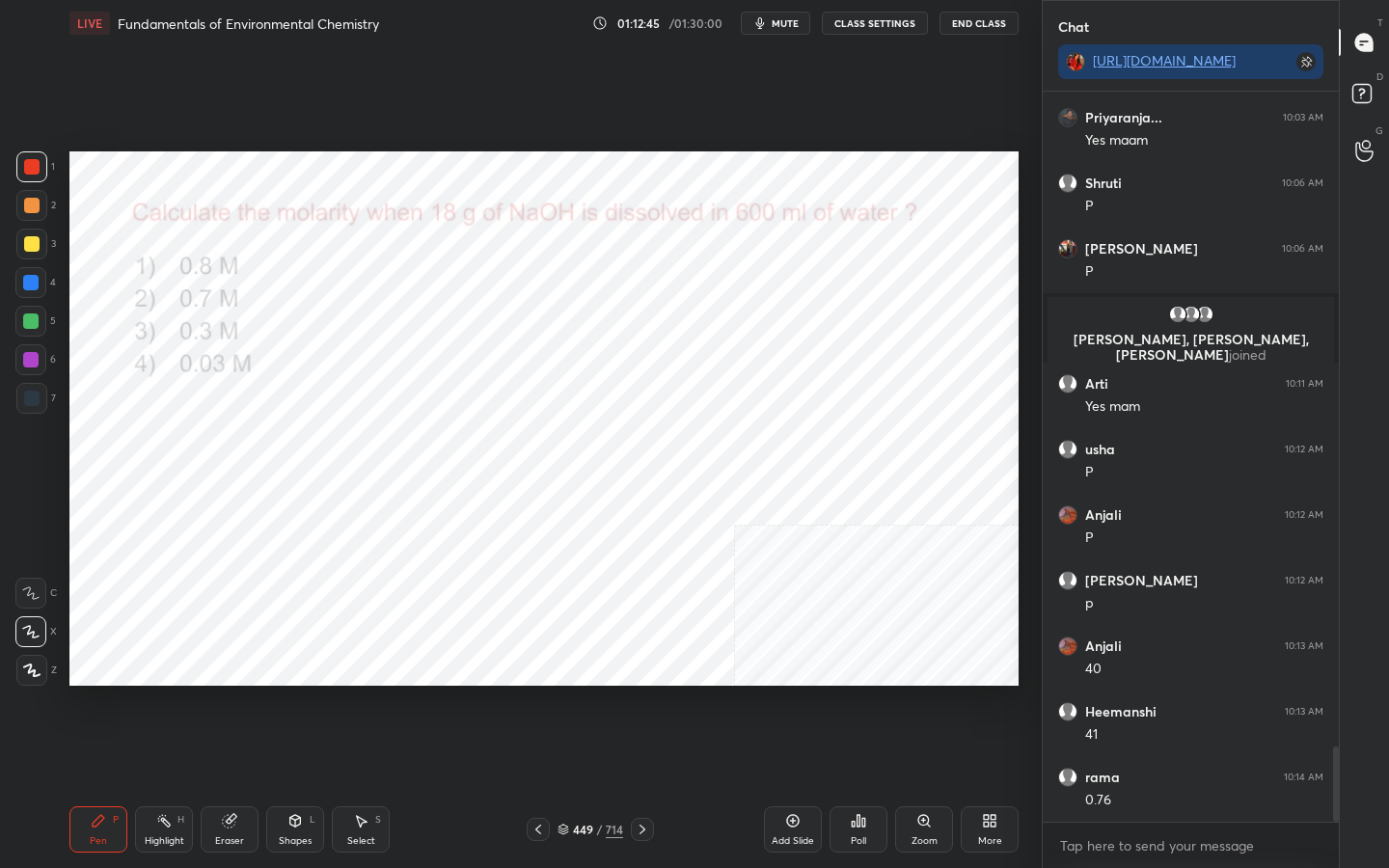 click 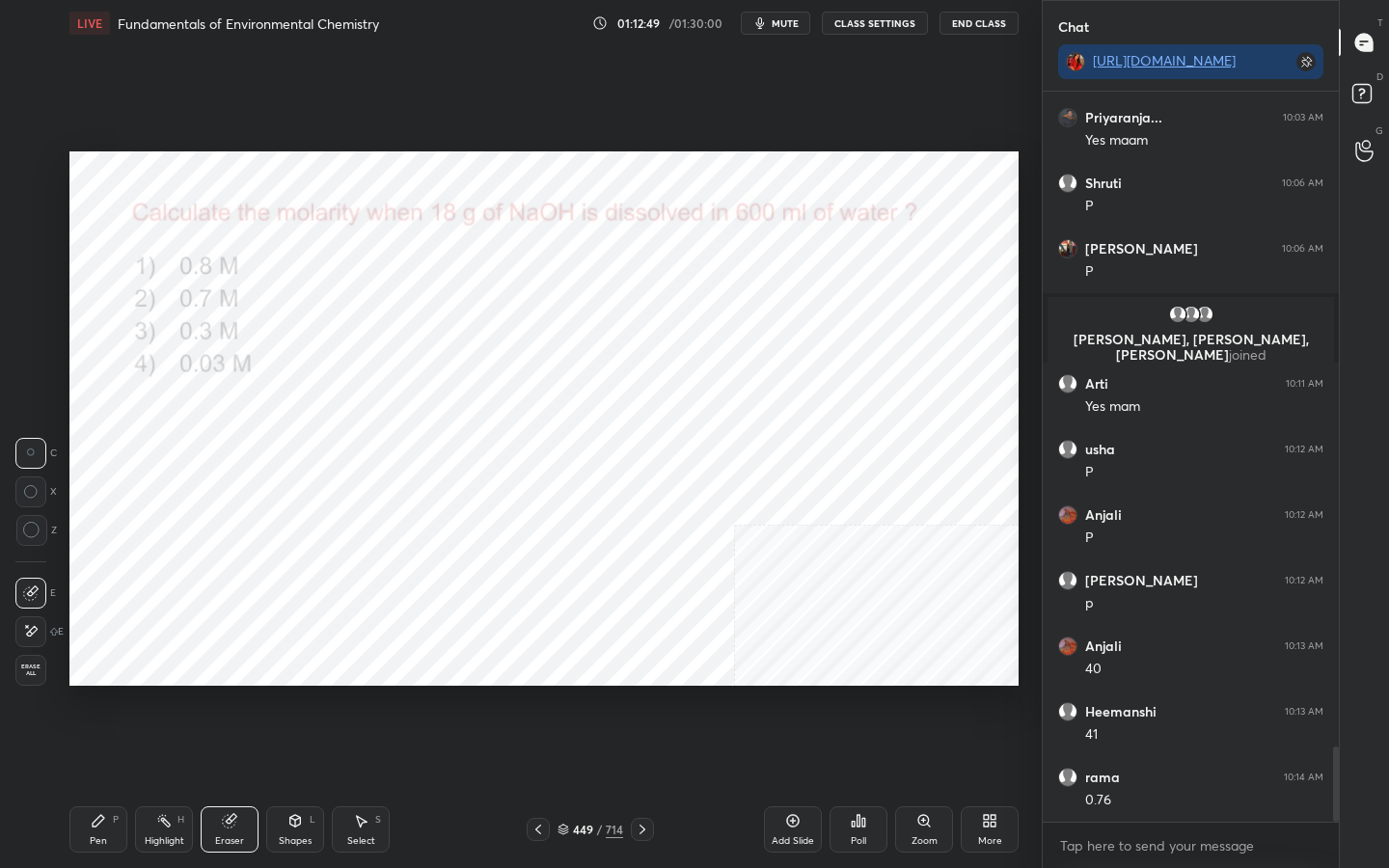 click 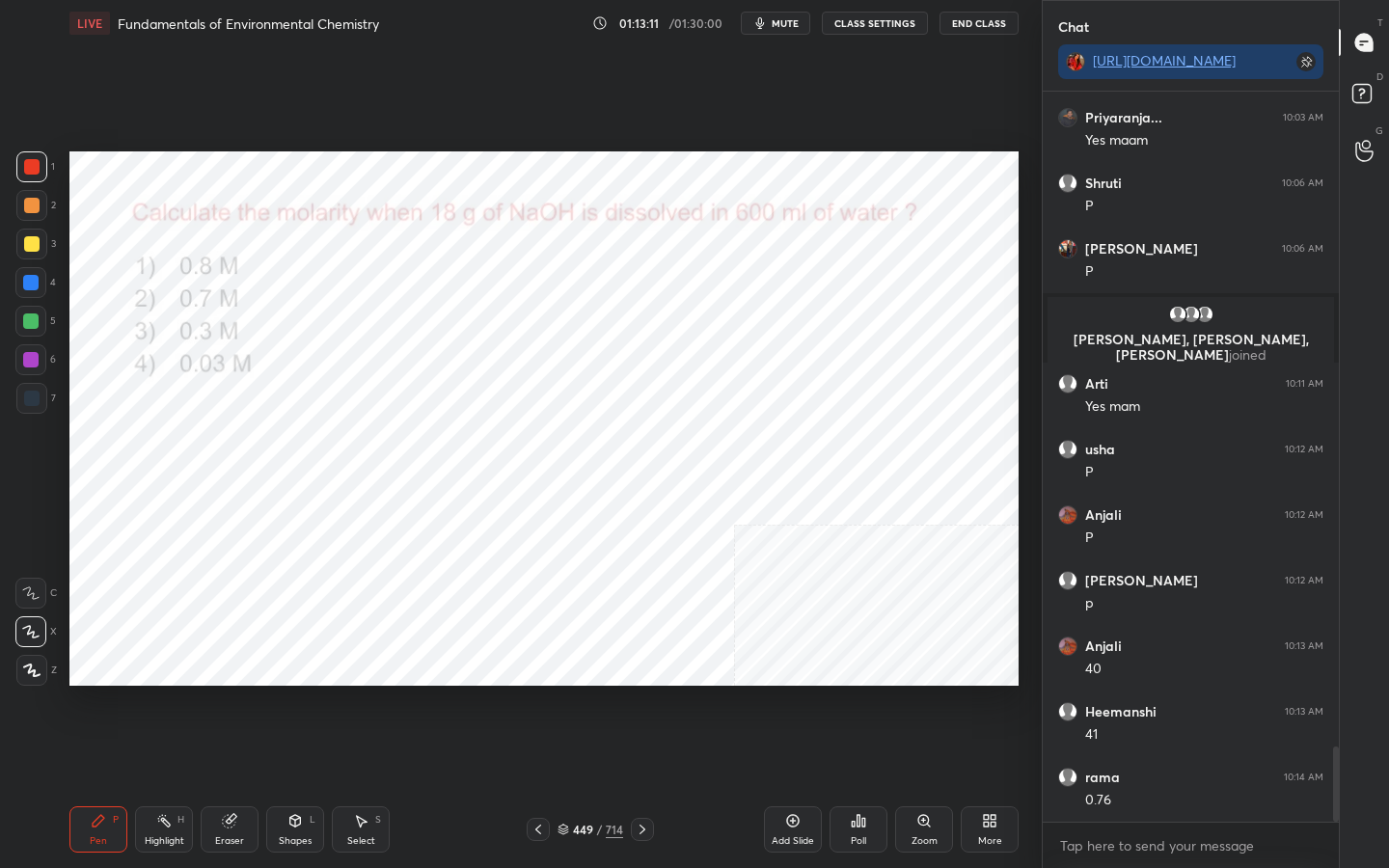 click 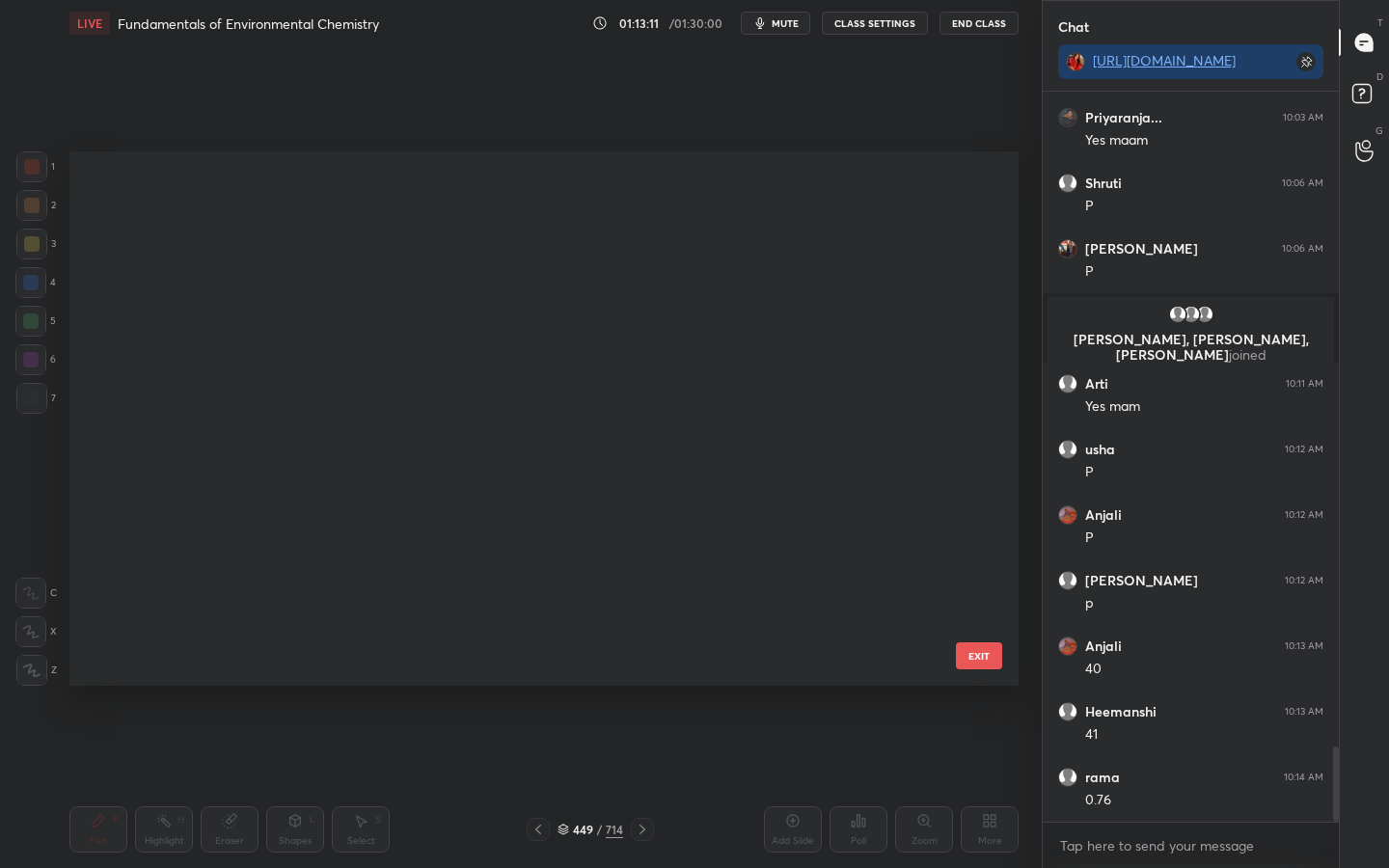 scroll, scrollTop: 23987, scrollLeft: 0, axis: vertical 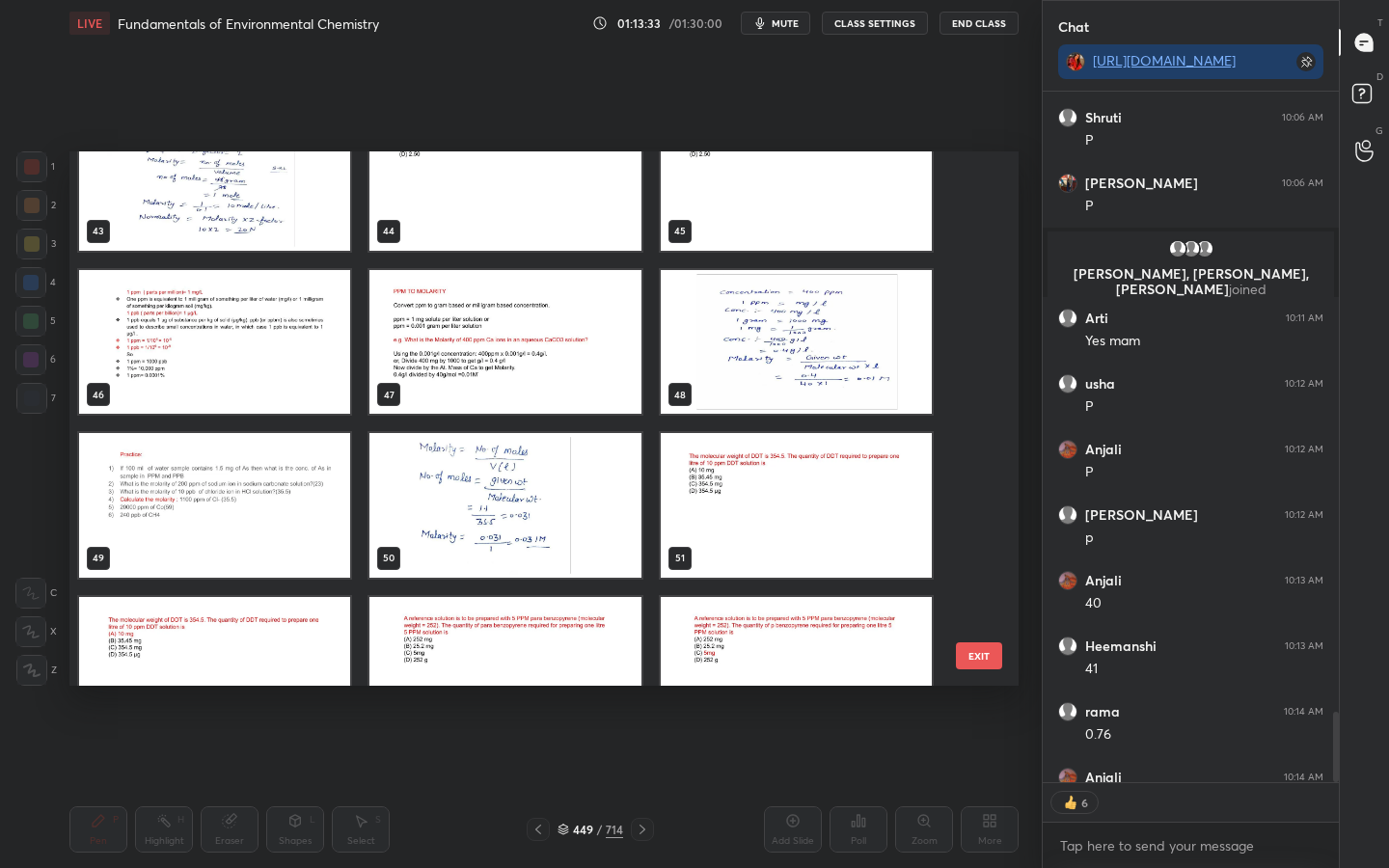 click at bounding box center (214, 342) 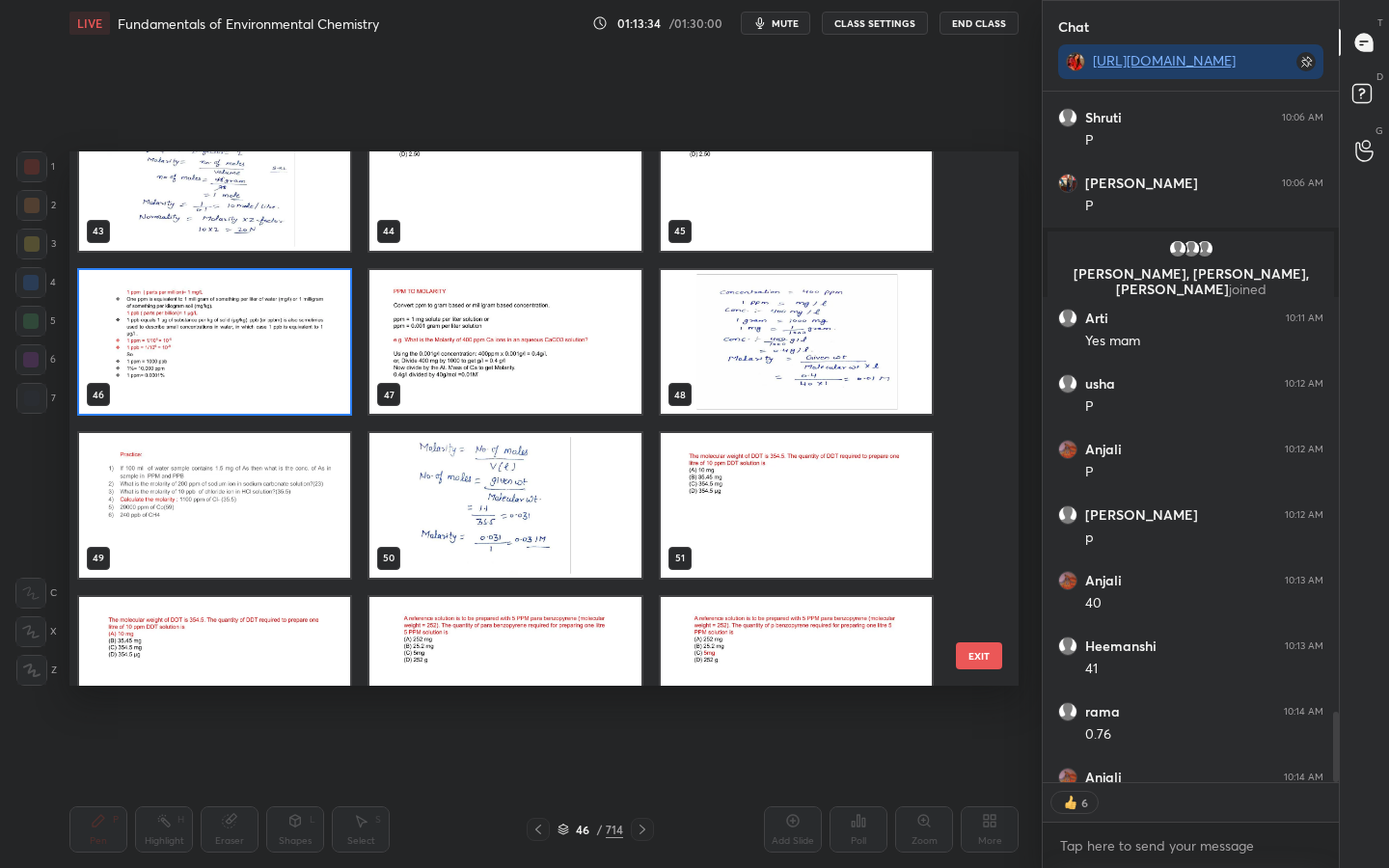 click at bounding box center [214, 342] 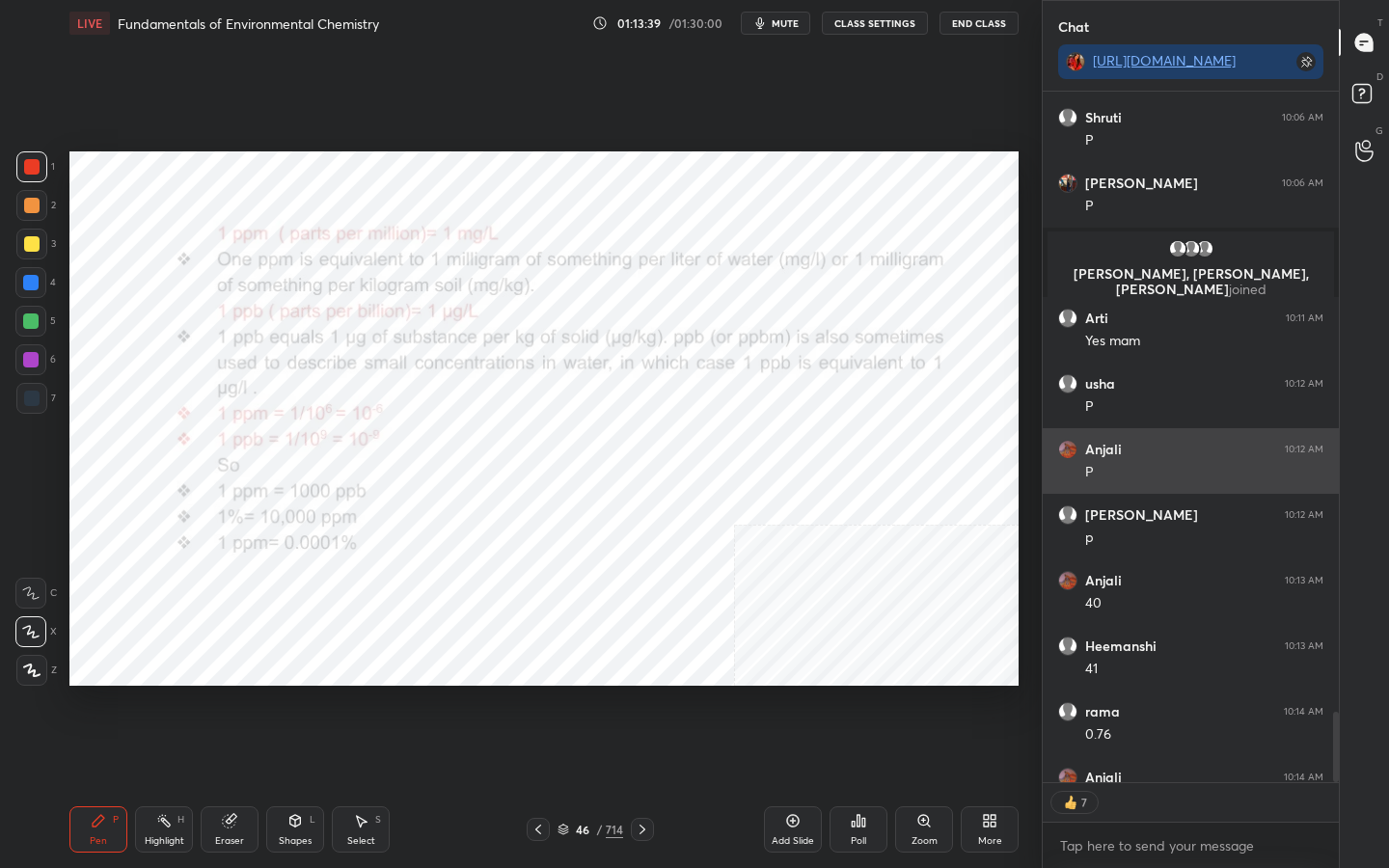 scroll, scrollTop: 6435, scrollLeft: 0, axis: vertical 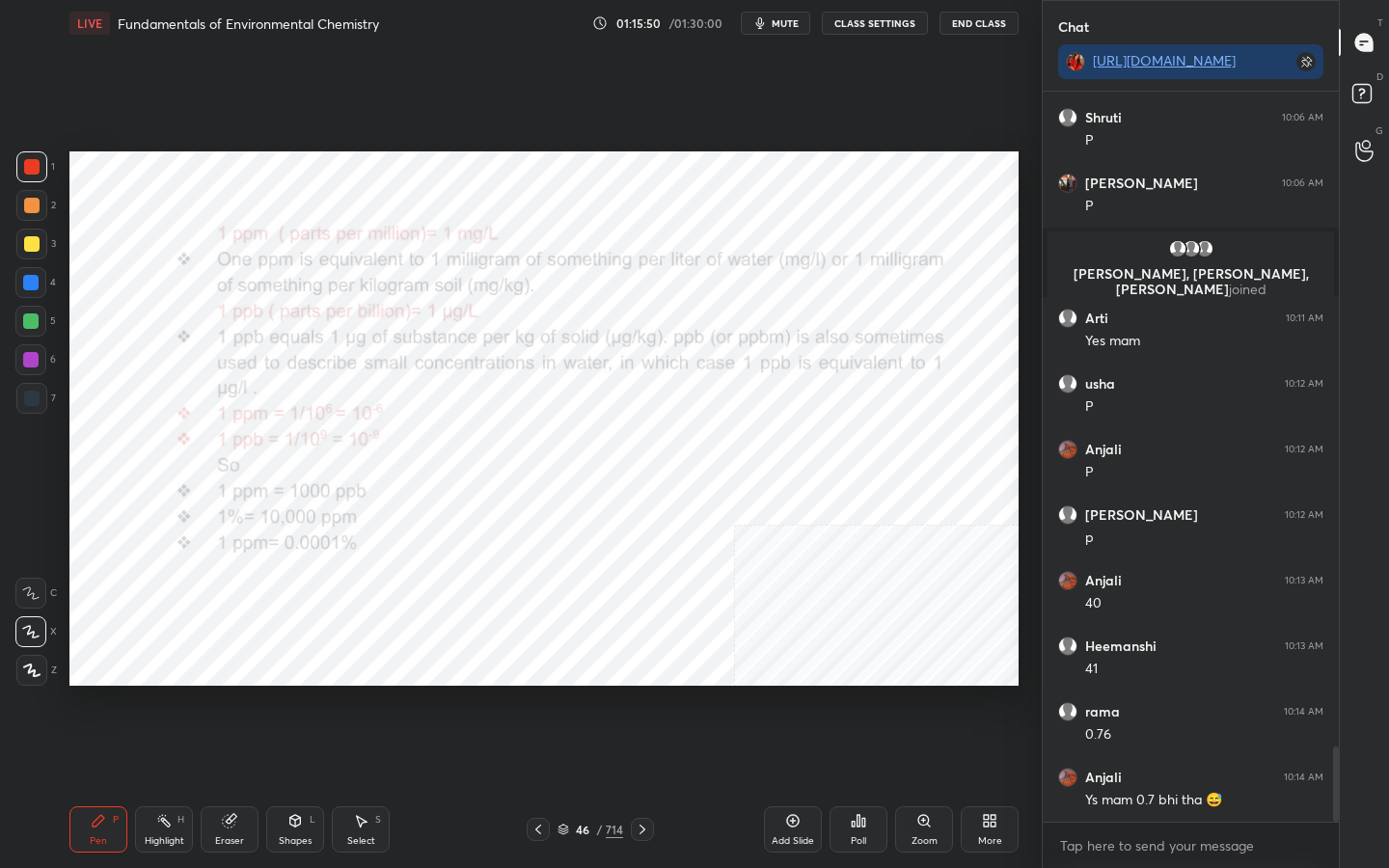 click 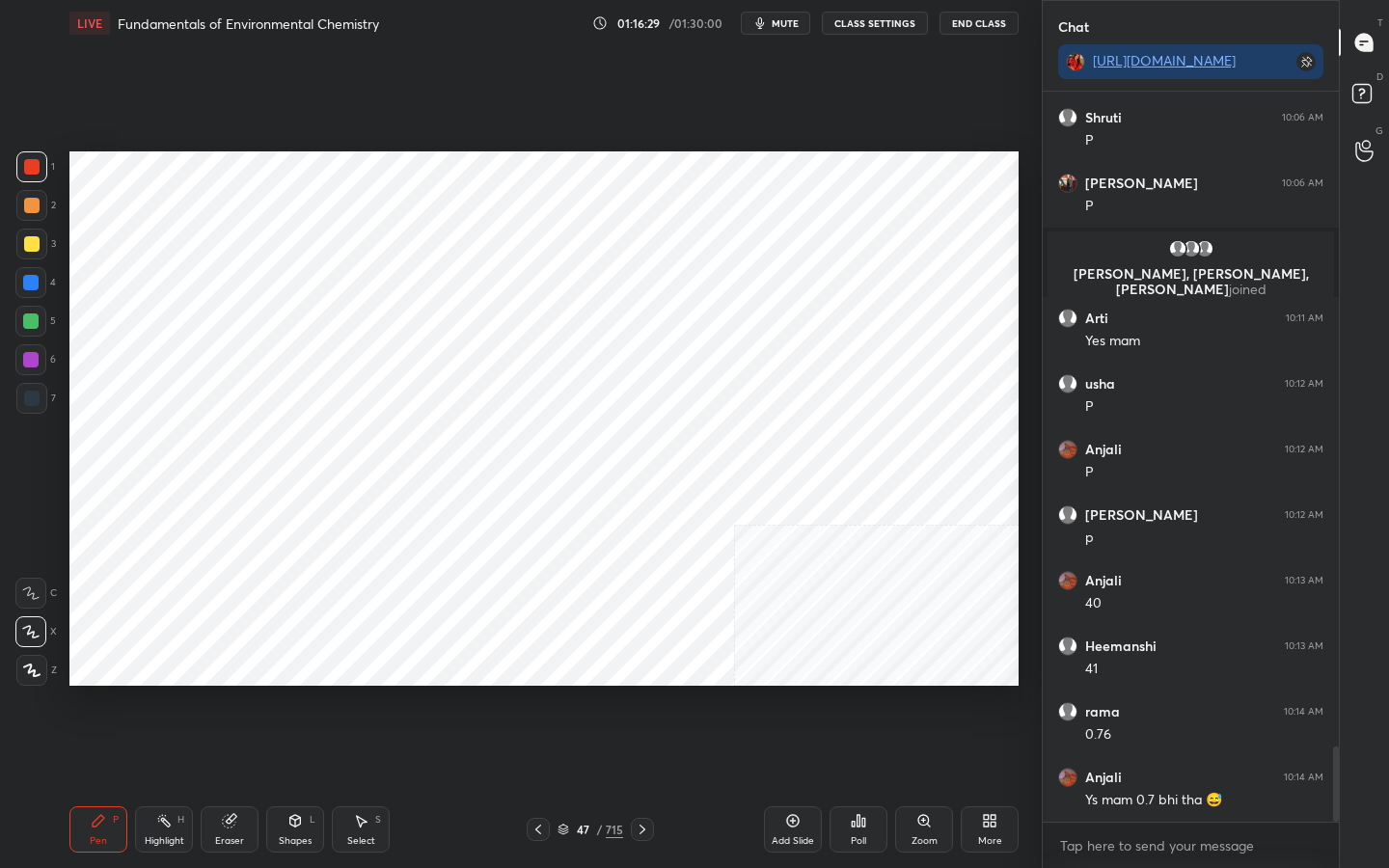 click 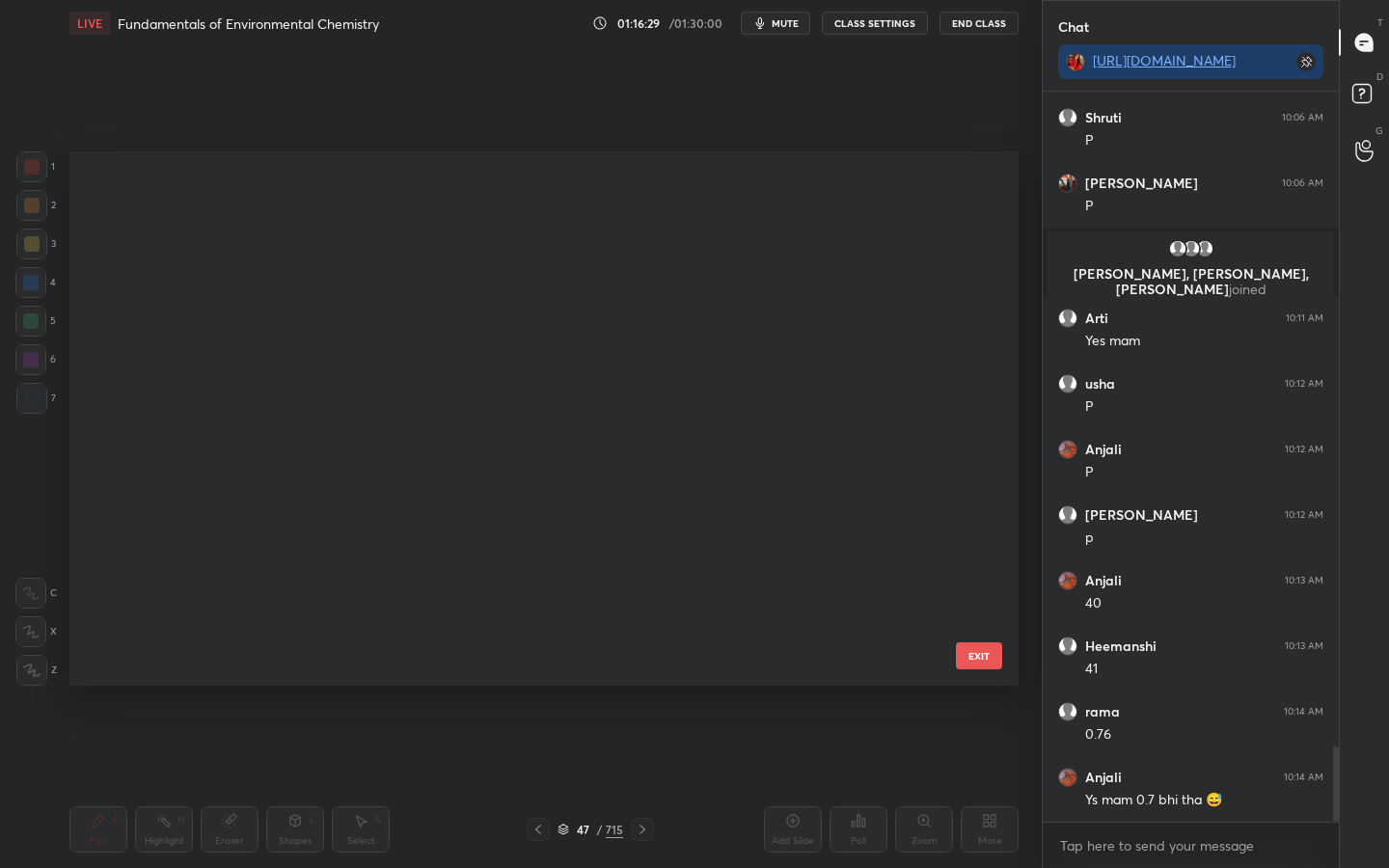scroll, scrollTop: 2081, scrollLeft: 0, axis: vertical 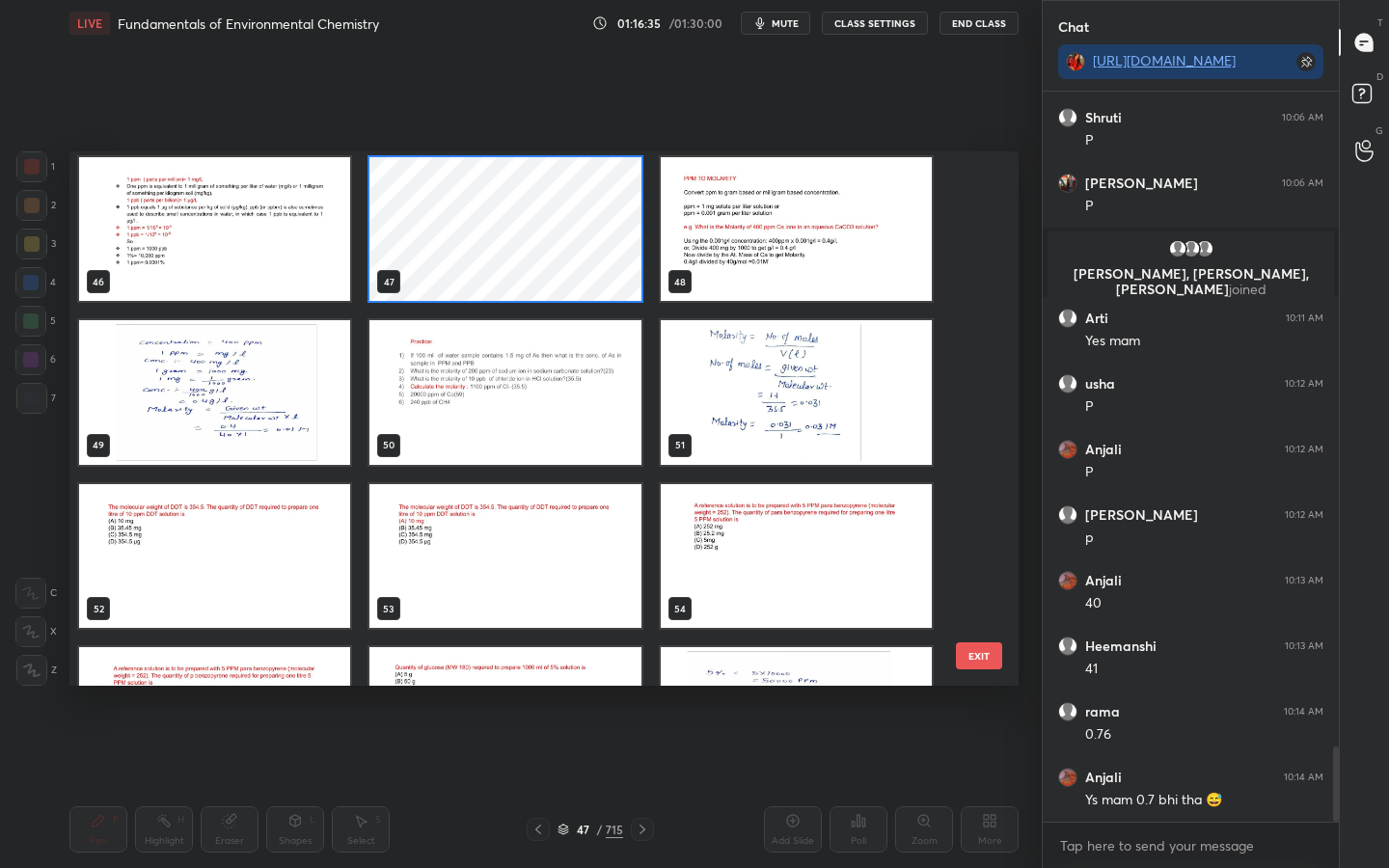 click at bounding box center [796, 230] 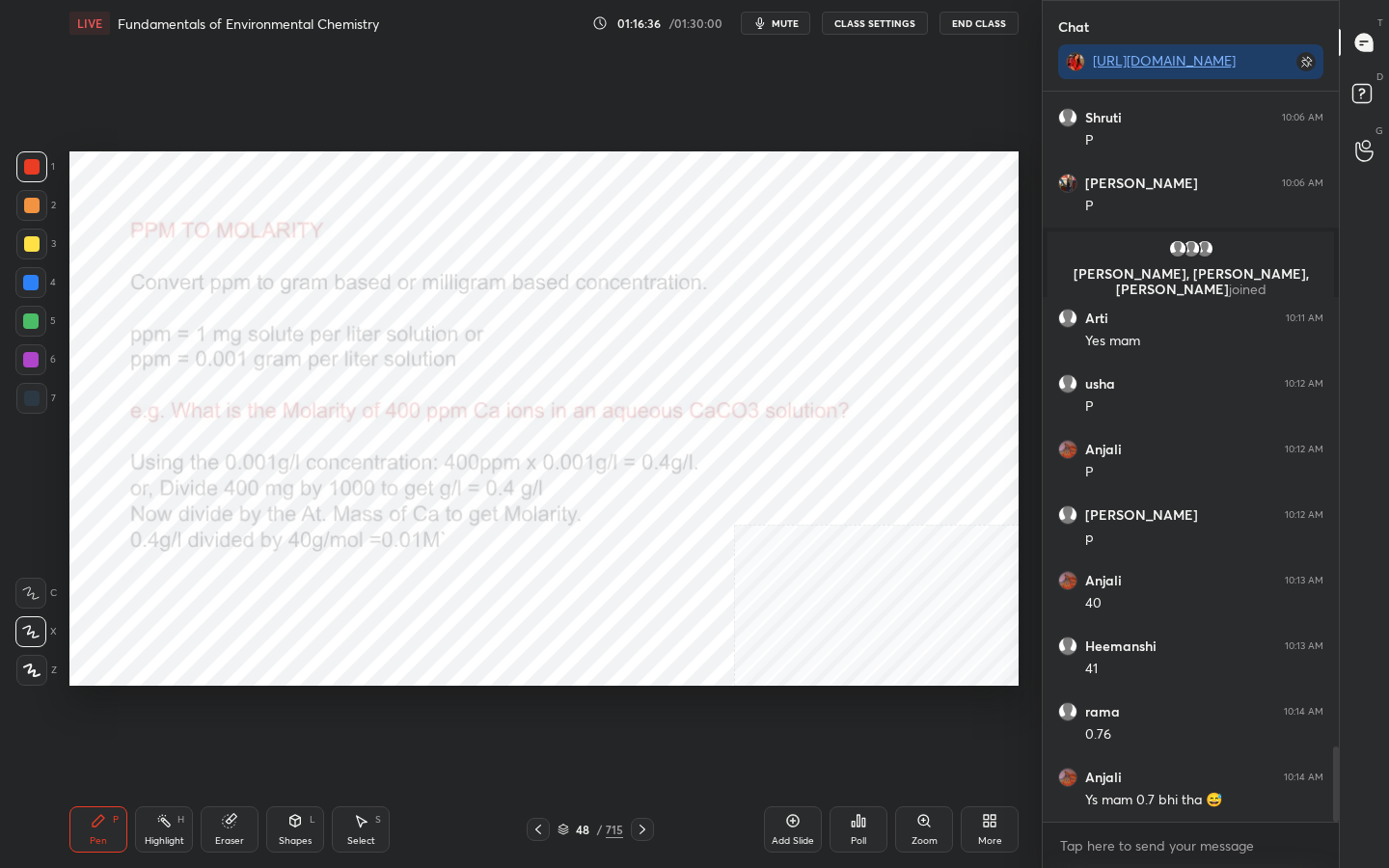 click at bounding box center [796, 230] 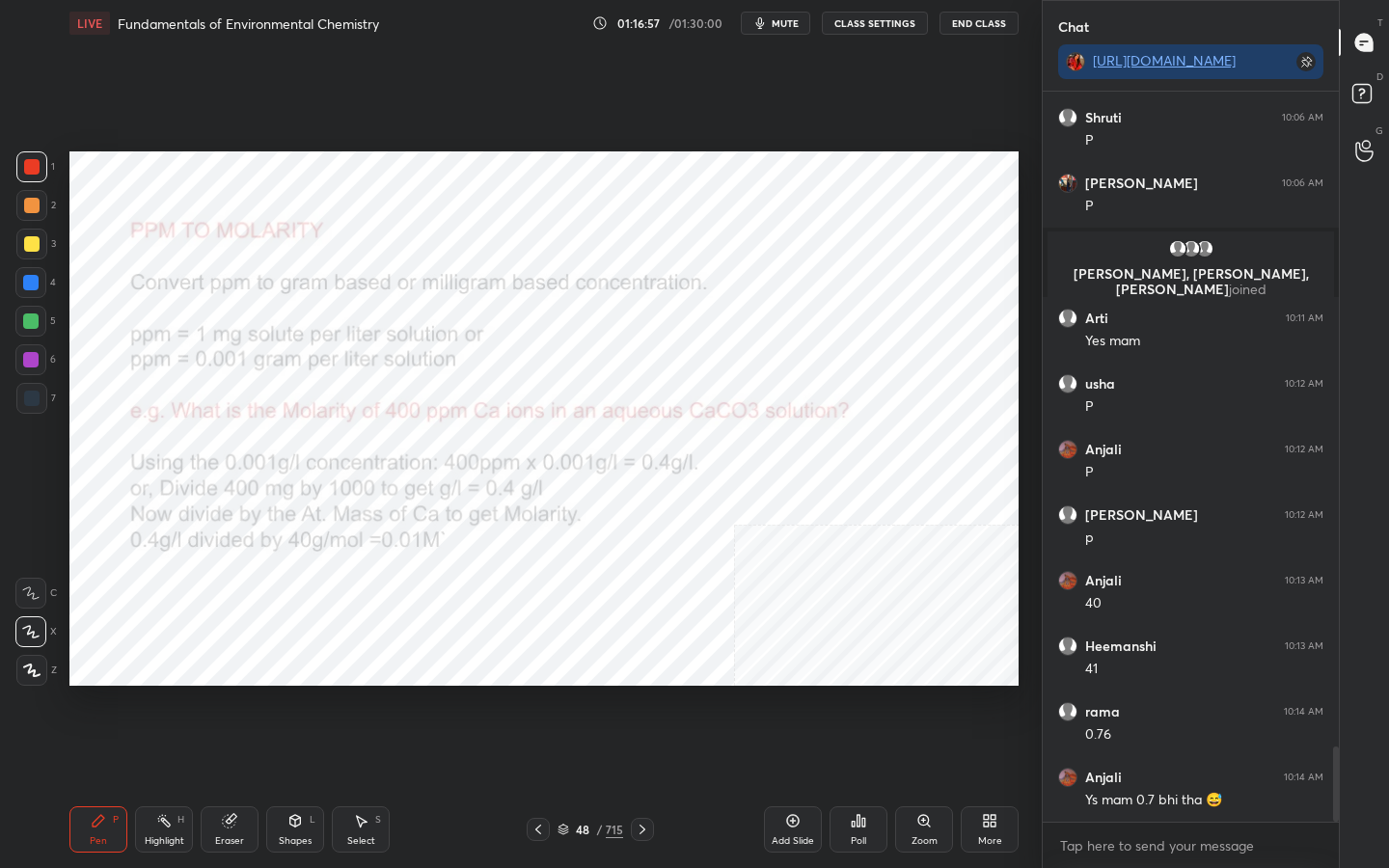 scroll, scrollTop: 6465, scrollLeft: 0, axis: vertical 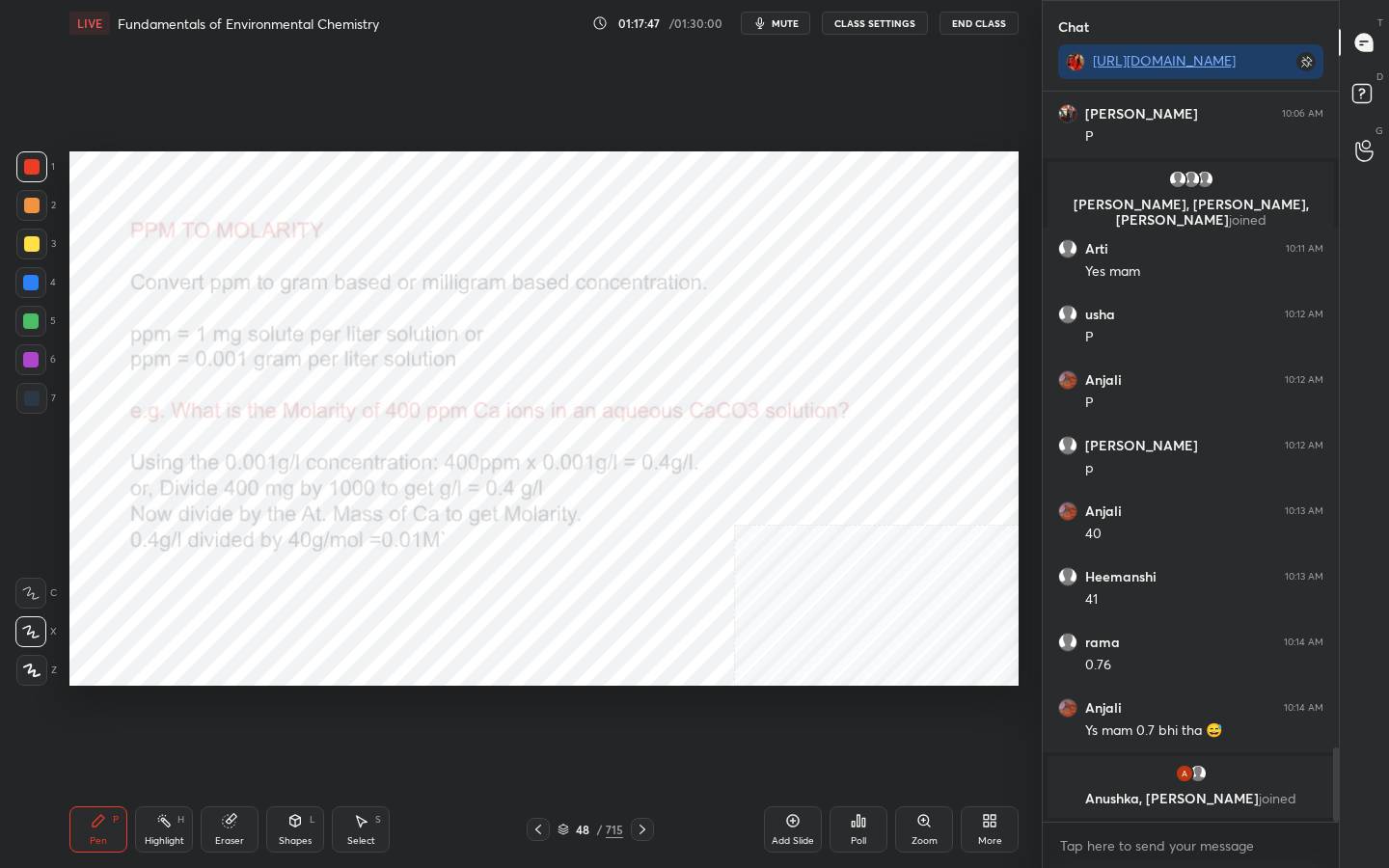click on "48 / 715" at bounding box center [590, 829] 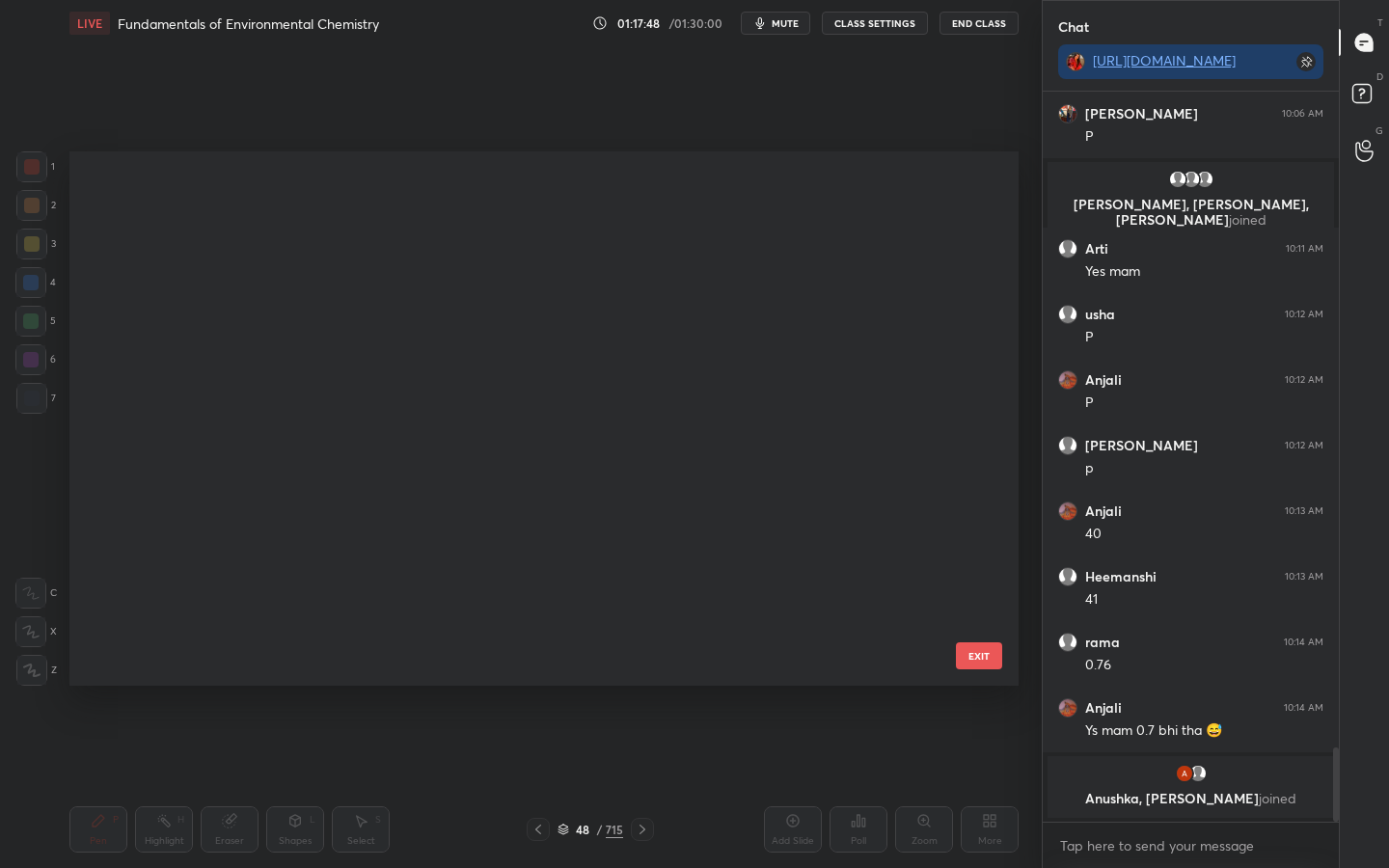 scroll, scrollTop: 2081, scrollLeft: 0, axis: vertical 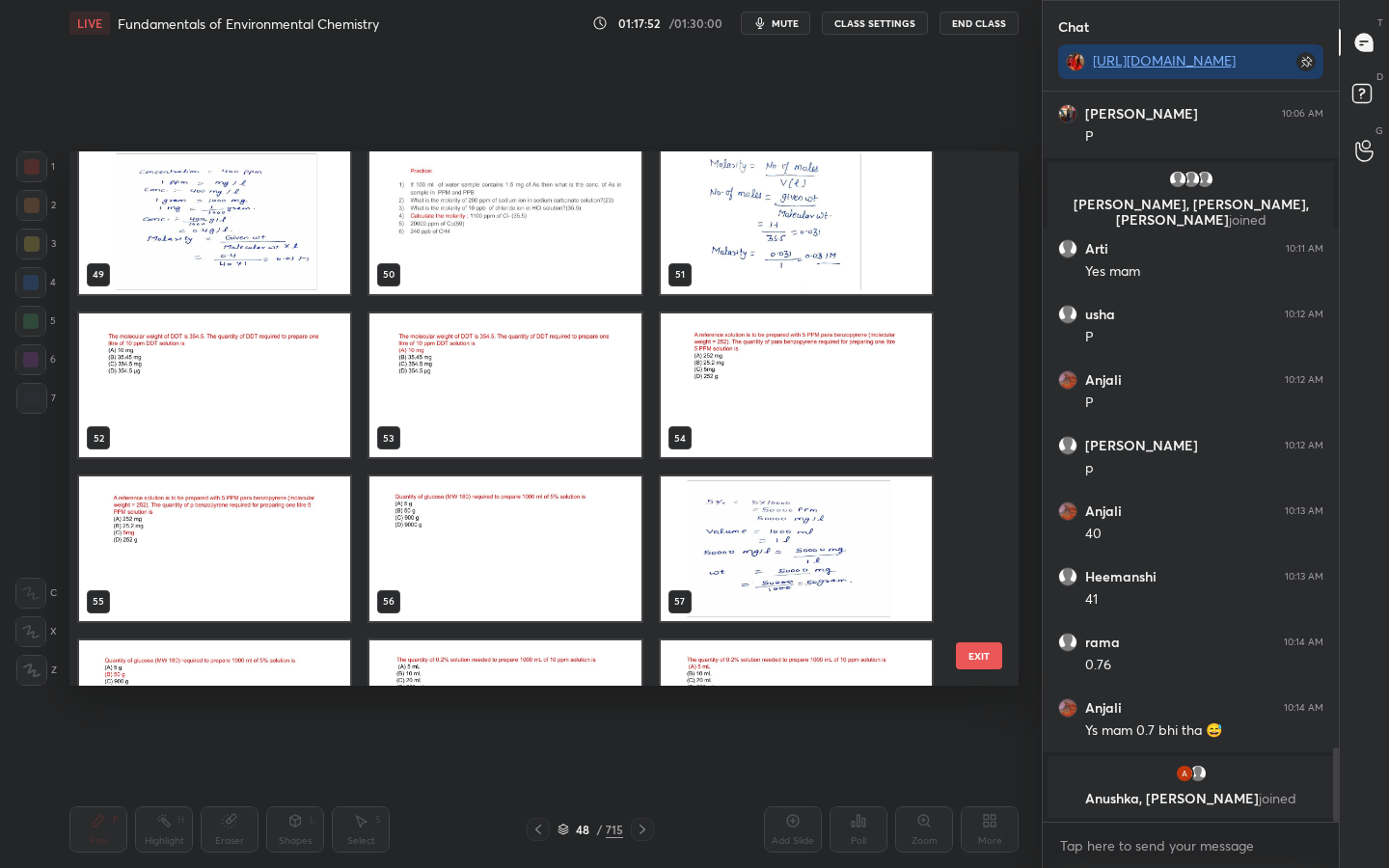 click at bounding box center (214, 386) 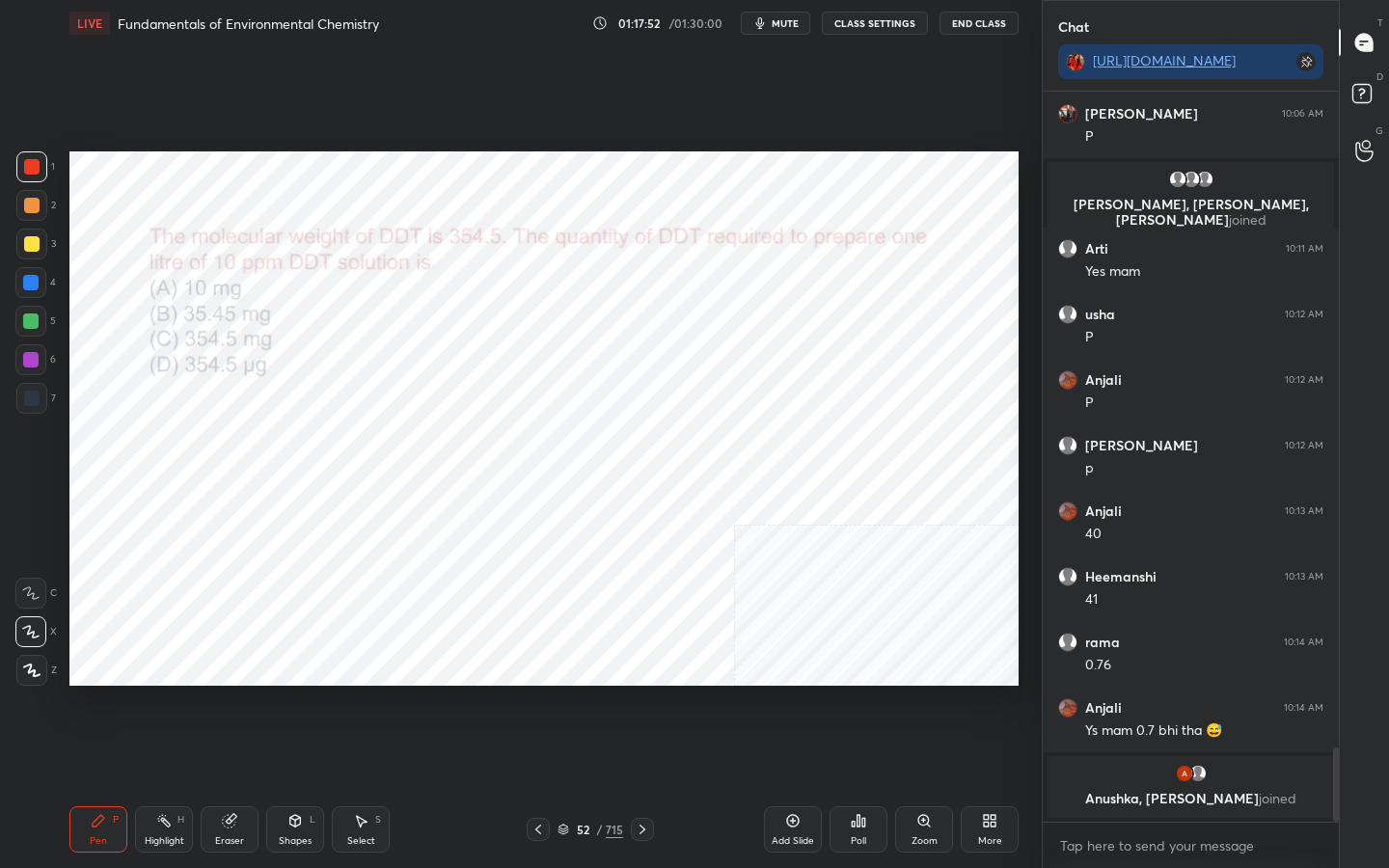 click at bounding box center [214, 386] 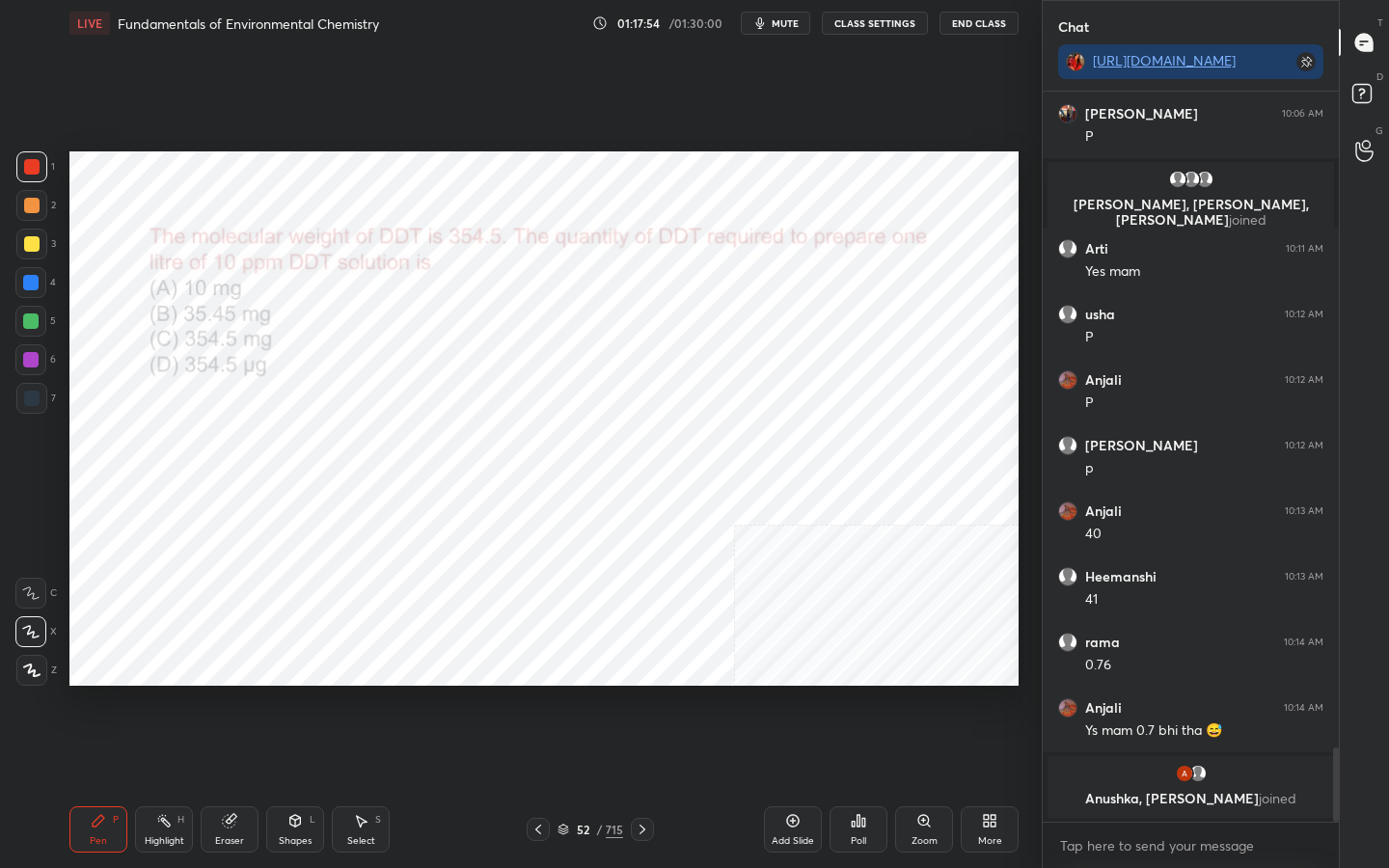 click on "mute" at bounding box center (785, 23) 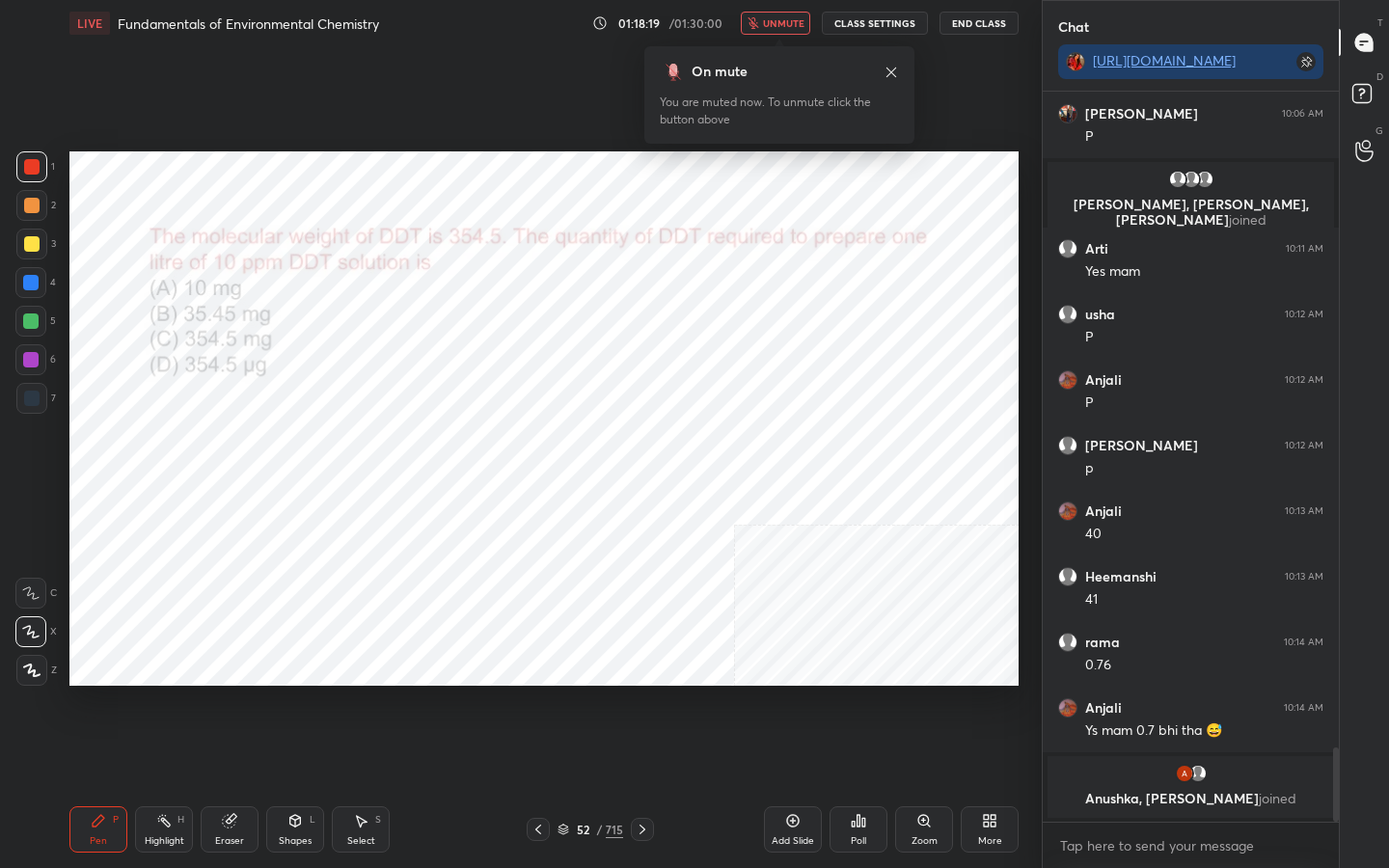 click on "unmute" at bounding box center (783, 23) 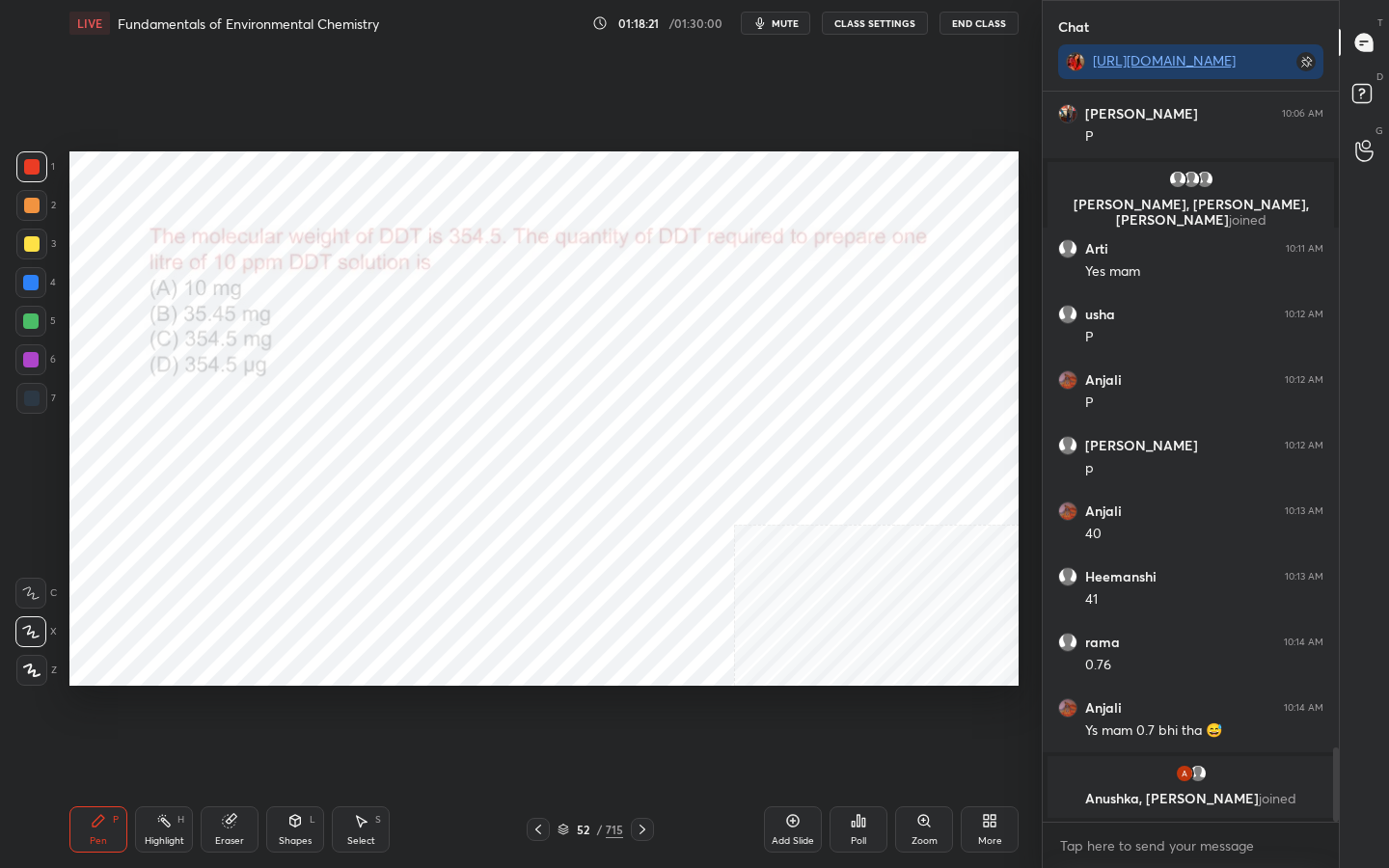 click on "52 / 715" at bounding box center (590, 829) 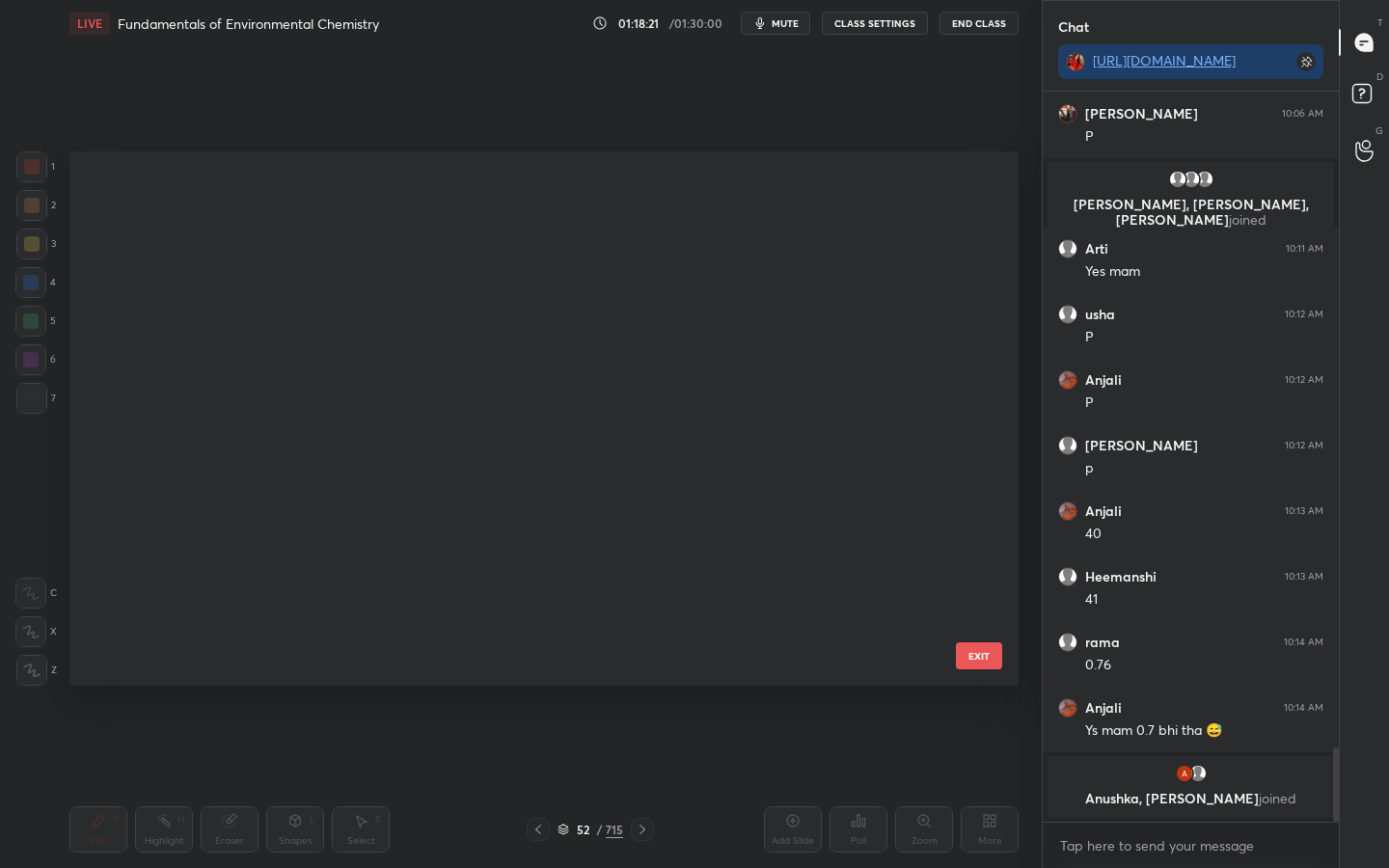 scroll, scrollTop: 2408, scrollLeft: 0, axis: vertical 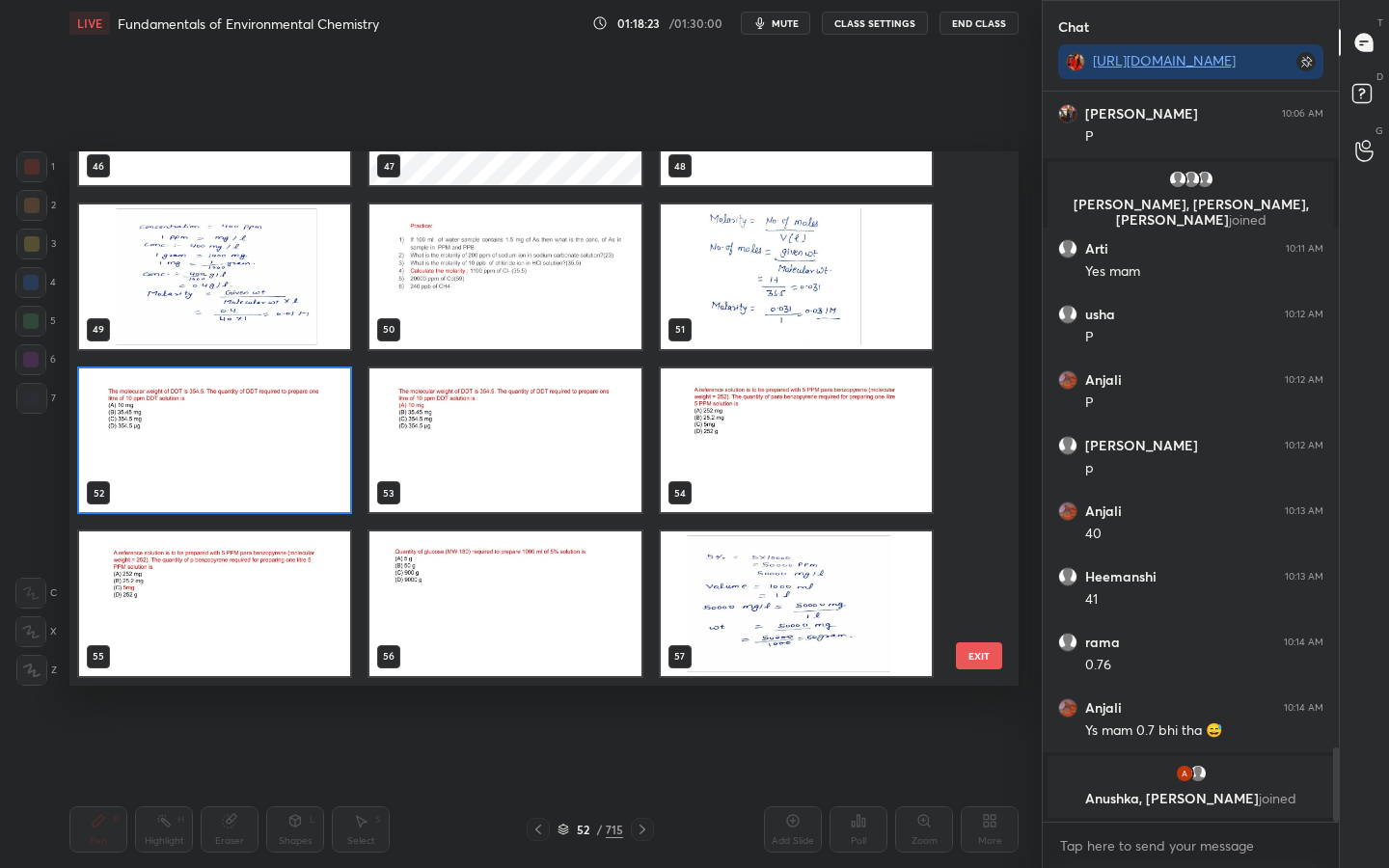 click at bounding box center (214, 441) 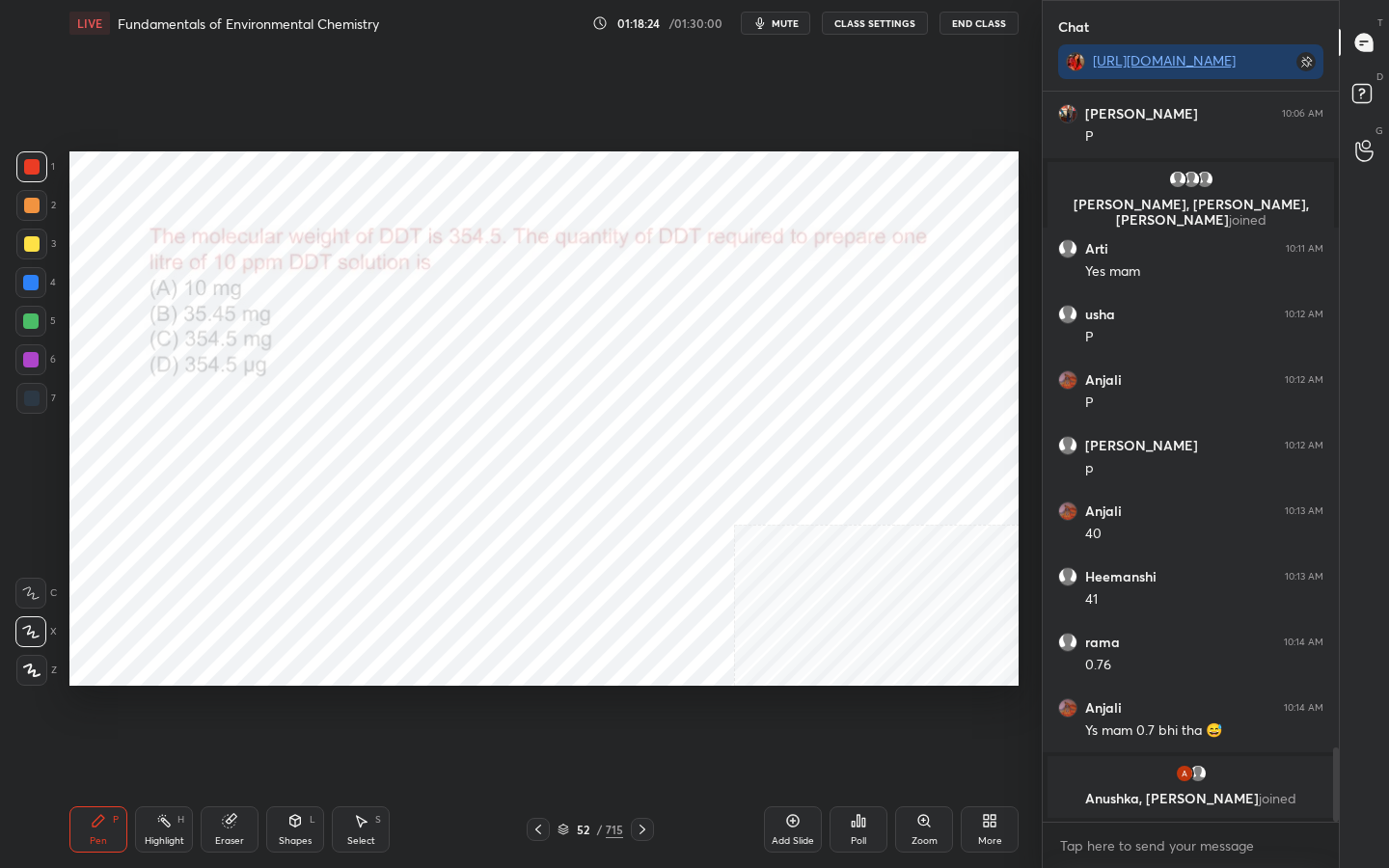 click 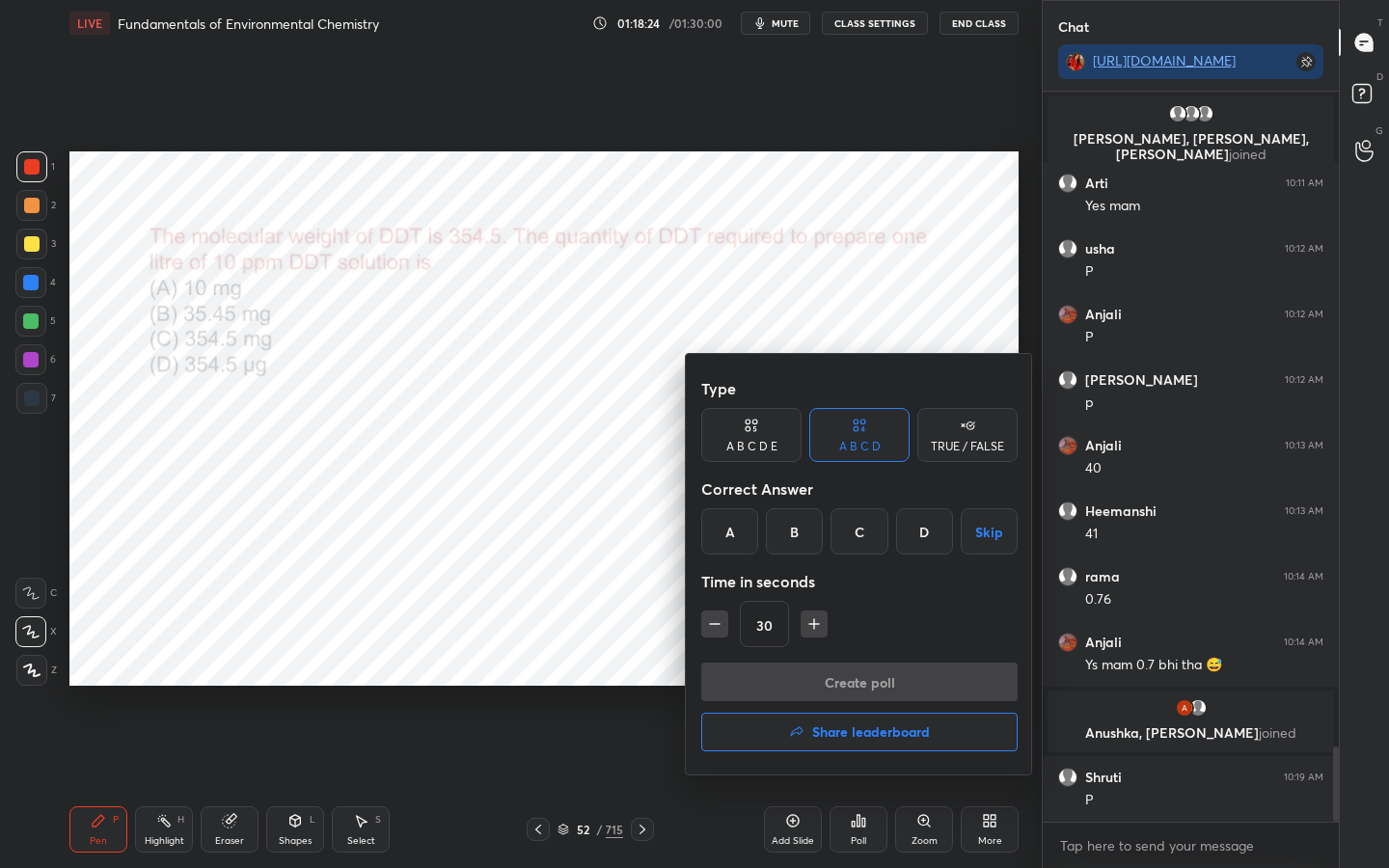 scroll, scrollTop: 6349, scrollLeft: 0, axis: vertical 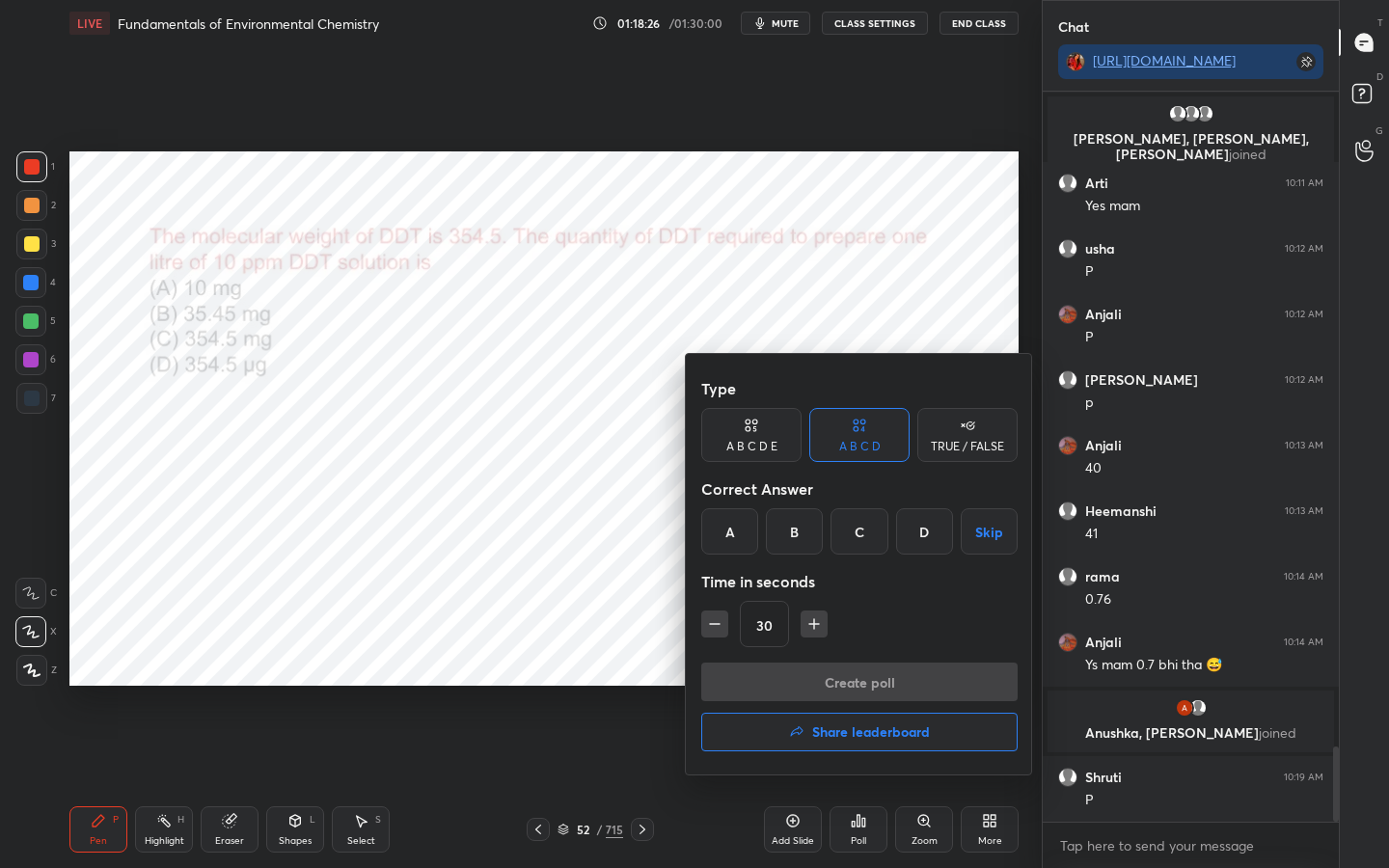 click on "A" at bounding box center (729, 531) 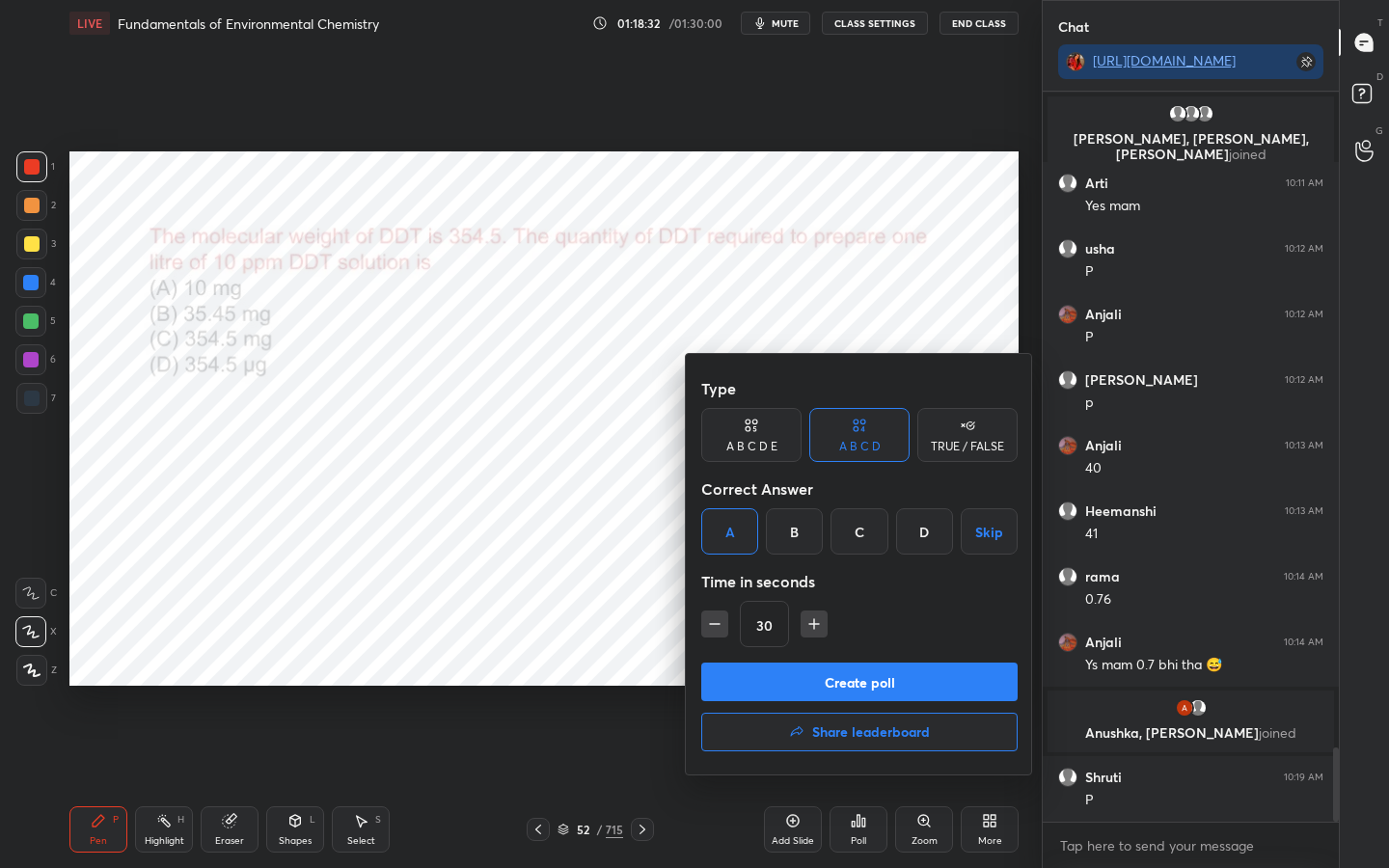 scroll, scrollTop: 6415, scrollLeft: 0, axis: vertical 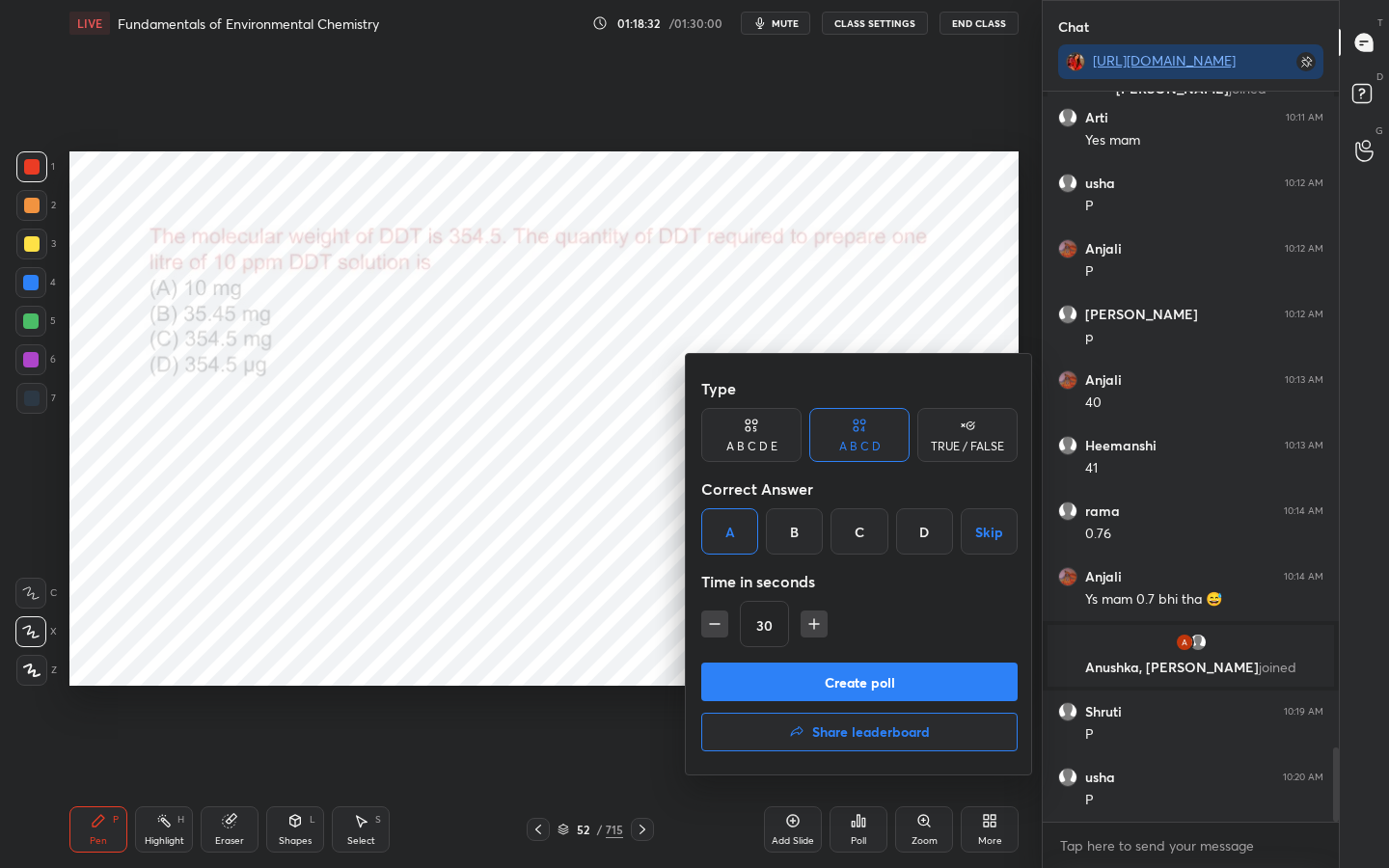 click on "Create poll" at bounding box center [859, 682] 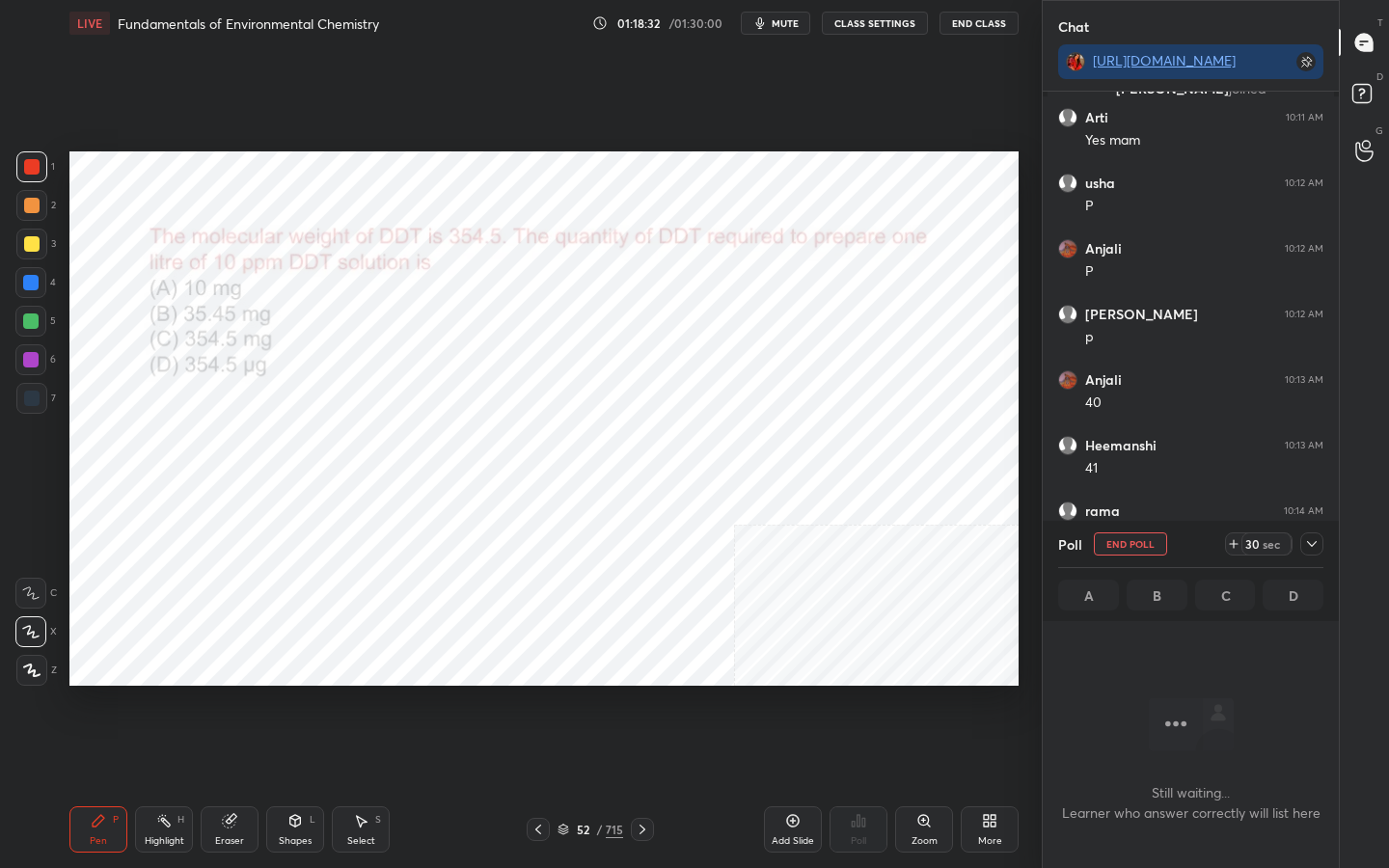 scroll, scrollTop: 464, scrollLeft: 290, axis: both 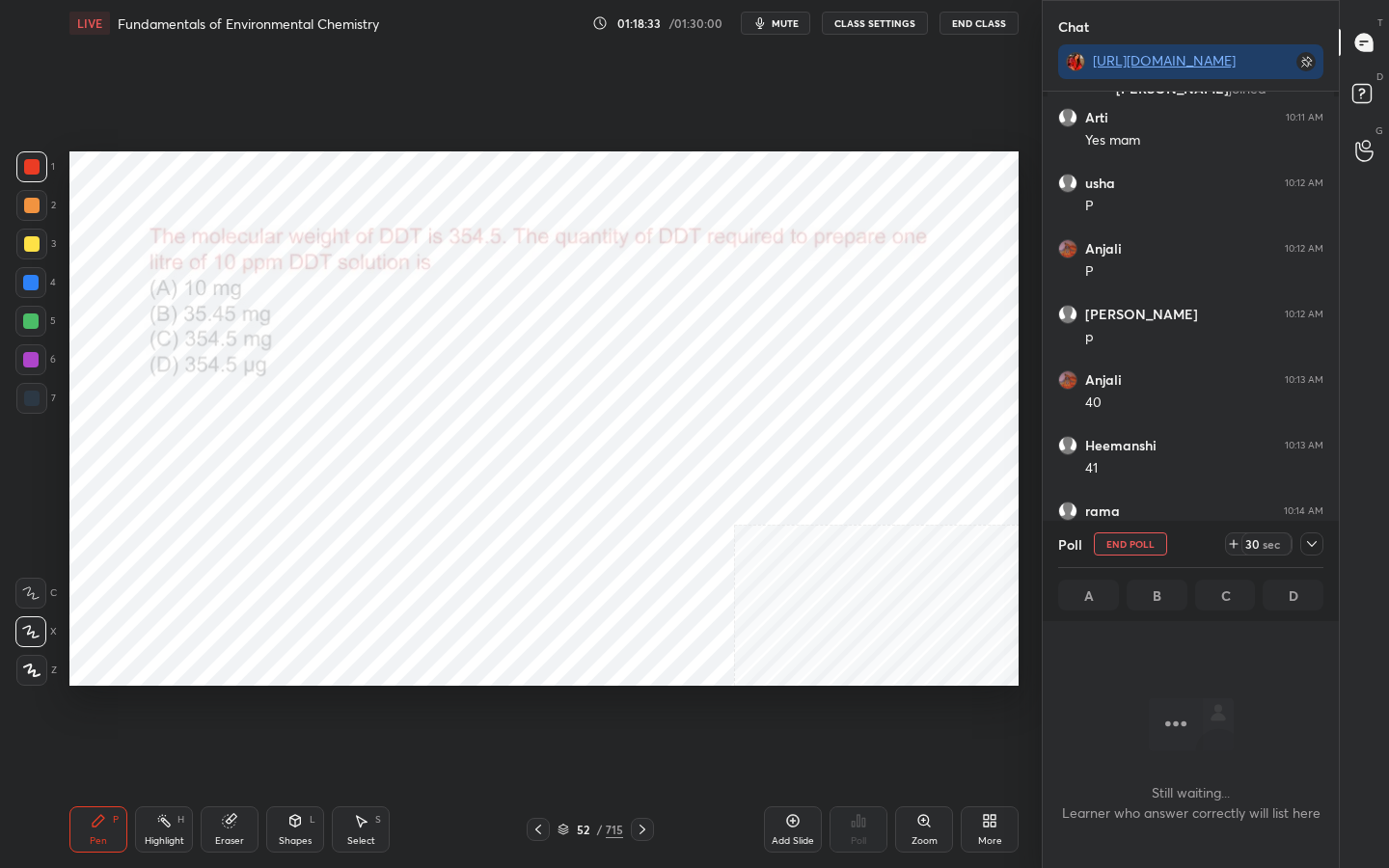 click on "mute" at bounding box center (785, 23) 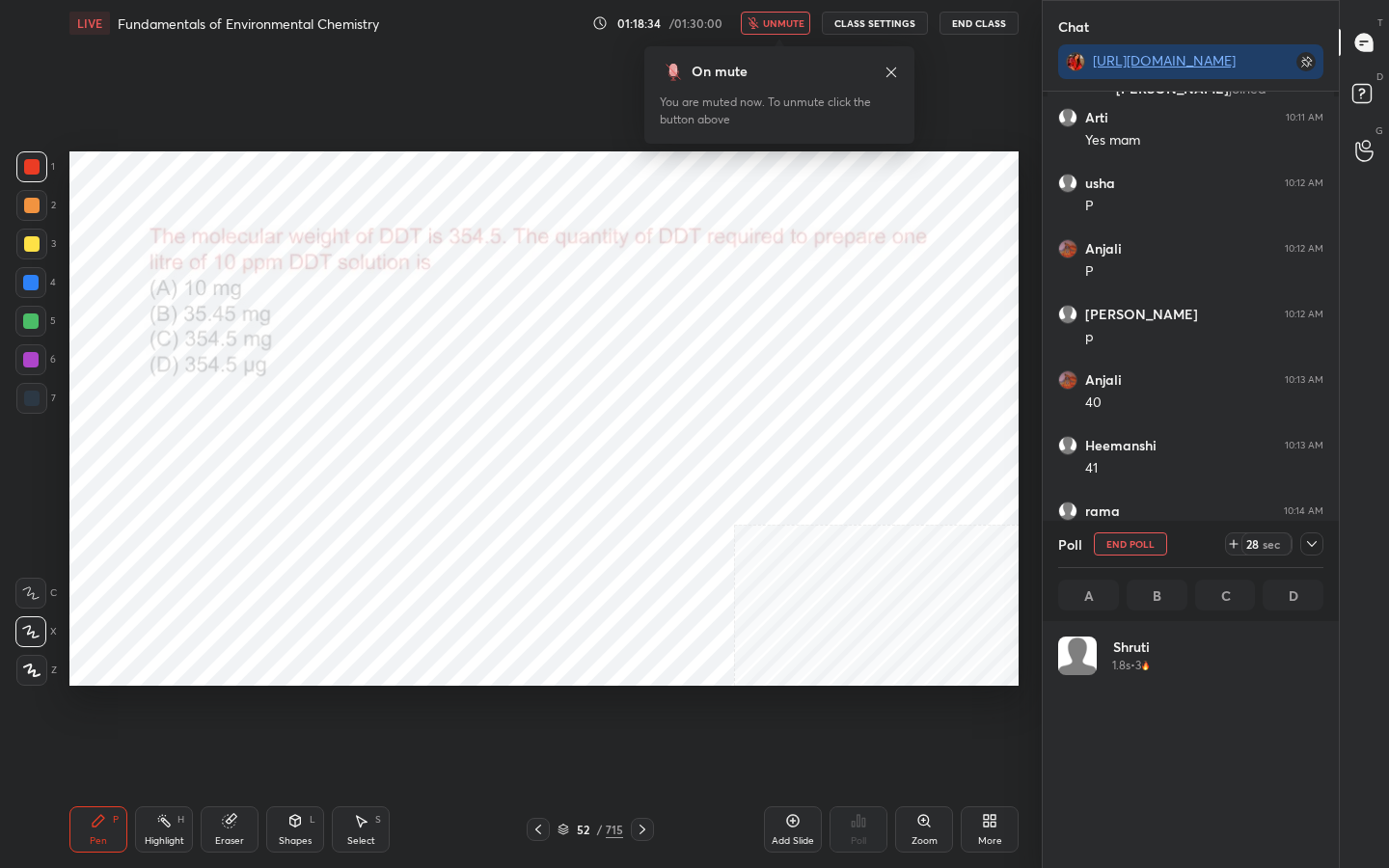 scroll, scrollTop: 7, scrollLeft: 7, axis: both 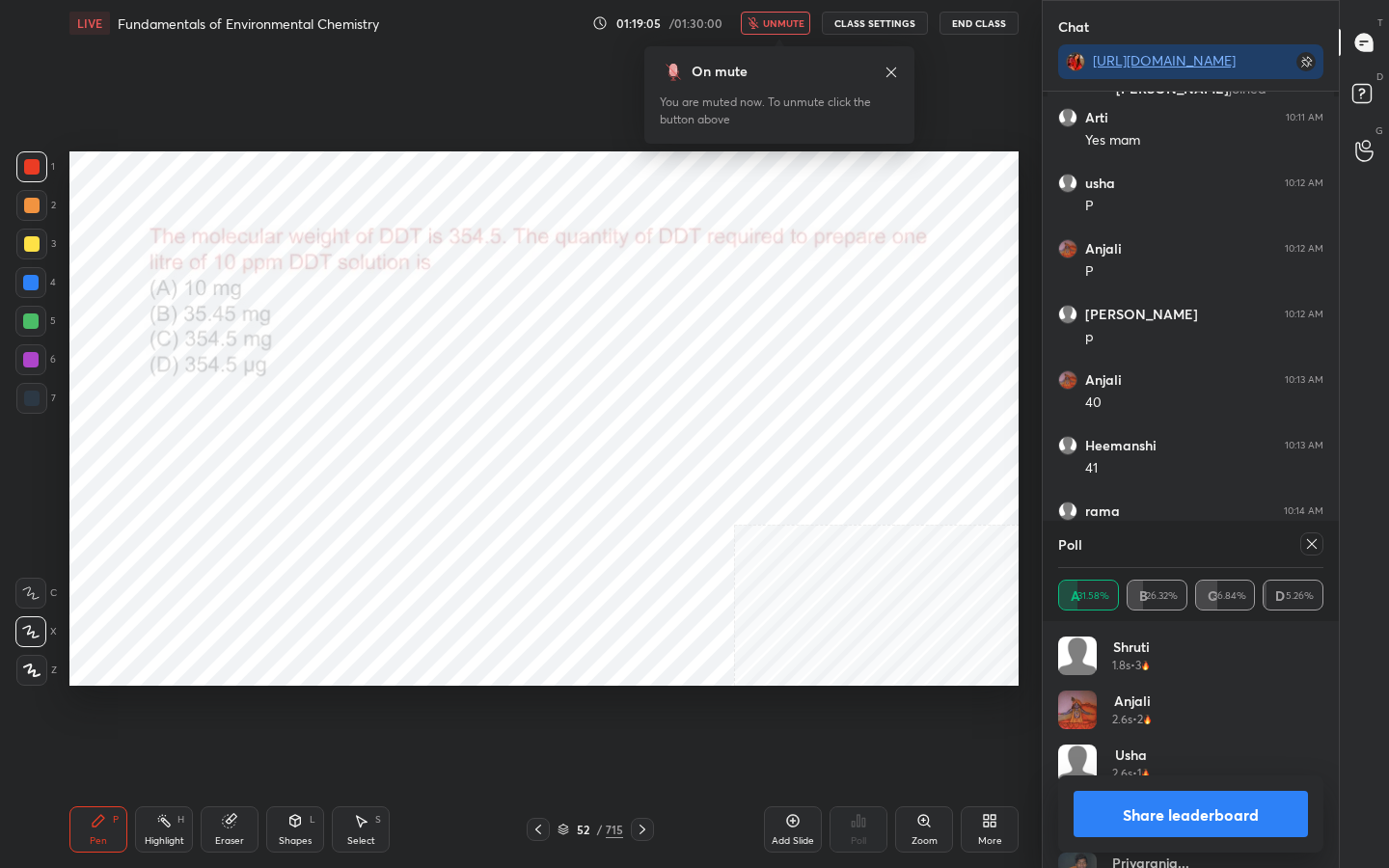 click 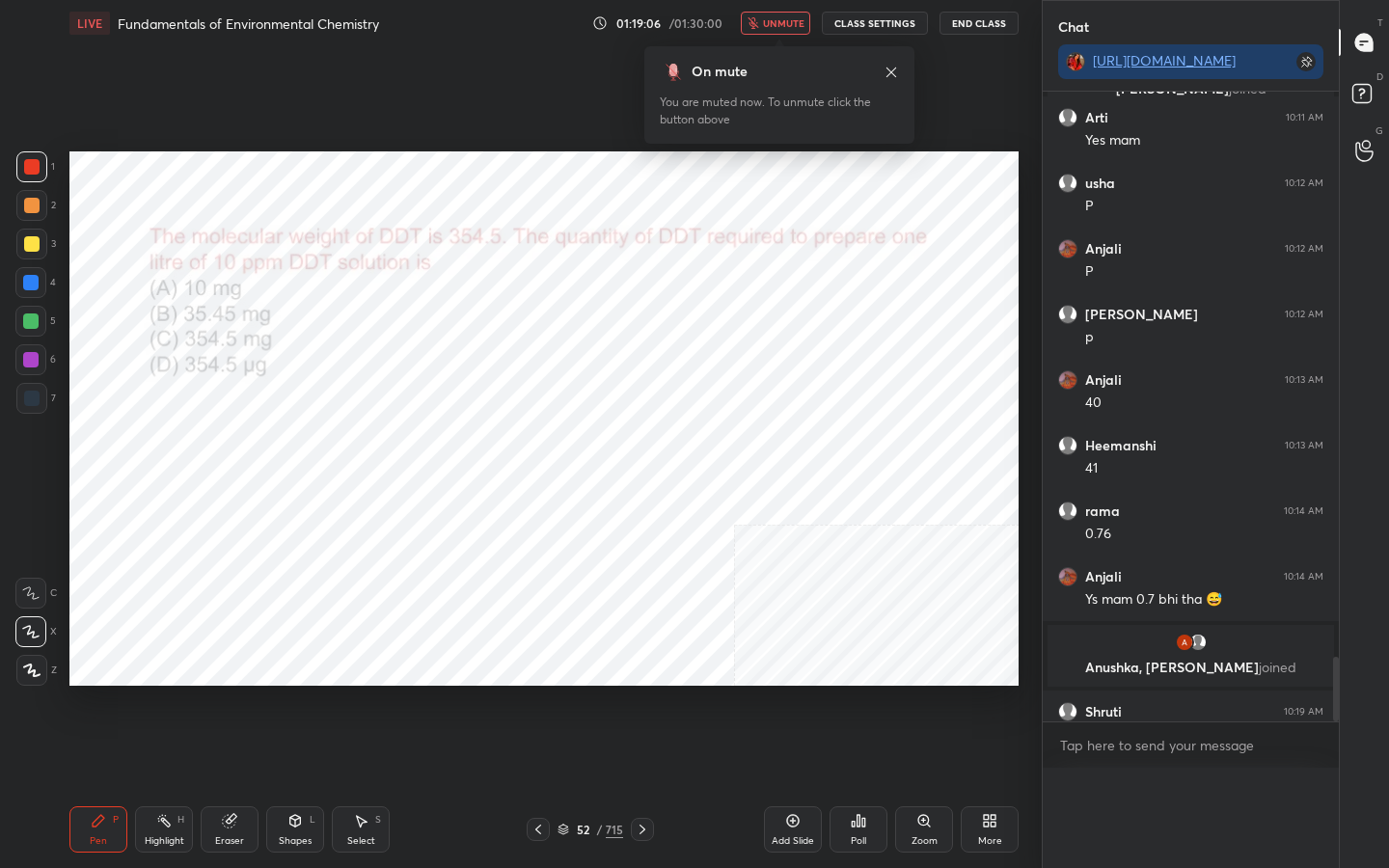 scroll, scrollTop: 0, scrollLeft: 0, axis: both 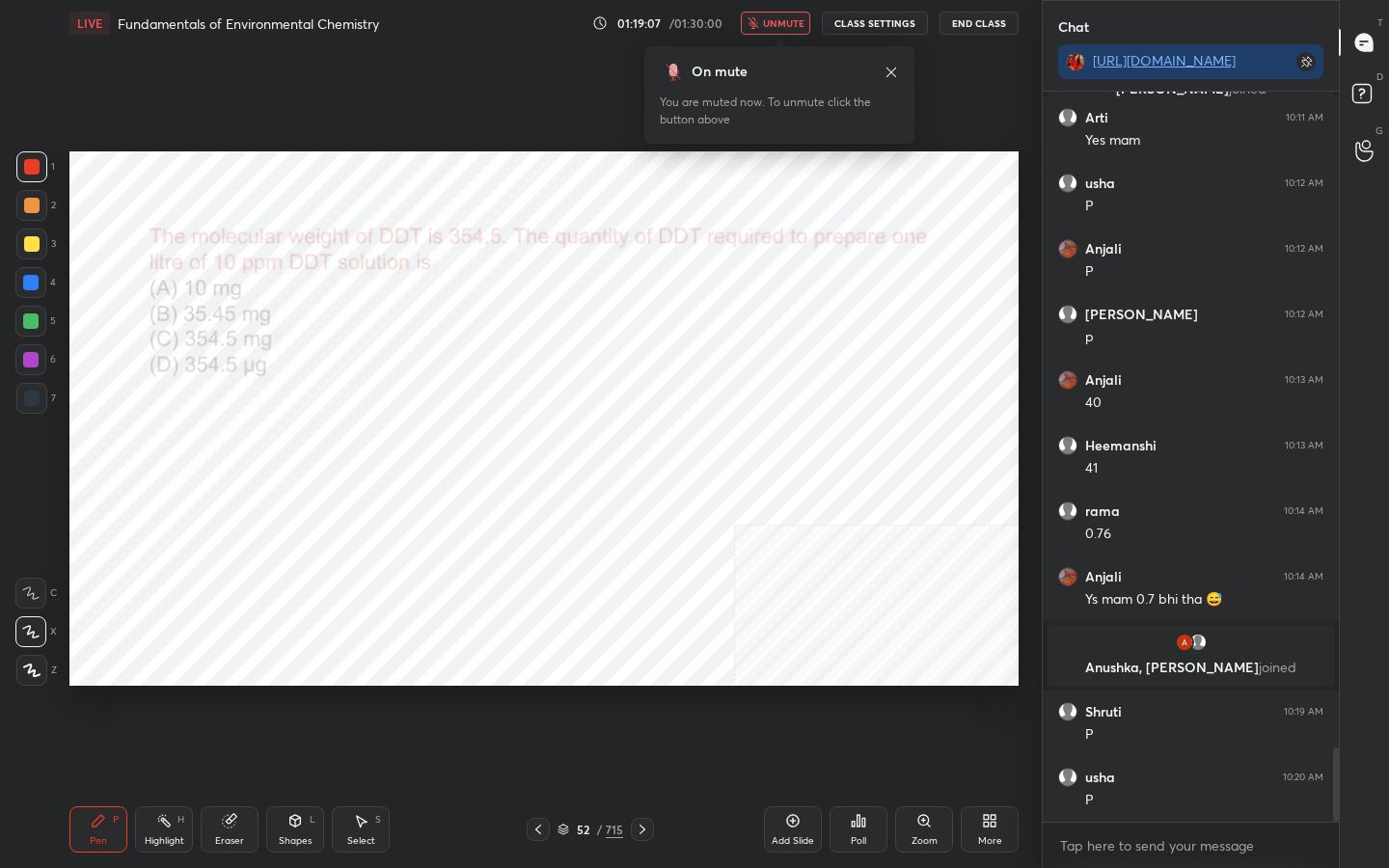 click on "unmute" at bounding box center (783, 23) 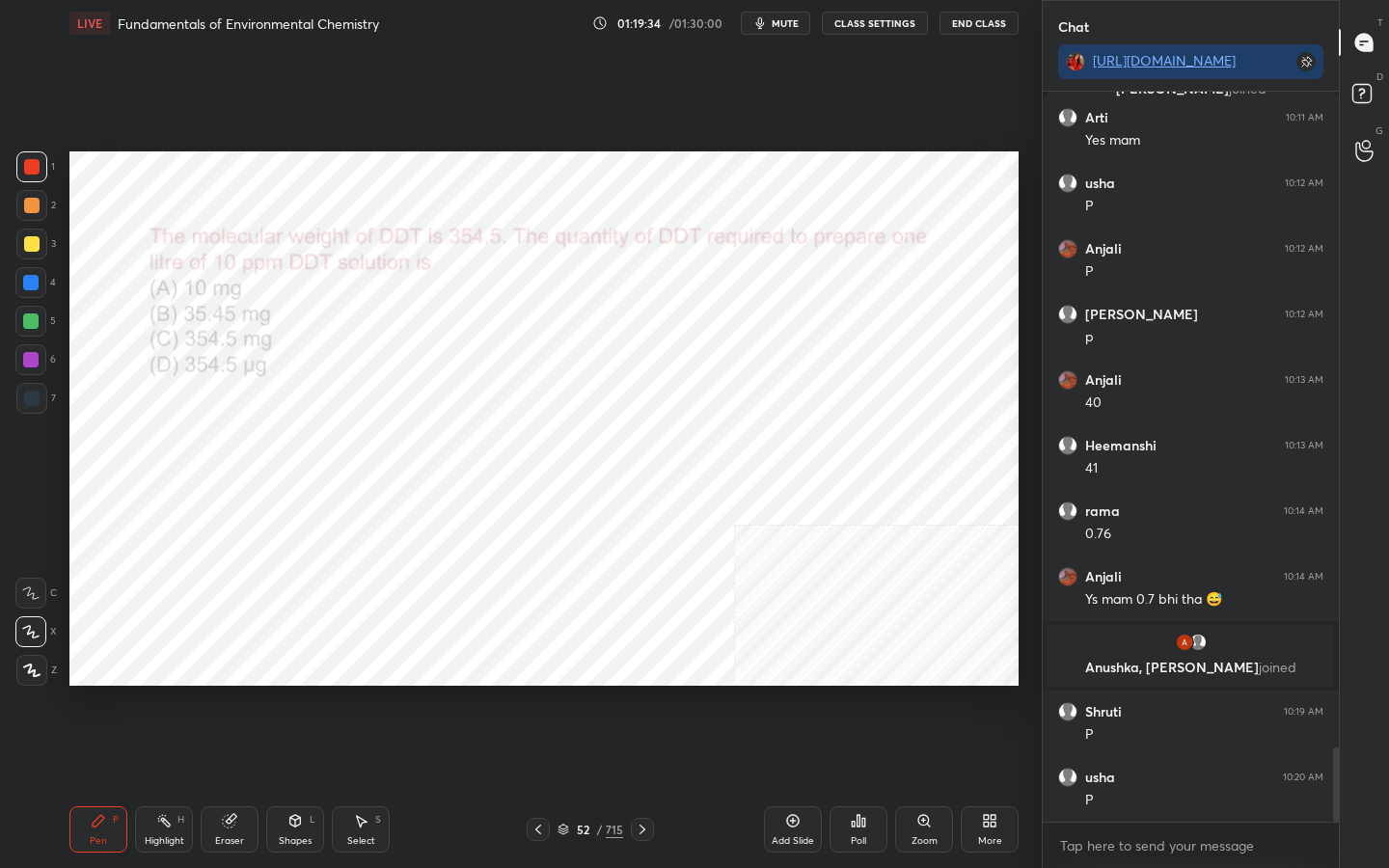 click on "52" at bounding box center (583, 829) 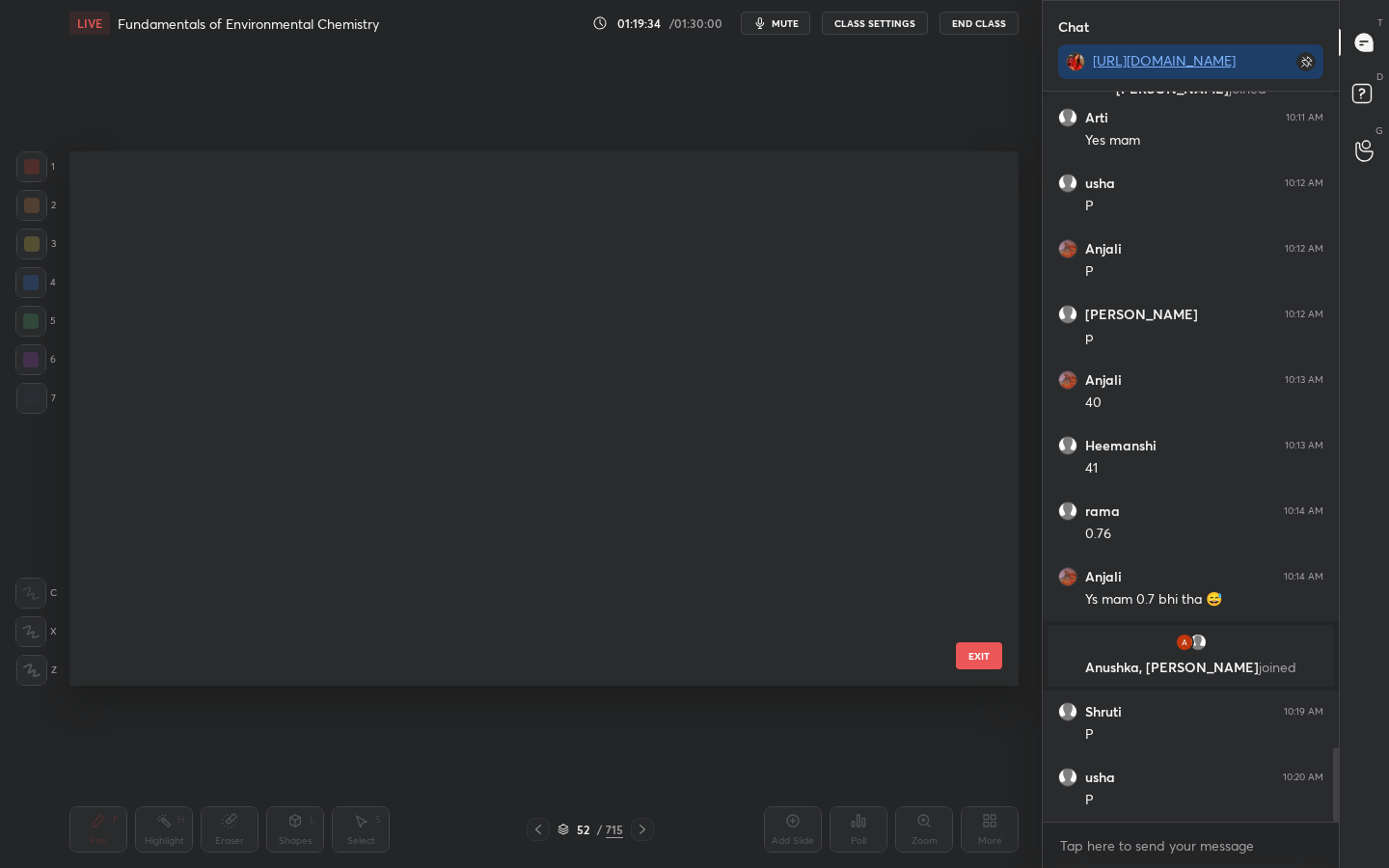 scroll, scrollTop: 2408, scrollLeft: 0, axis: vertical 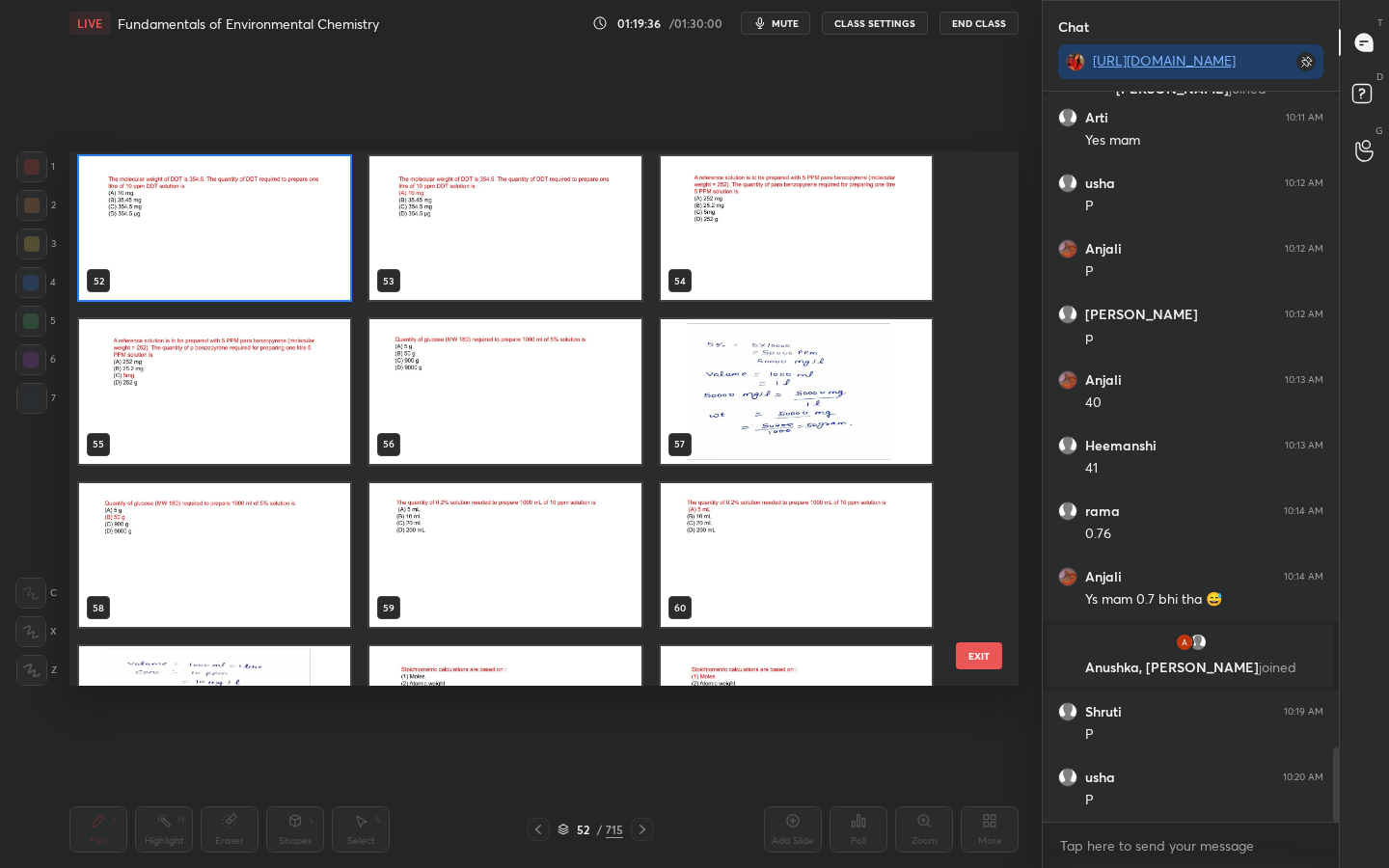 click at bounding box center (504, 392) 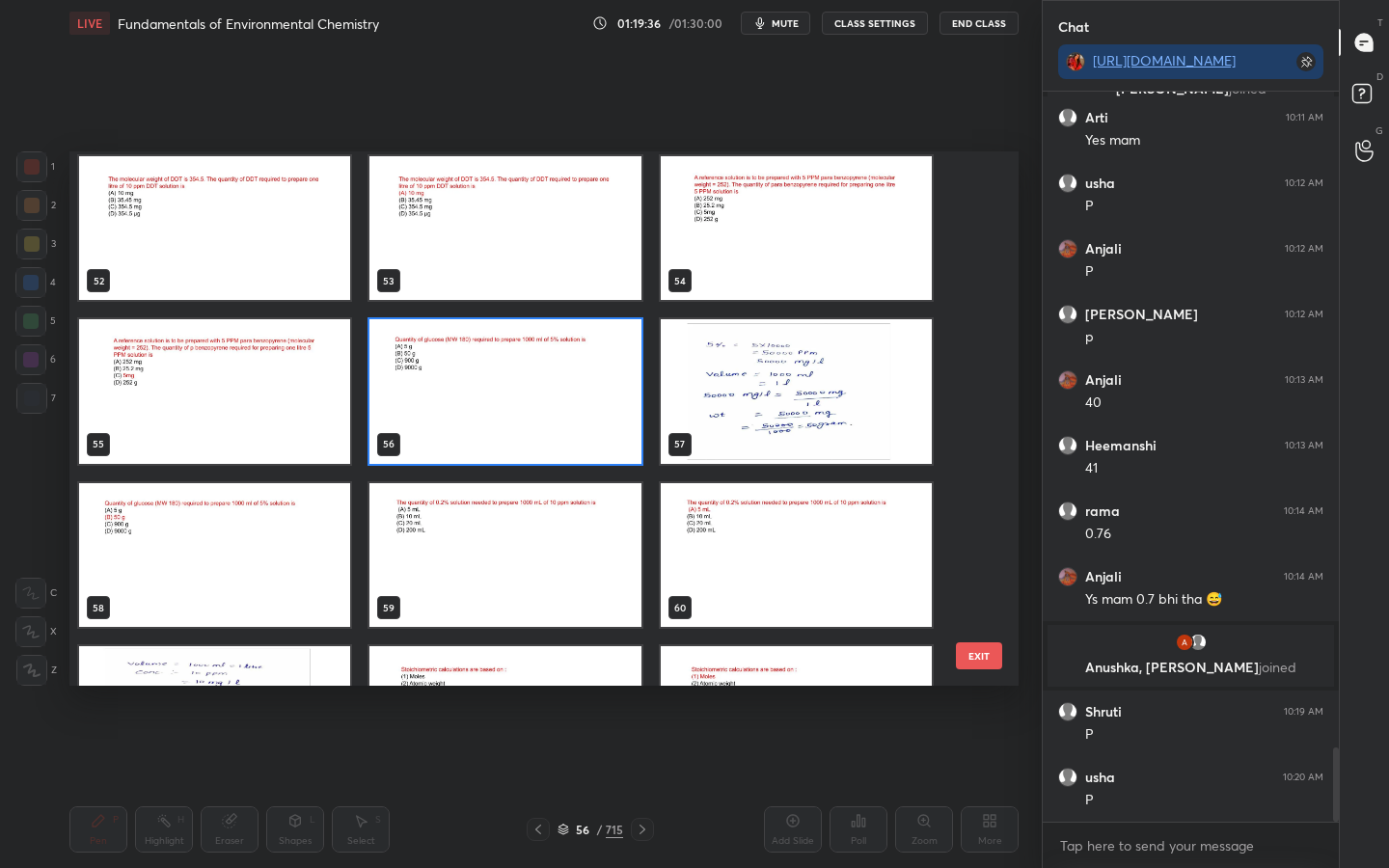 click at bounding box center (504, 392) 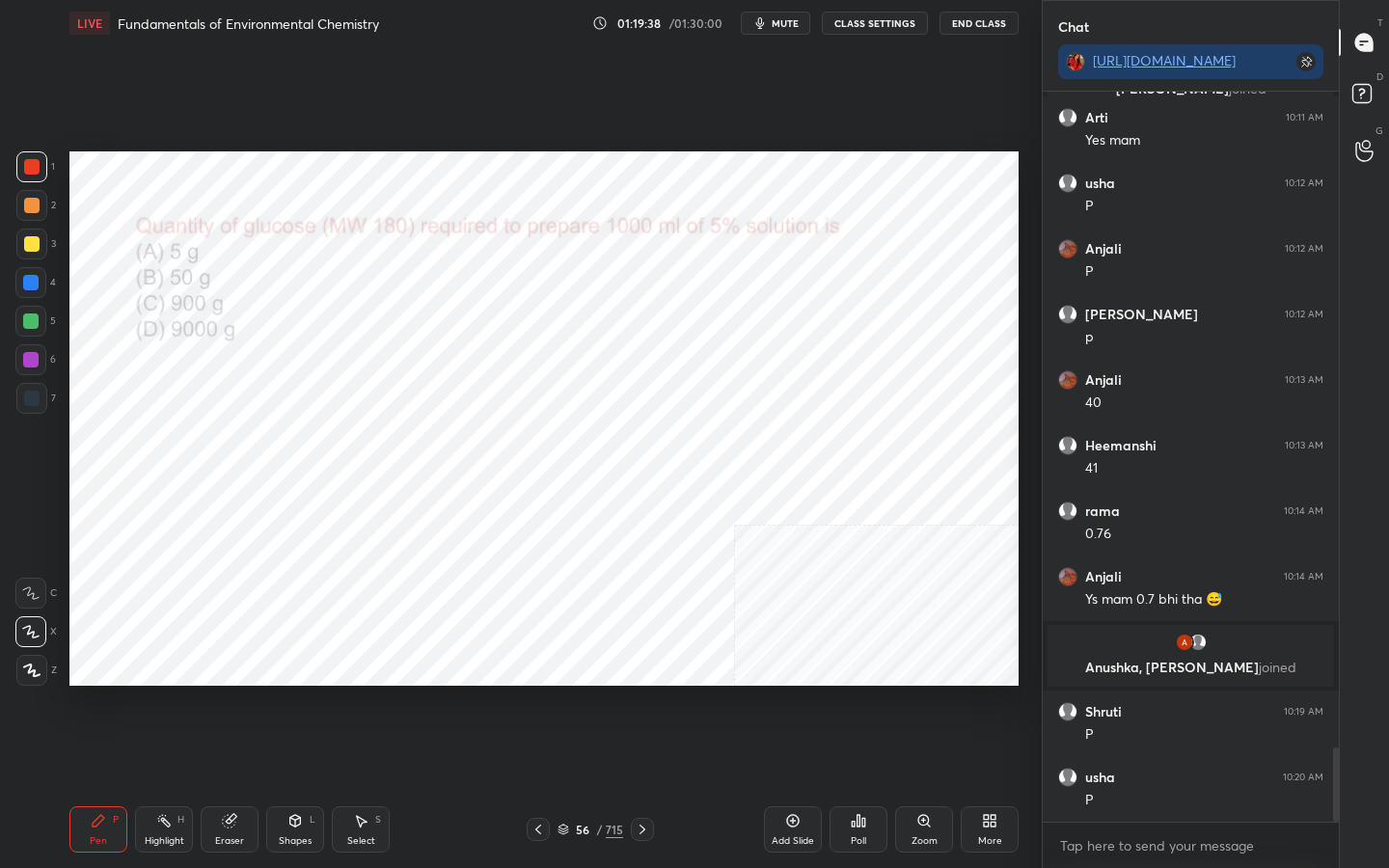 click on "mute" at bounding box center [785, 23] 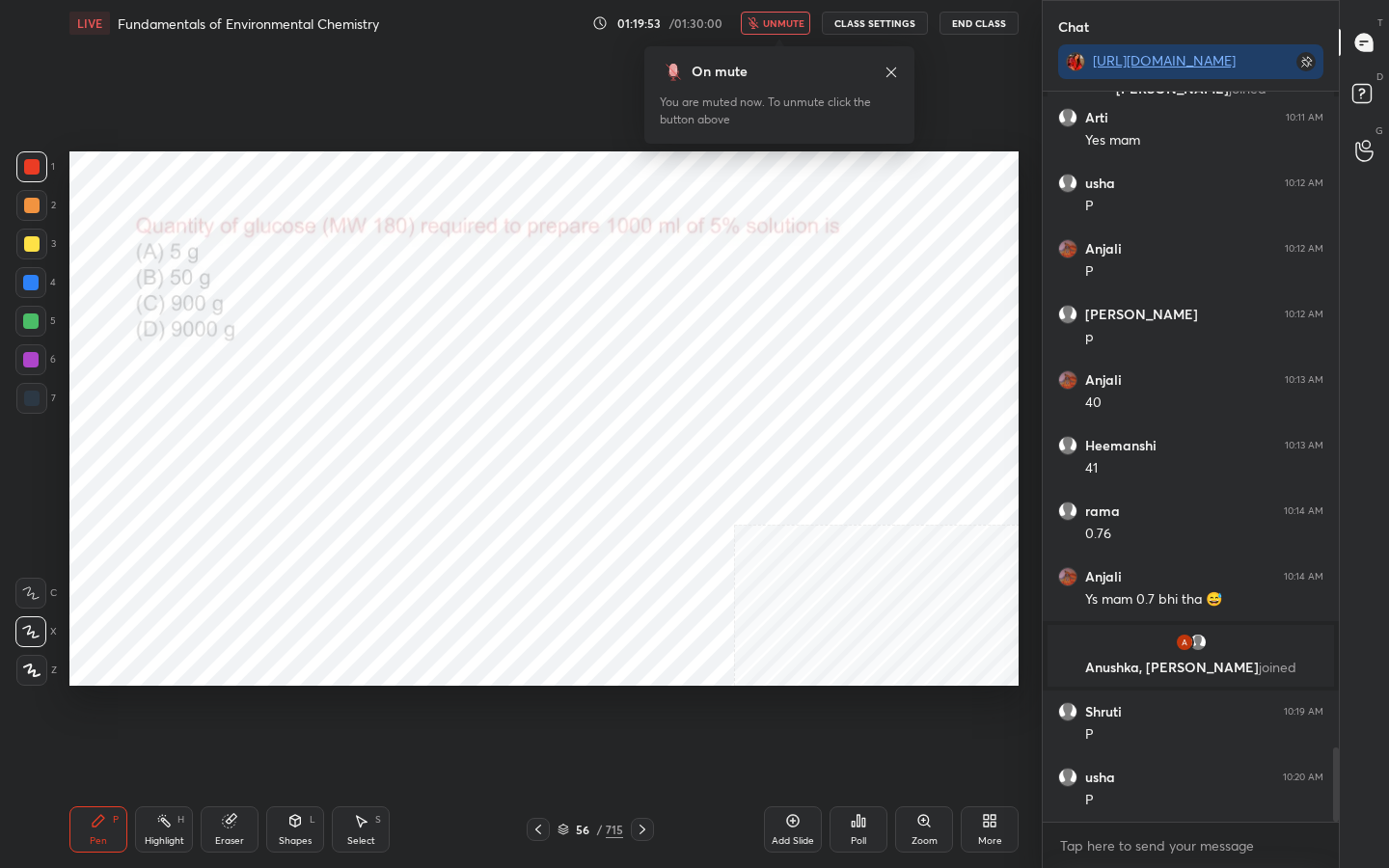 scroll, scrollTop: 6480, scrollLeft: 0, axis: vertical 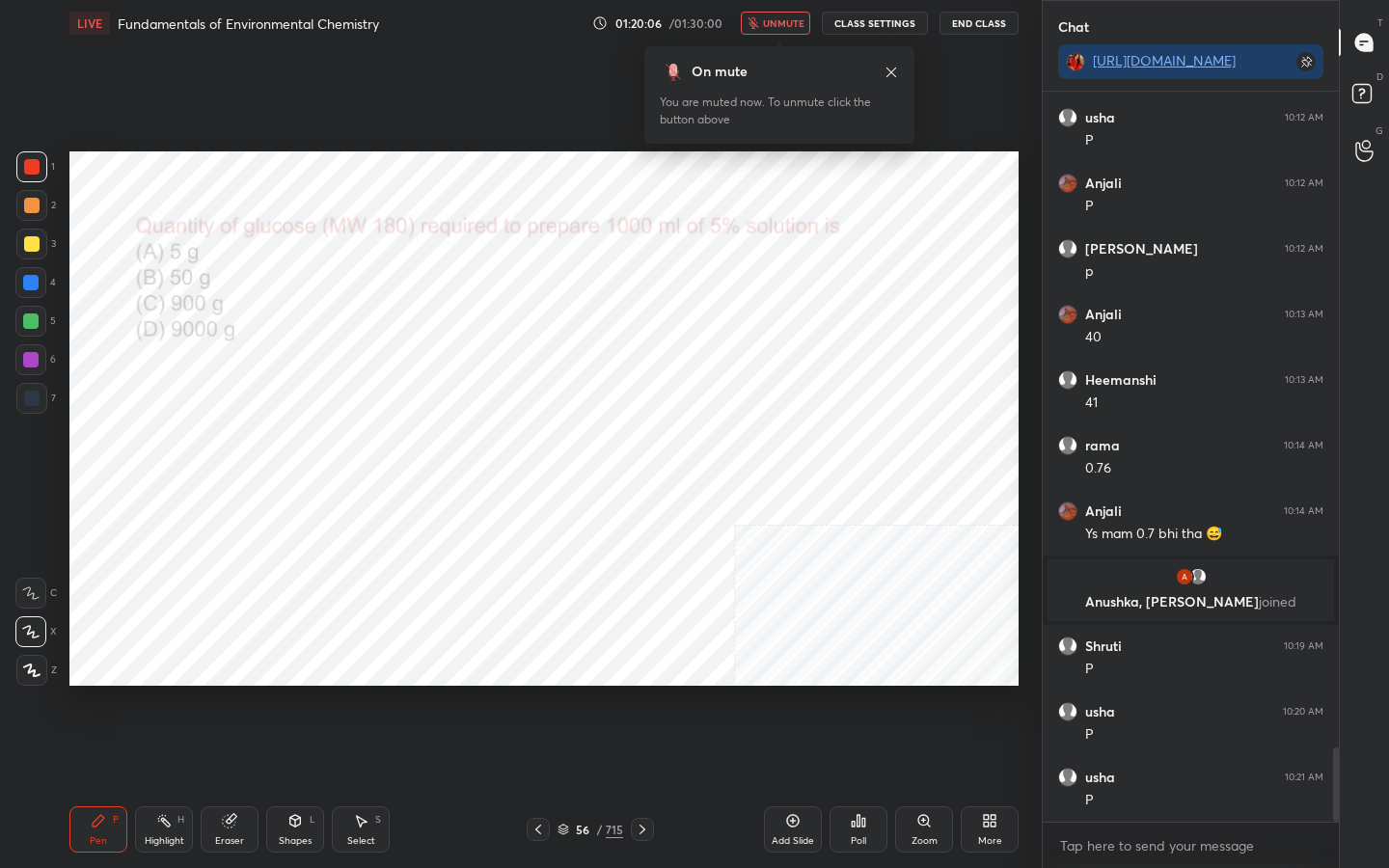 click 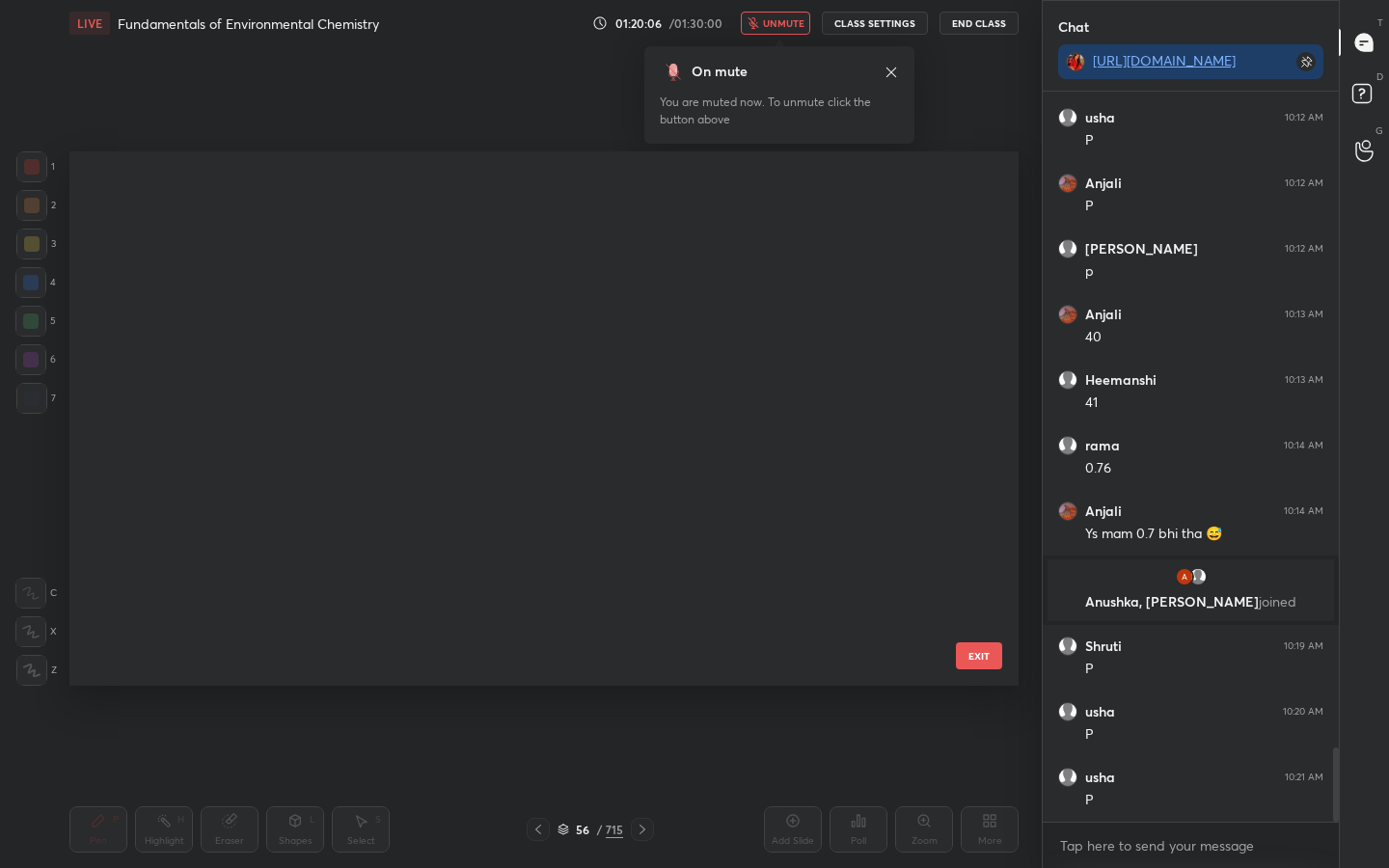 scroll, scrollTop: 2572, scrollLeft: 0, axis: vertical 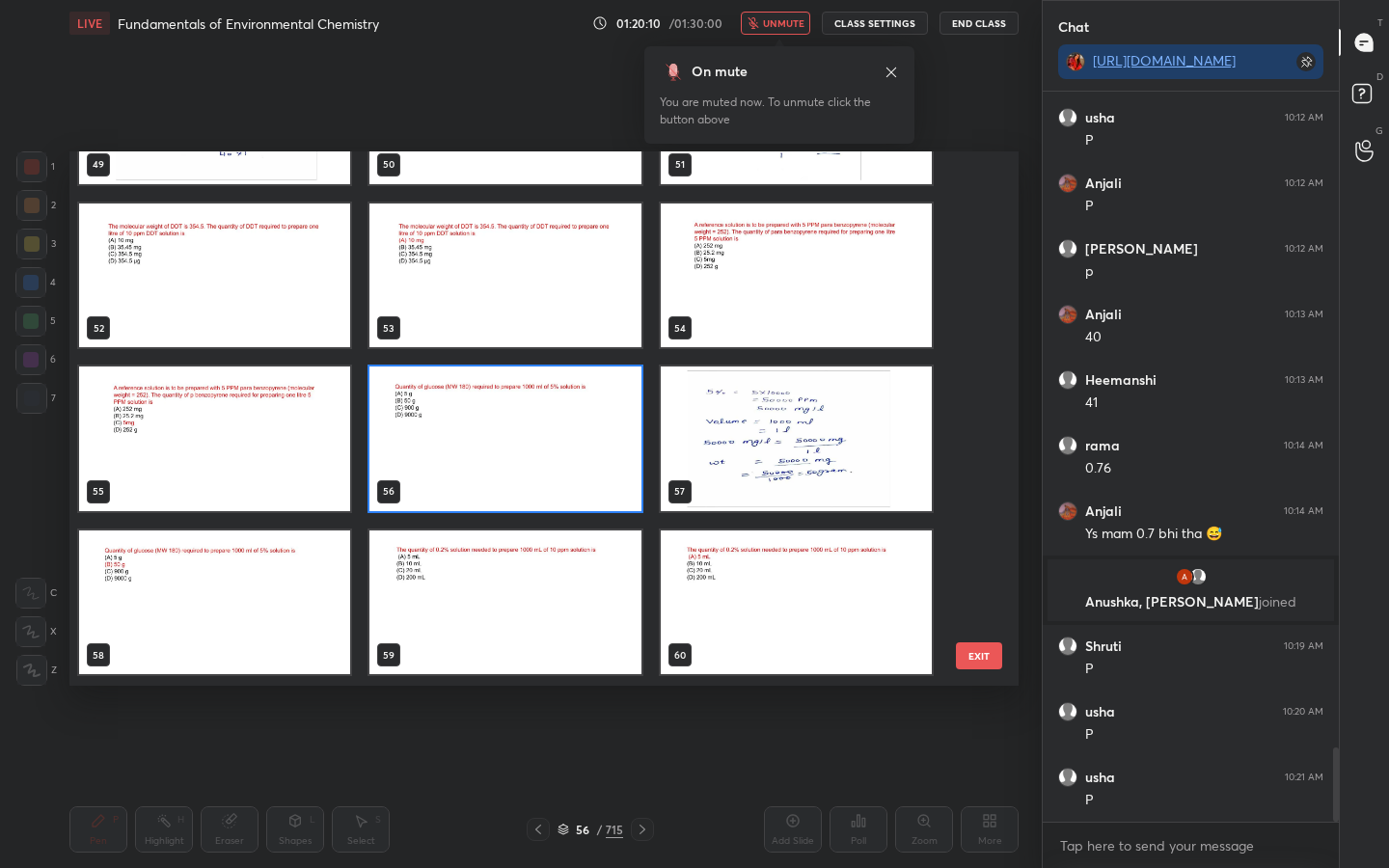 click at bounding box center (504, 439) 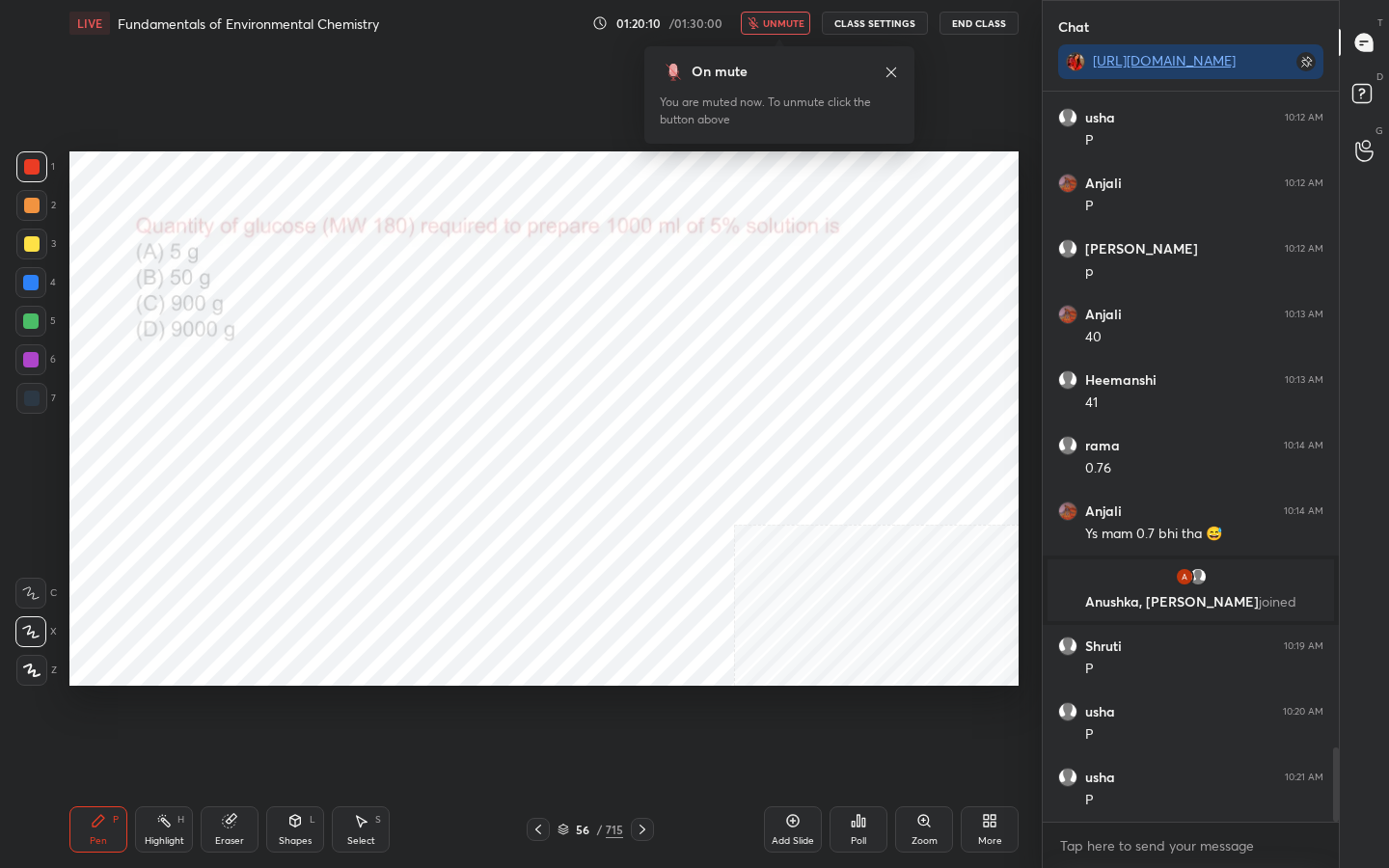 click at bounding box center [504, 439] 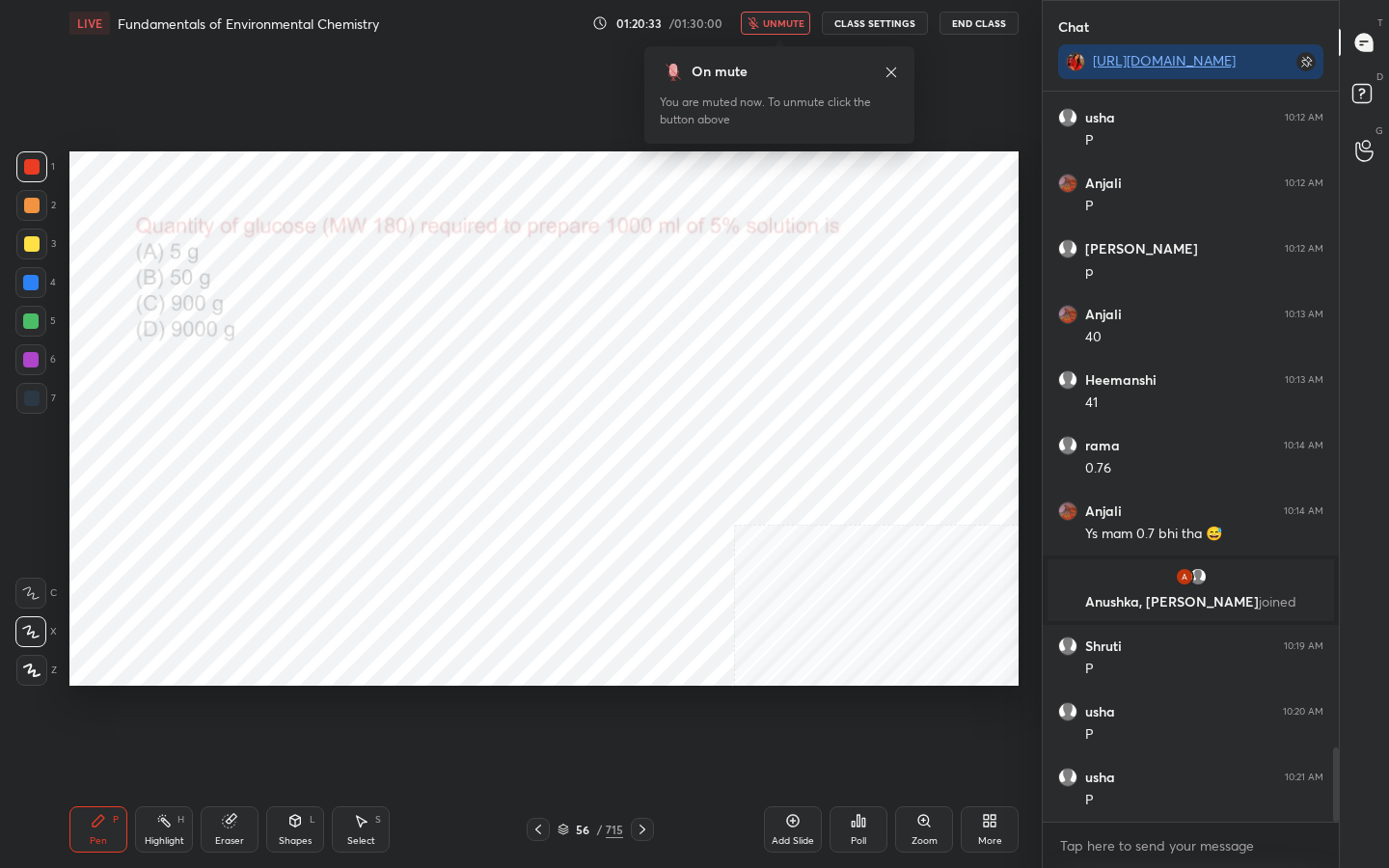 click 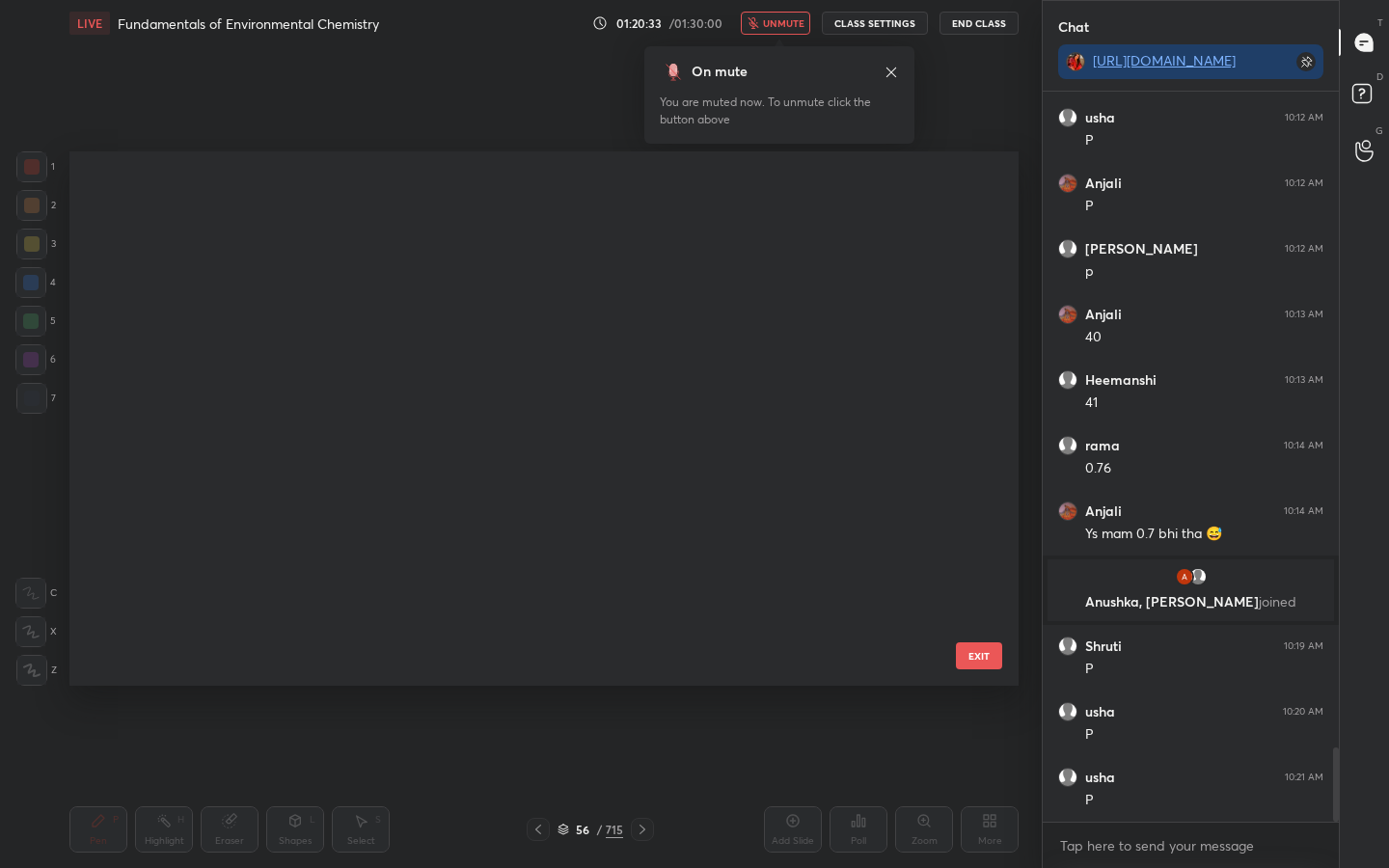 scroll, scrollTop: 2572, scrollLeft: 0, axis: vertical 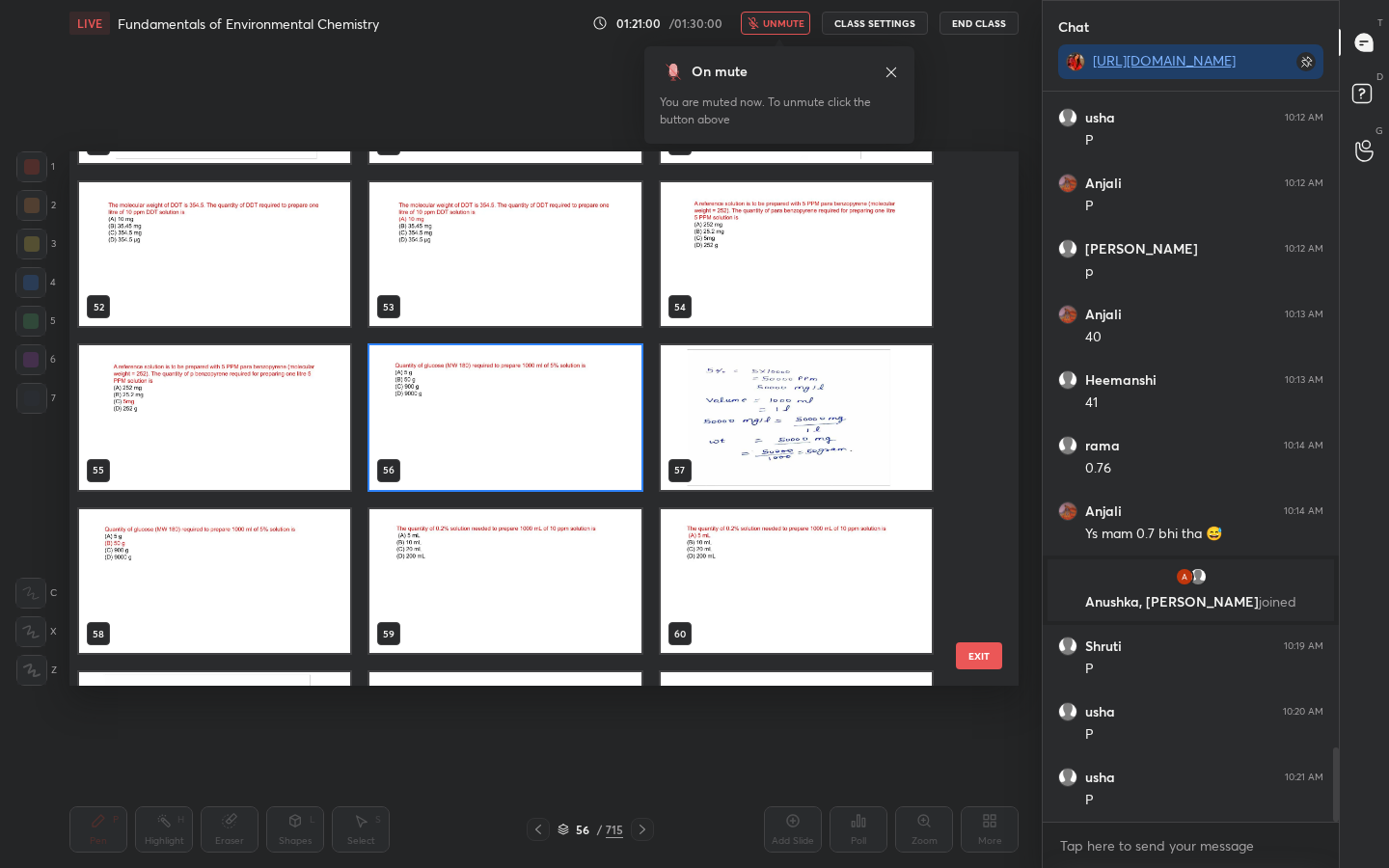 click on "unmute" at bounding box center [783, 23] 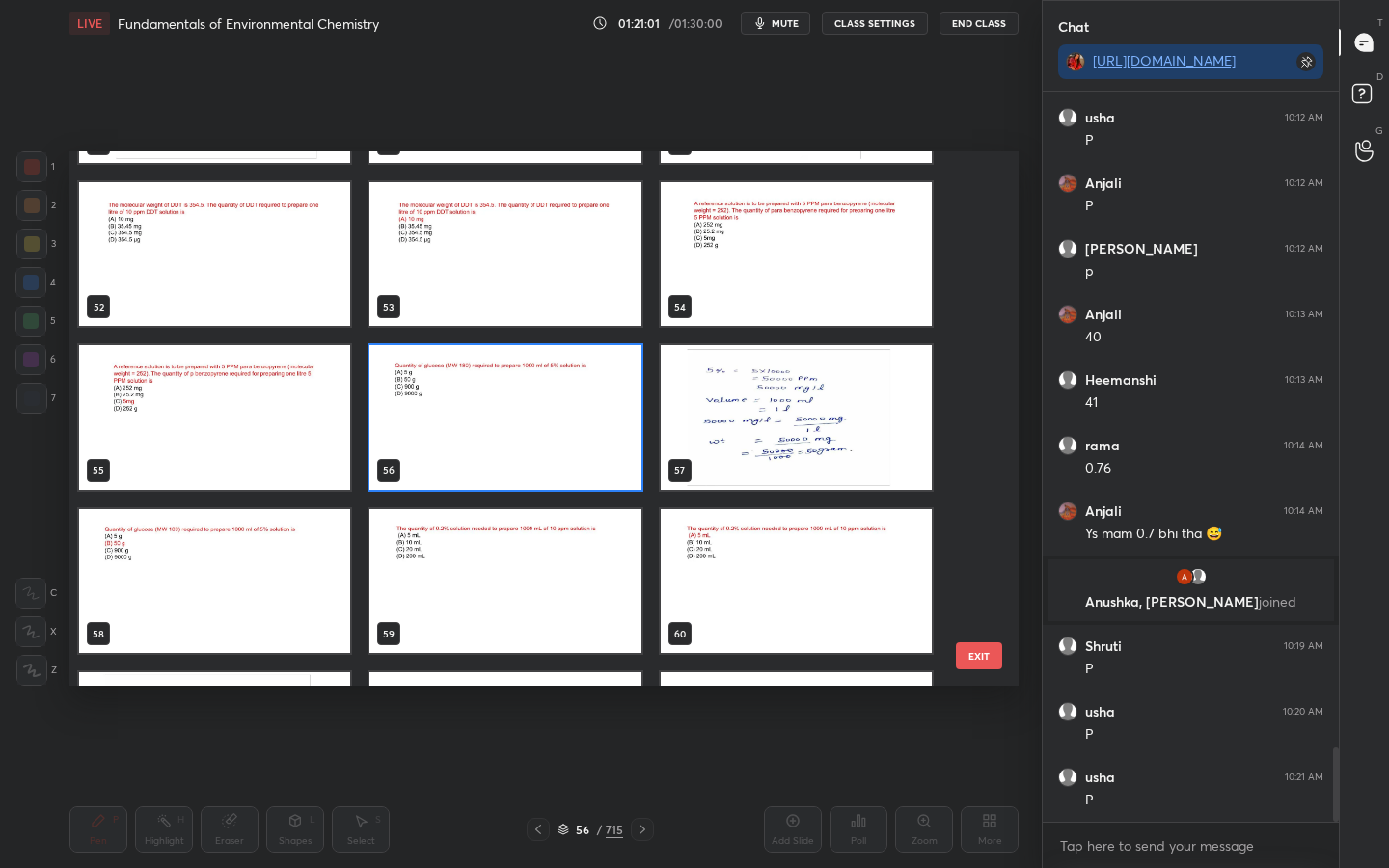 click at bounding box center [504, 418] 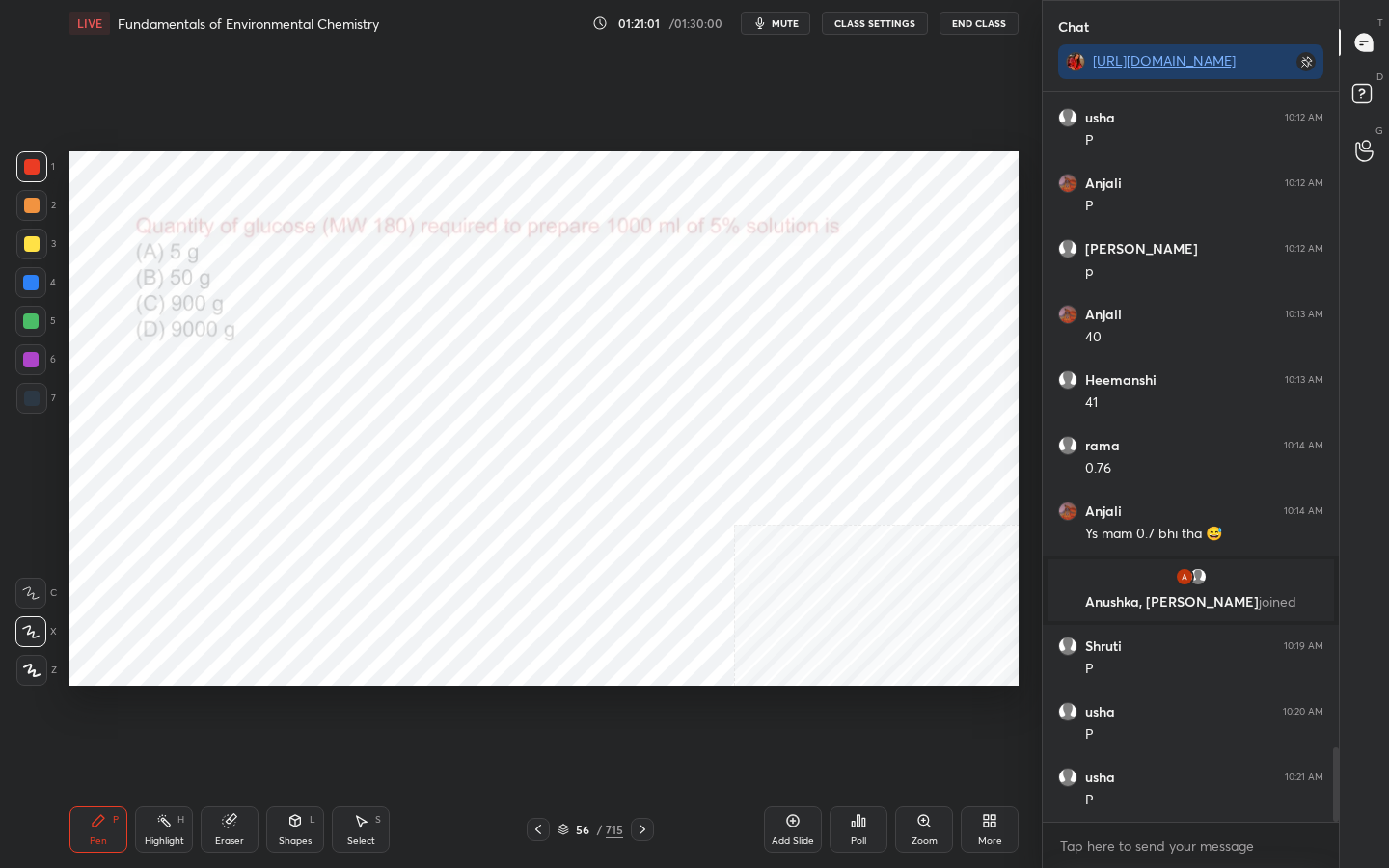 click at bounding box center (504, 418) 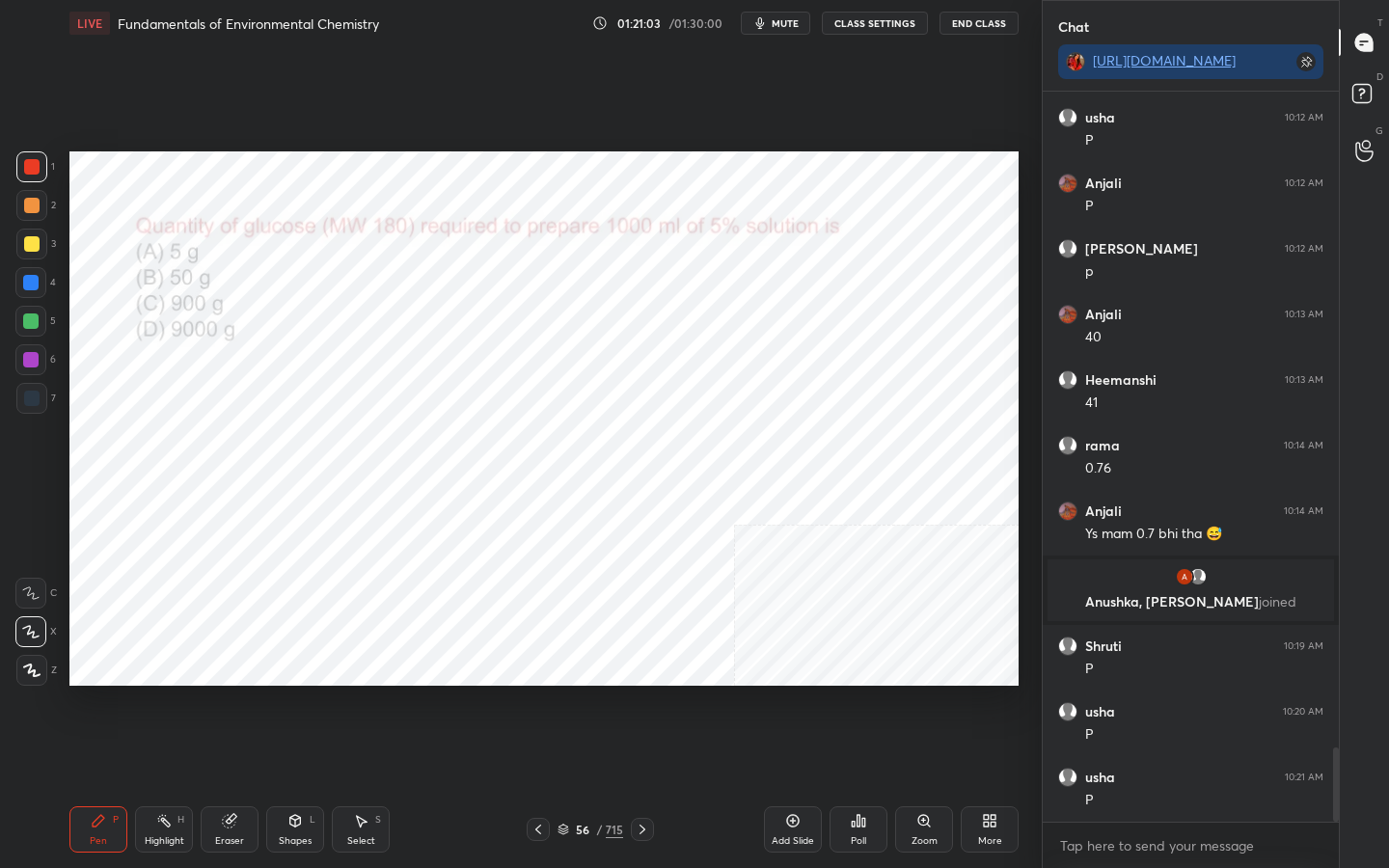 click on "Poll" at bounding box center [858, 829] 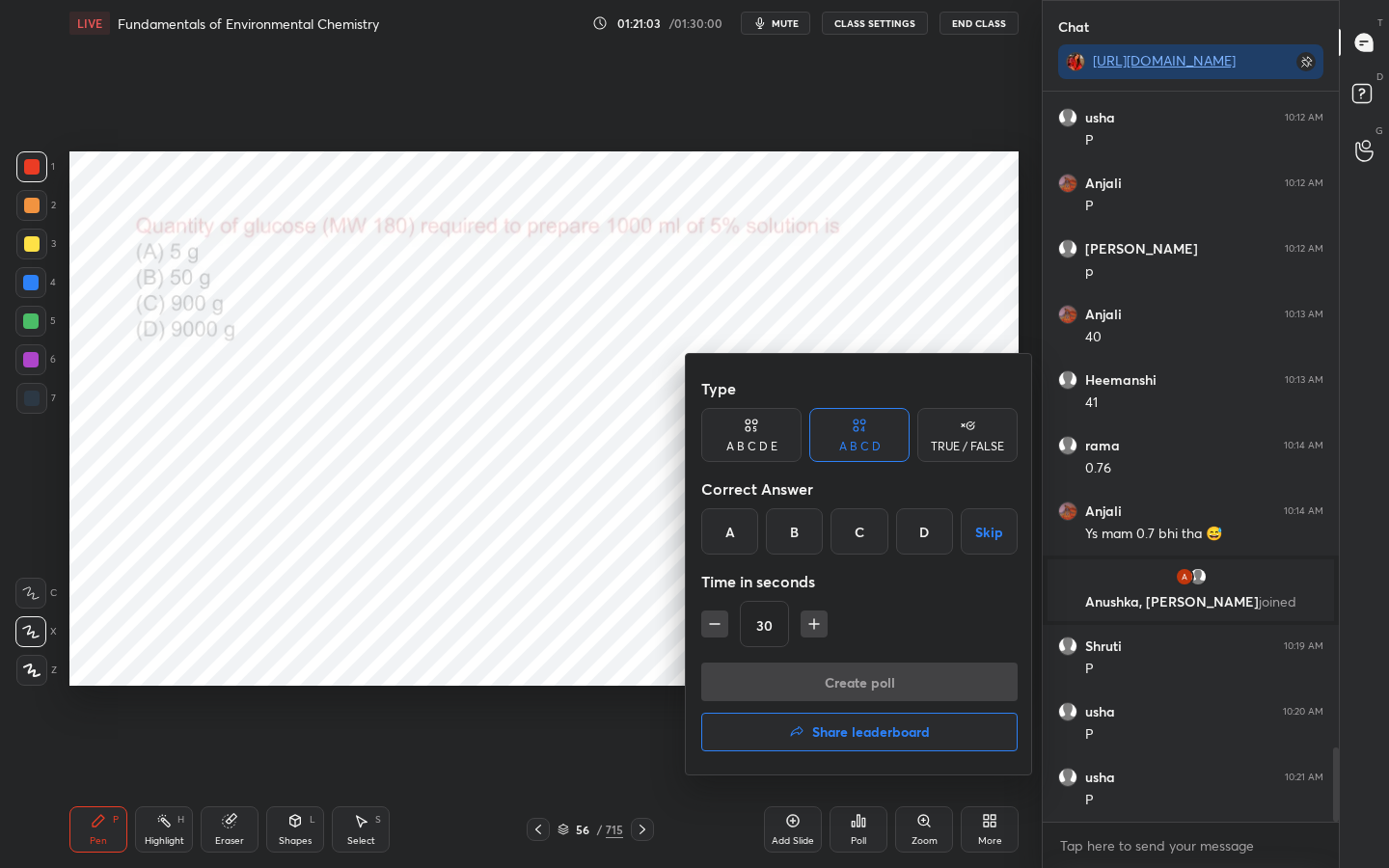 click on "B" at bounding box center [794, 531] 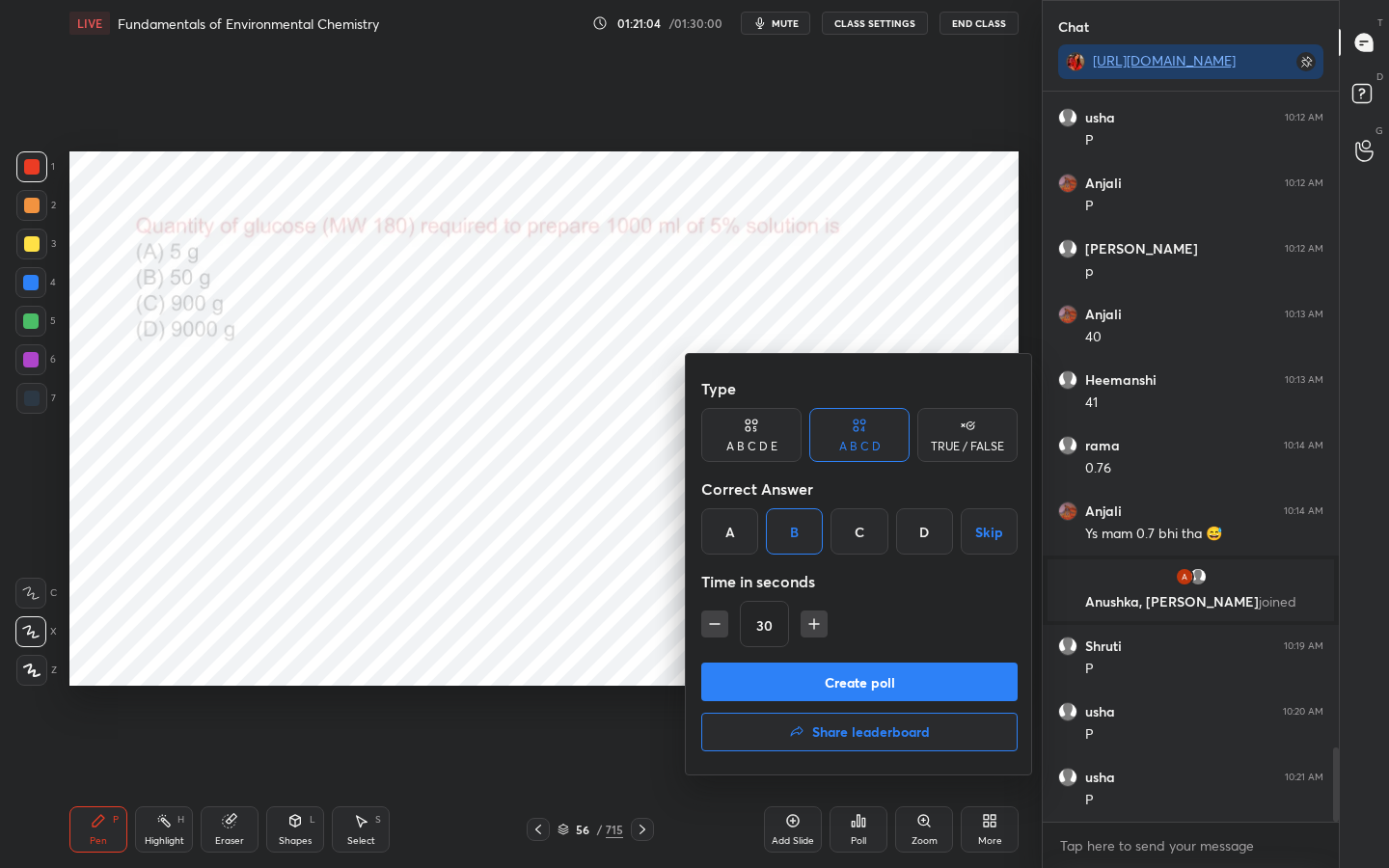 click on "Create poll" at bounding box center [859, 682] 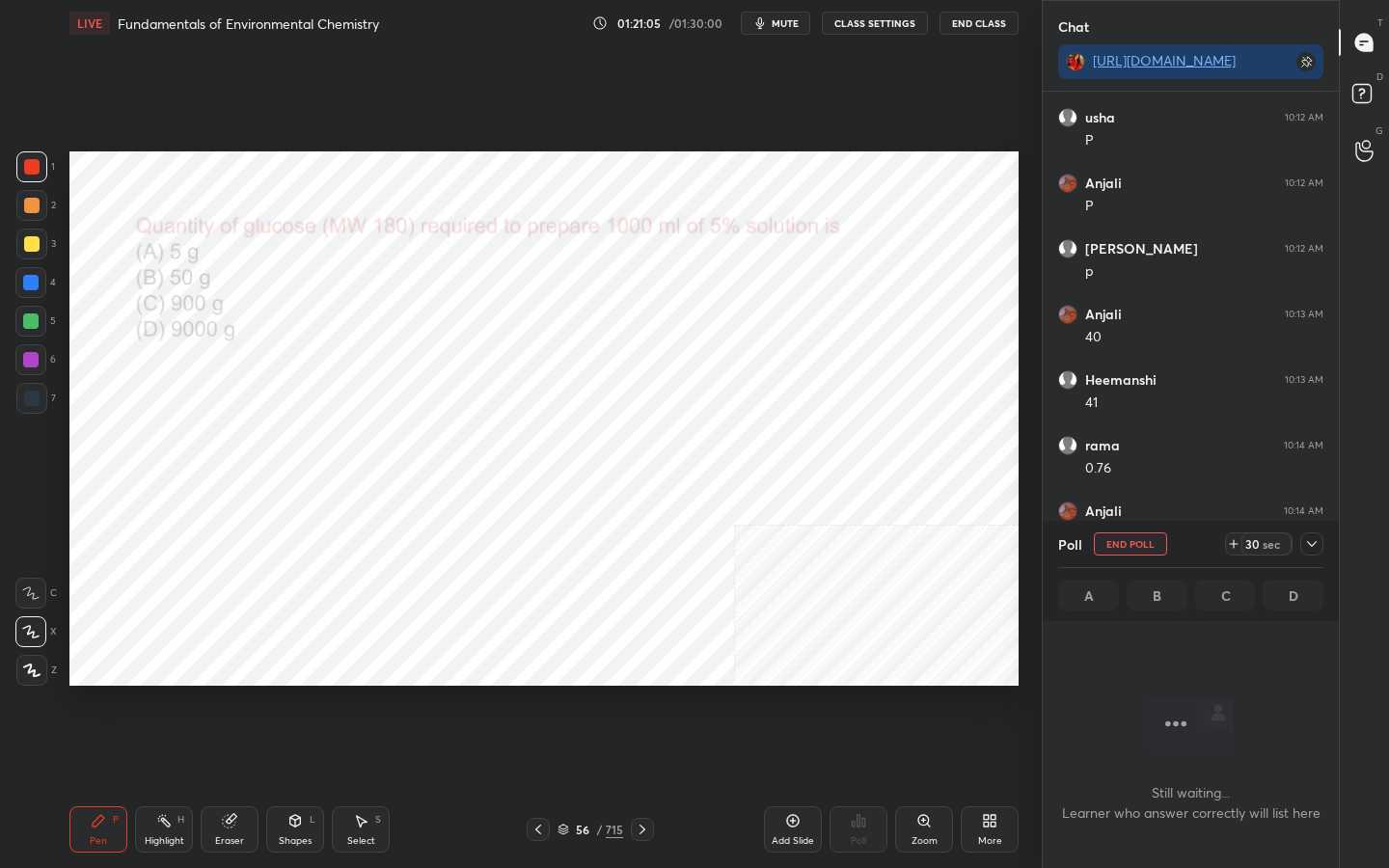 scroll, scrollTop: 640, scrollLeft: 290, axis: both 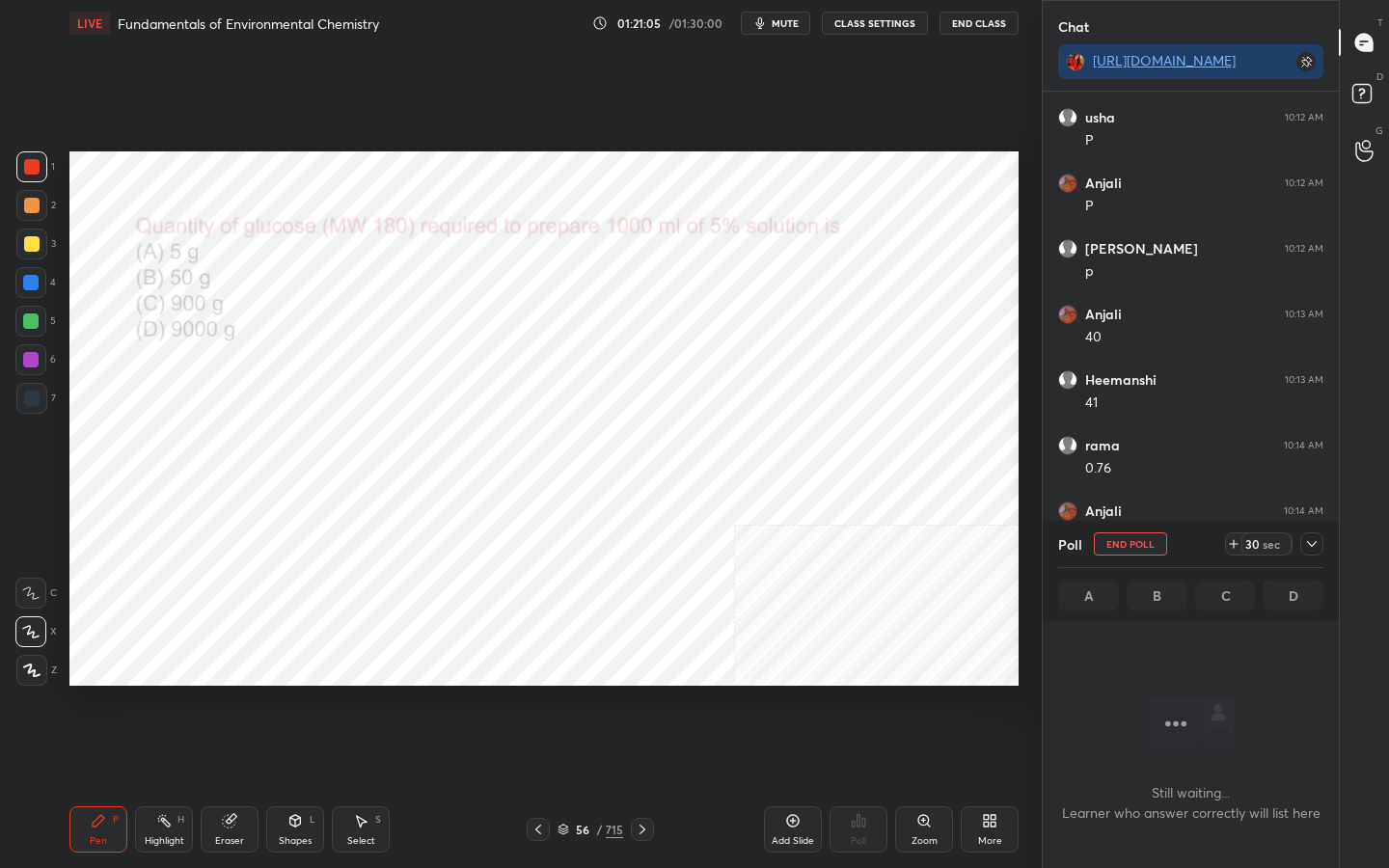 click on "mute" at bounding box center (785, 23) 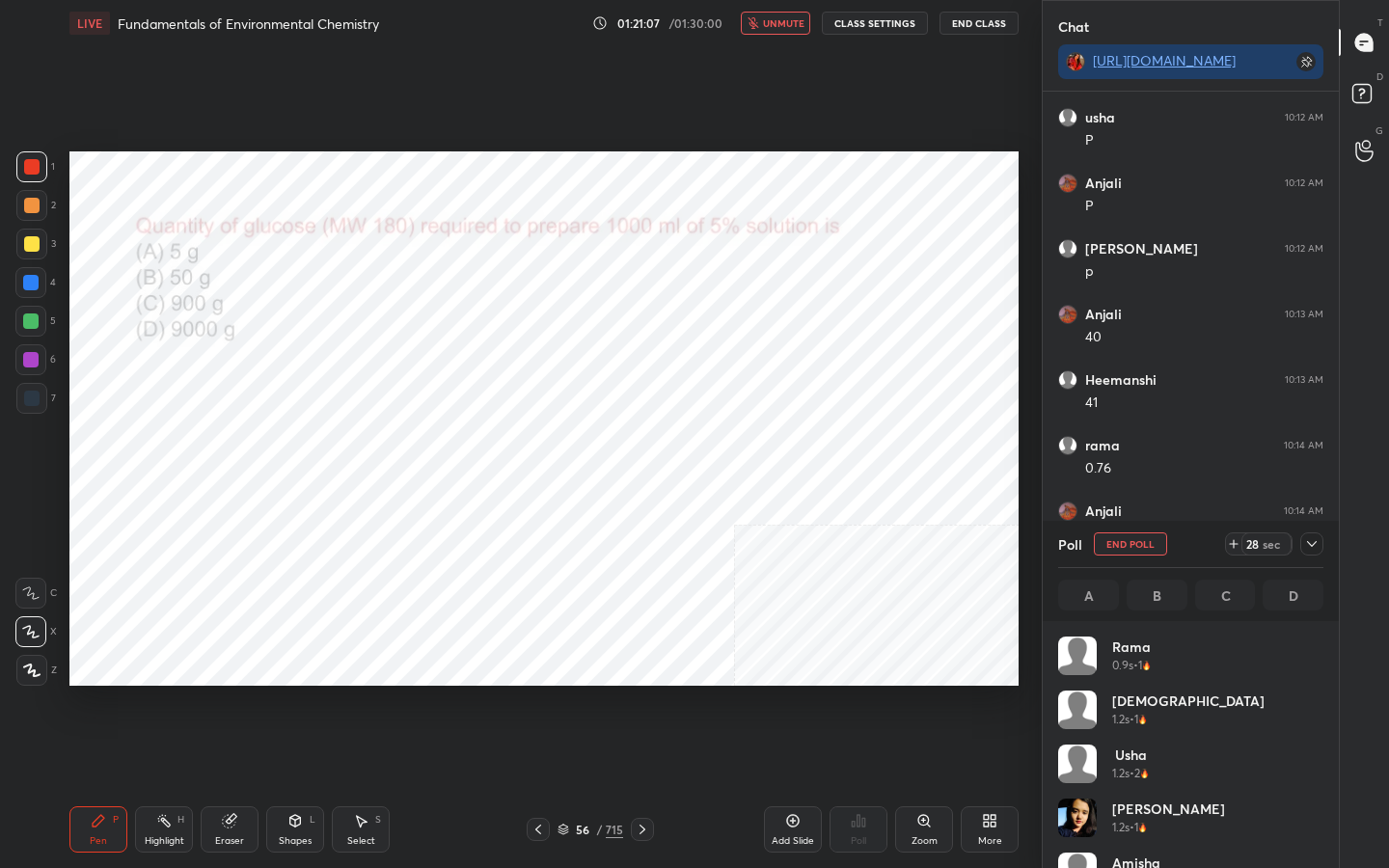 scroll, scrollTop: 226, scrollLeft: 259, axis: both 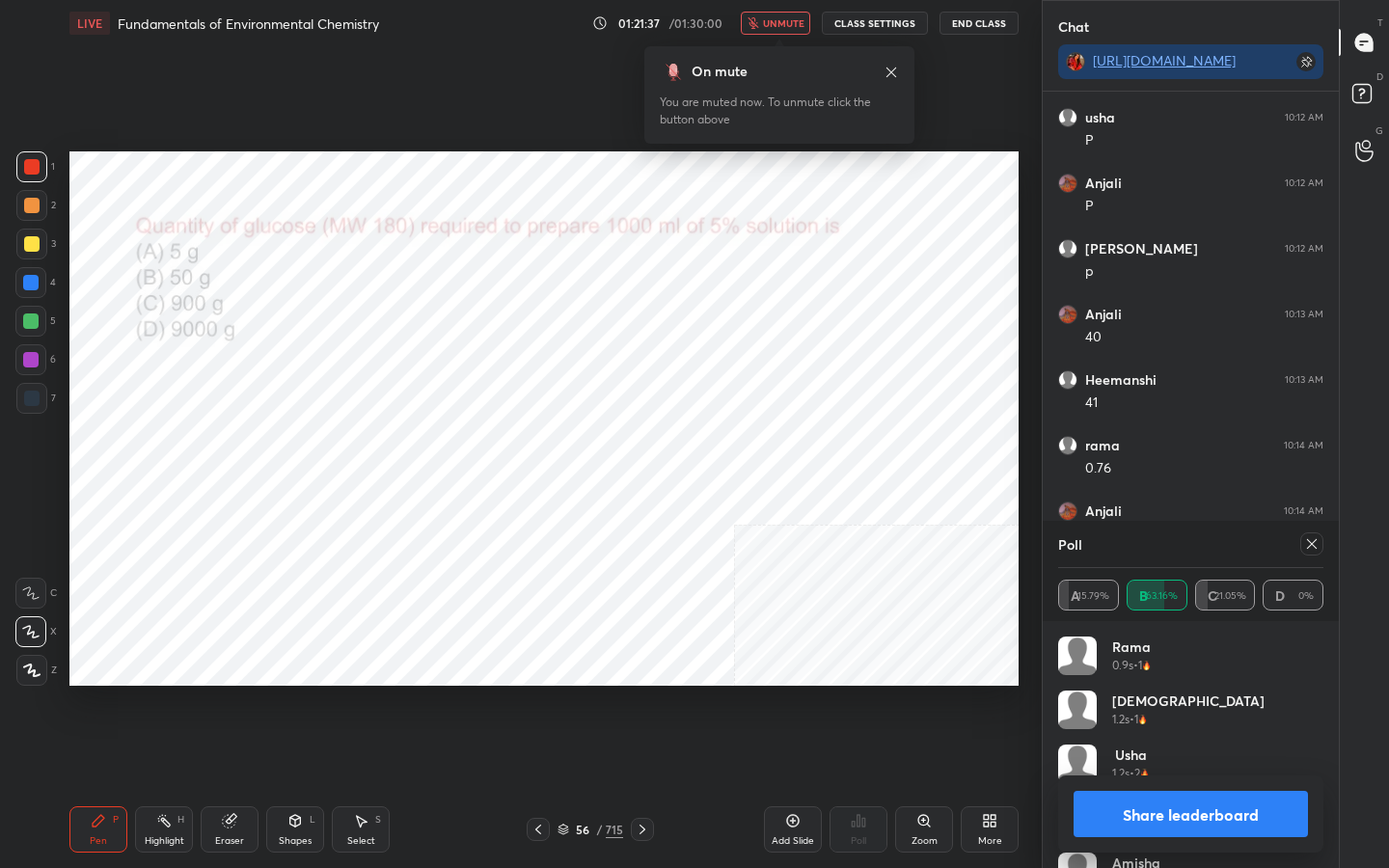 click at bounding box center (1312, 544) 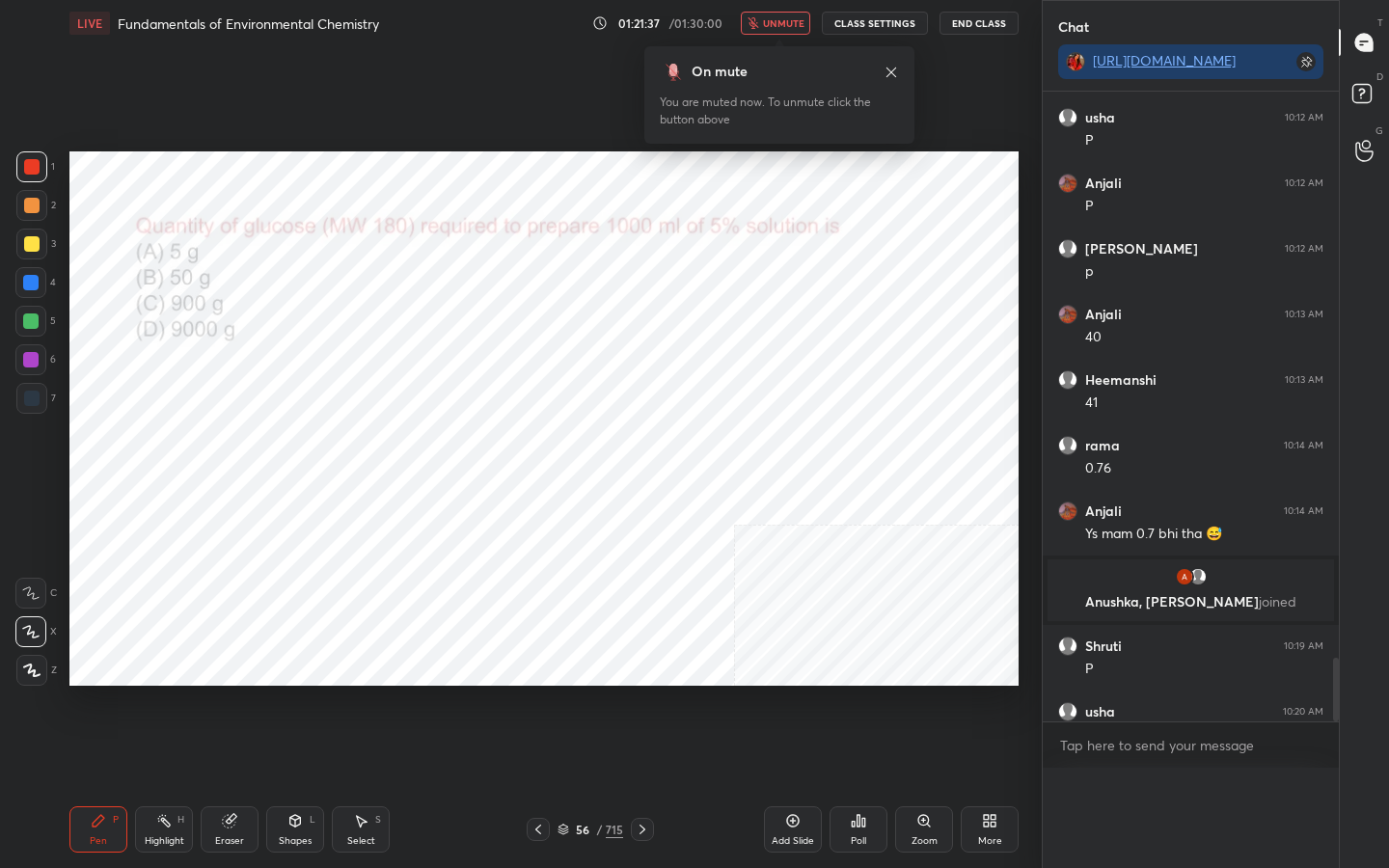 scroll, scrollTop: 0, scrollLeft: 0, axis: both 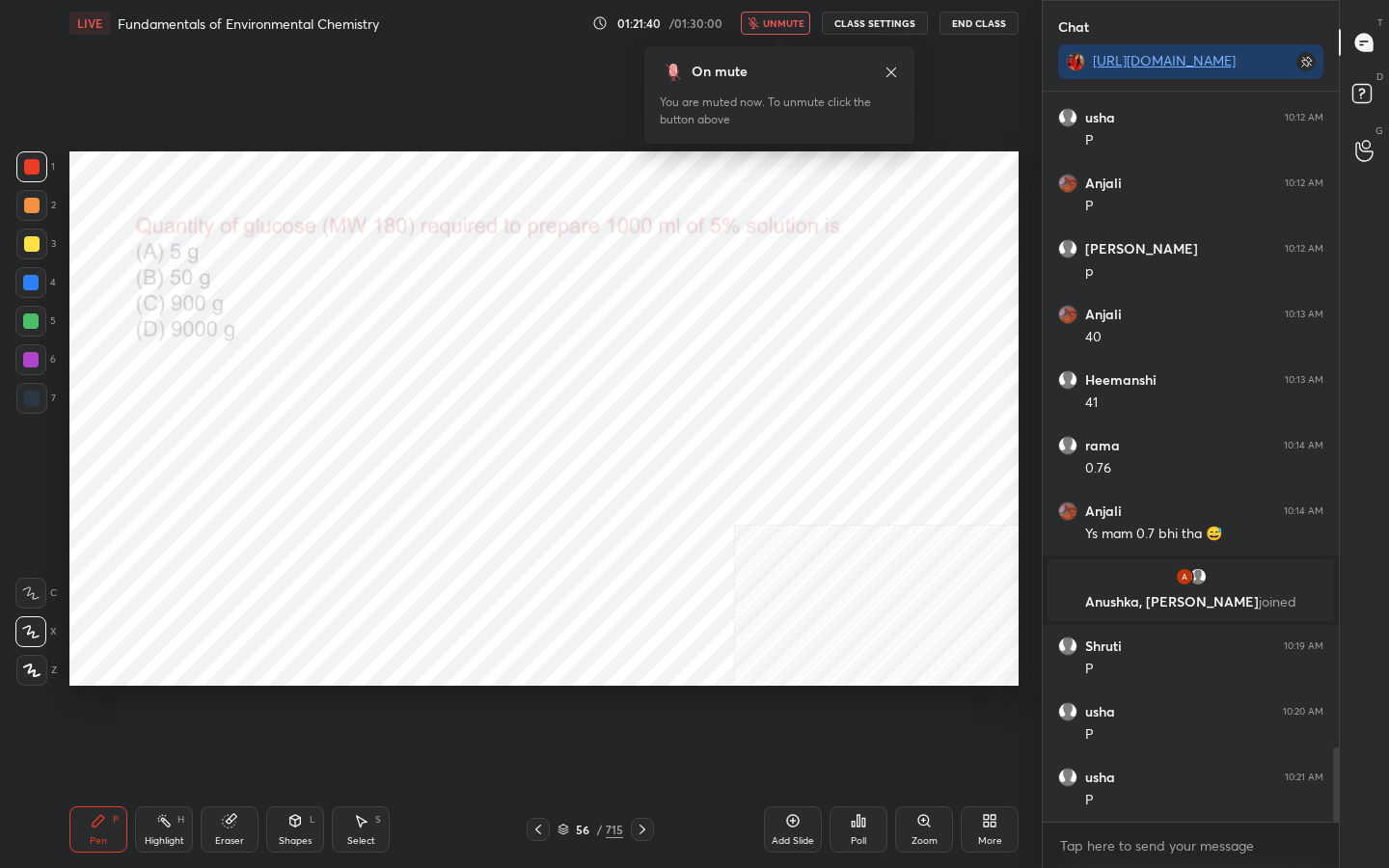 click on "unmute" at bounding box center (783, 23) 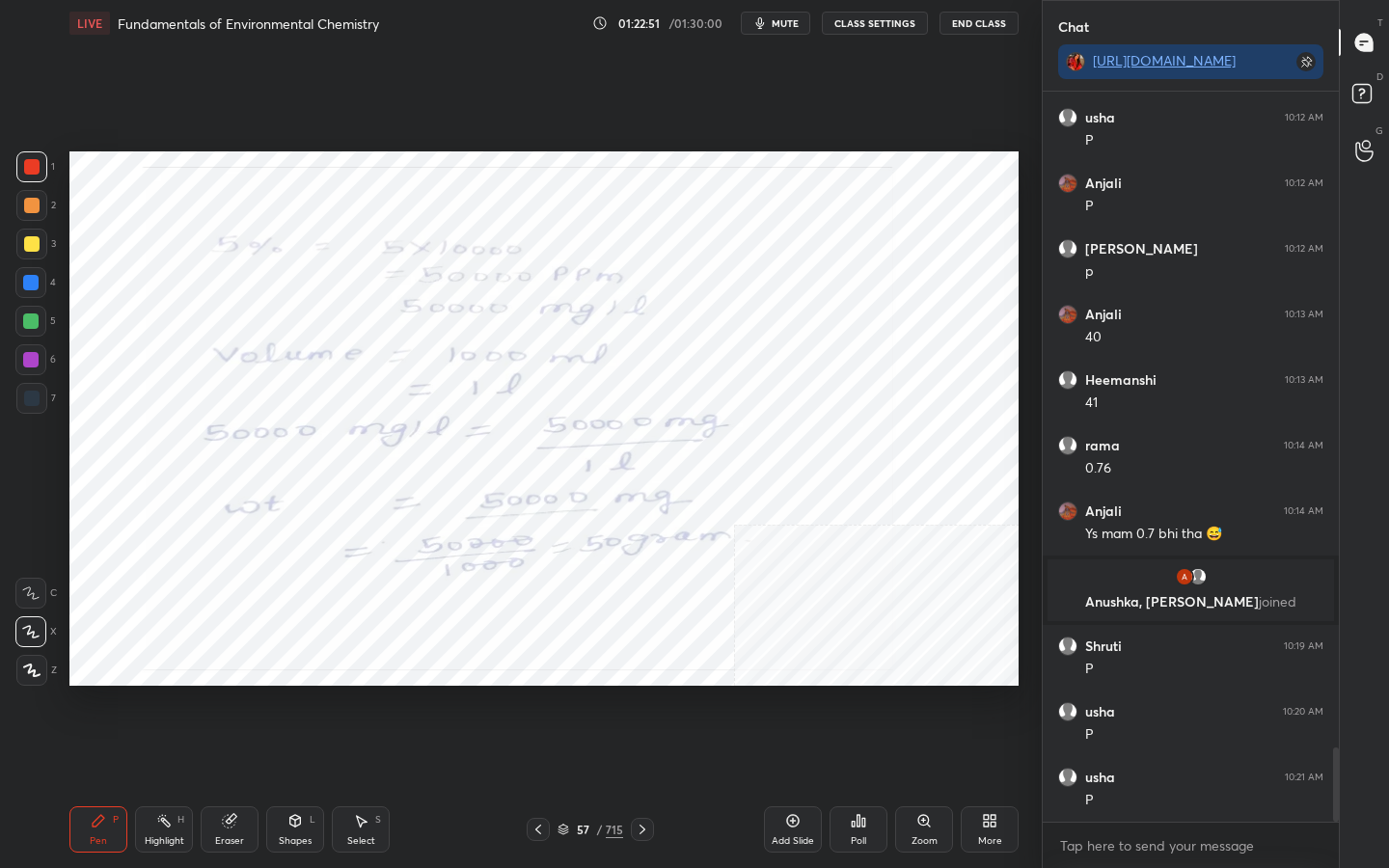 click 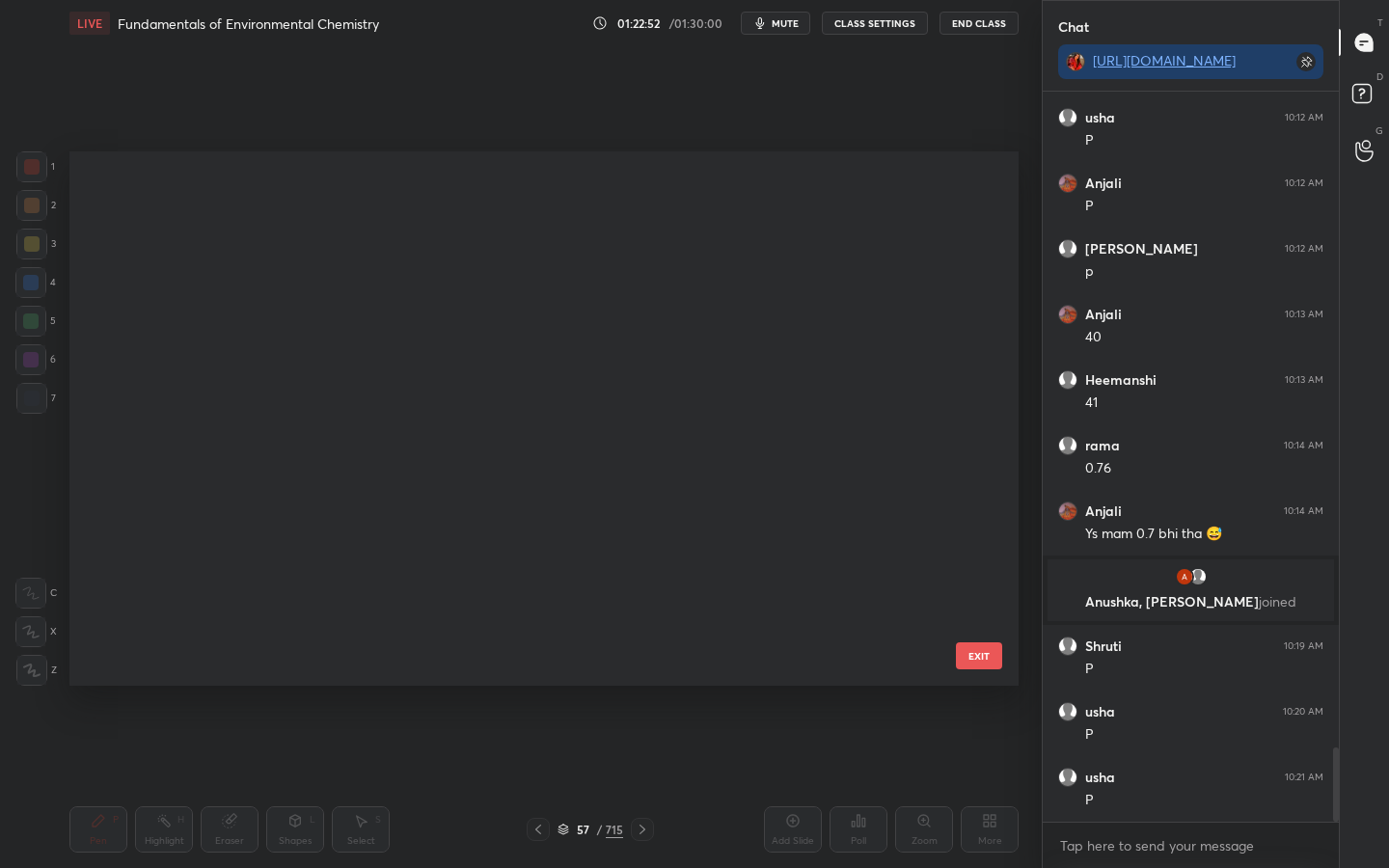 scroll, scrollTop: 2572, scrollLeft: 0, axis: vertical 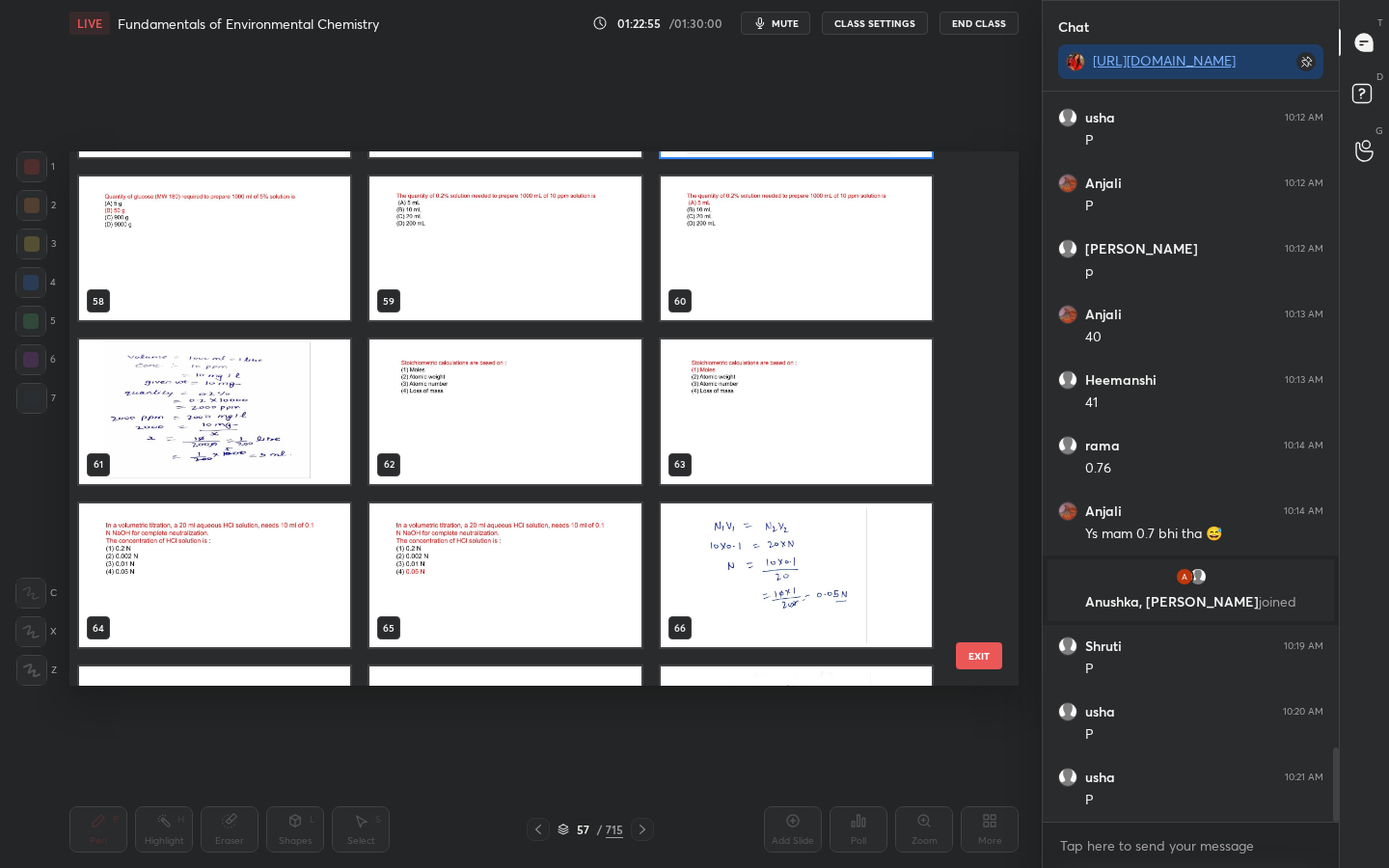 click at bounding box center (214, 576) 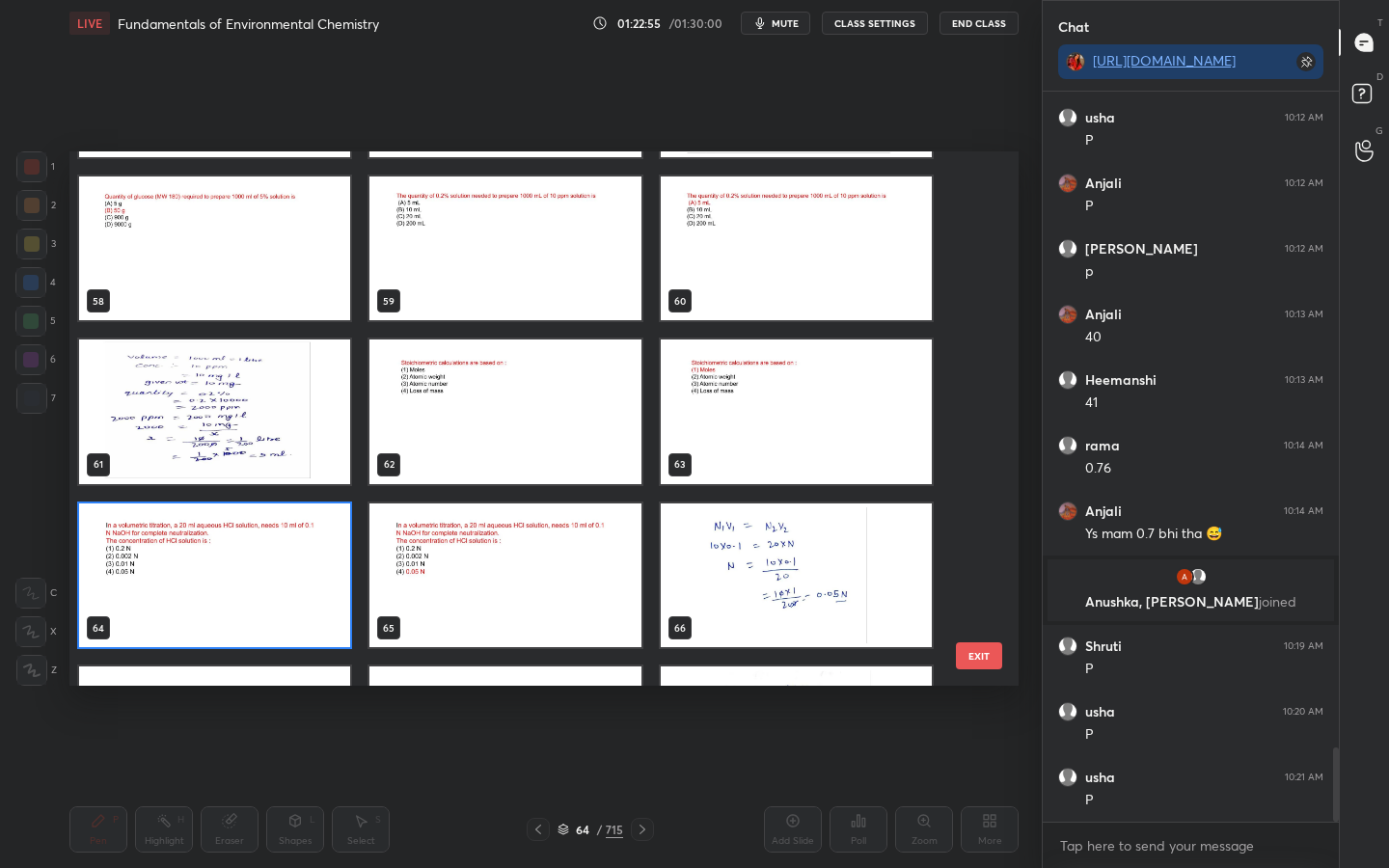 click at bounding box center (214, 576) 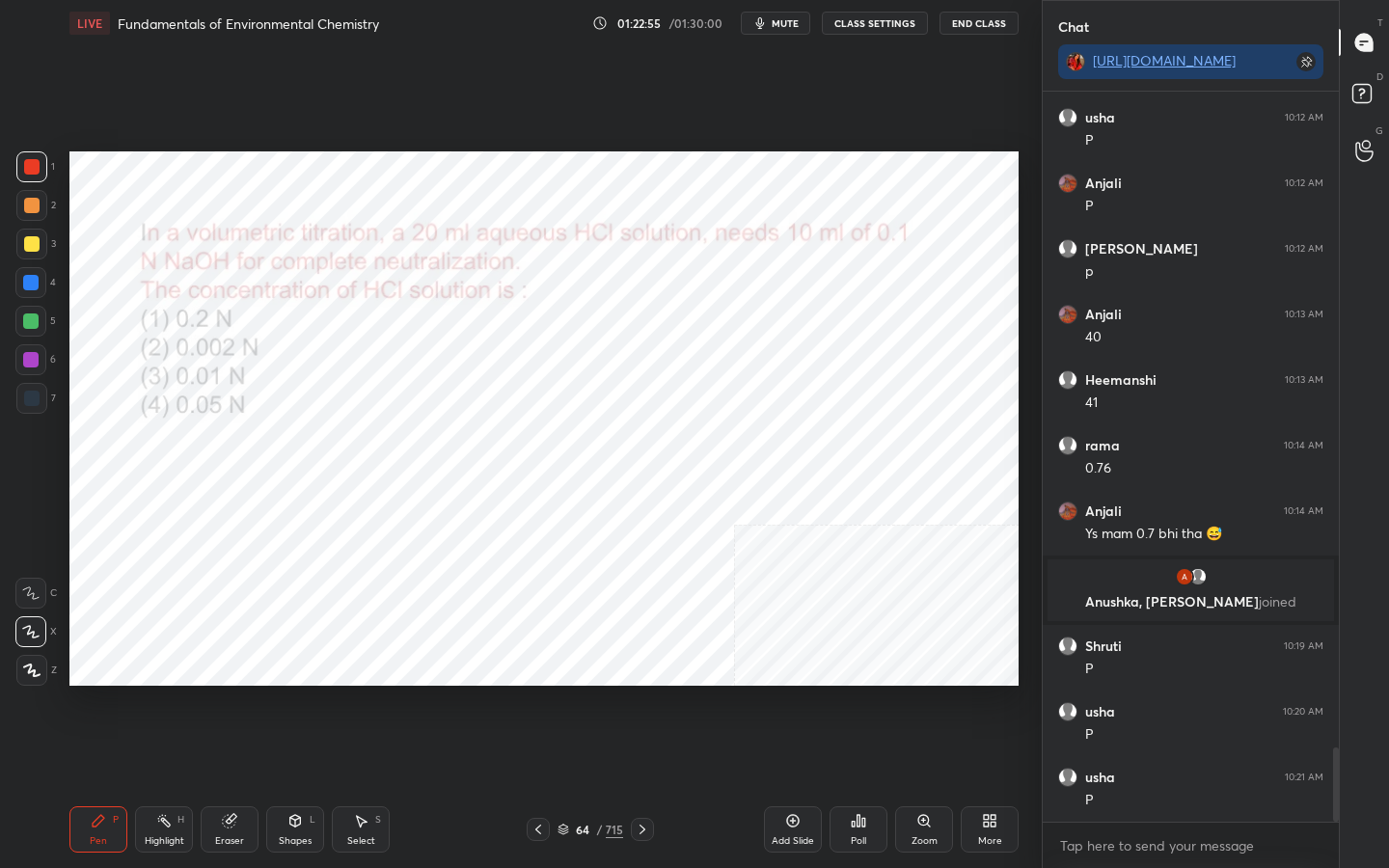 click at bounding box center (214, 576) 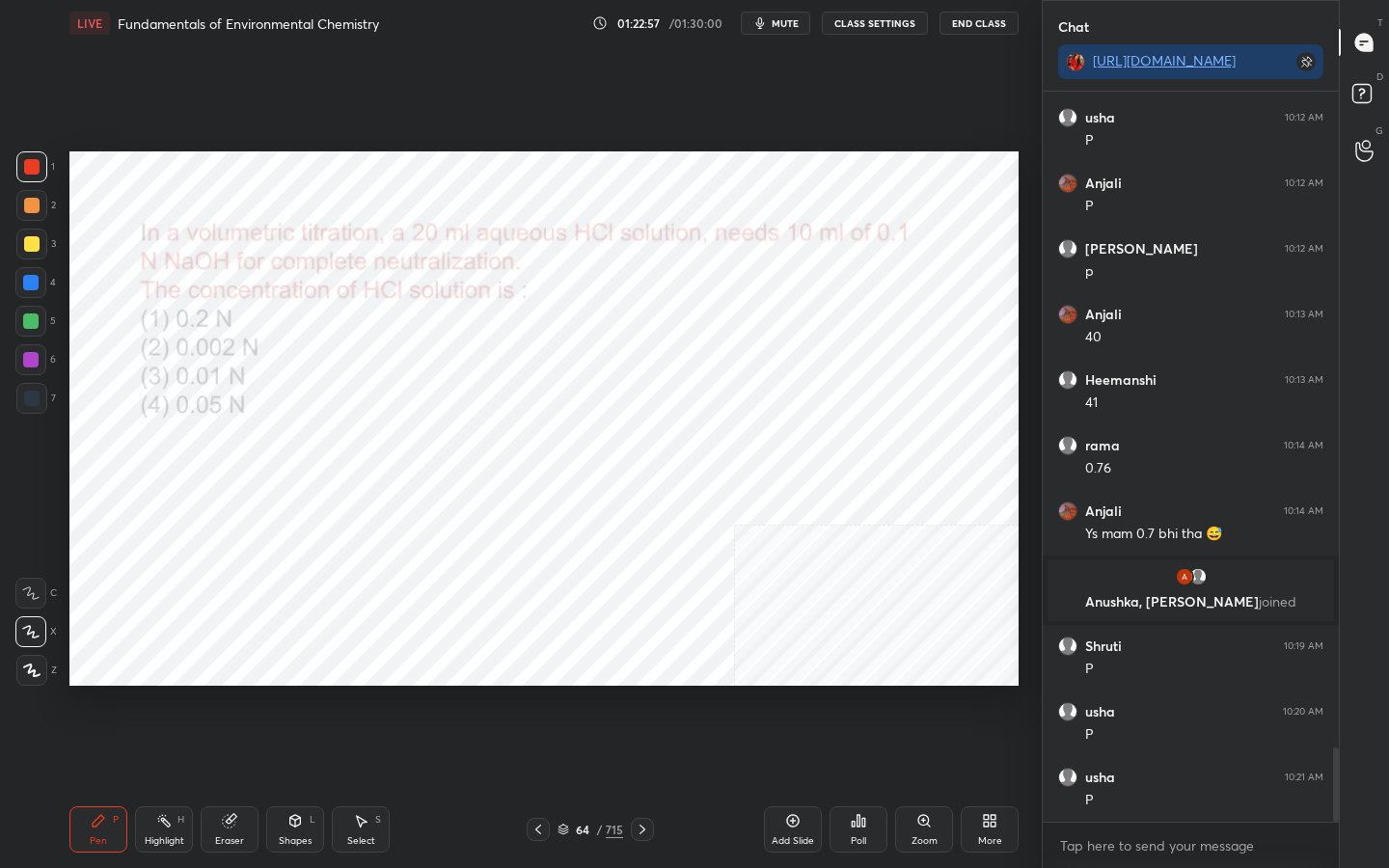 click on "64 / 715" at bounding box center (590, 829) 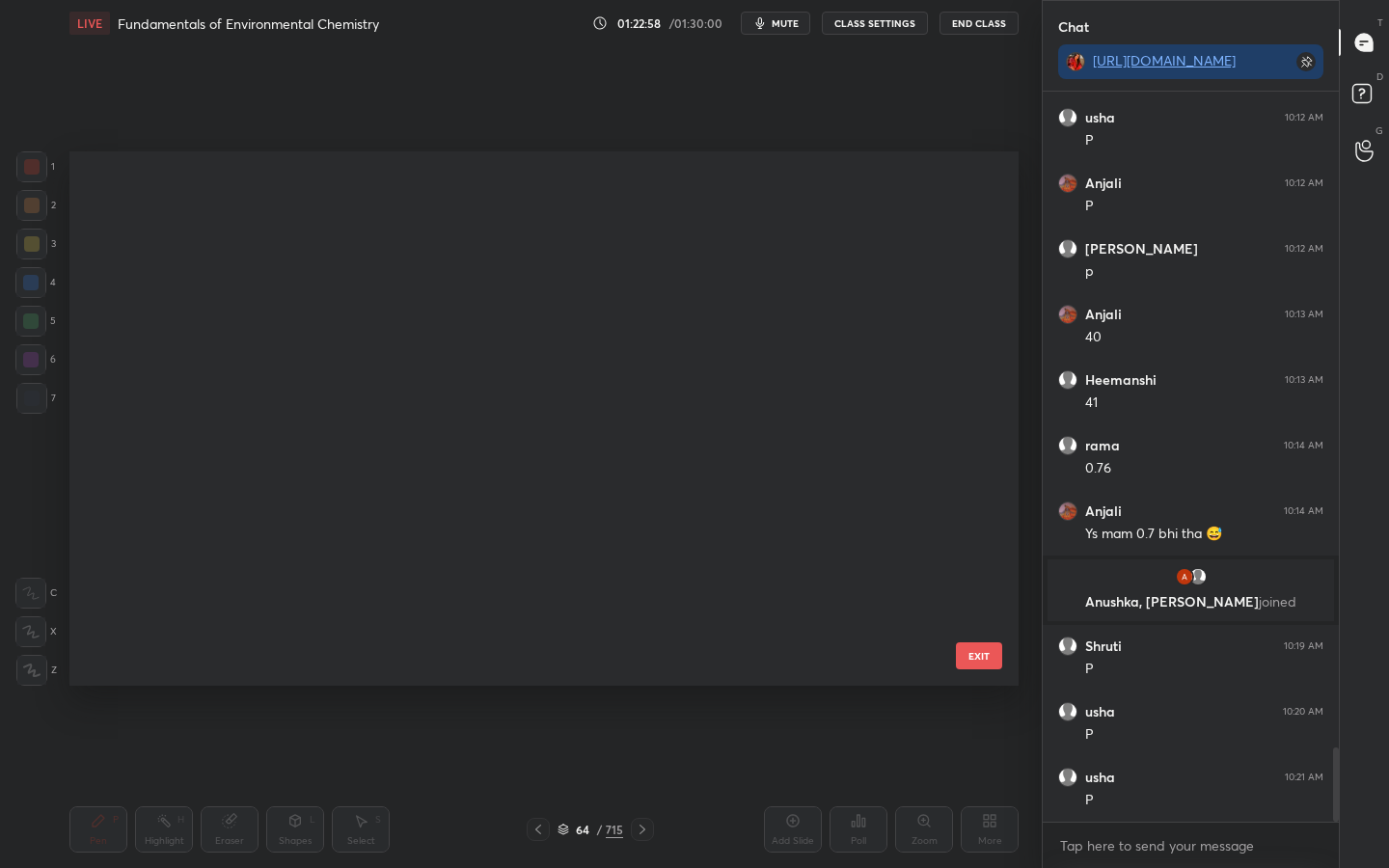 scroll, scrollTop: 3062, scrollLeft: 0, axis: vertical 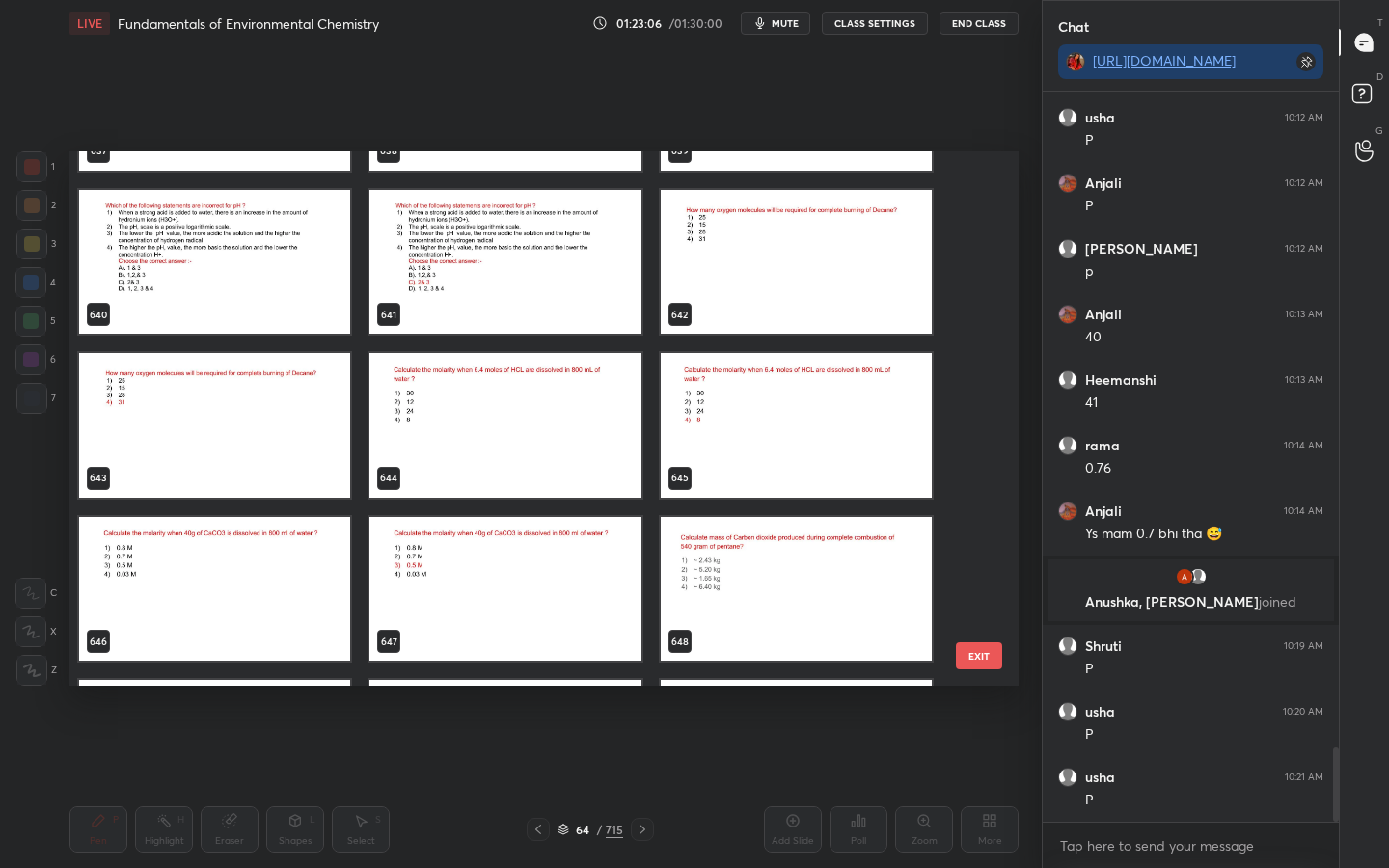 click at bounding box center (796, 262) 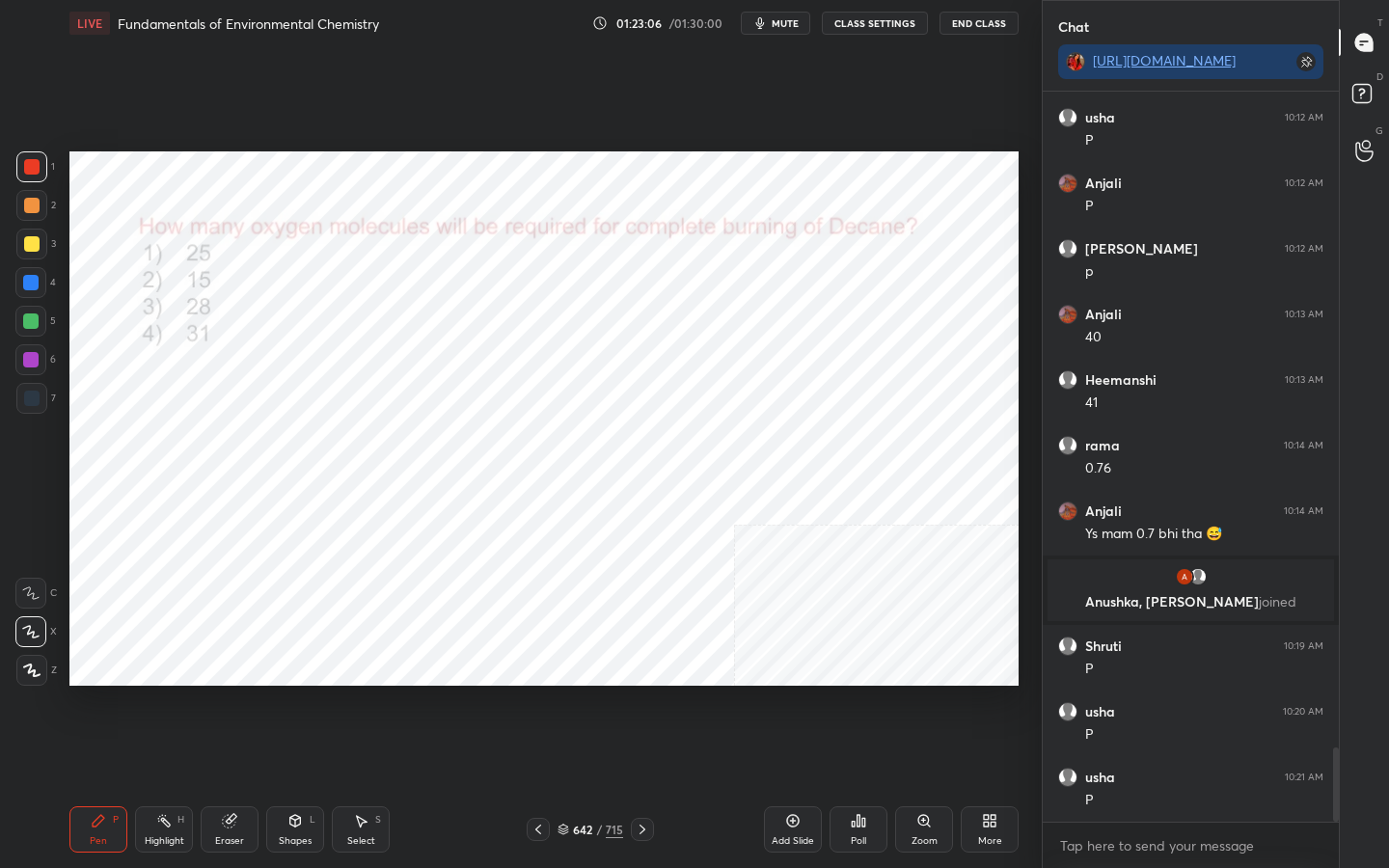 click at bounding box center (796, 262) 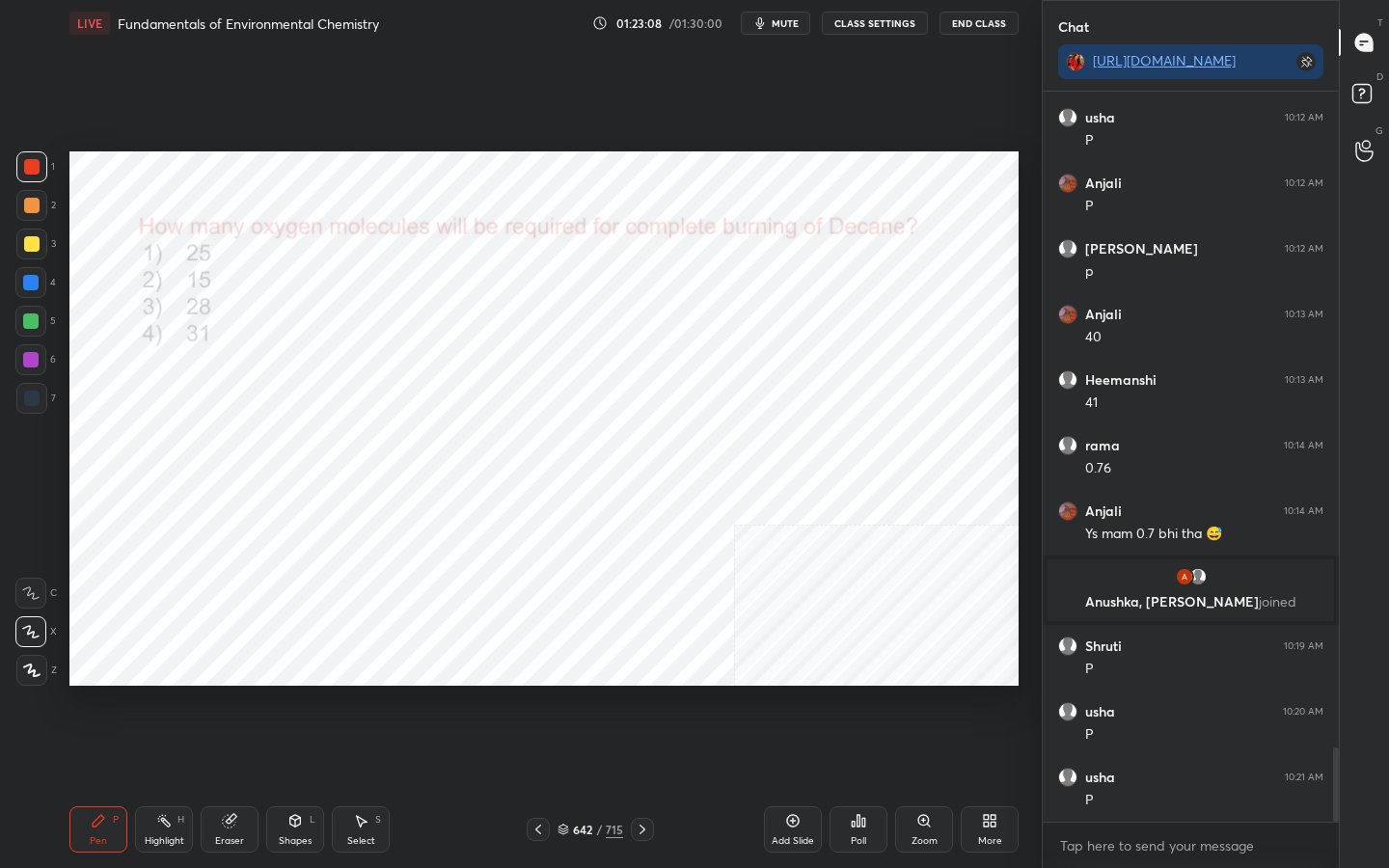 click on "mute" at bounding box center (785, 23) 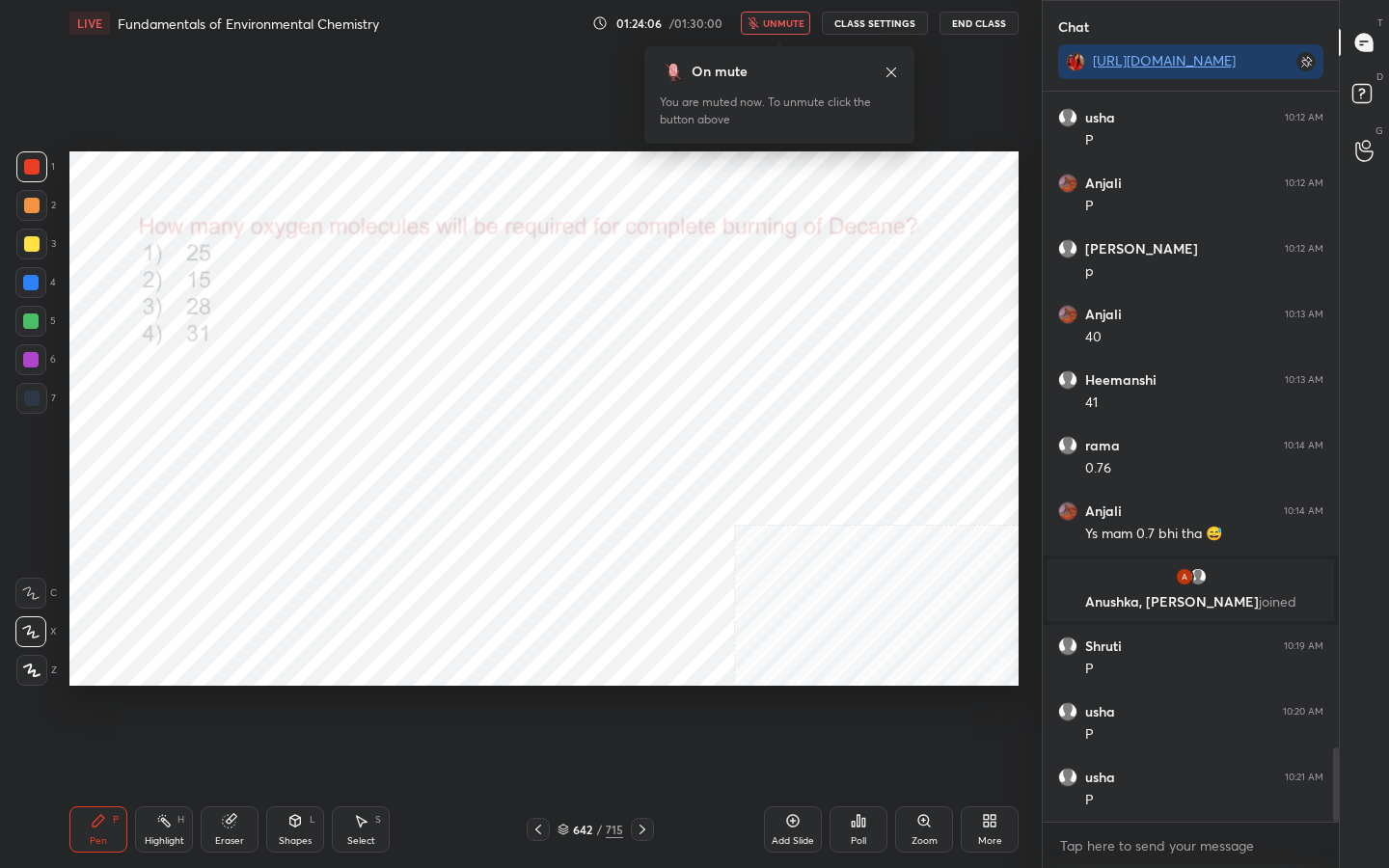 click on "unmute" at bounding box center (783, 23) 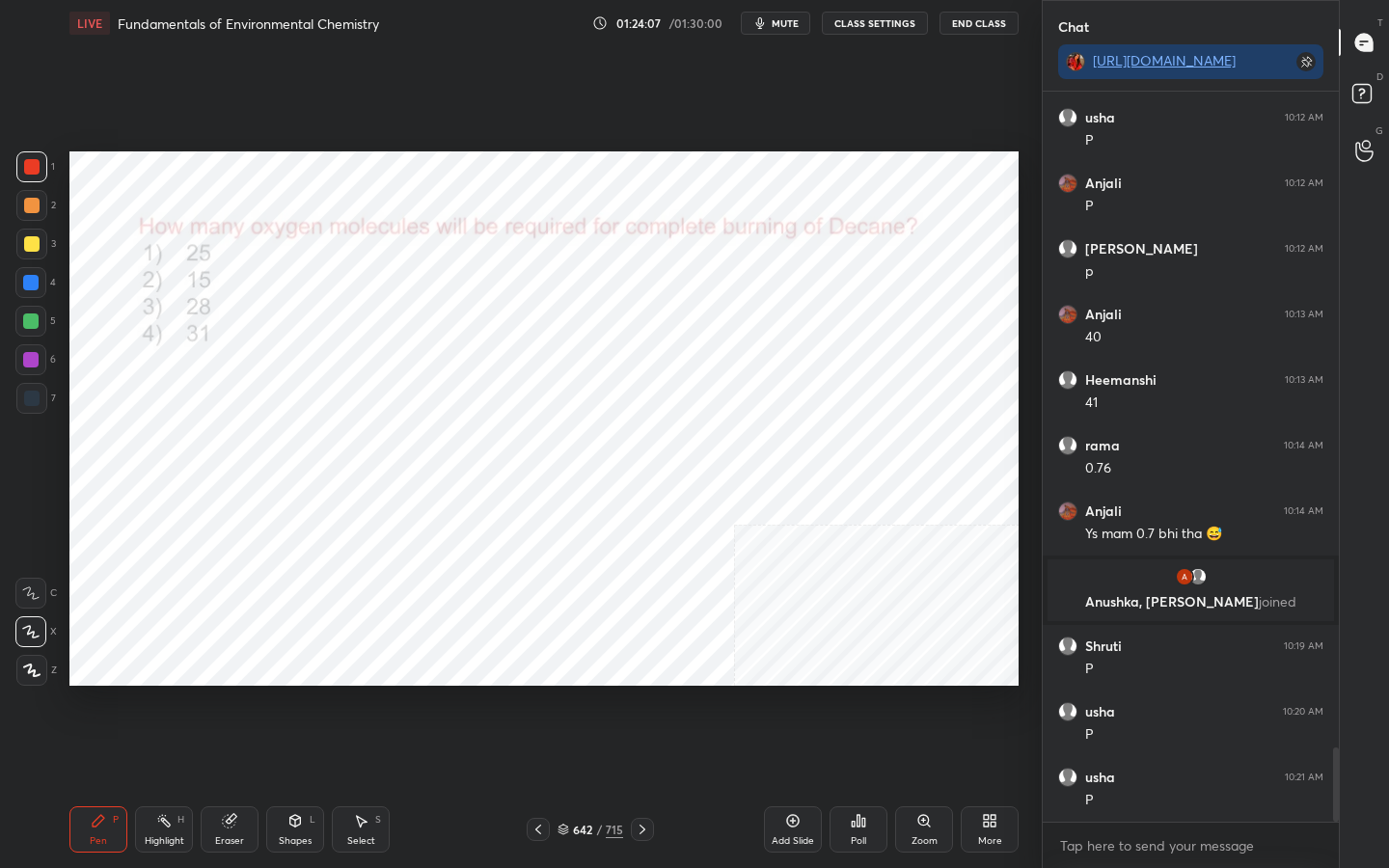click on "mute" at bounding box center (785, 23) 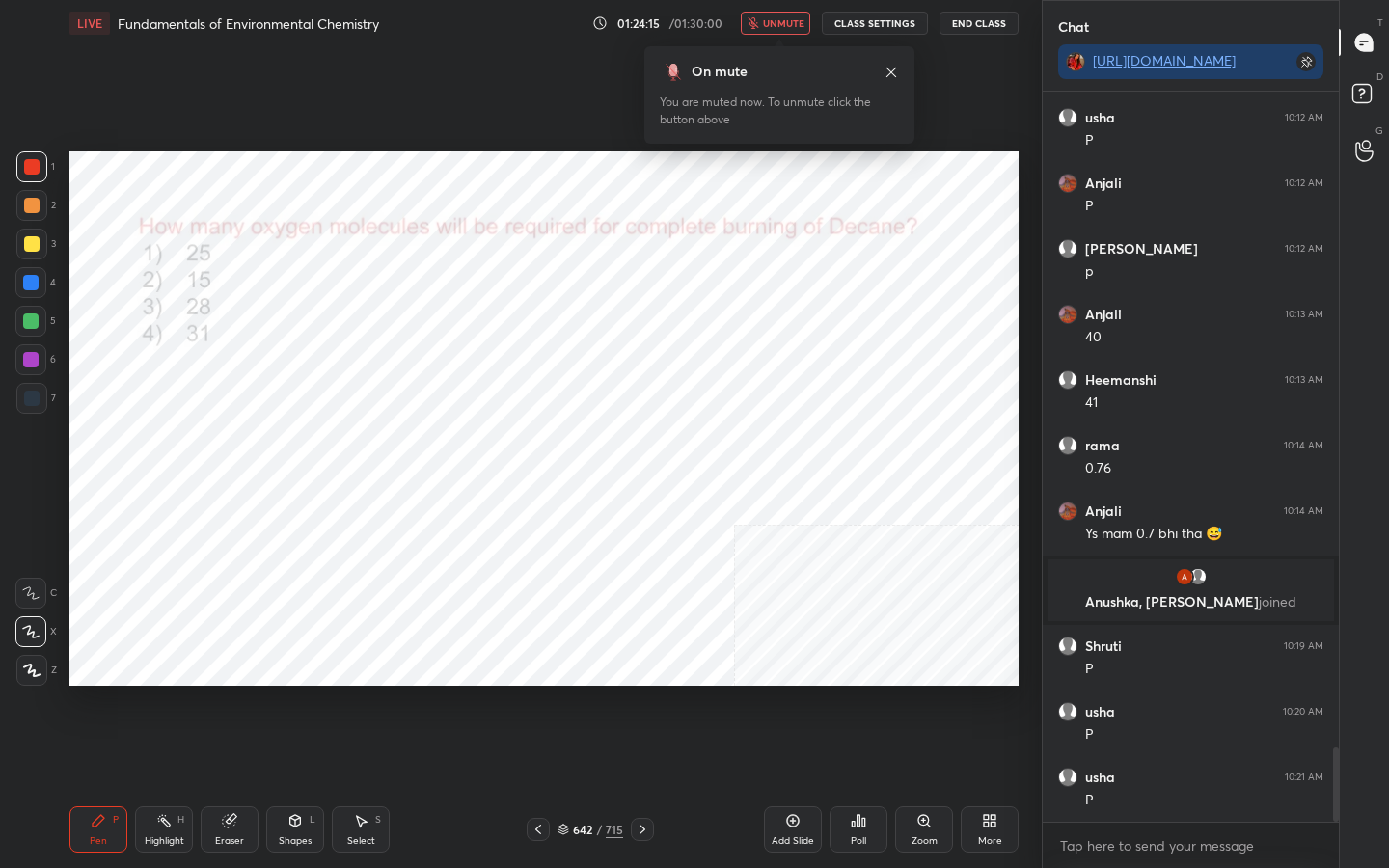 scroll, scrollTop: 6546, scrollLeft: 0, axis: vertical 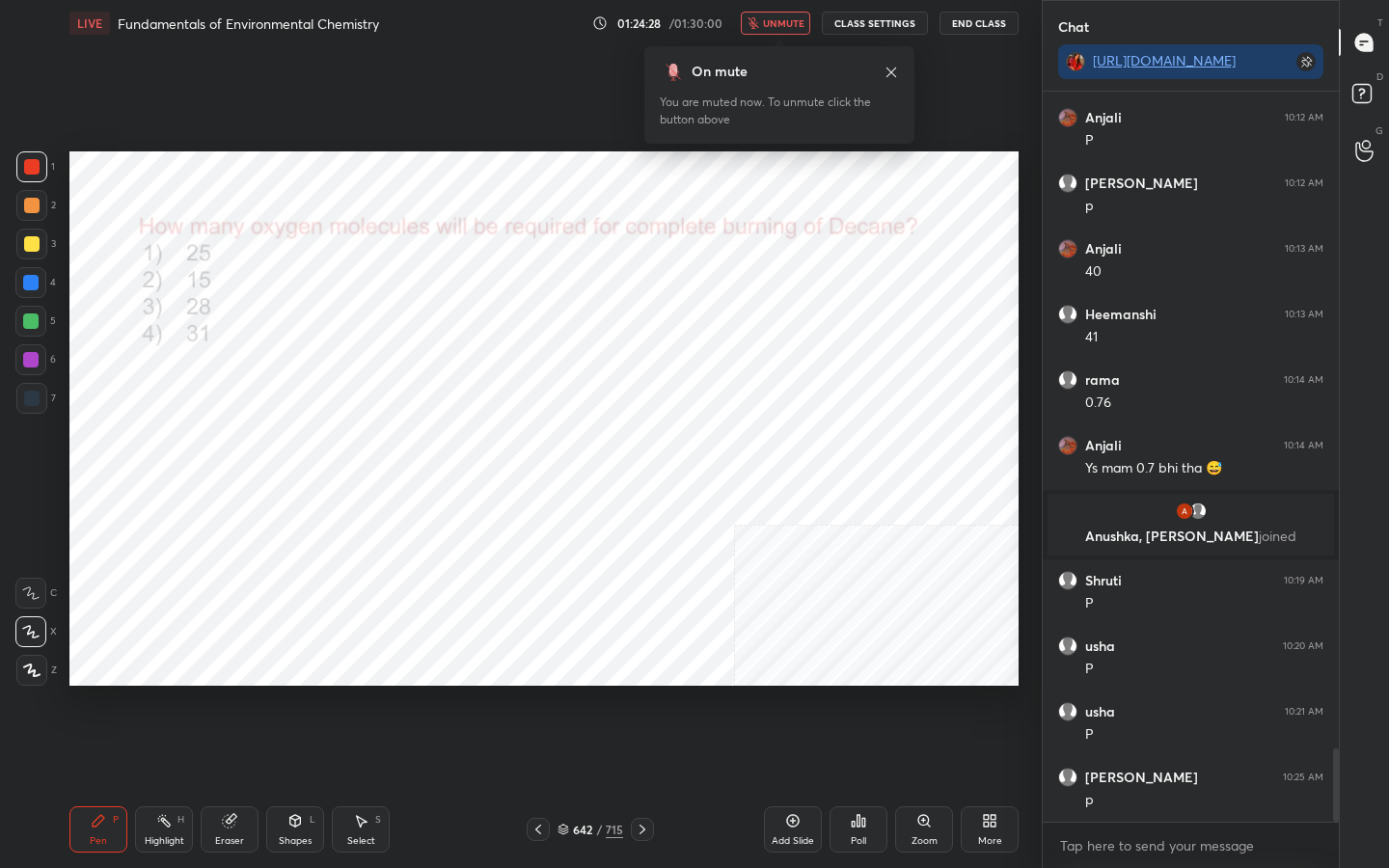 click 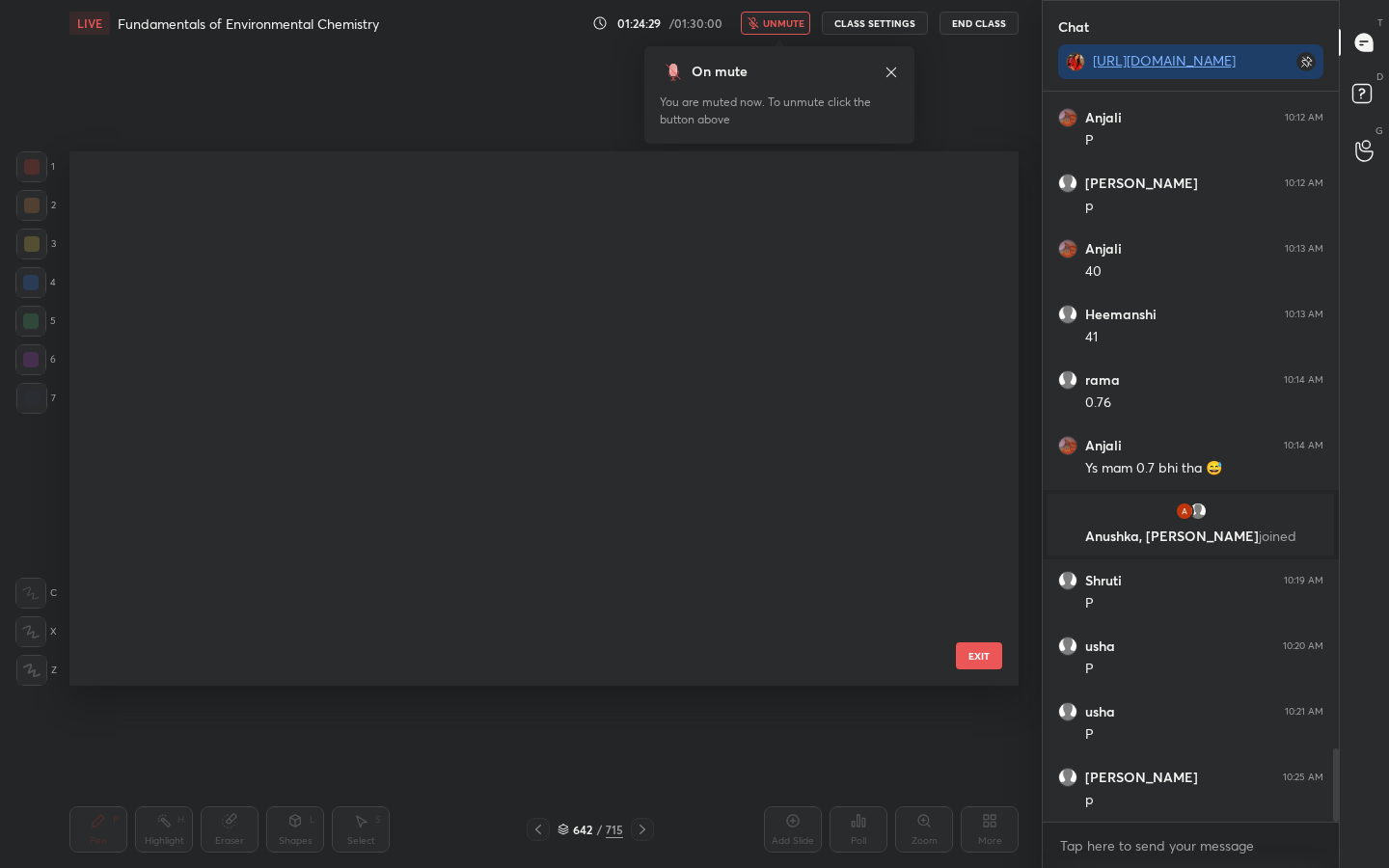scroll, scrollTop: 34449, scrollLeft: 0, axis: vertical 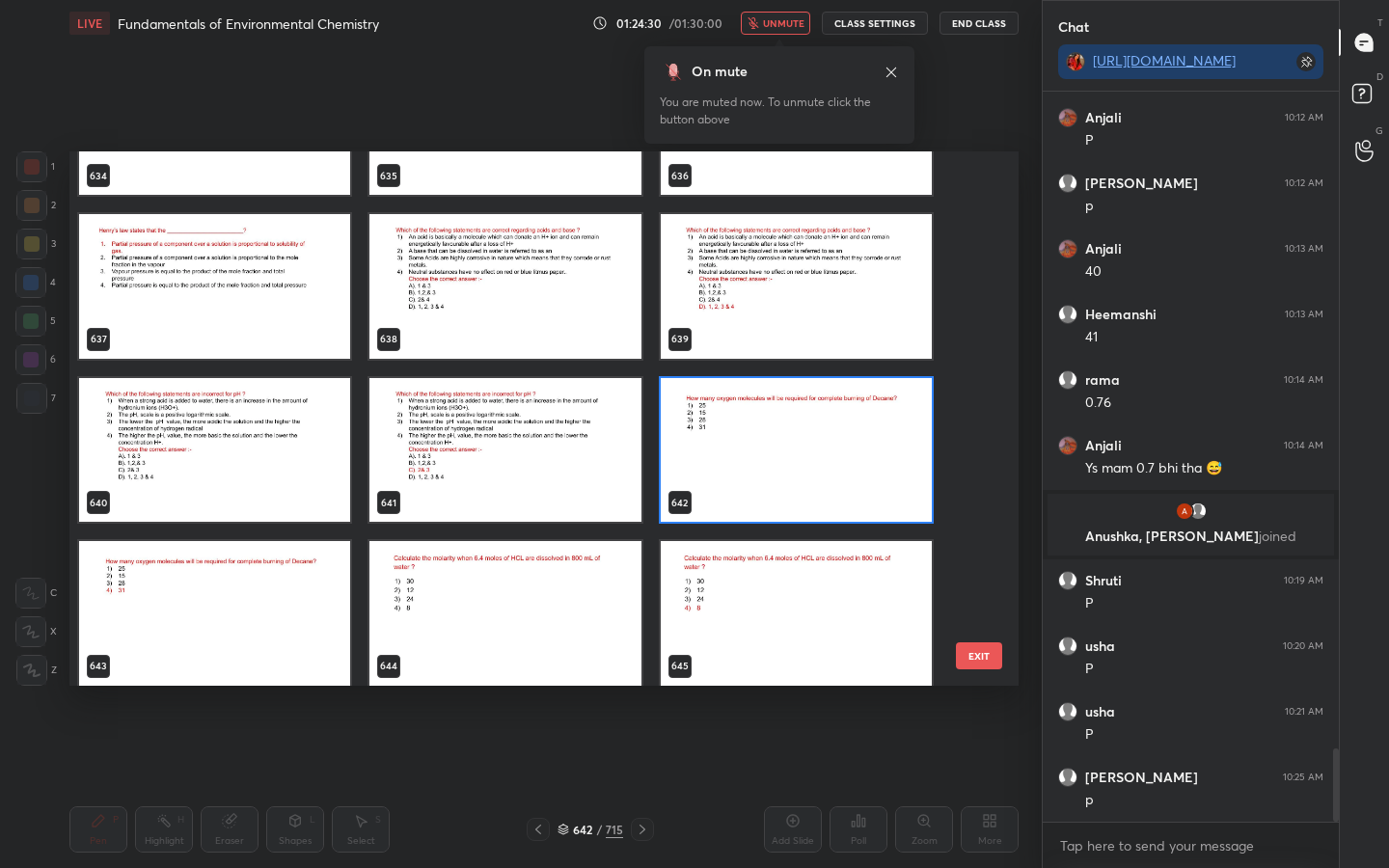 click at bounding box center [796, 450] 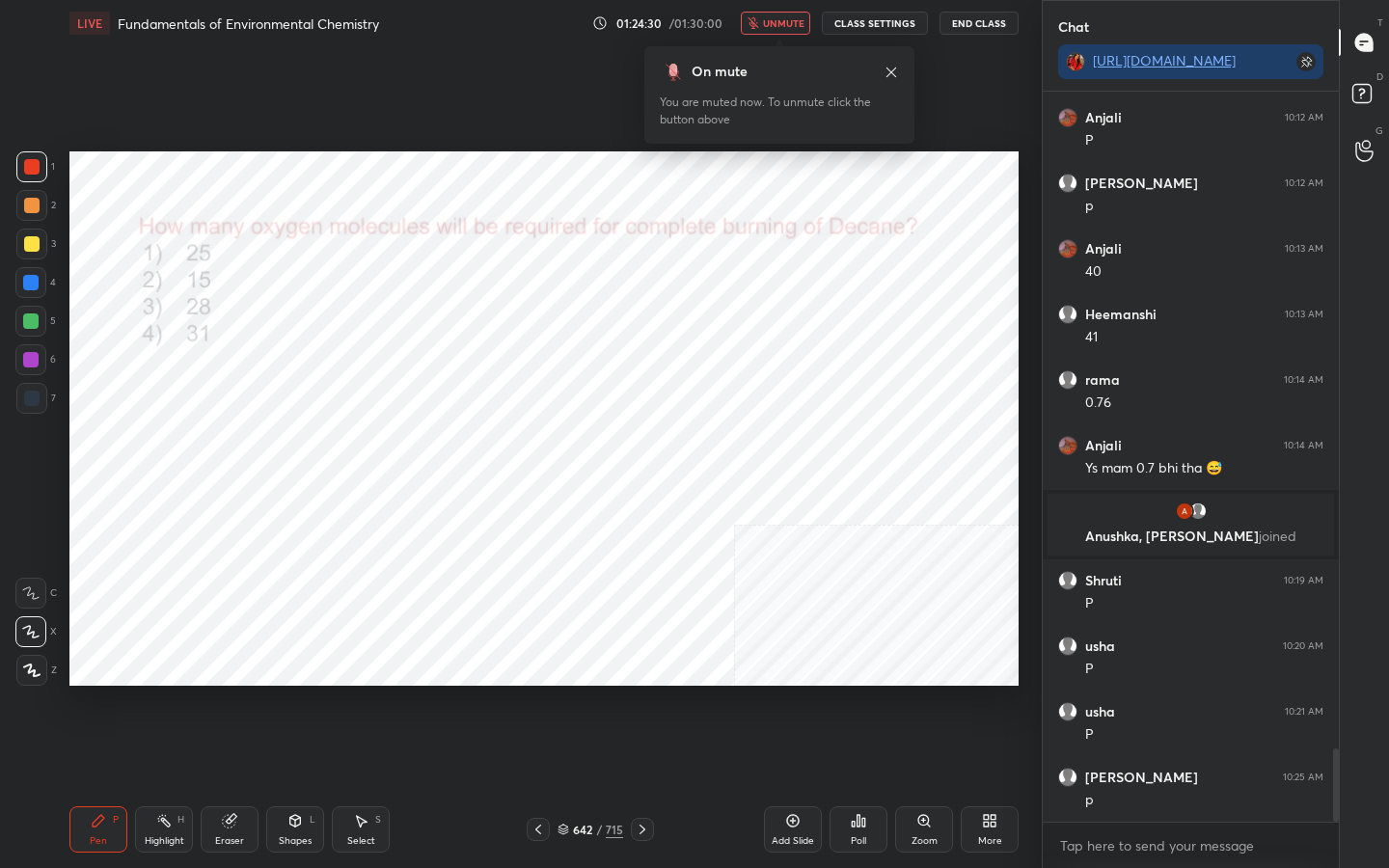 click at bounding box center (796, 450) 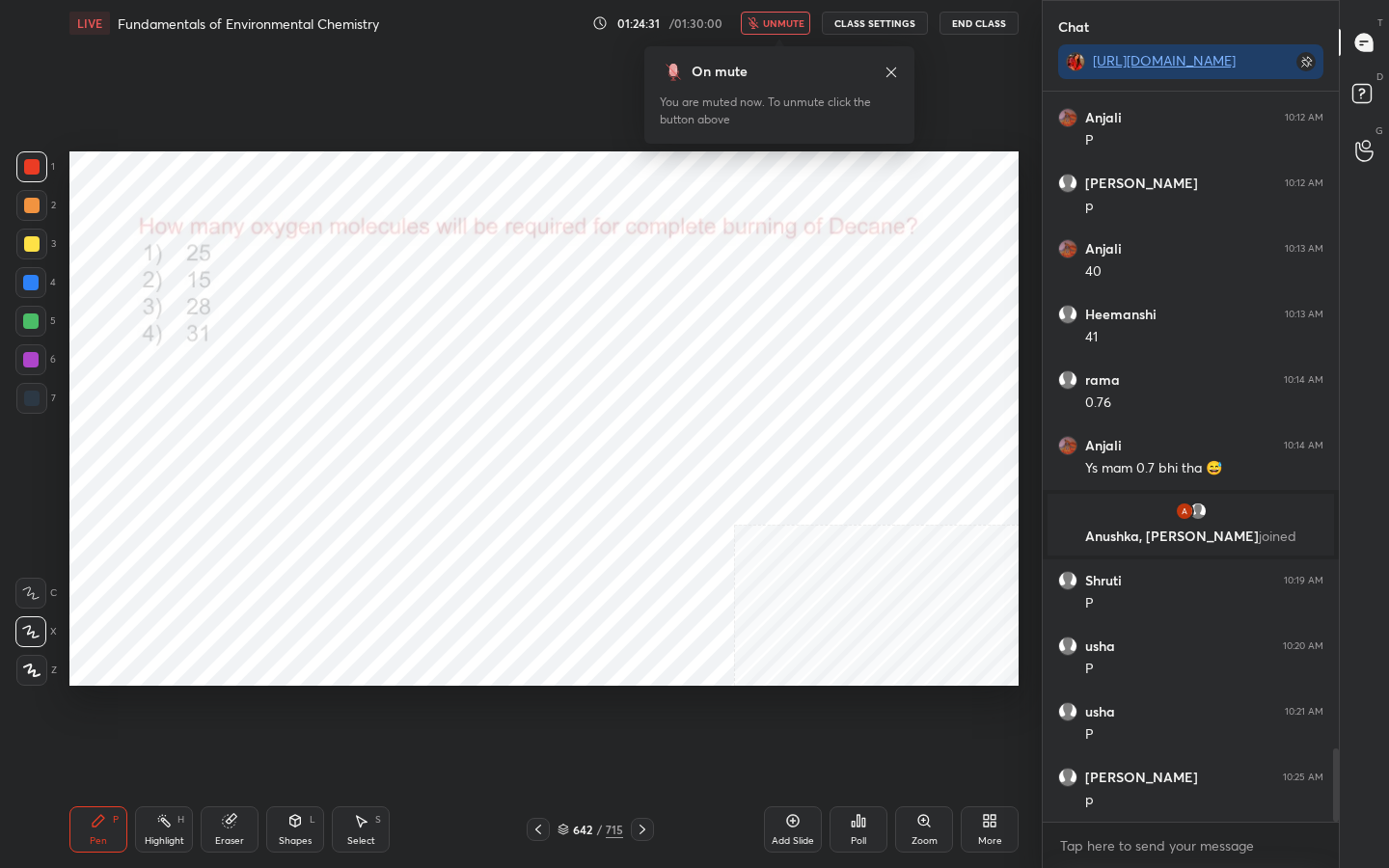 click on "Poll" at bounding box center [858, 829] 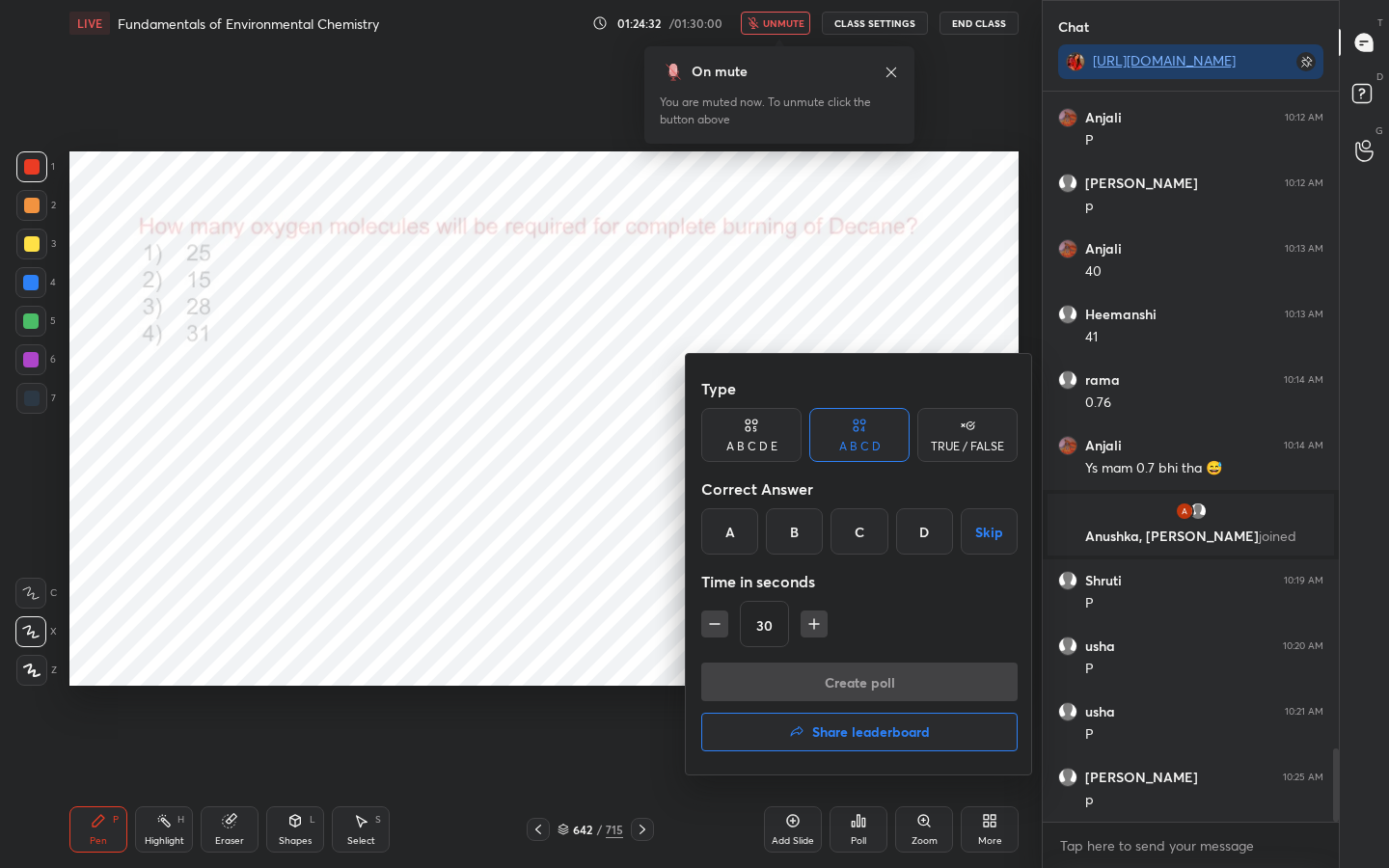 click on "D" at bounding box center (924, 531) 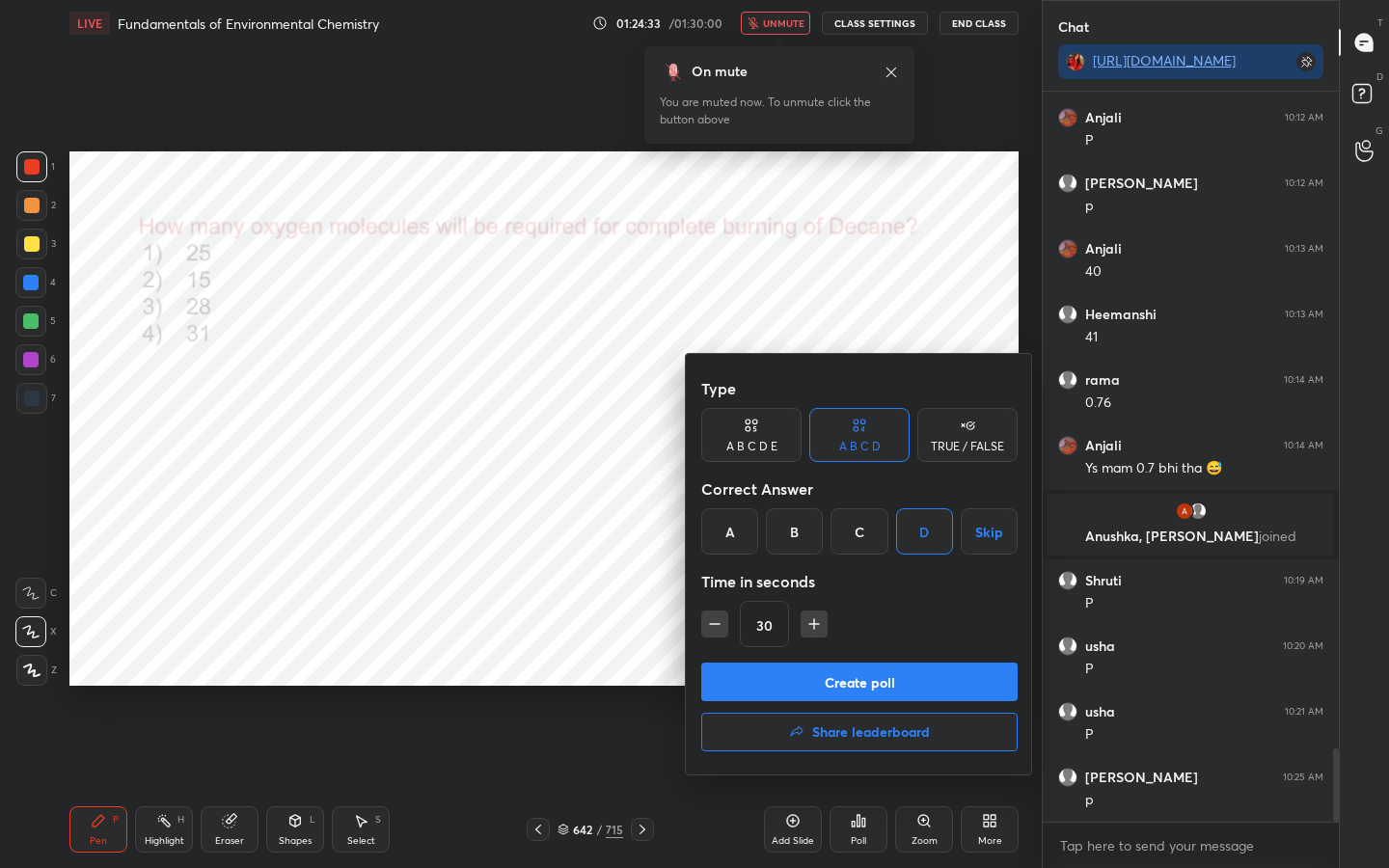 click on "Create poll" at bounding box center [859, 682] 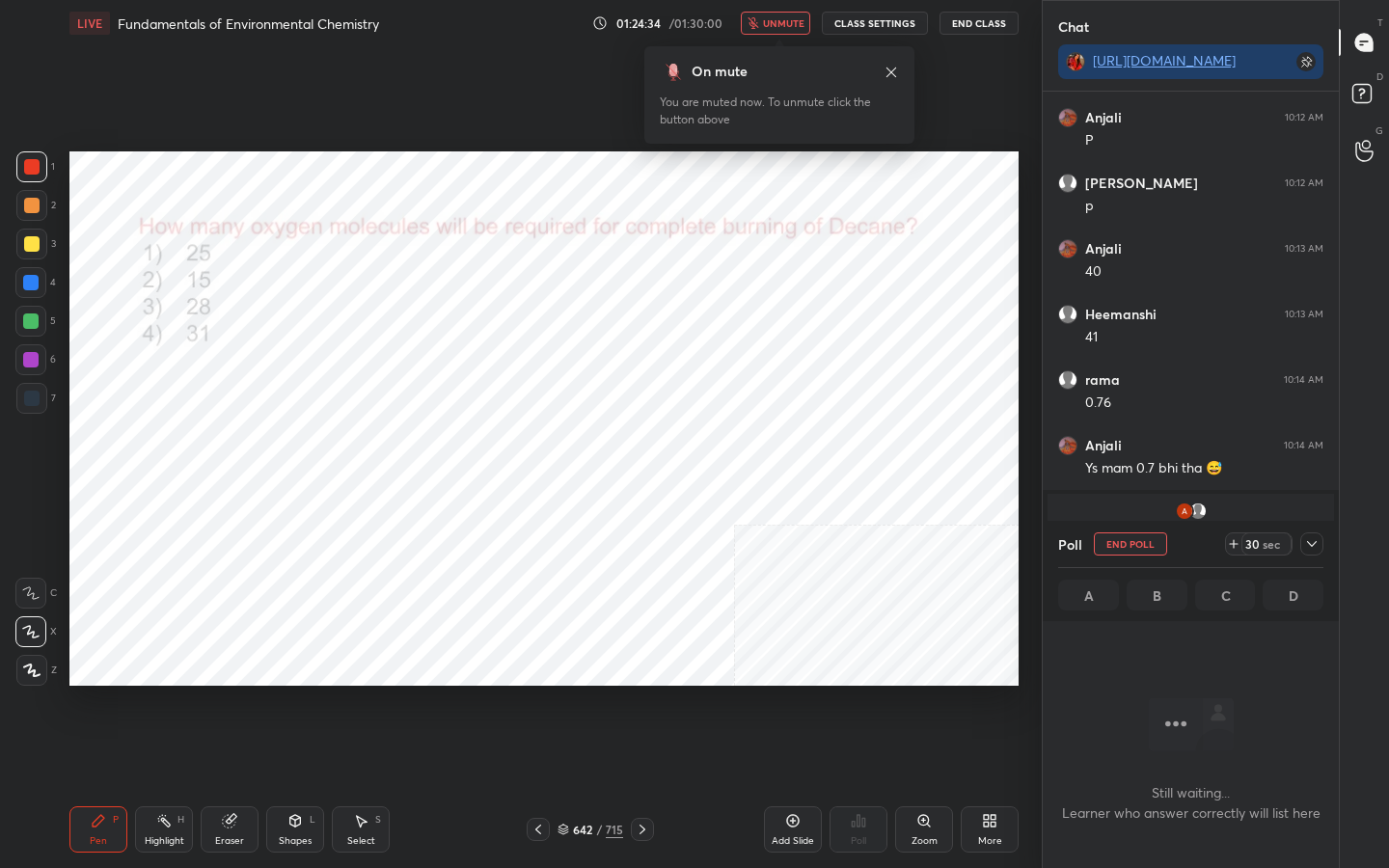 scroll, scrollTop: 513, scrollLeft: 290, axis: both 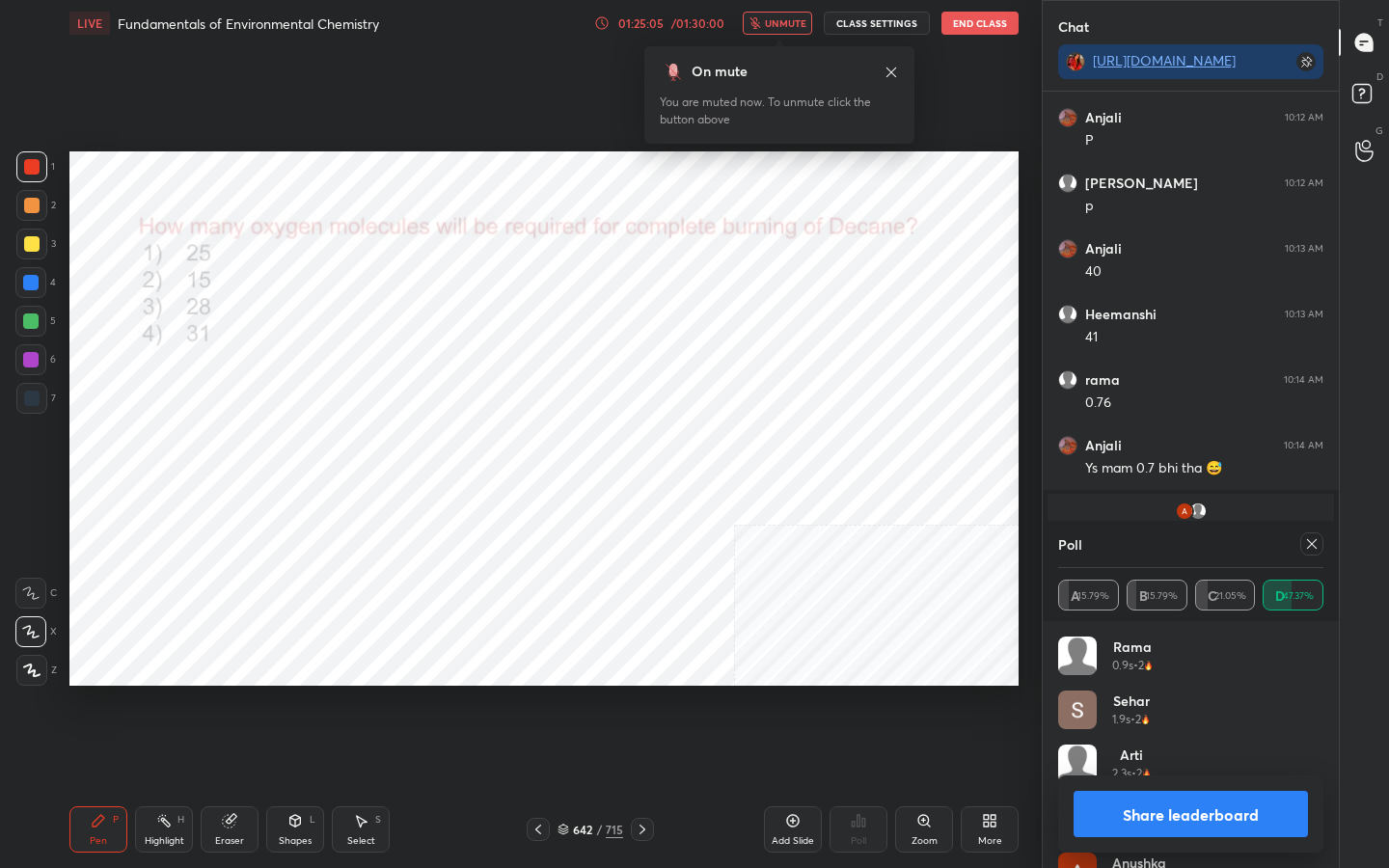 click 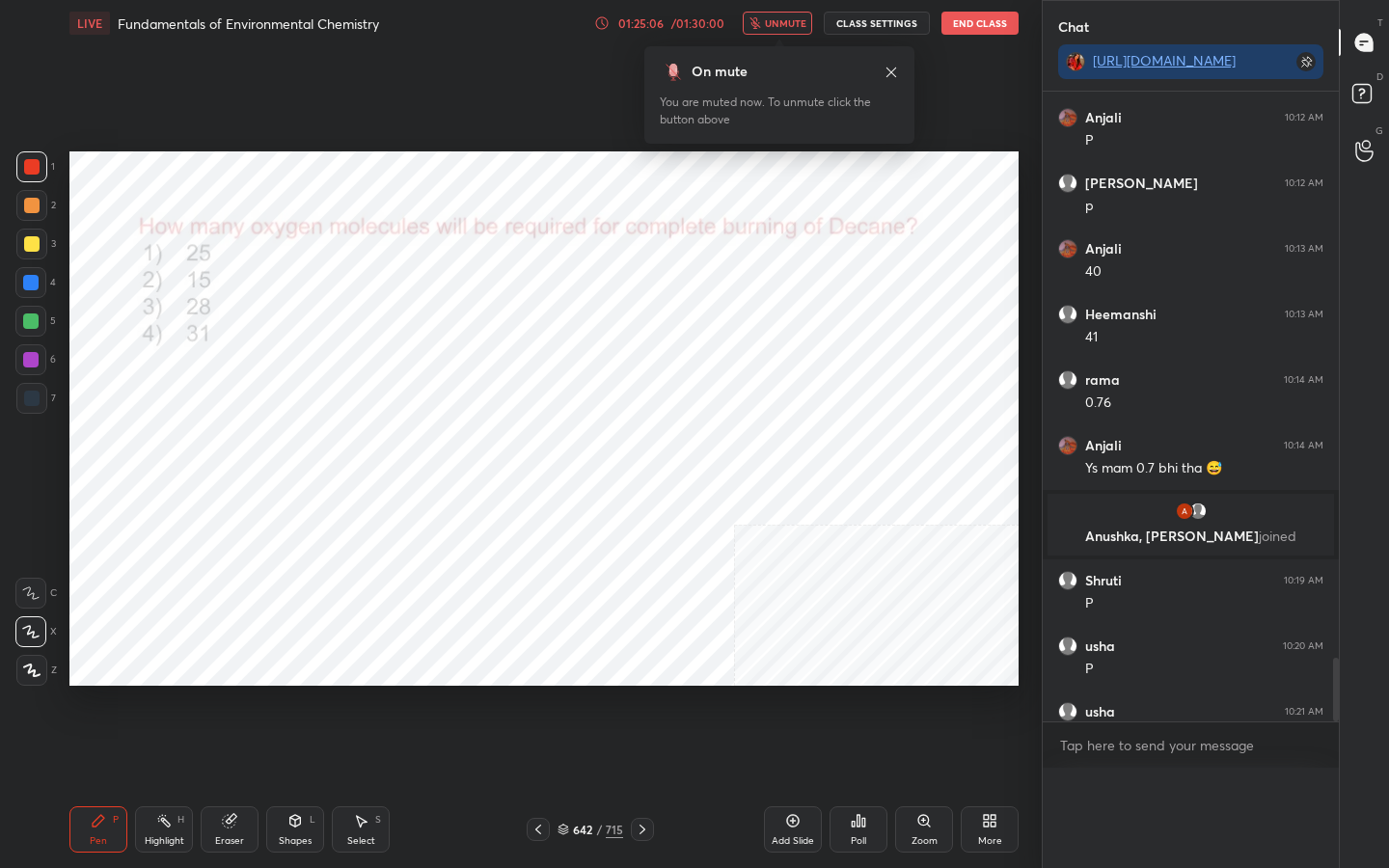scroll, scrollTop: 0, scrollLeft: 0, axis: both 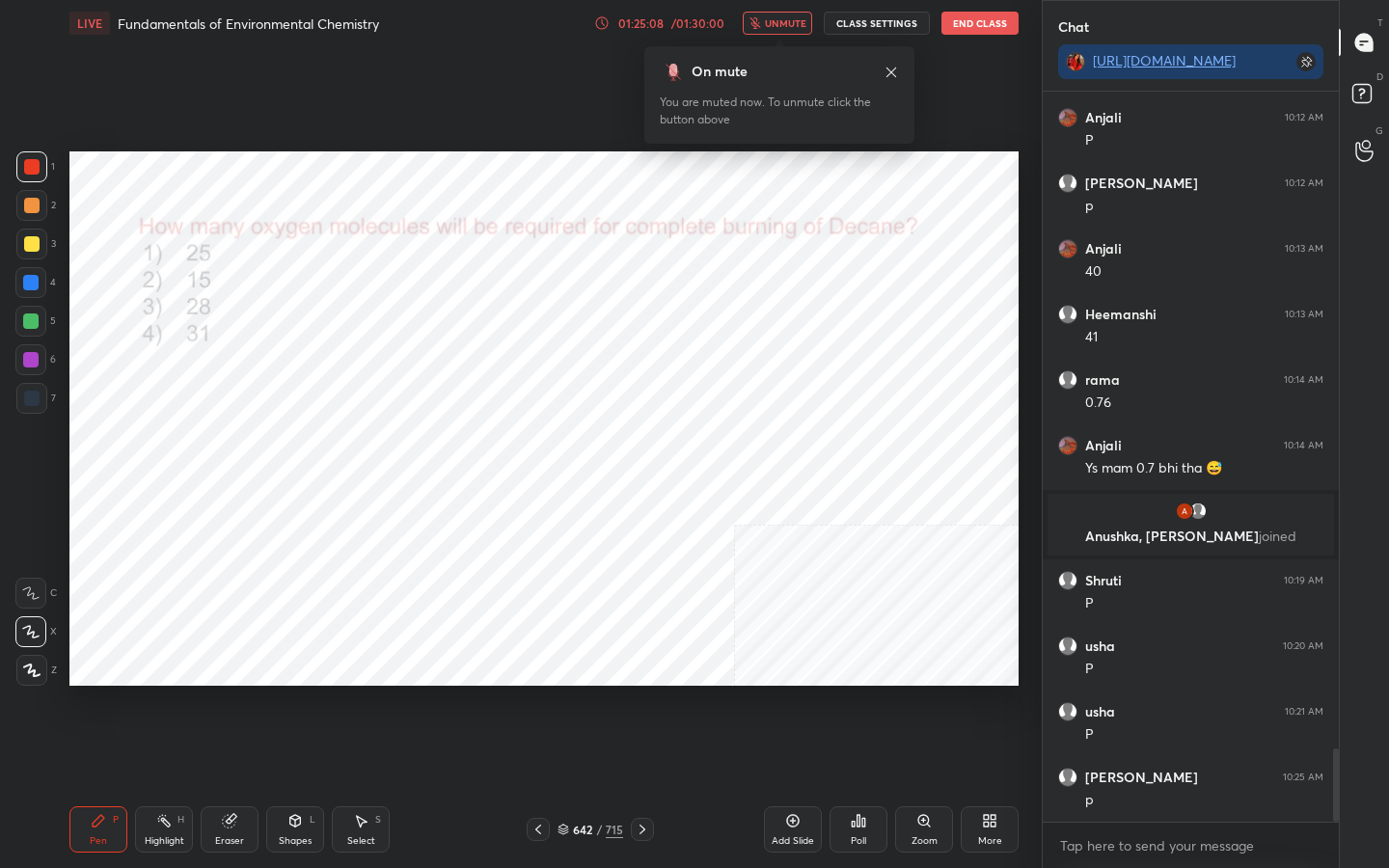 click on "unmute" at bounding box center [785, 23] 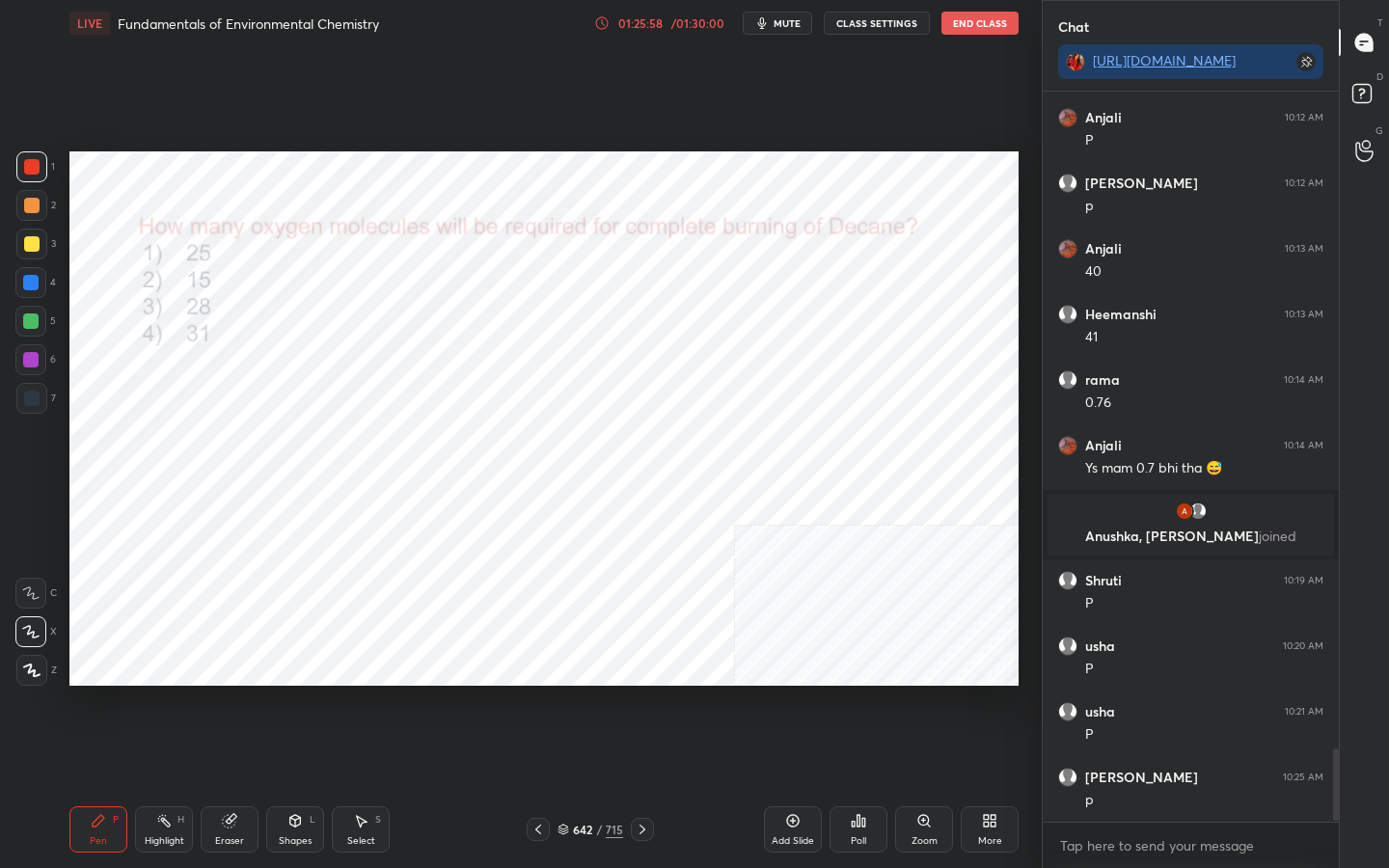 scroll, scrollTop: 6611, scrollLeft: 0, axis: vertical 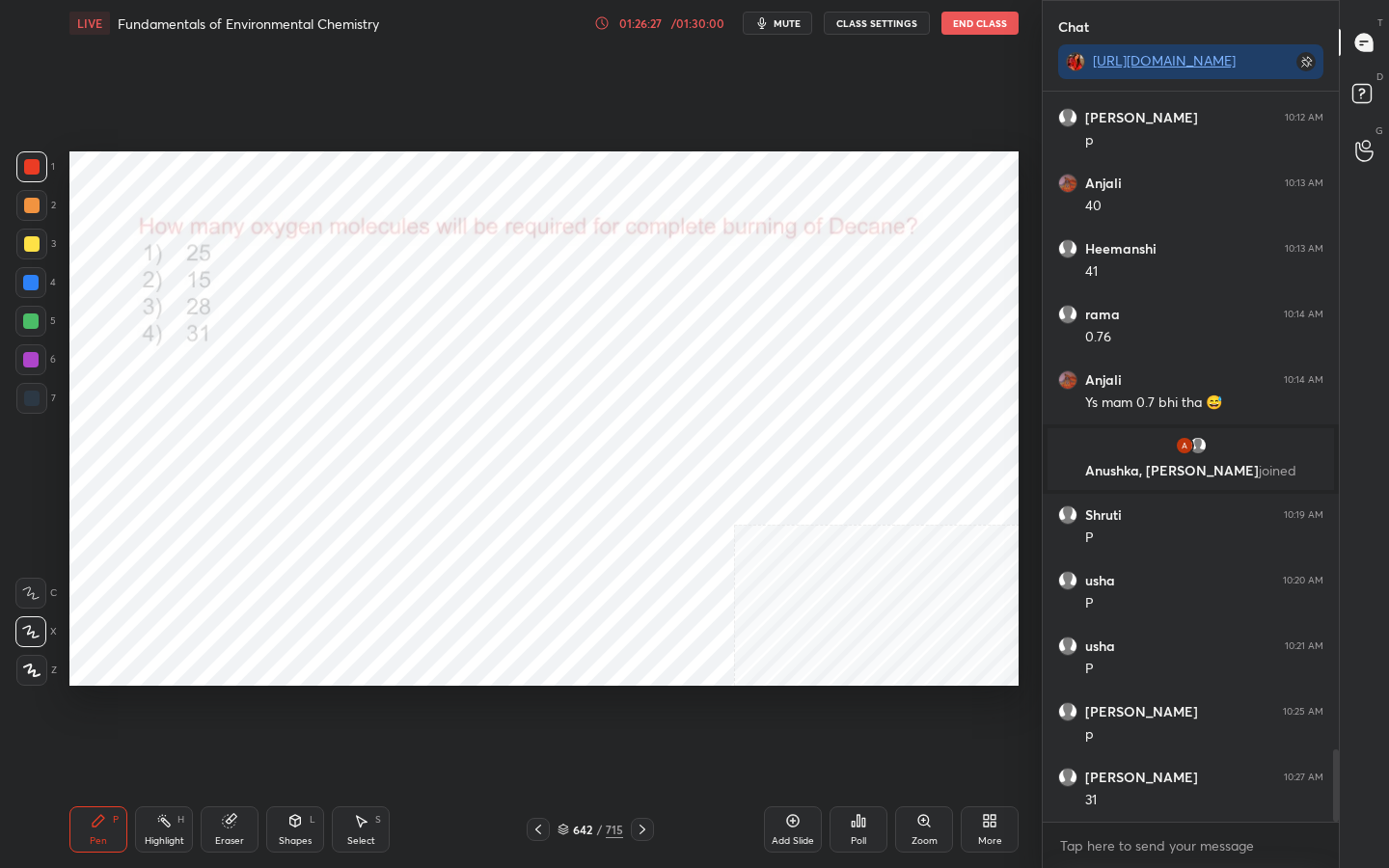 click on "642" at bounding box center (583, 829) 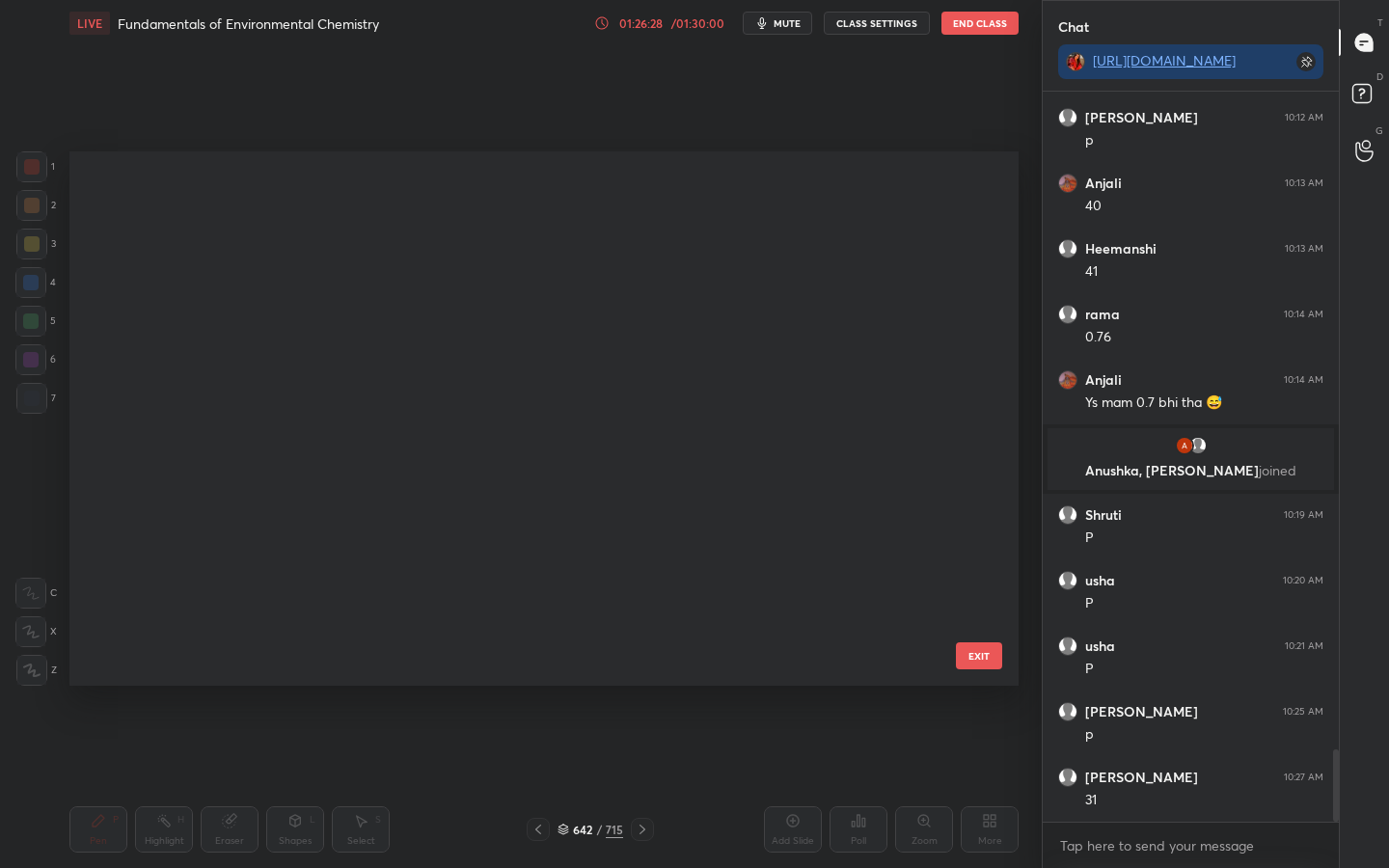 scroll, scrollTop: 34449, scrollLeft: 0, axis: vertical 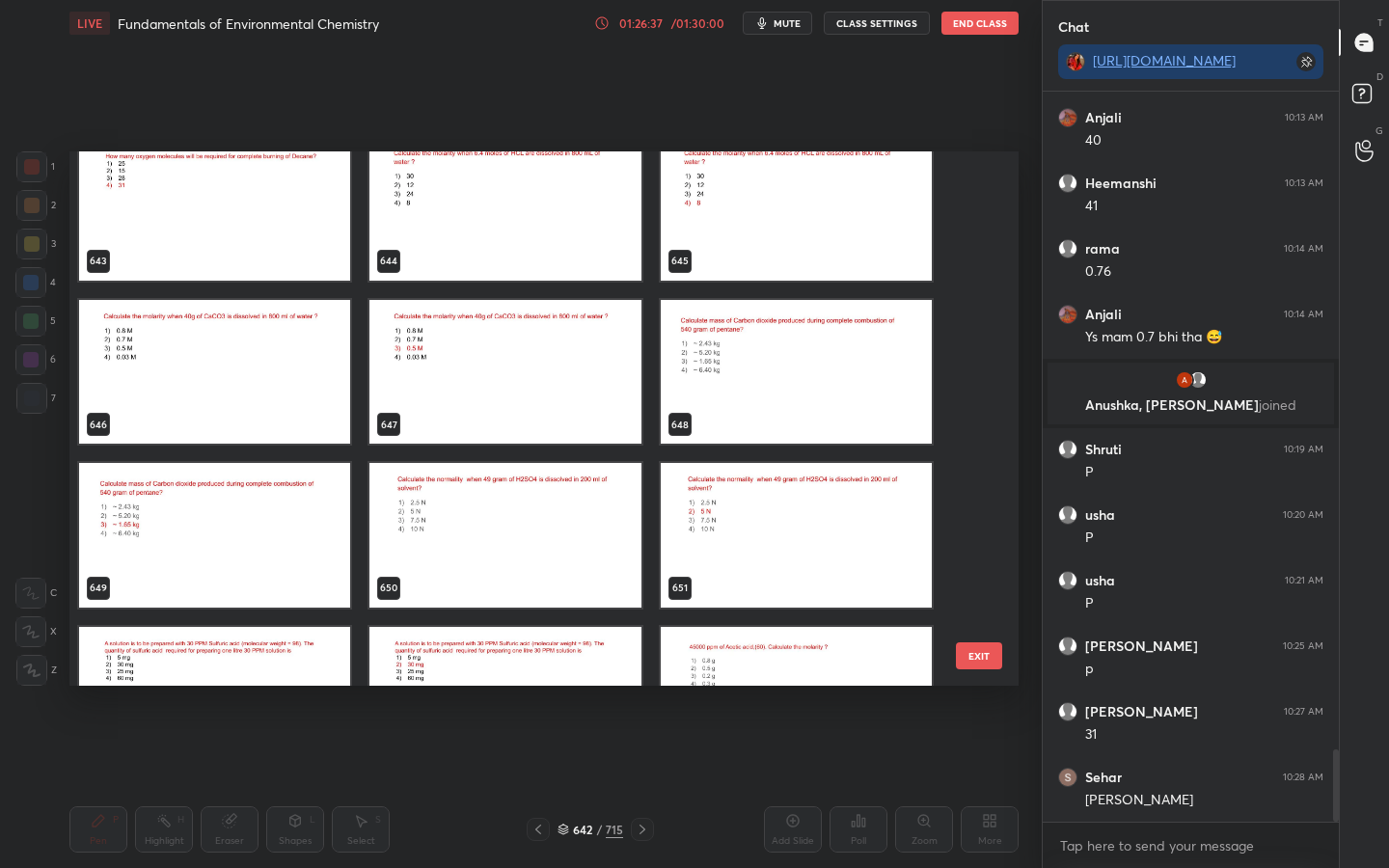 click at bounding box center (504, 535) 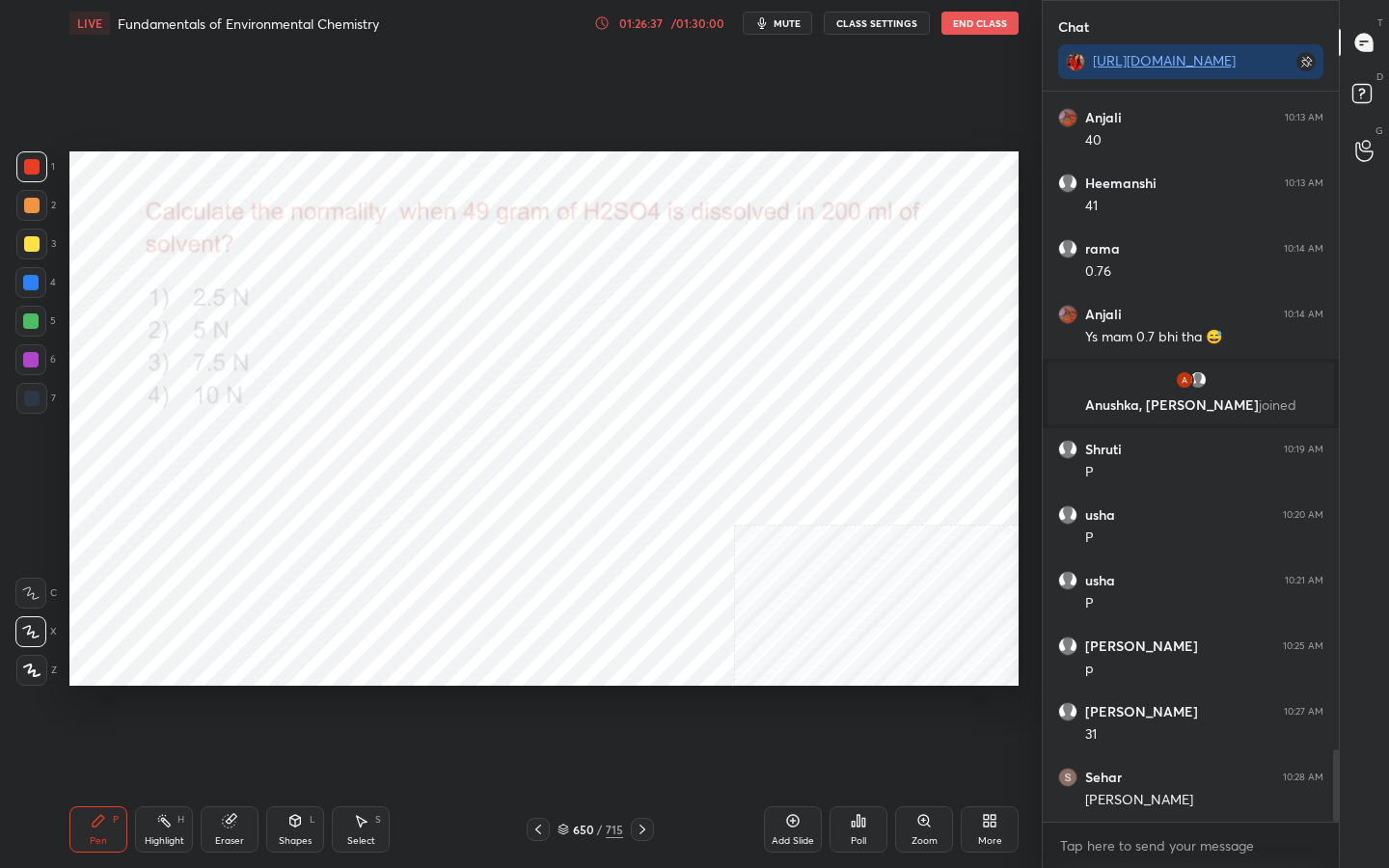 click at bounding box center [504, 535] 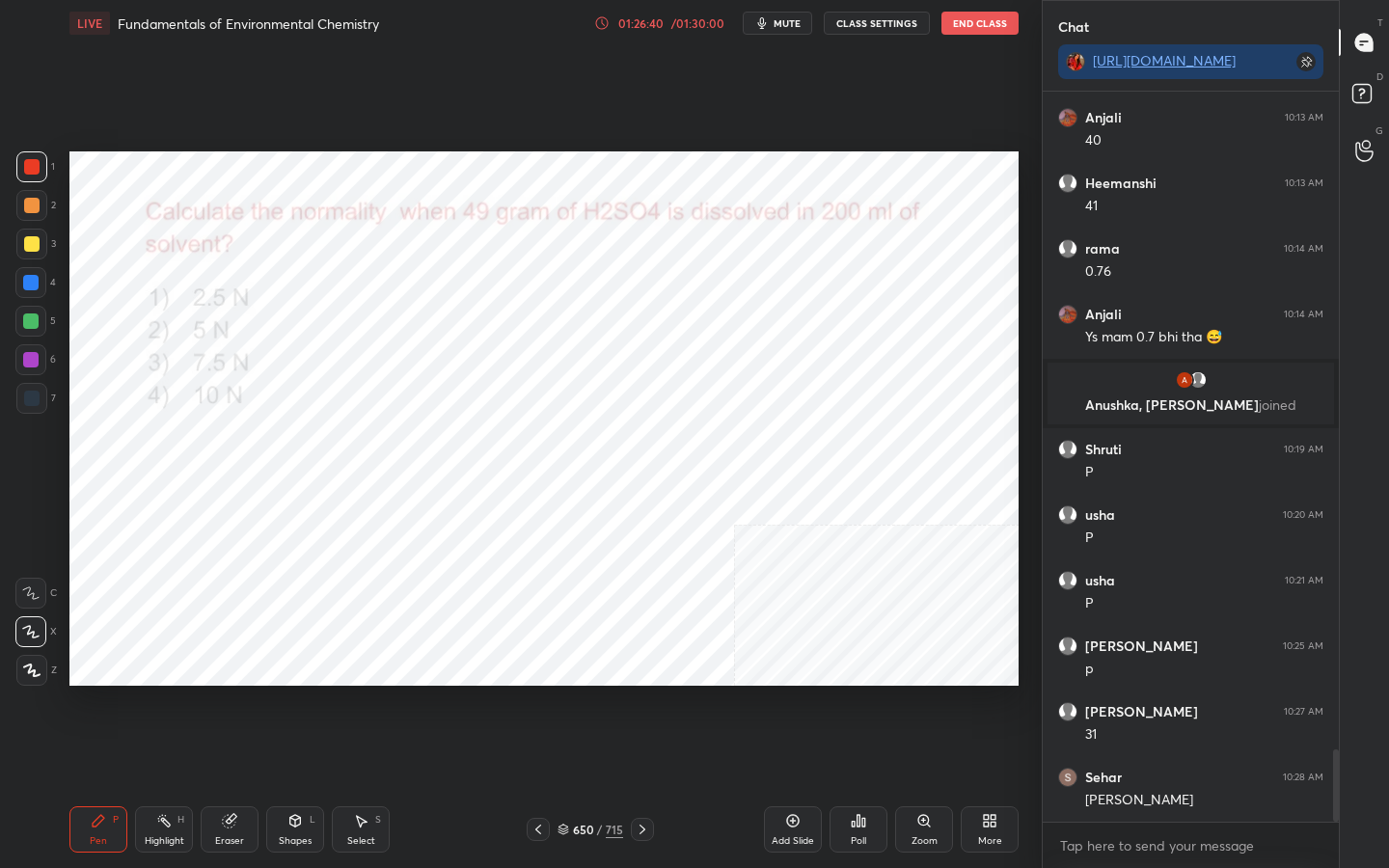 click on "mute" at bounding box center (777, 23) 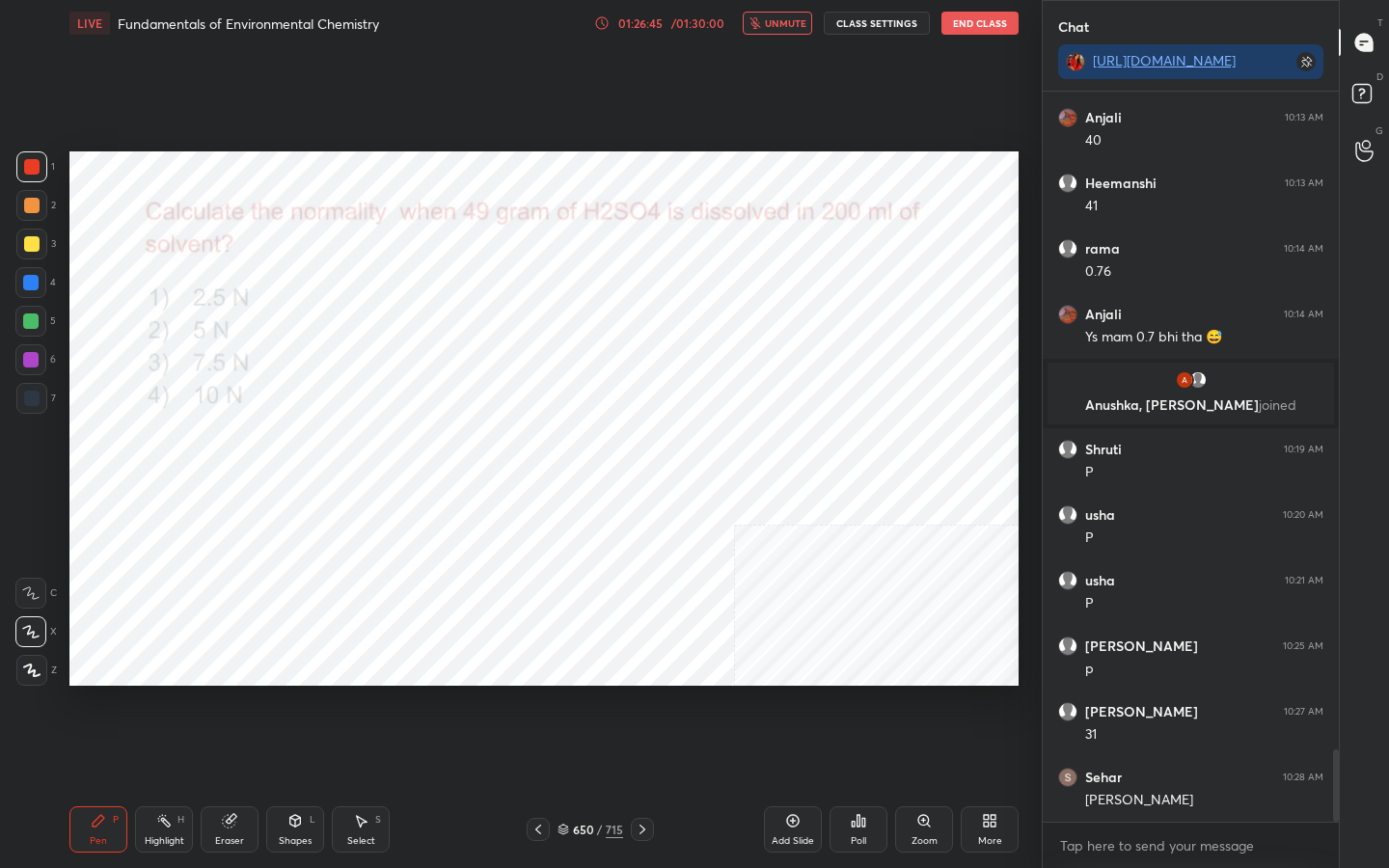 click on "unmute" at bounding box center (777, 23) 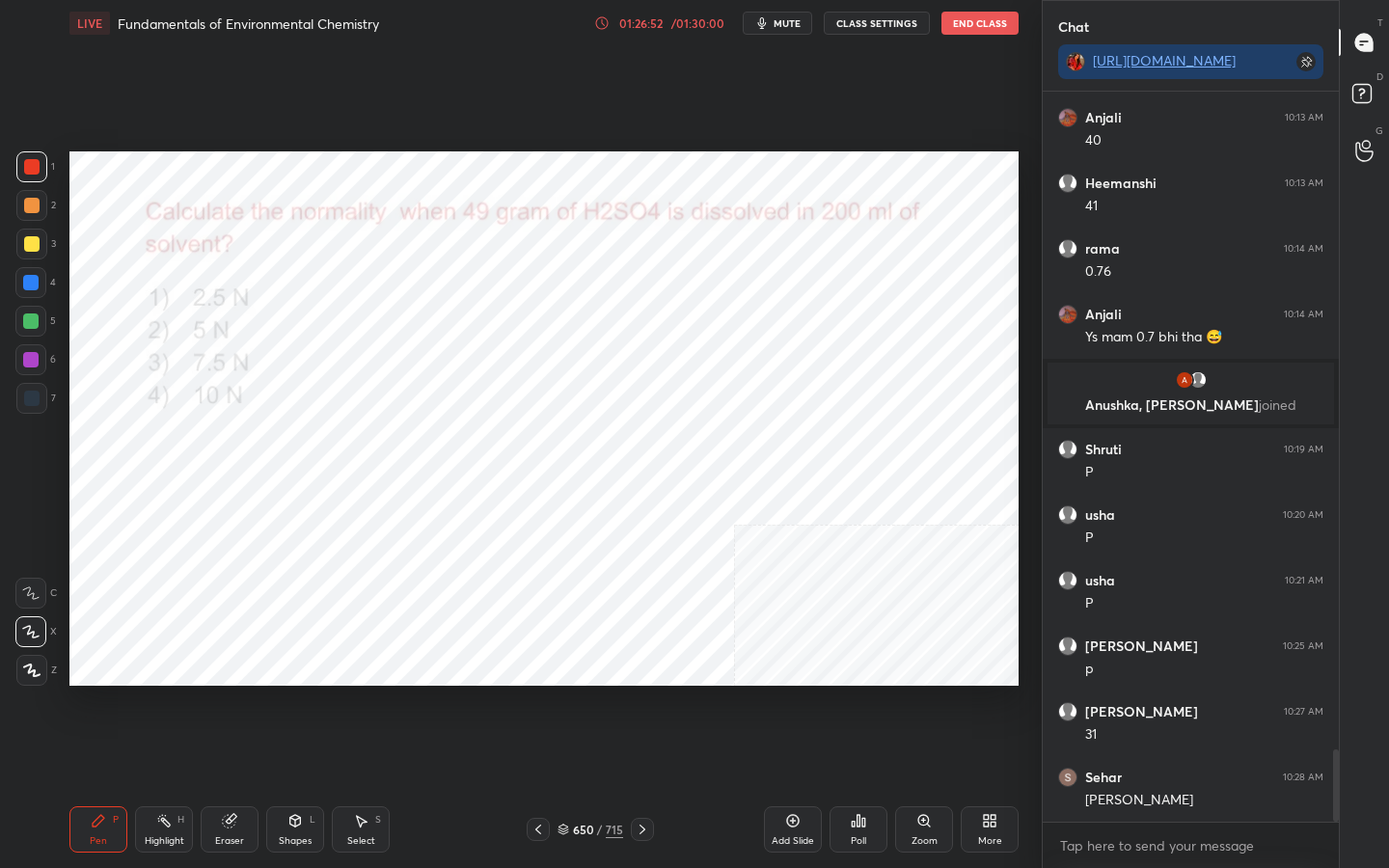 scroll, scrollTop: 6742, scrollLeft: 0, axis: vertical 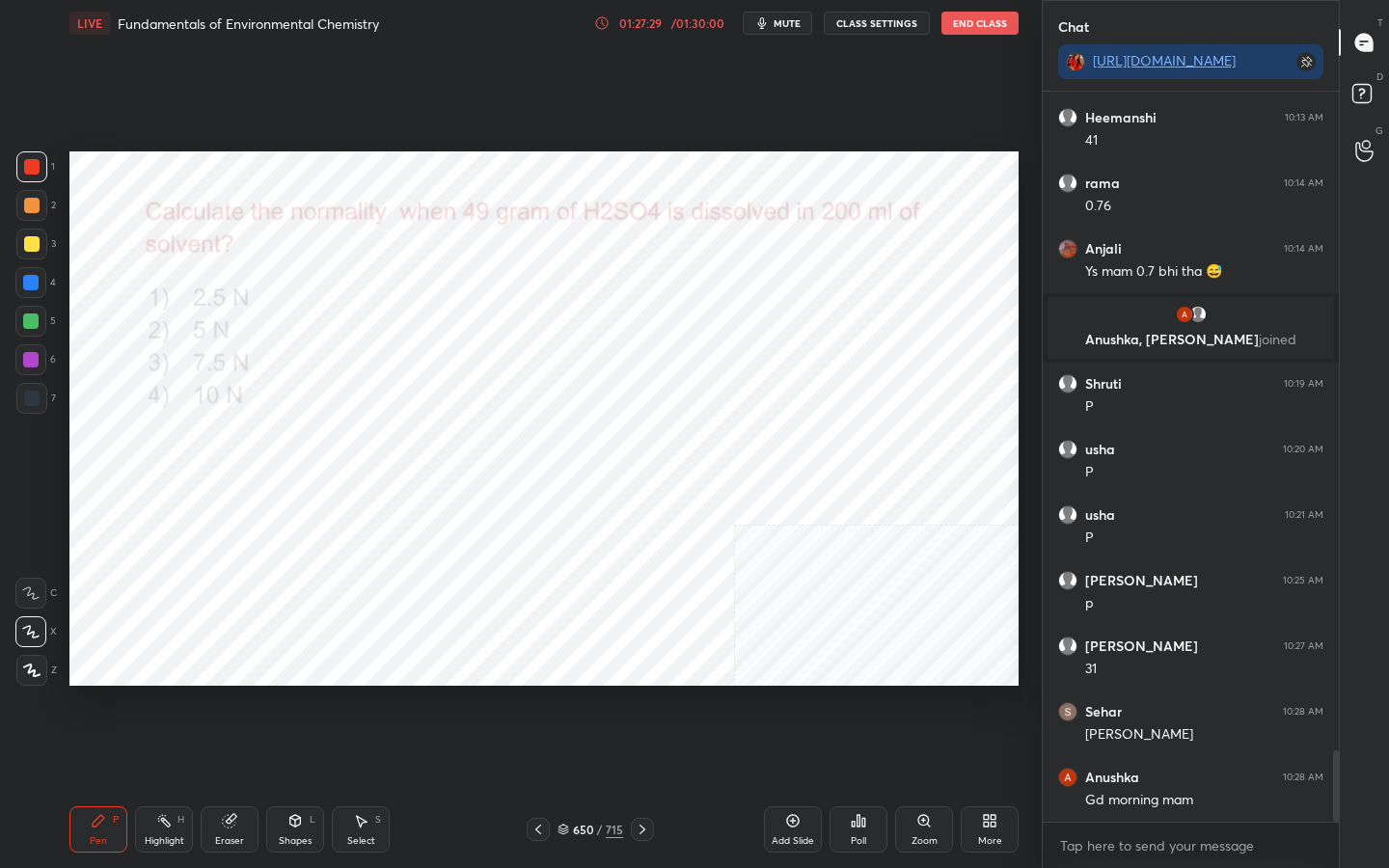 click on "mute" at bounding box center (787, 23) 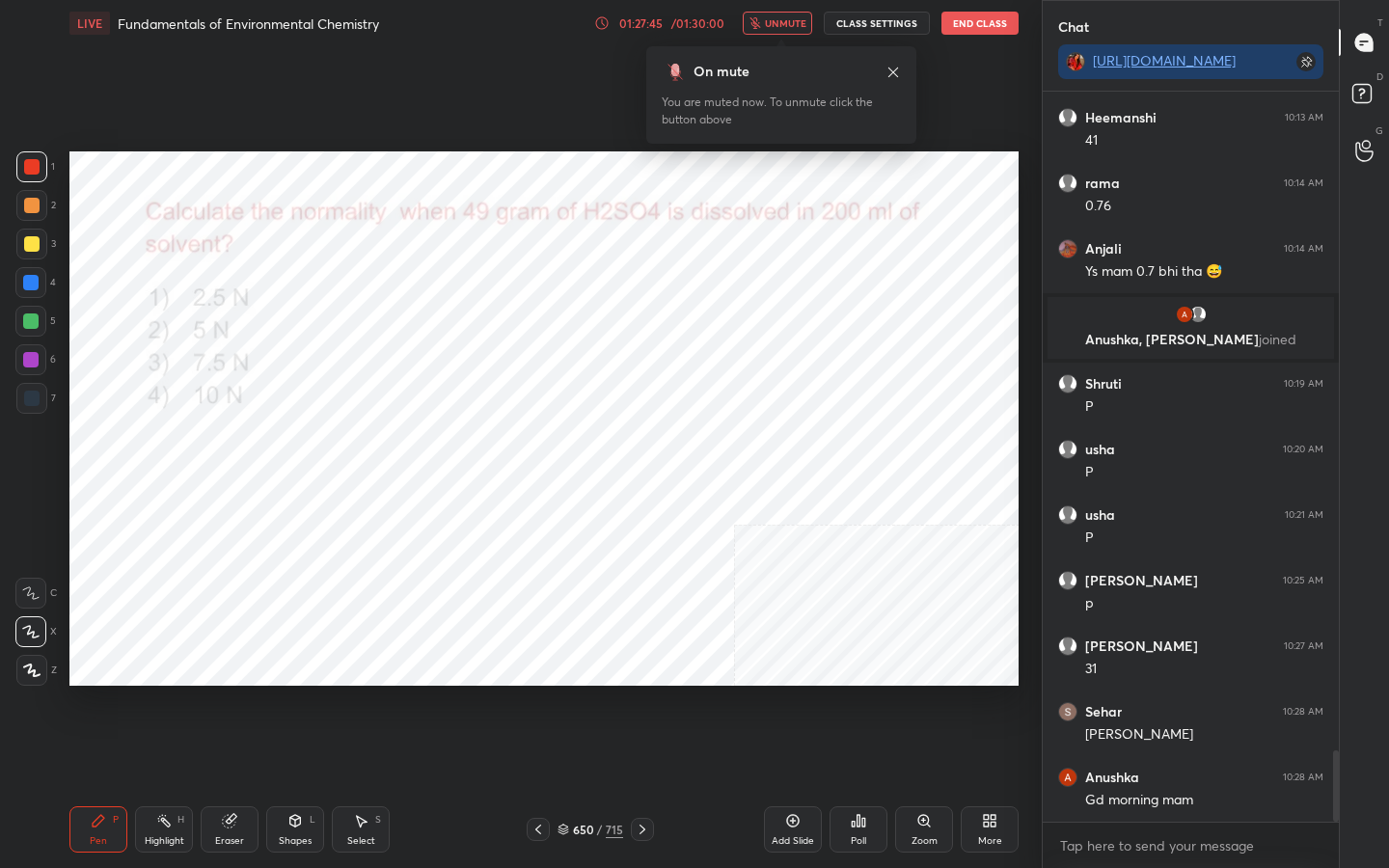 click on "650 / 715" at bounding box center [590, 829] 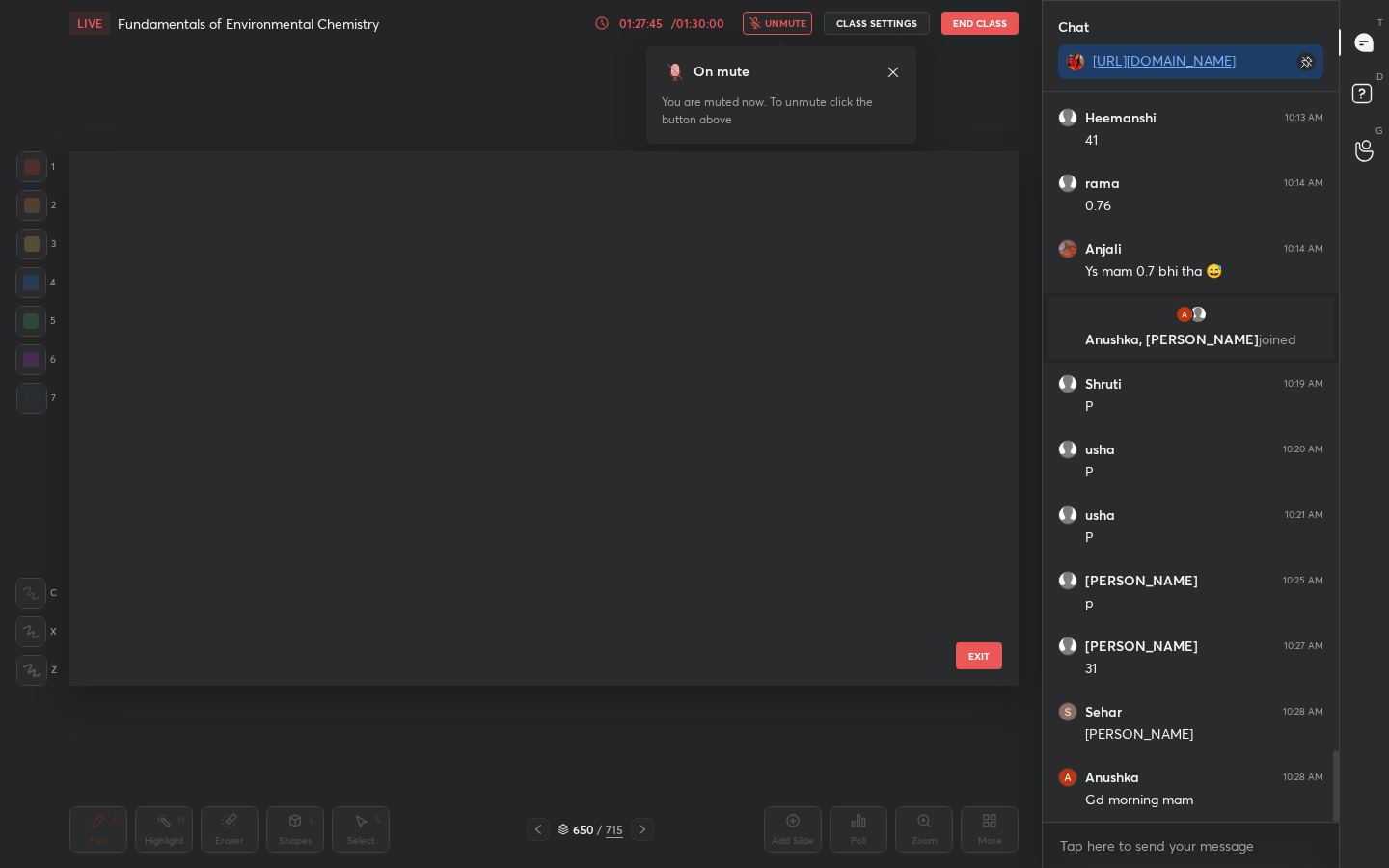 scroll, scrollTop: 34940, scrollLeft: 0, axis: vertical 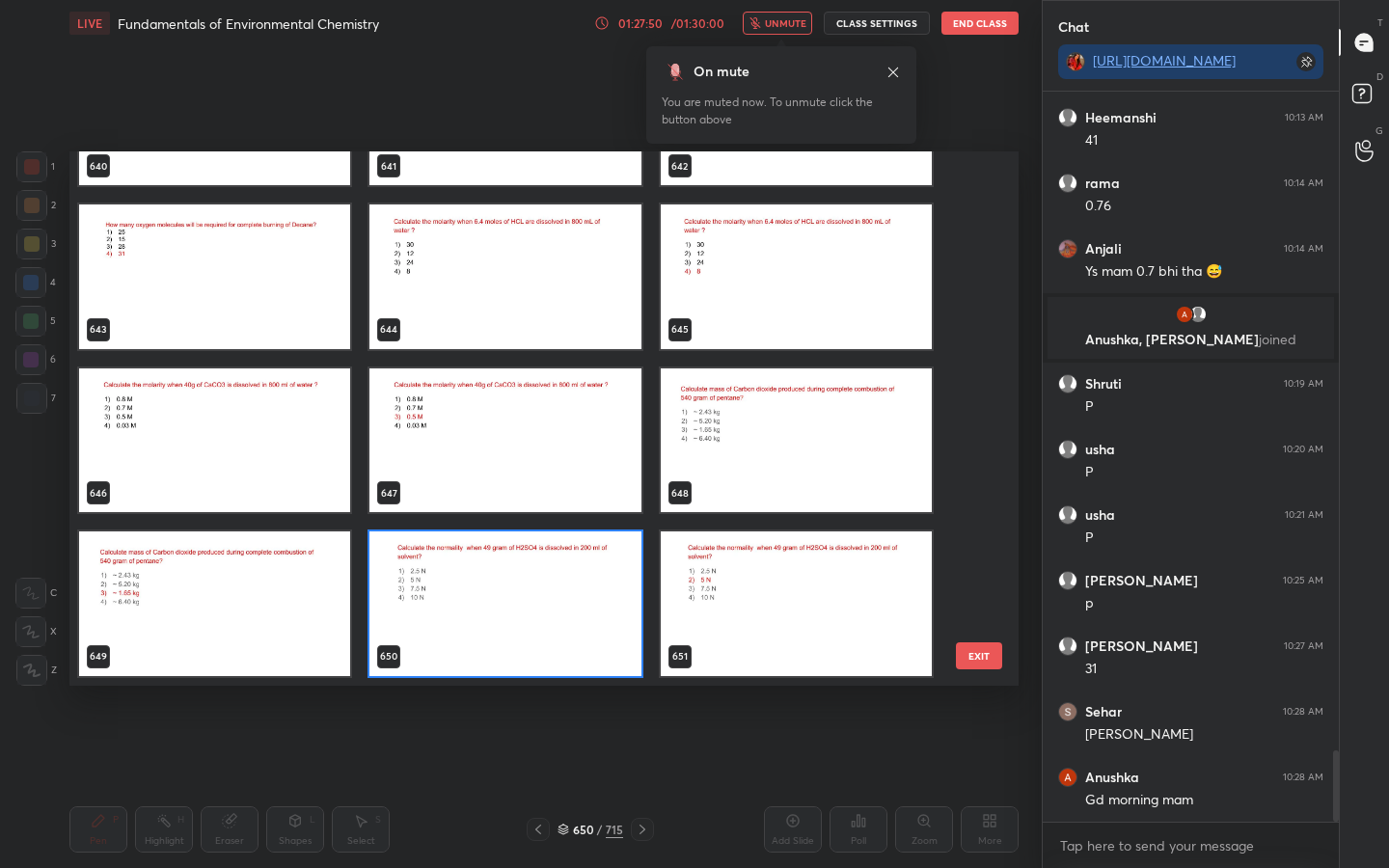 click at bounding box center (504, 604) 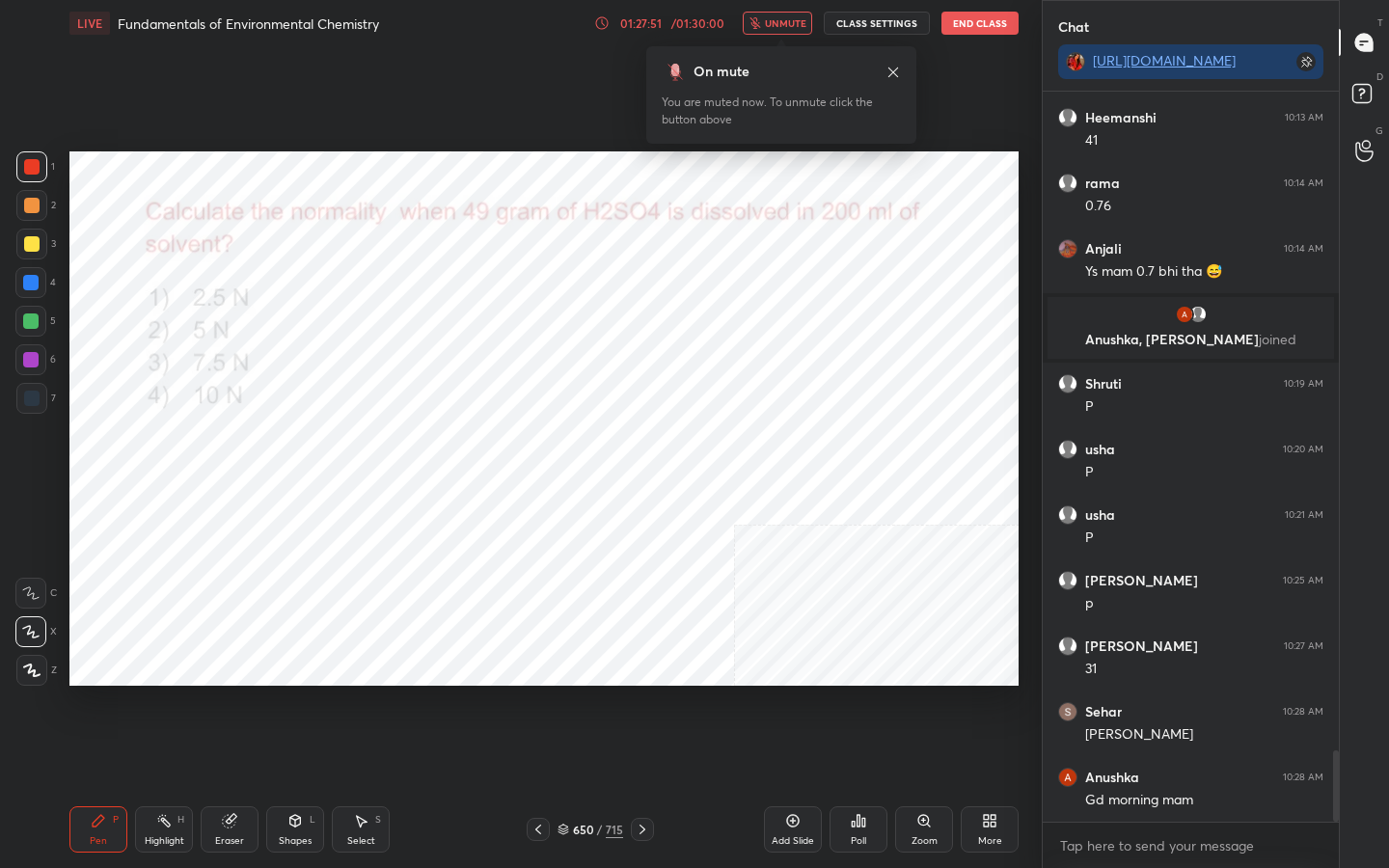 click 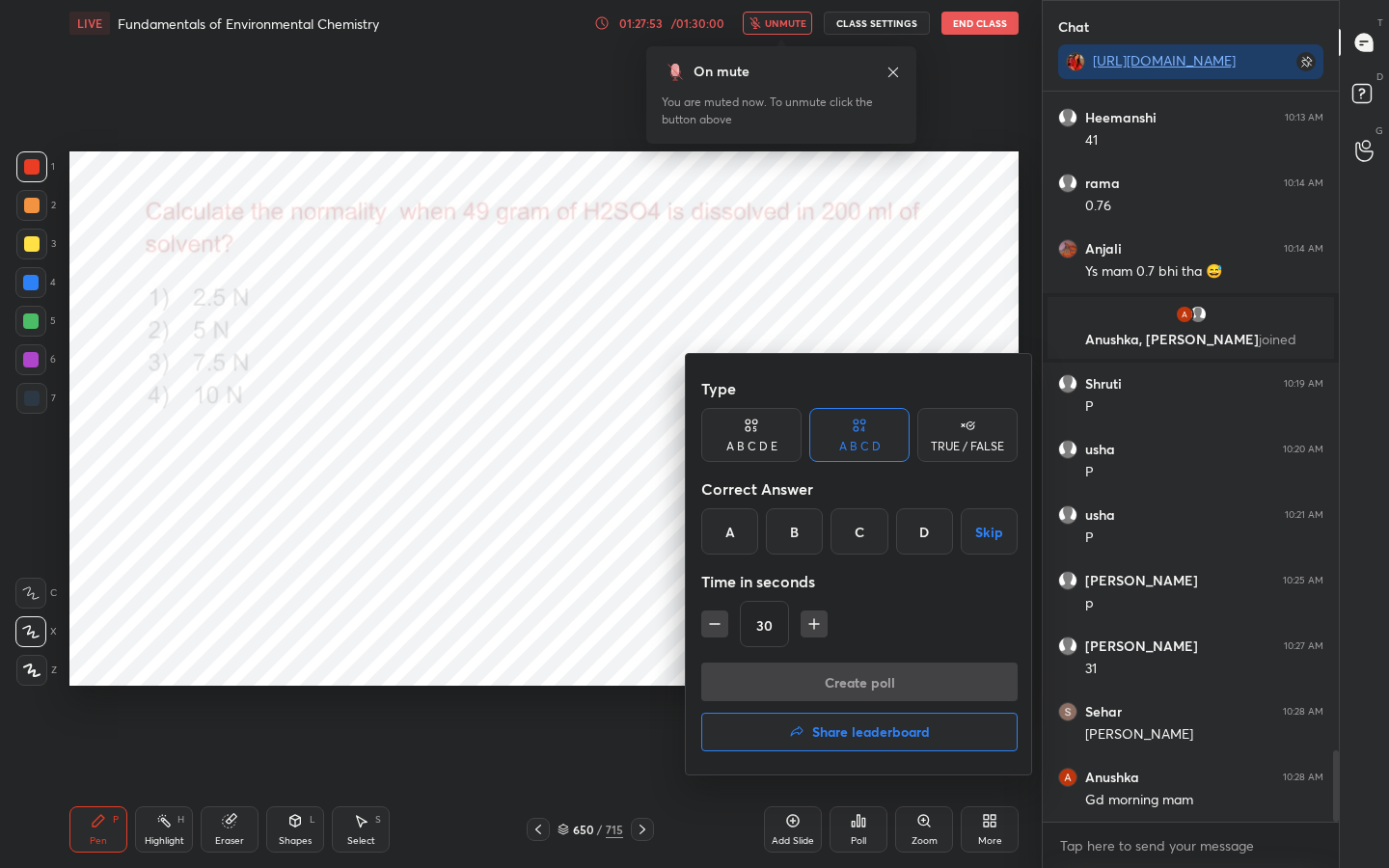 click on "B" at bounding box center [794, 531] 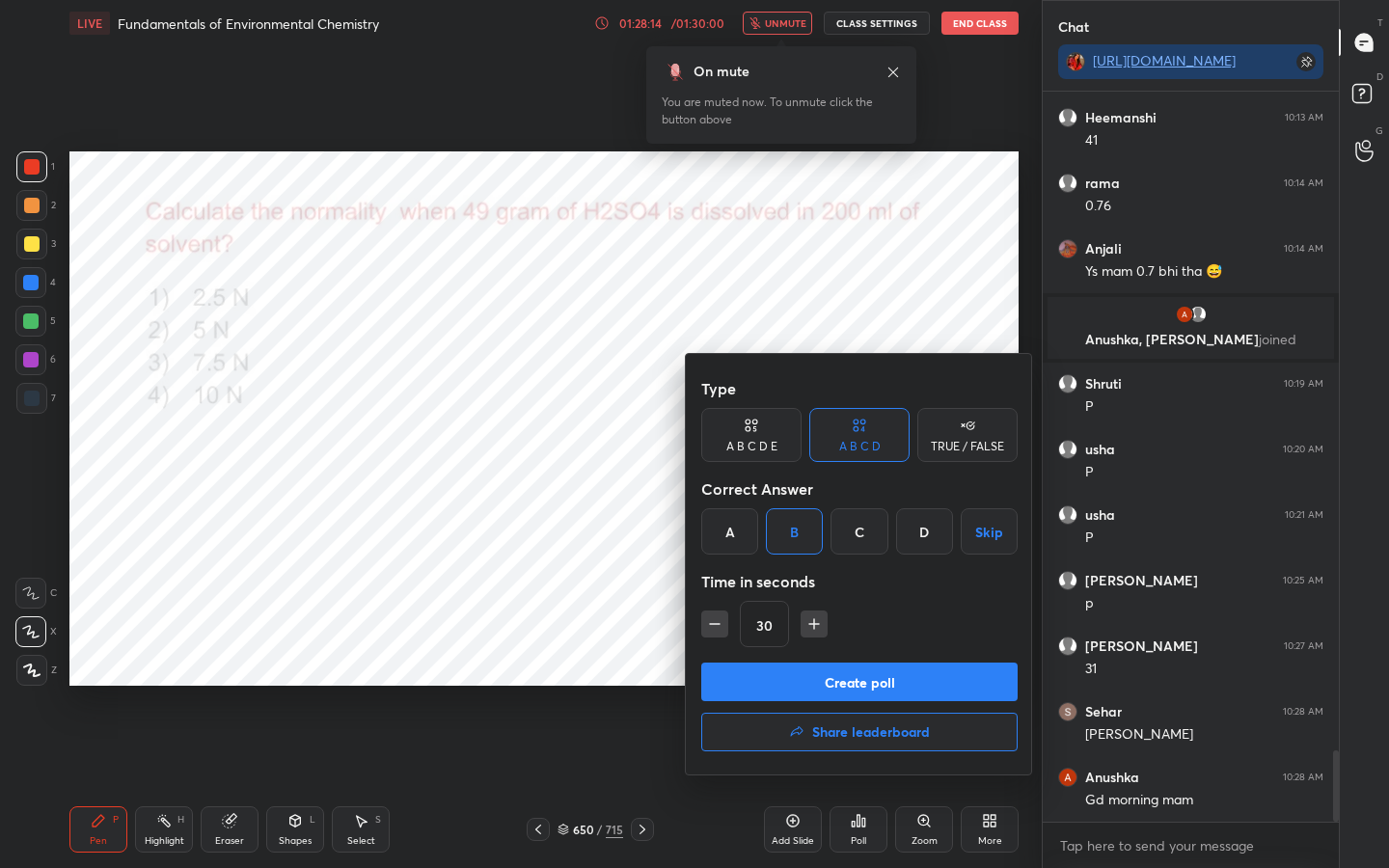 click at bounding box center (694, 434) 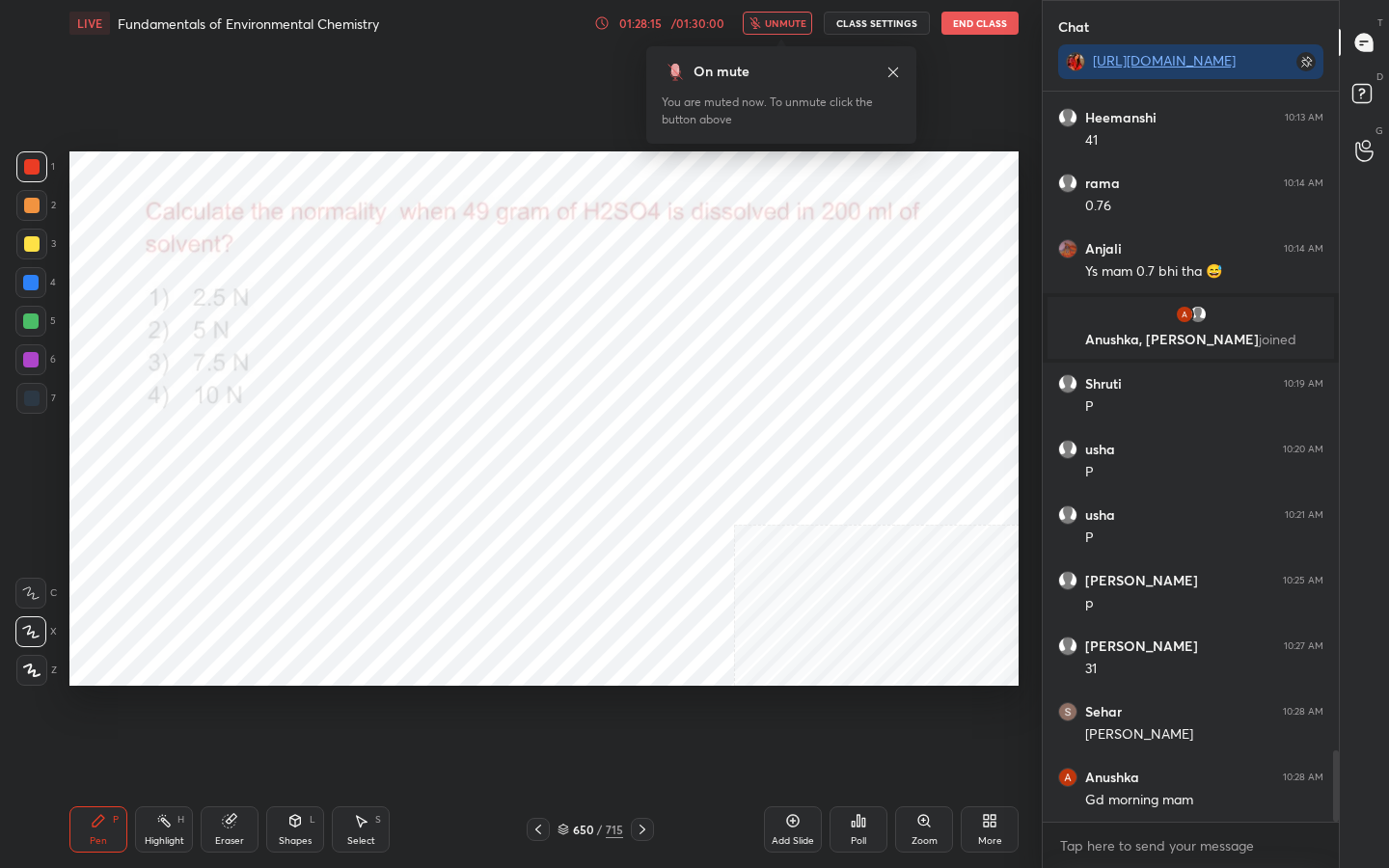 click on "unmute" at bounding box center (777, 23) 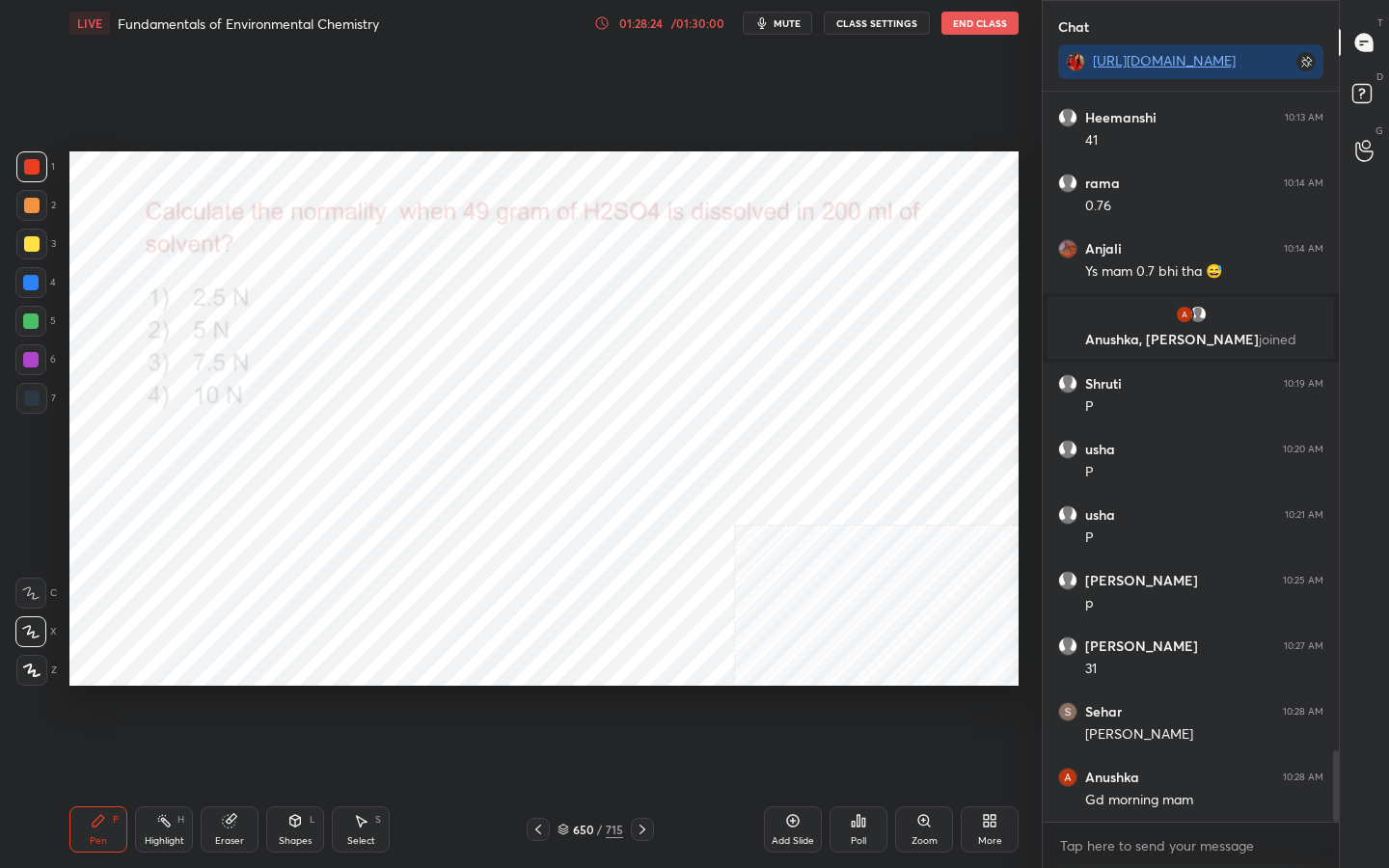 click on "650 / 715" at bounding box center [590, 829] 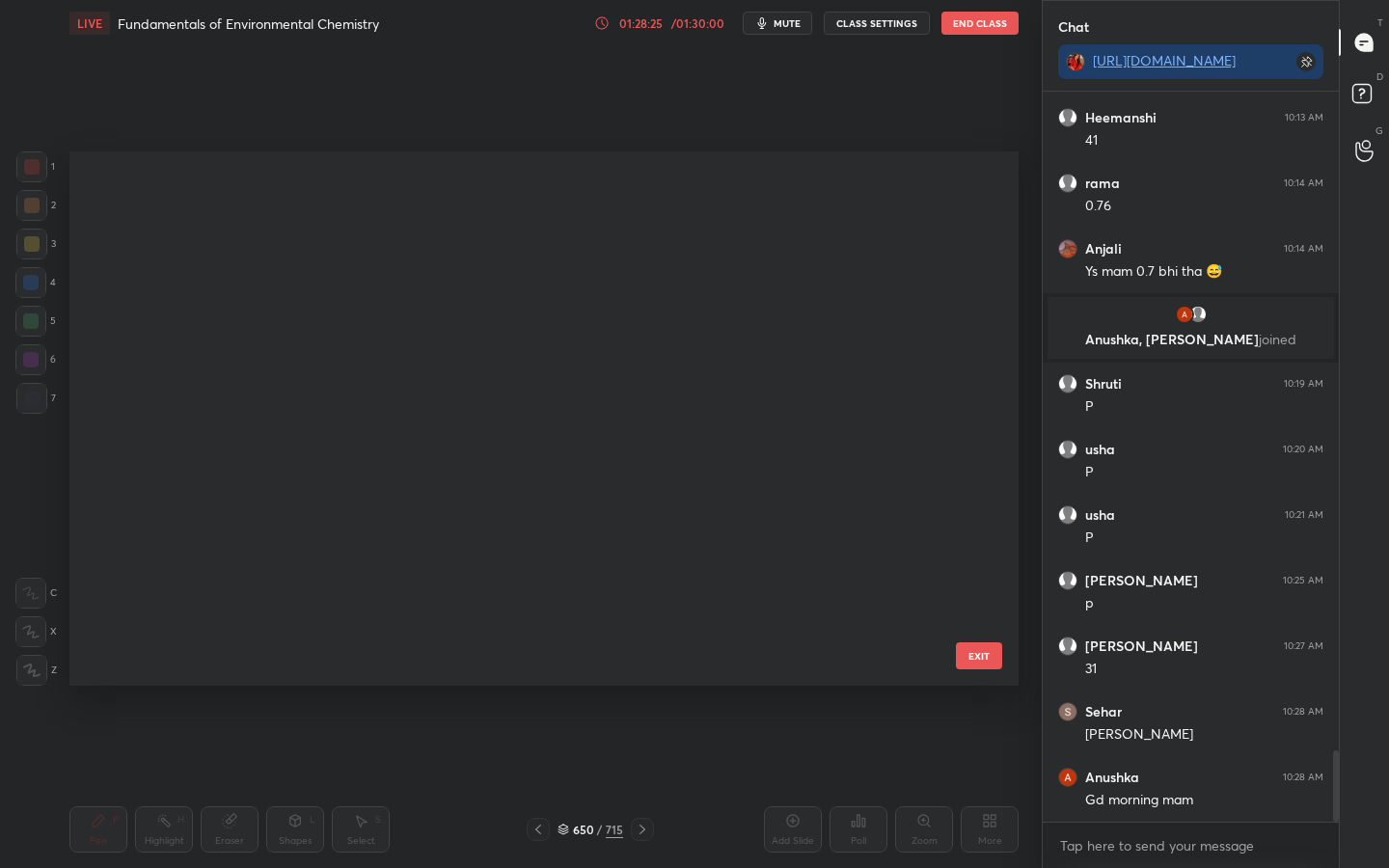 scroll, scrollTop: 34940, scrollLeft: 0, axis: vertical 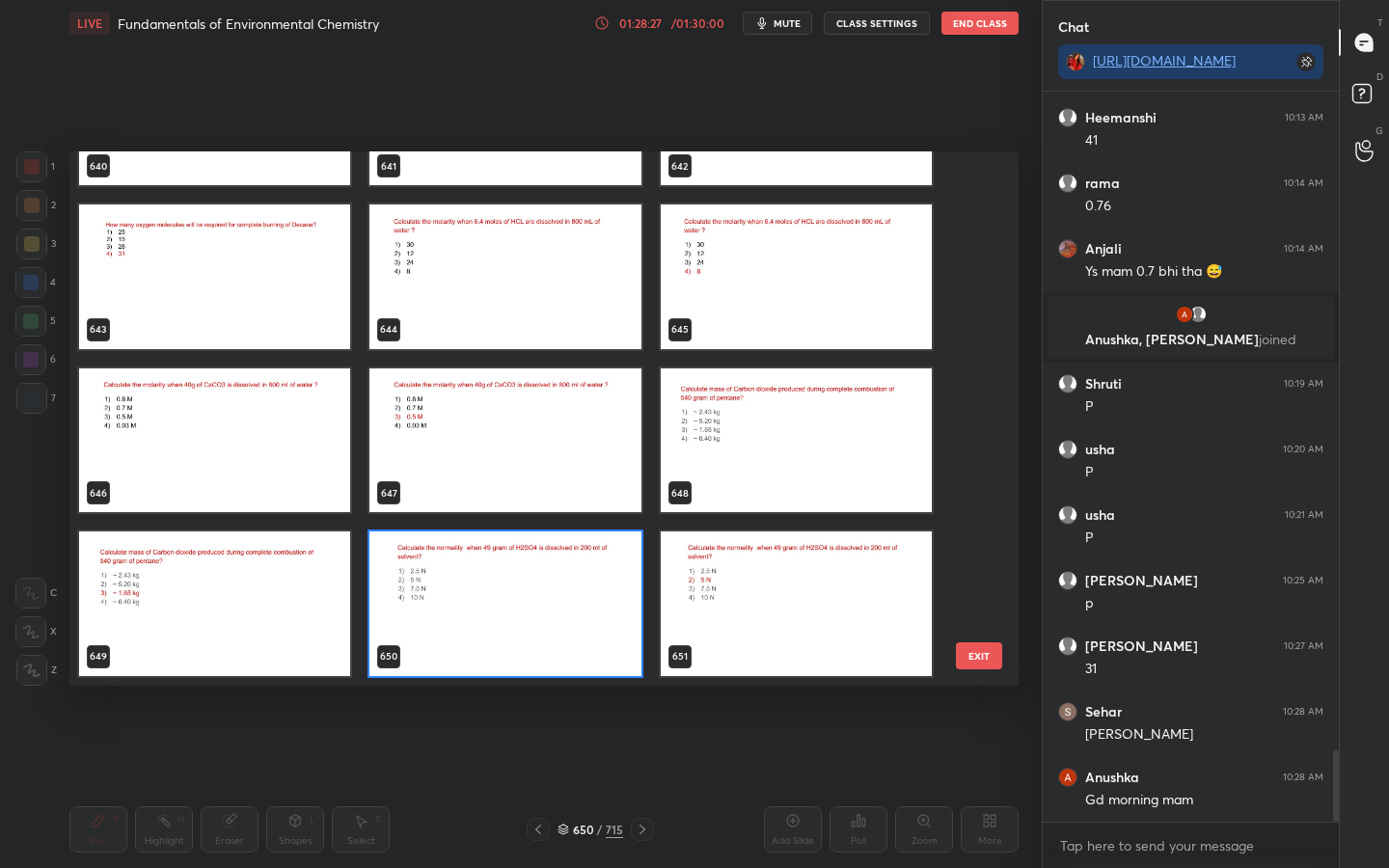 click at bounding box center [504, 604] 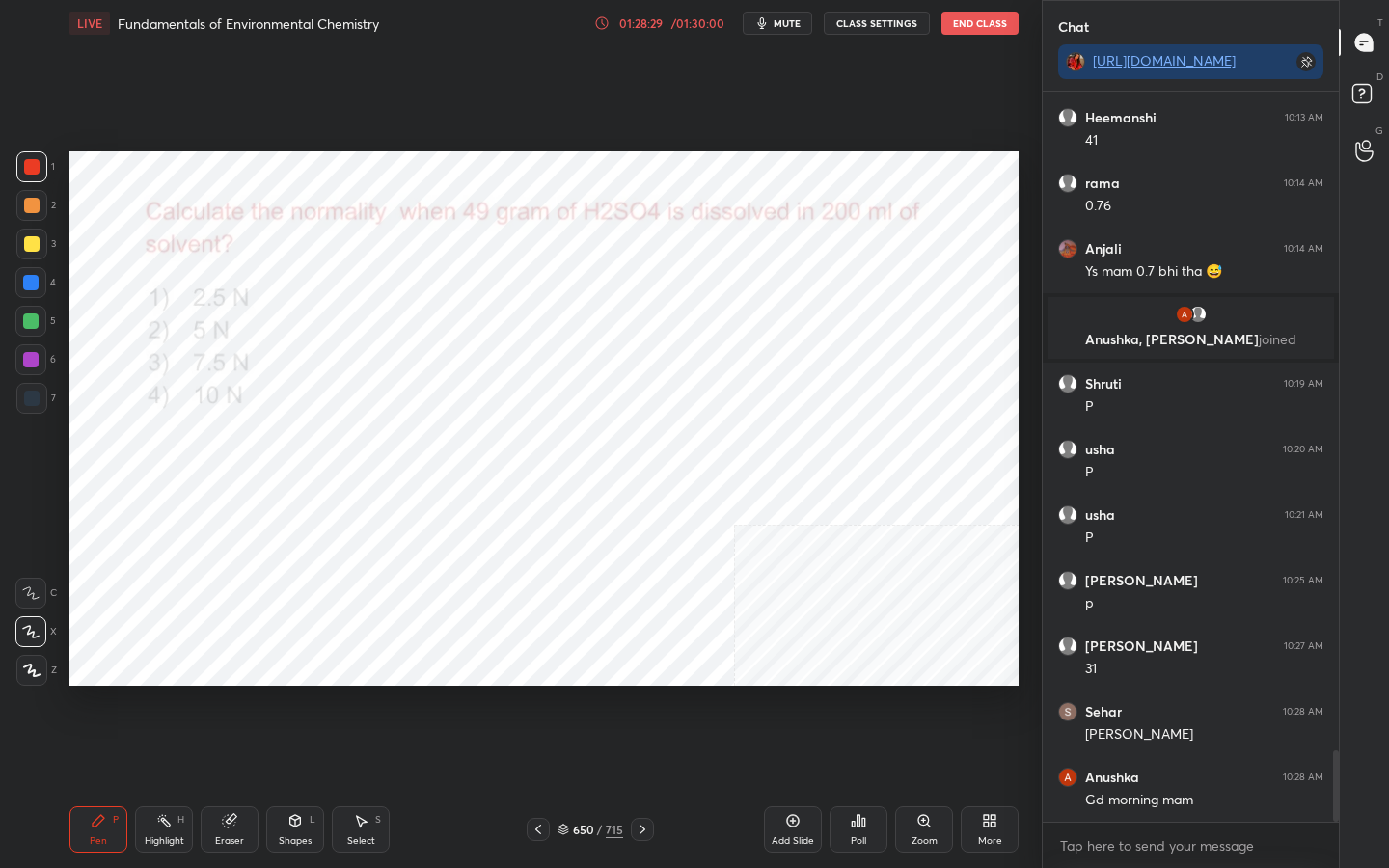 click on "Poll" at bounding box center [858, 841] 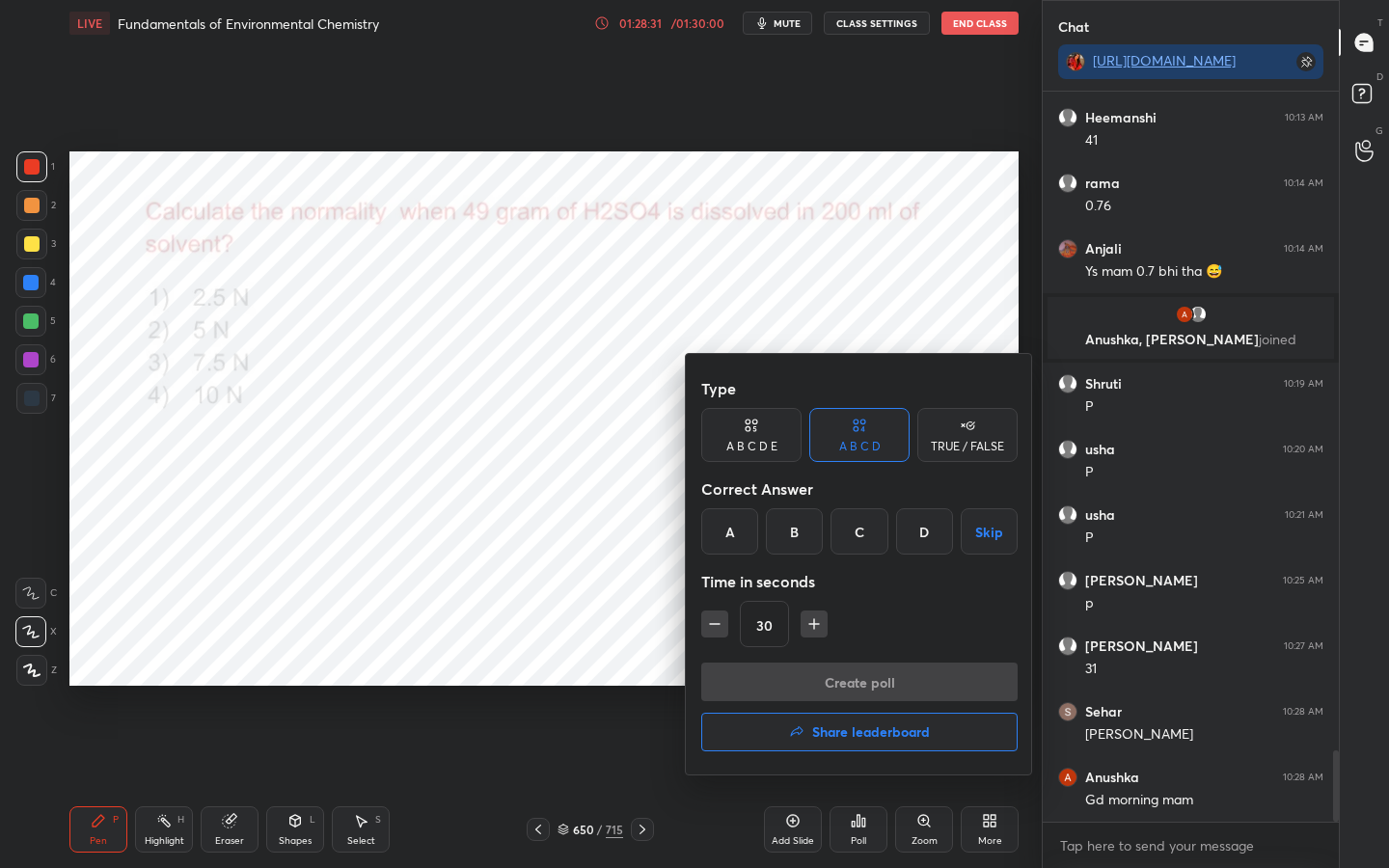 click on "B" at bounding box center (794, 531) 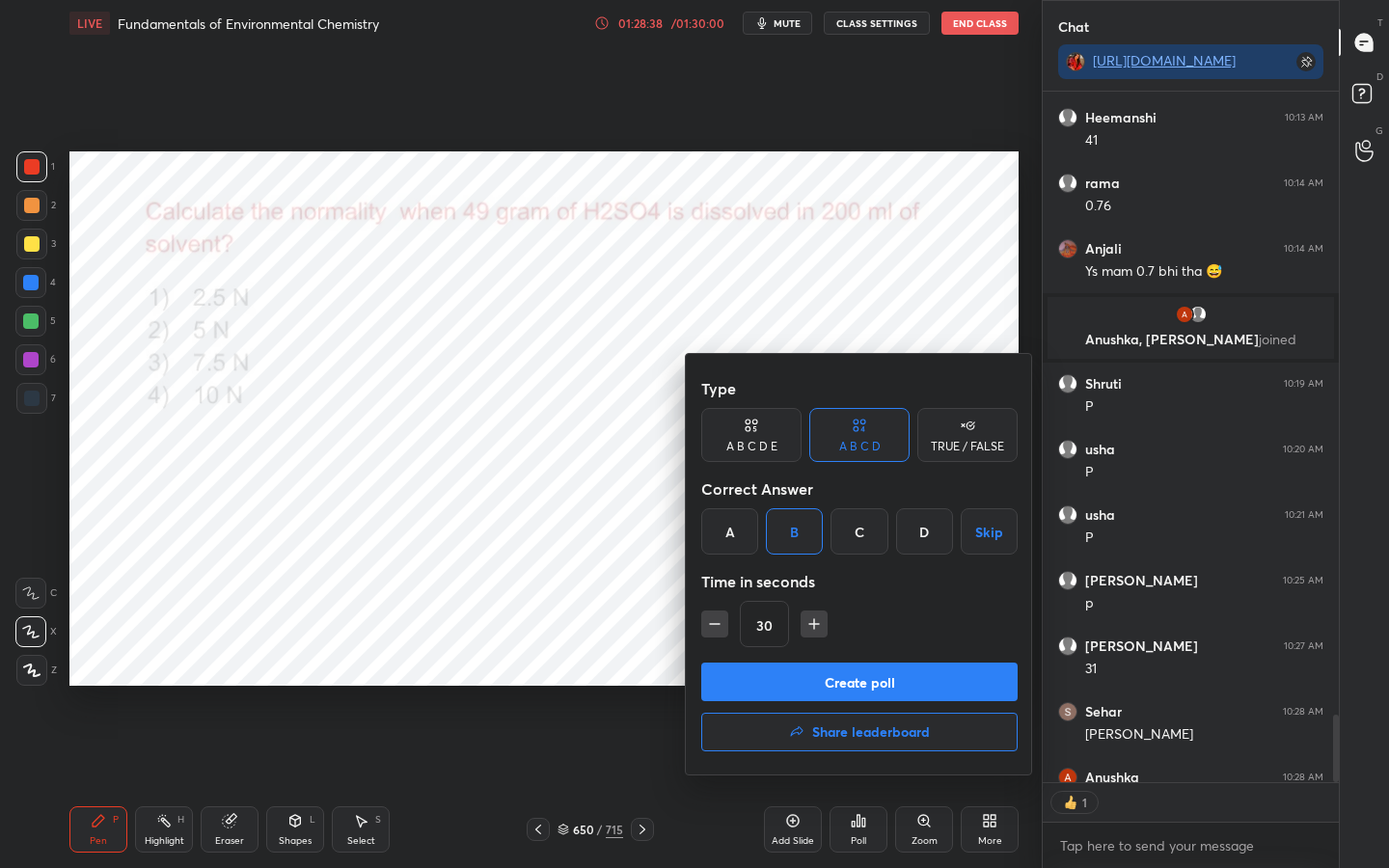 scroll, scrollTop: 685, scrollLeft: 290, axis: both 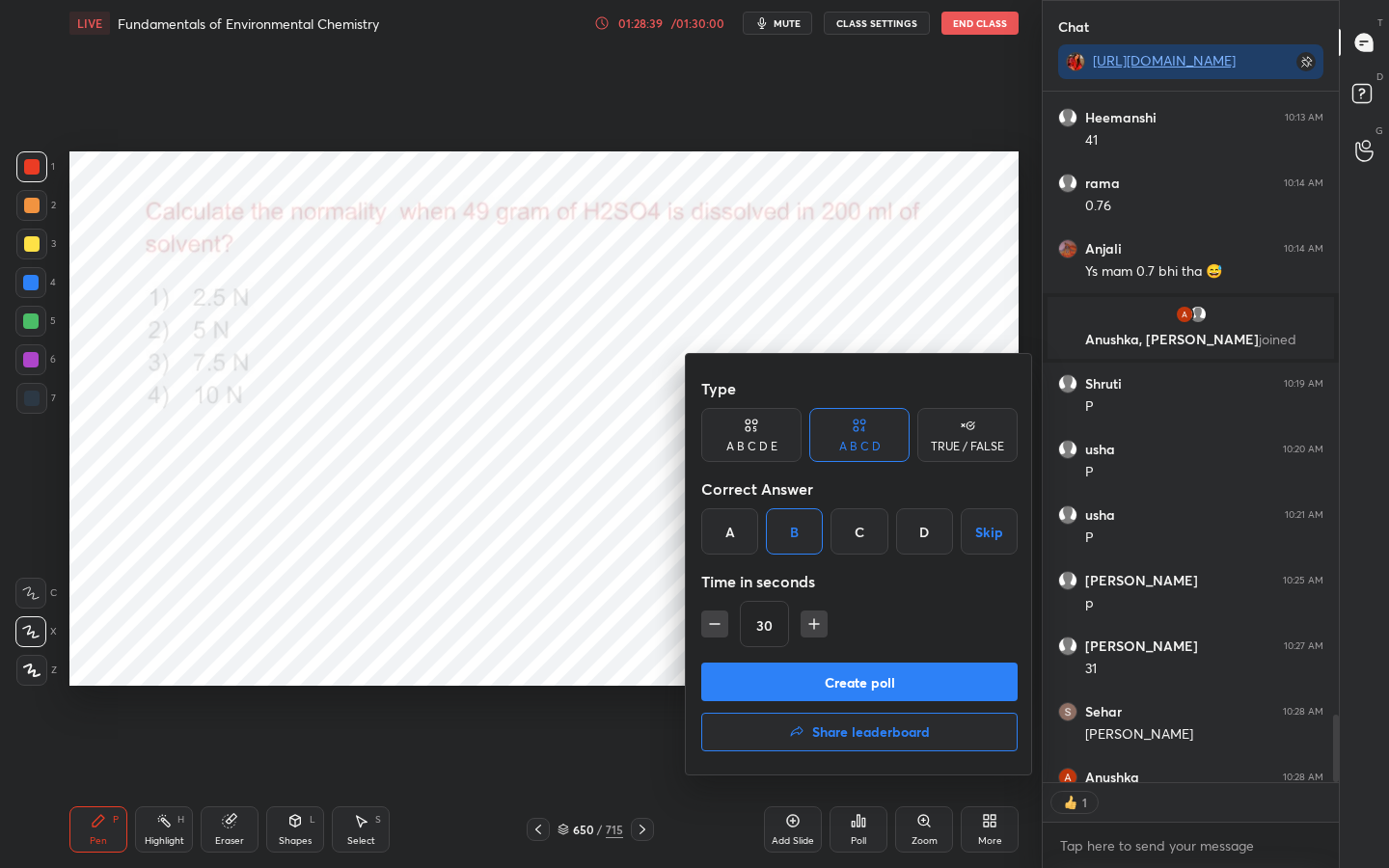 click on "Create poll" at bounding box center [859, 682] 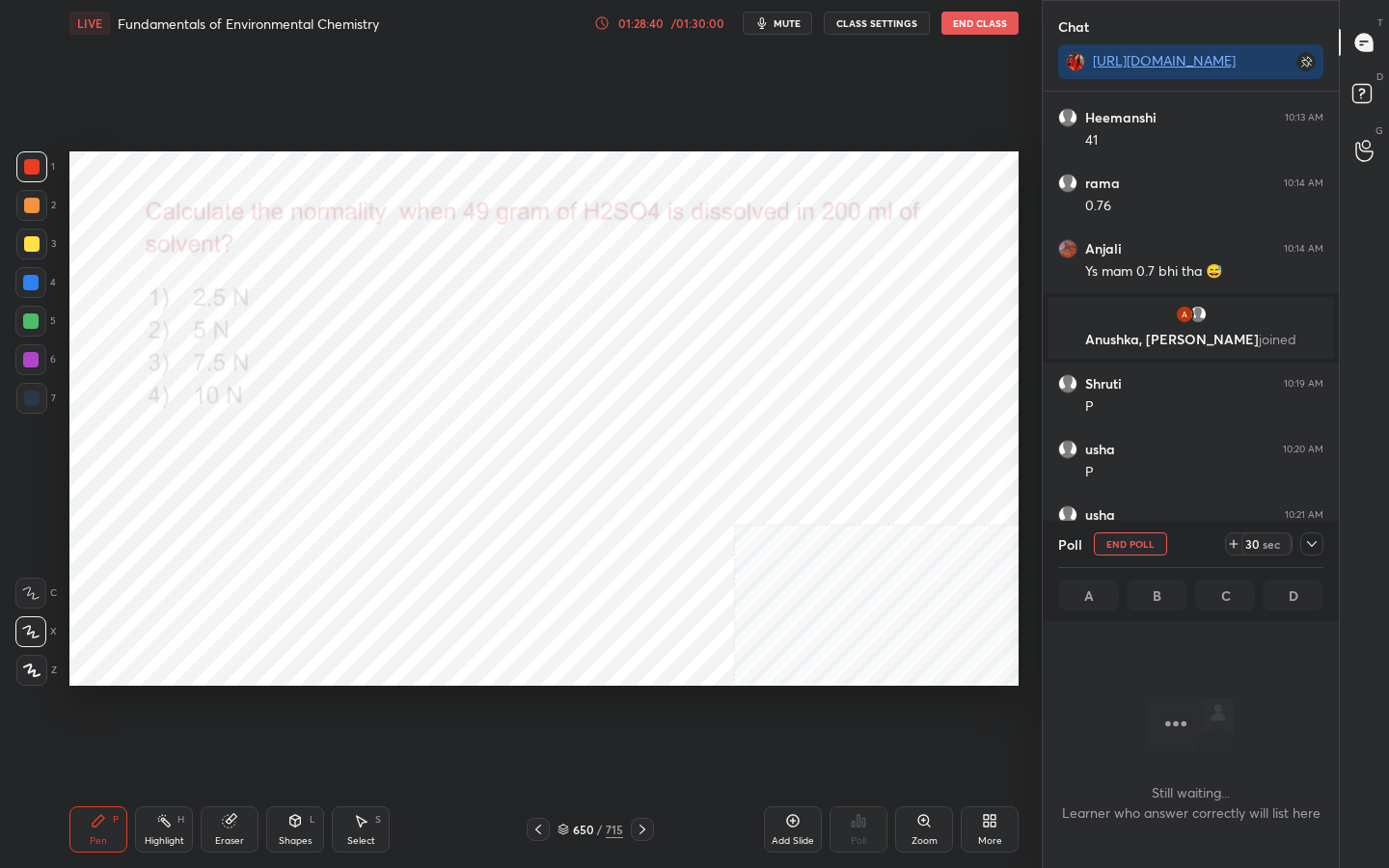 scroll, scrollTop: 464, scrollLeft: 290, axis: both 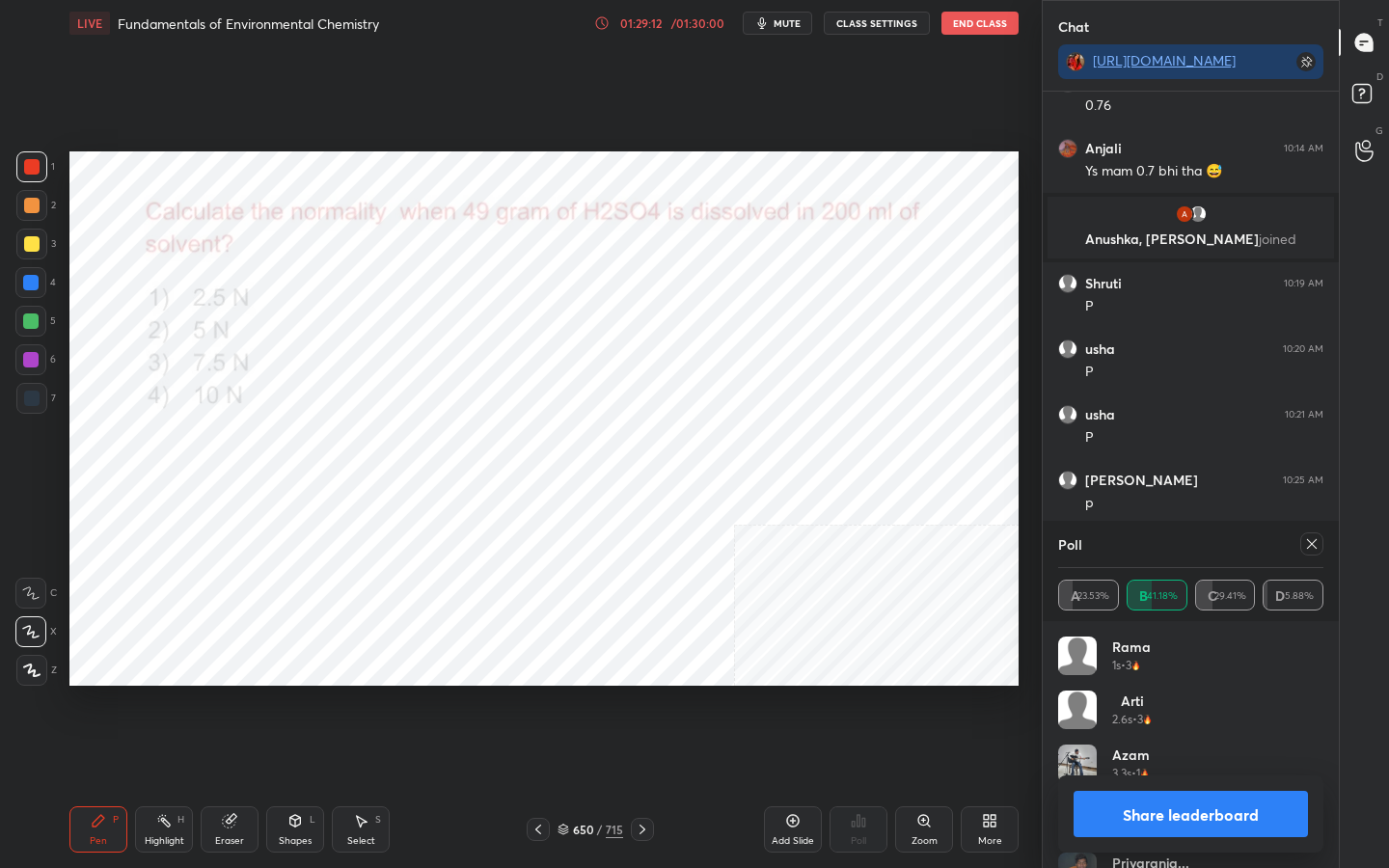 click 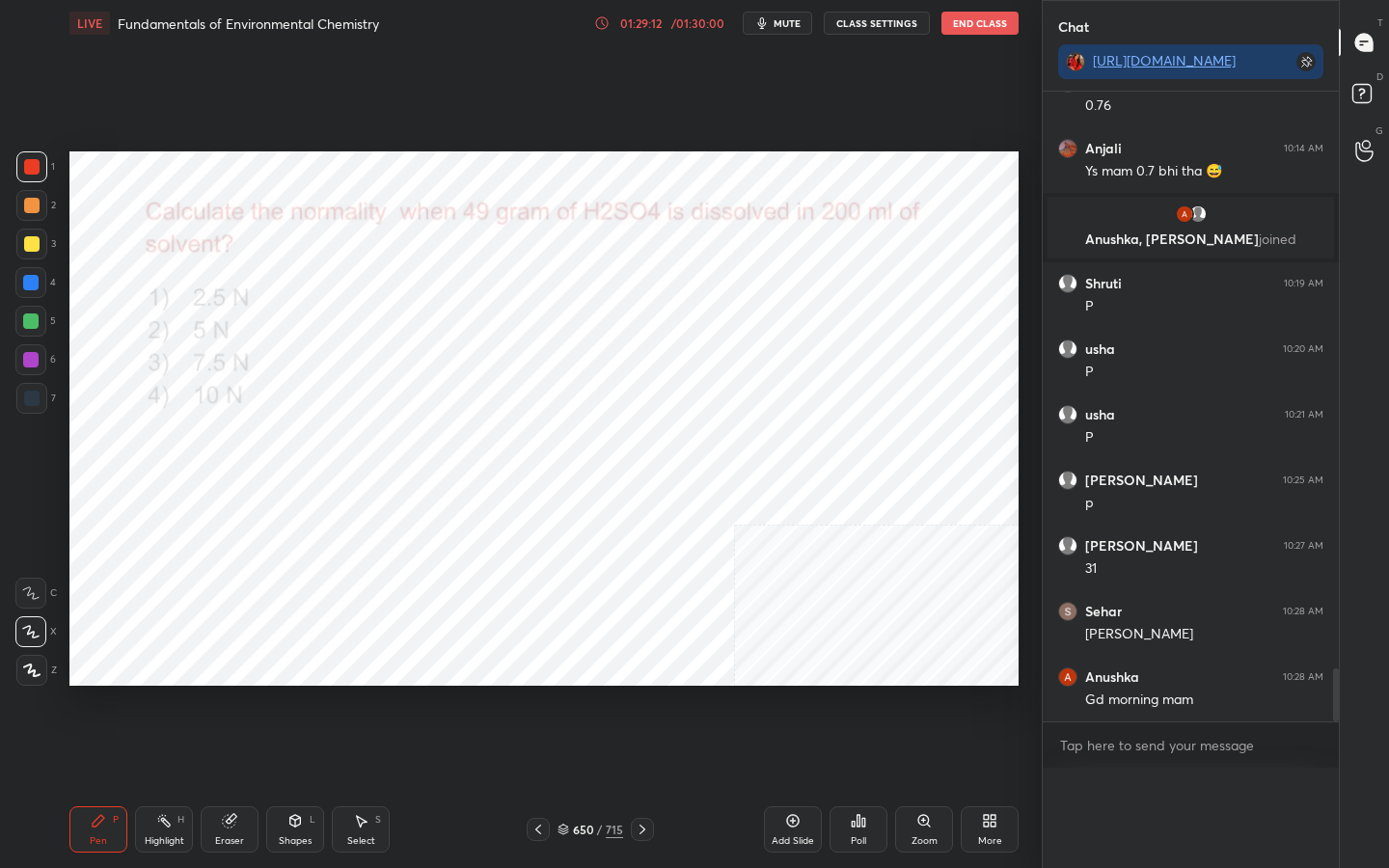 scroll, scrollTop: 0, scrollLeft: 0, axis: both 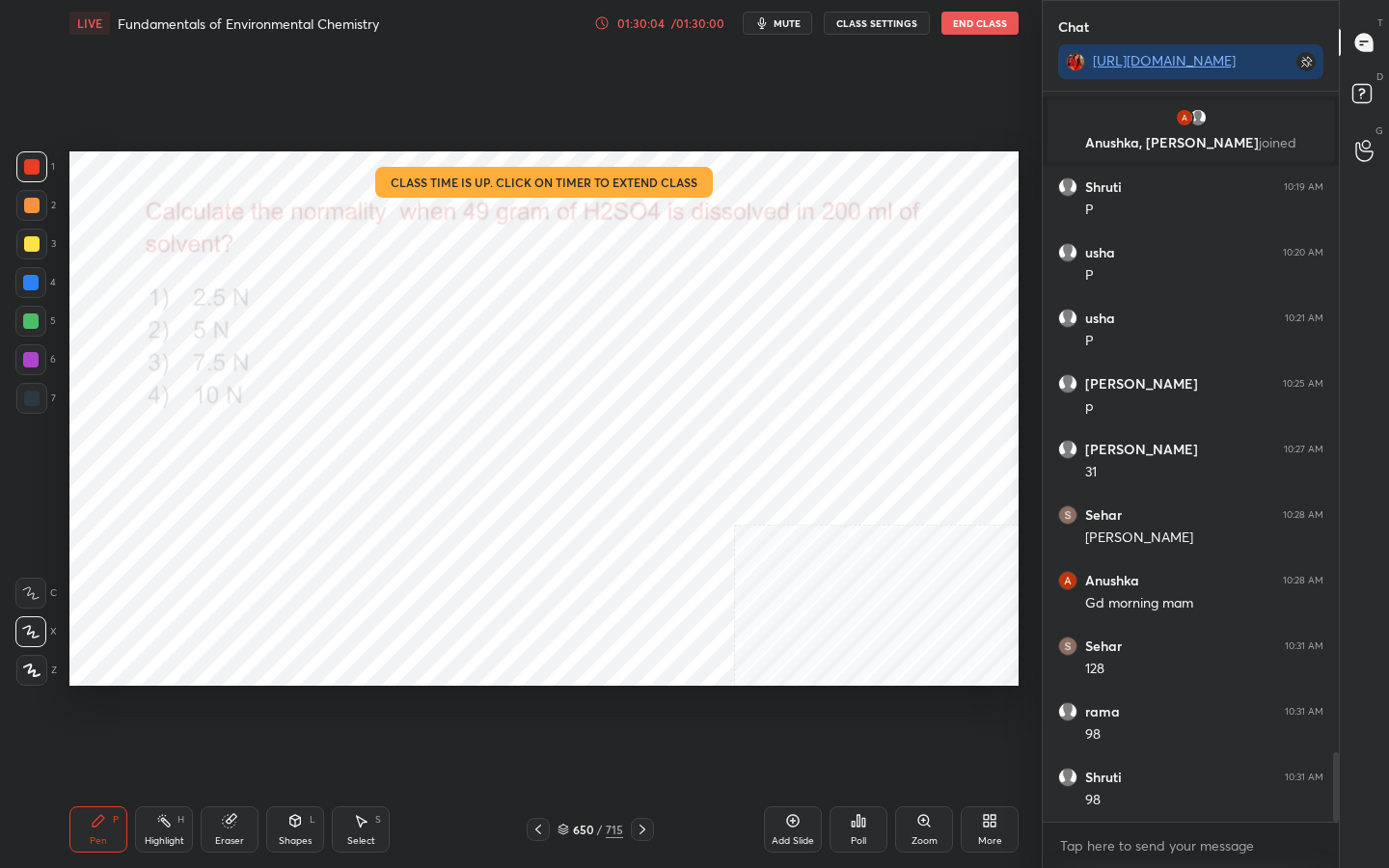 drag, startPoint x: 246, startPoint y: 817, endPoint x: 265, endPoint y: 759, distance: 61.032778 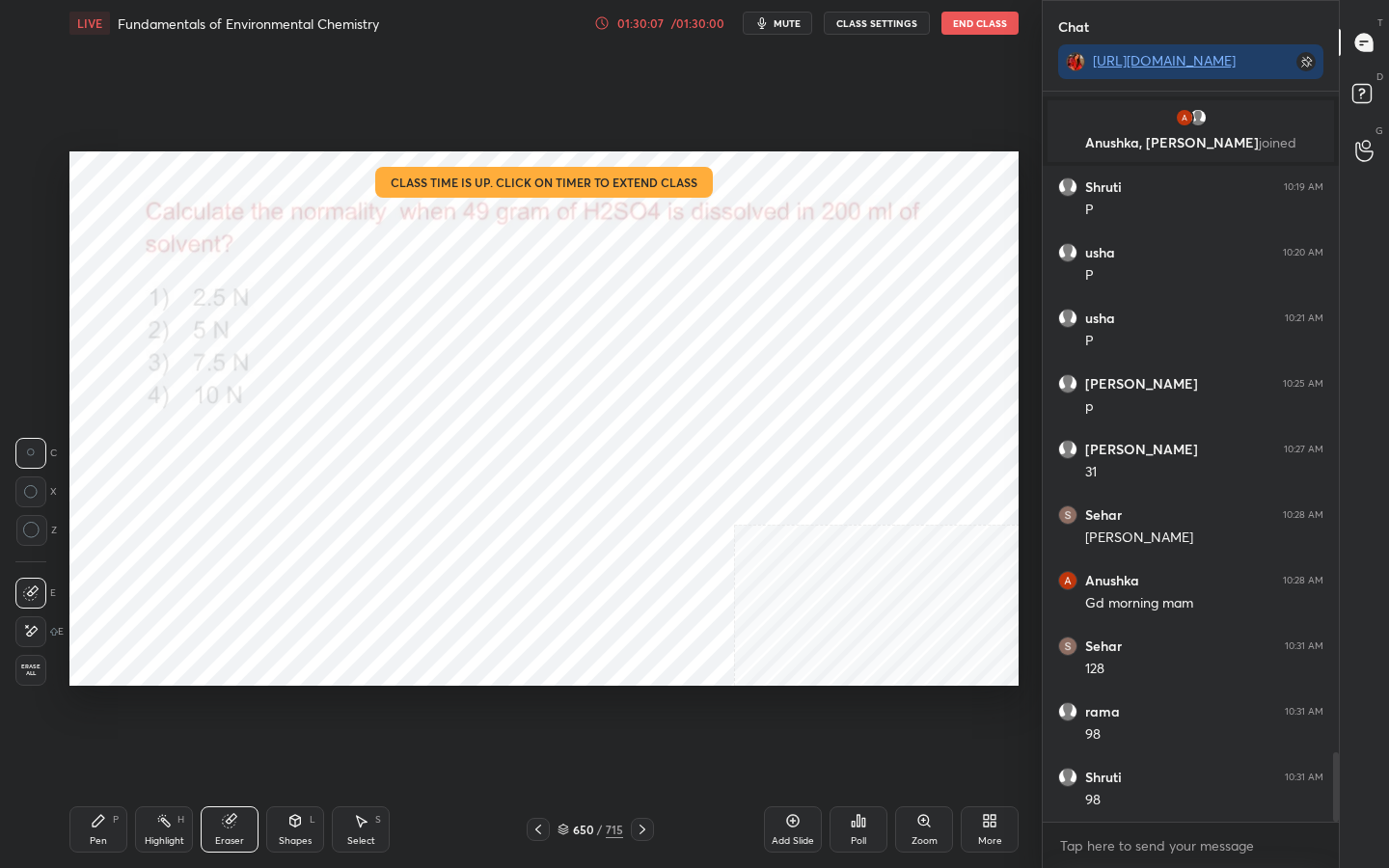 drag, startPoint x: 99, startPoint y: 820, endPoint x: 114, endPoint y: 766, distance: 56.044625 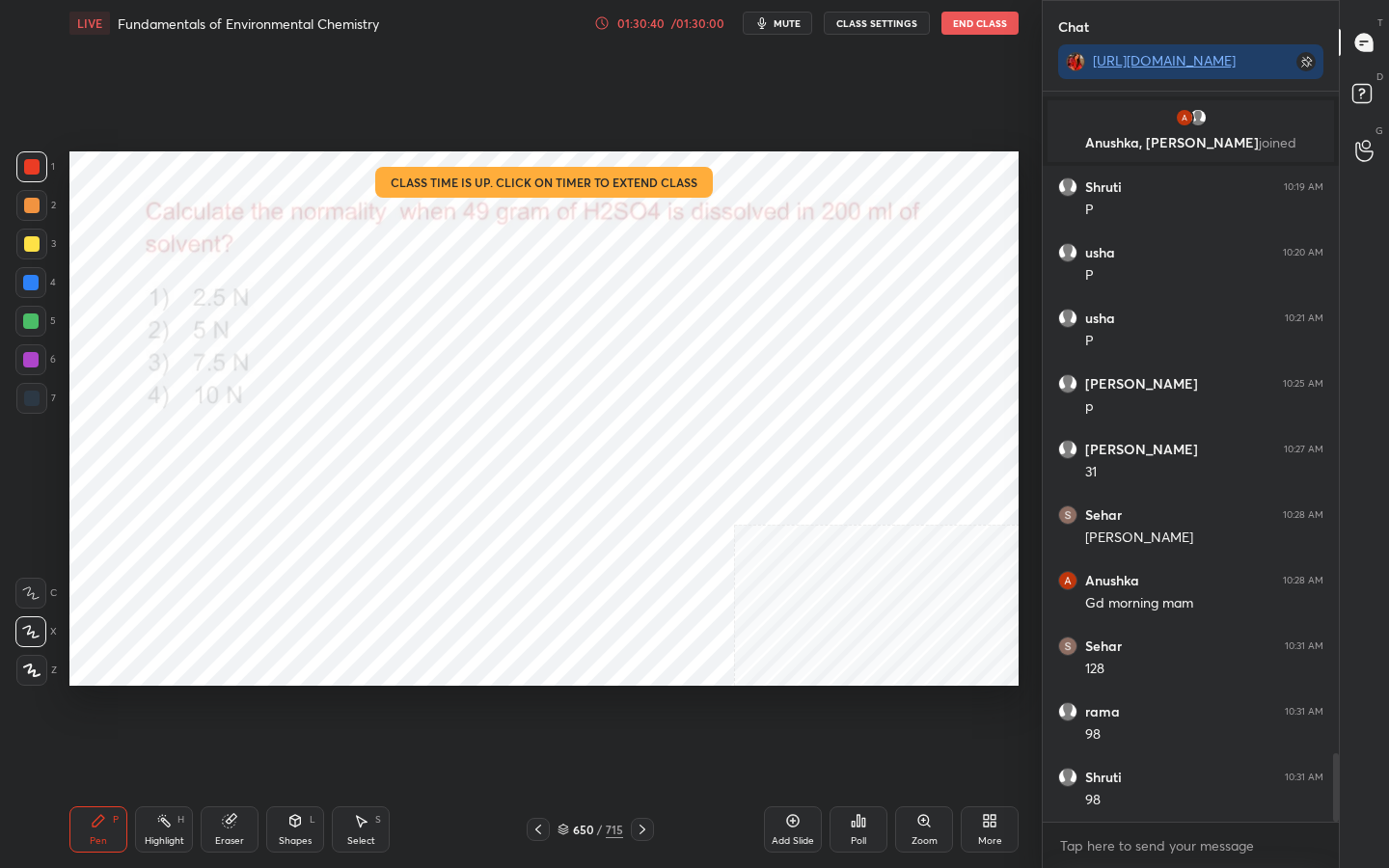 scroll, scrollTop: 7005, scrollLeft: 0, axis: vertical 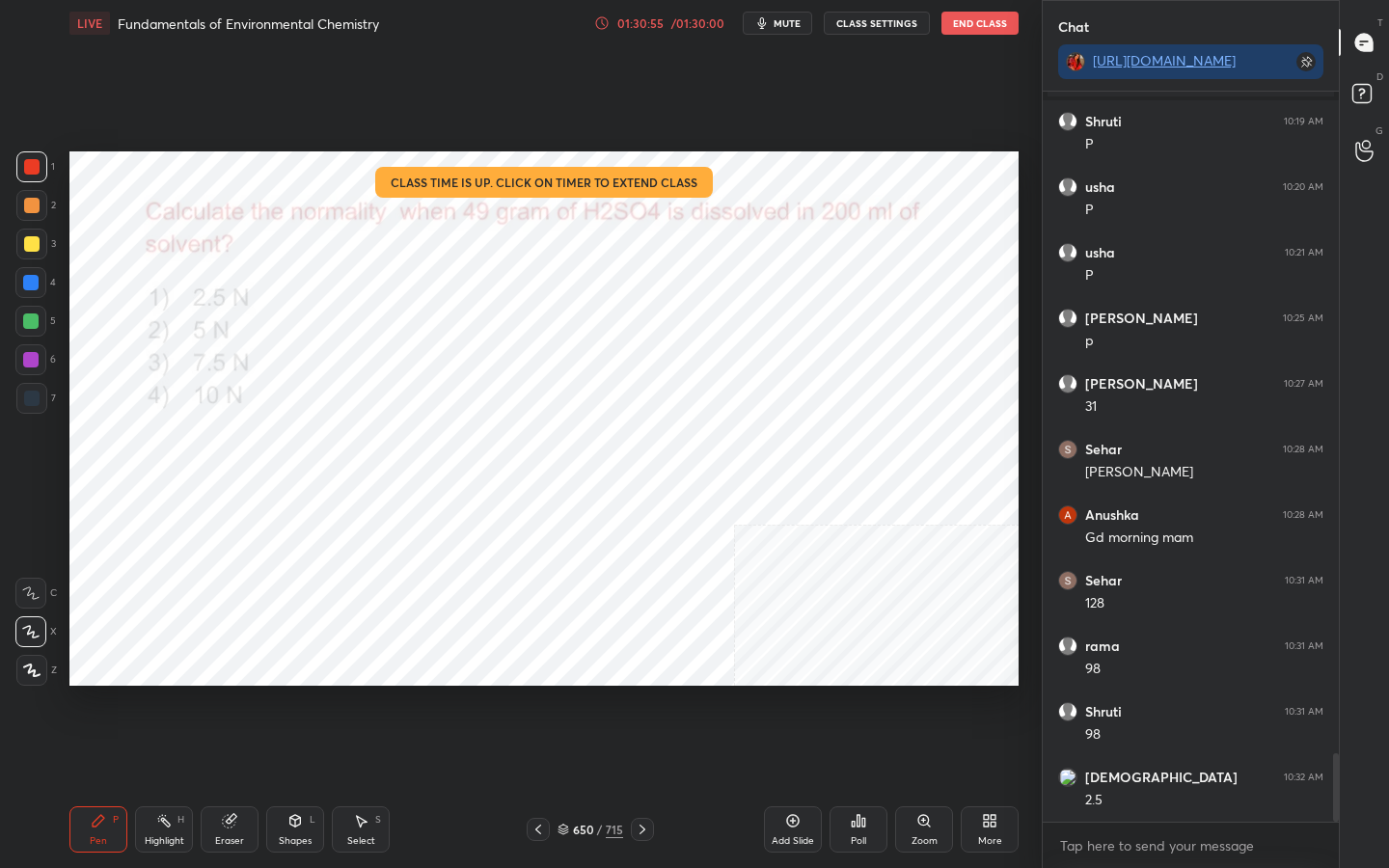 click 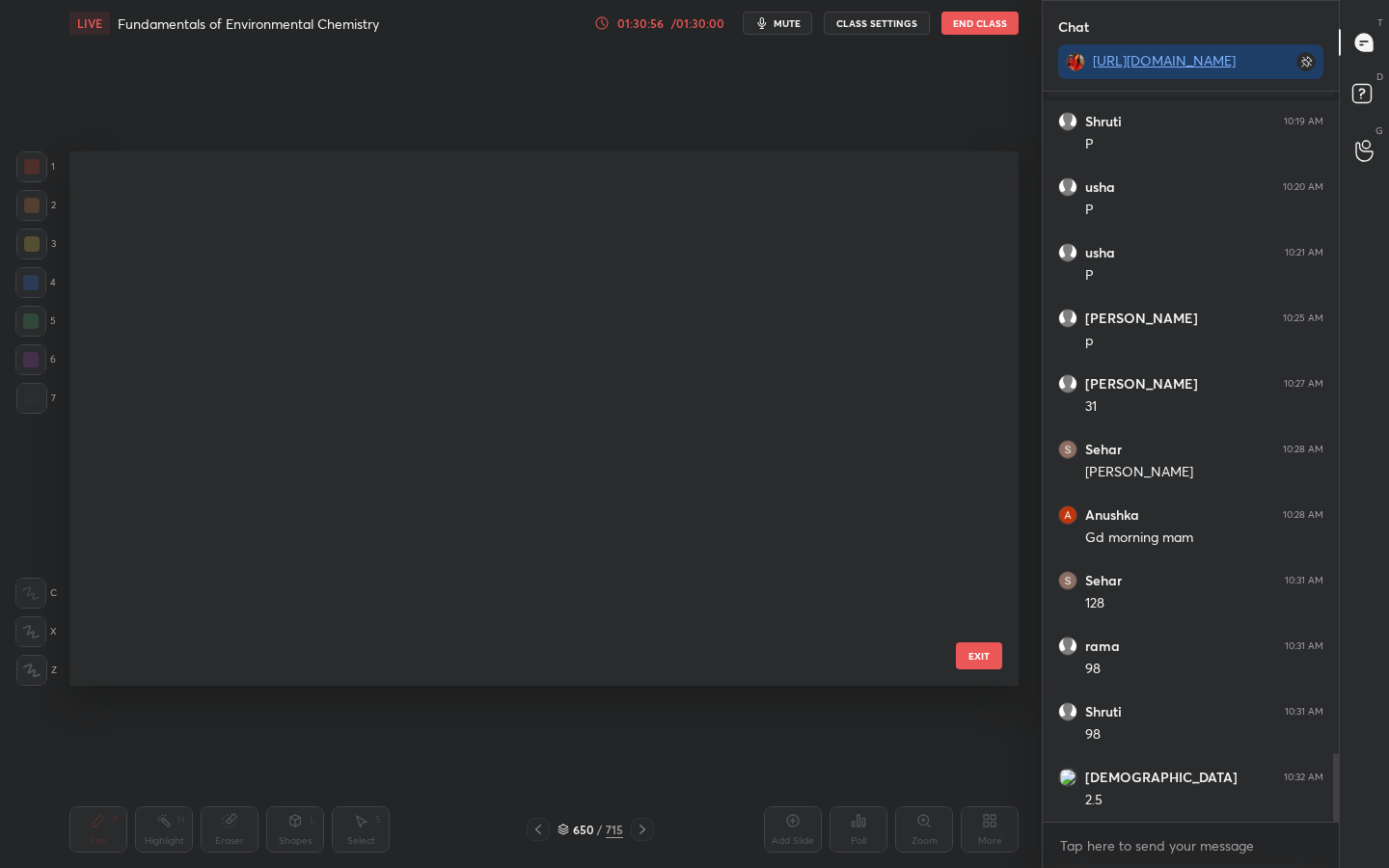 scroll, scrollTop: 34940, scrollLeft: 0, axis: vertical 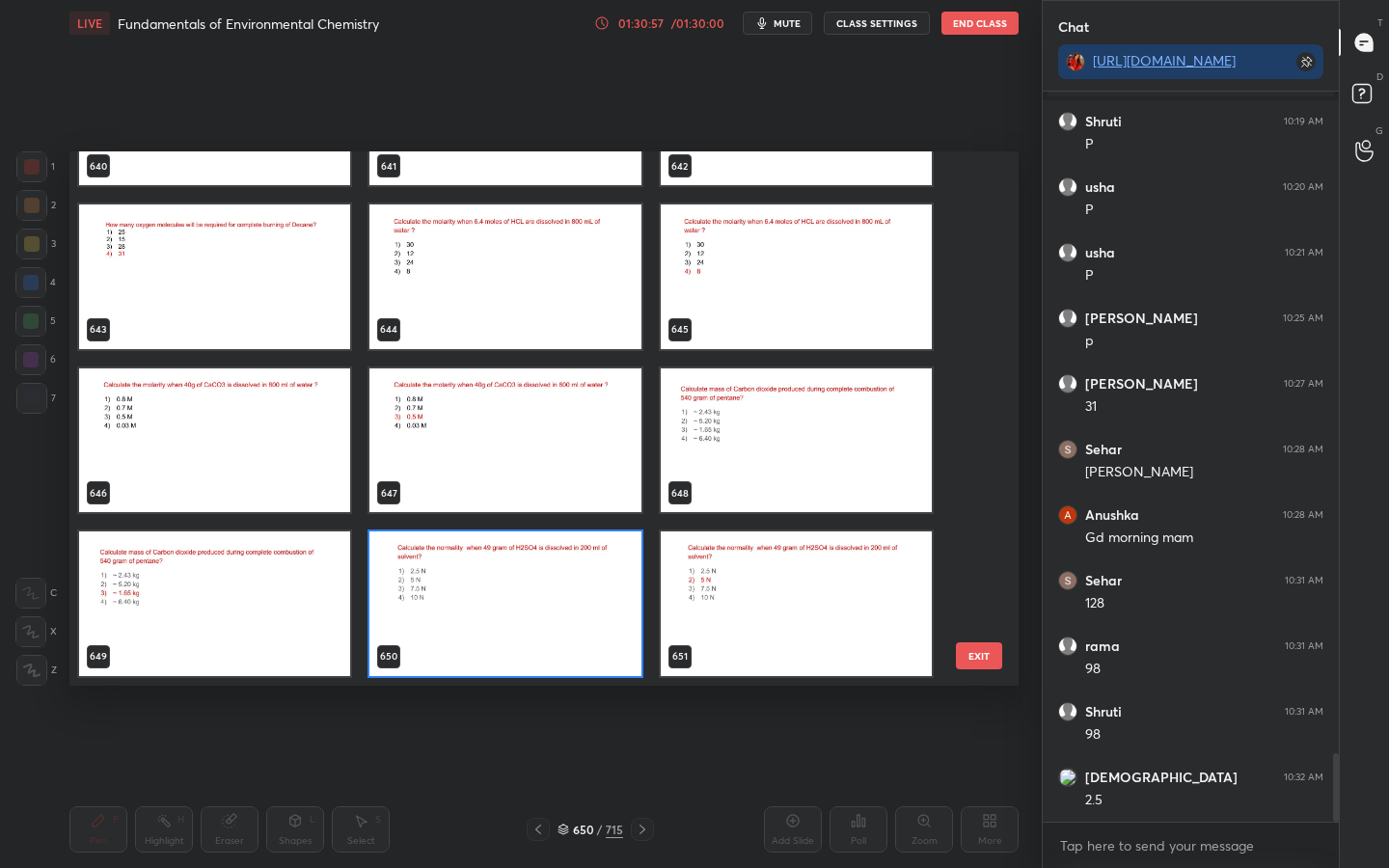 click at bounding box center [504, 604] 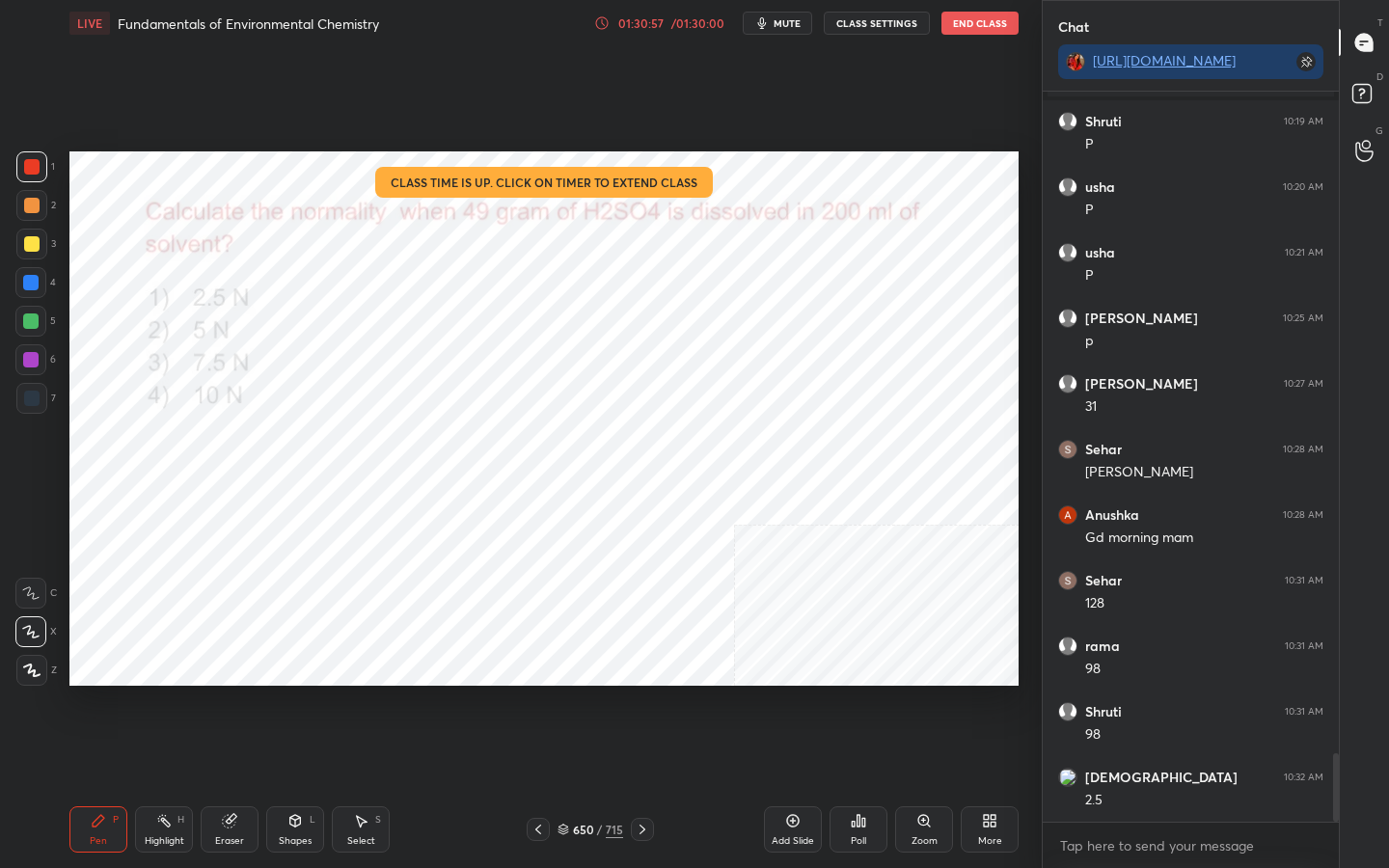 click at bounding box center [504, 604] 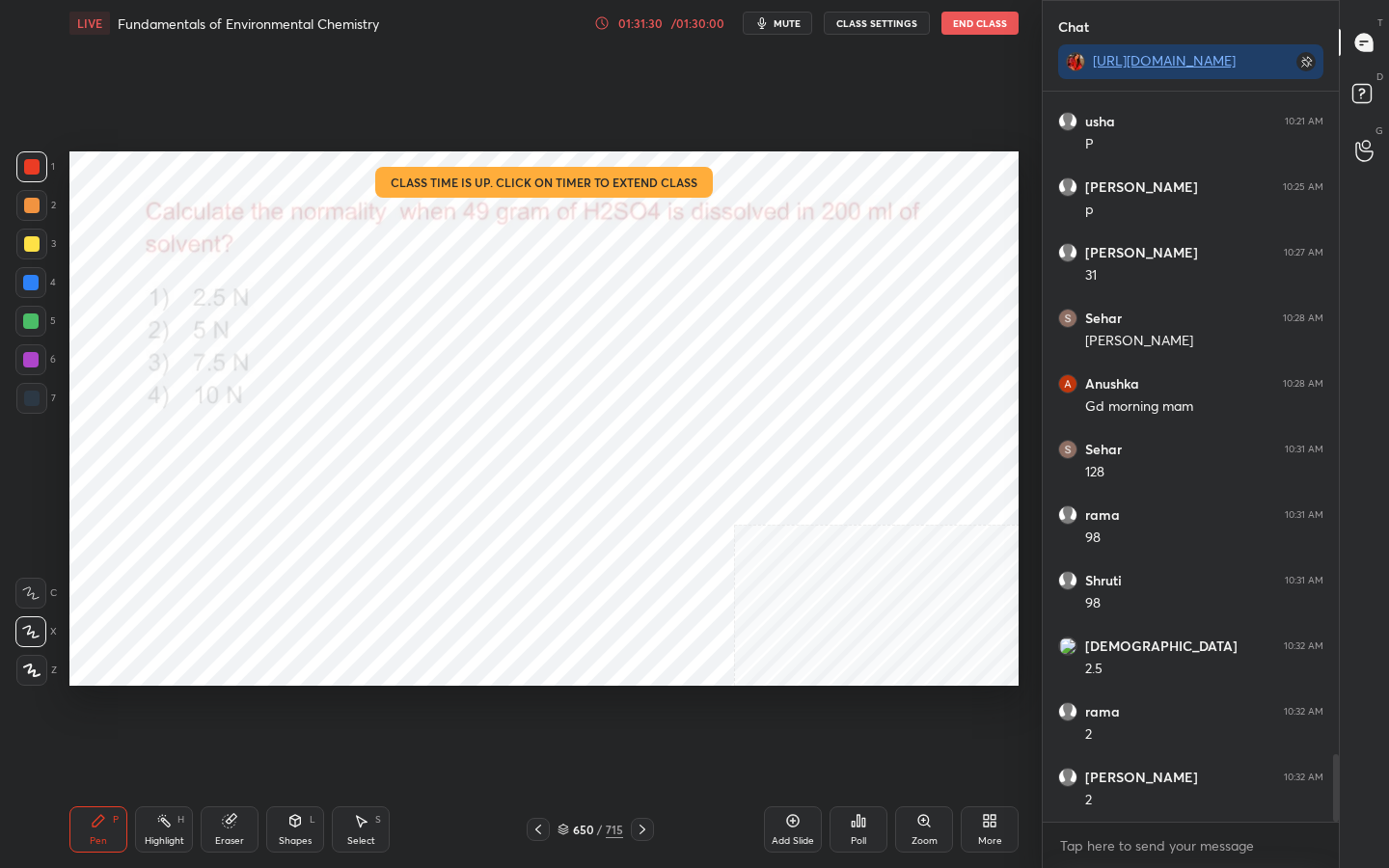 scroll, scrollTop: 7202, scrollLeft: 0, axis: vertical 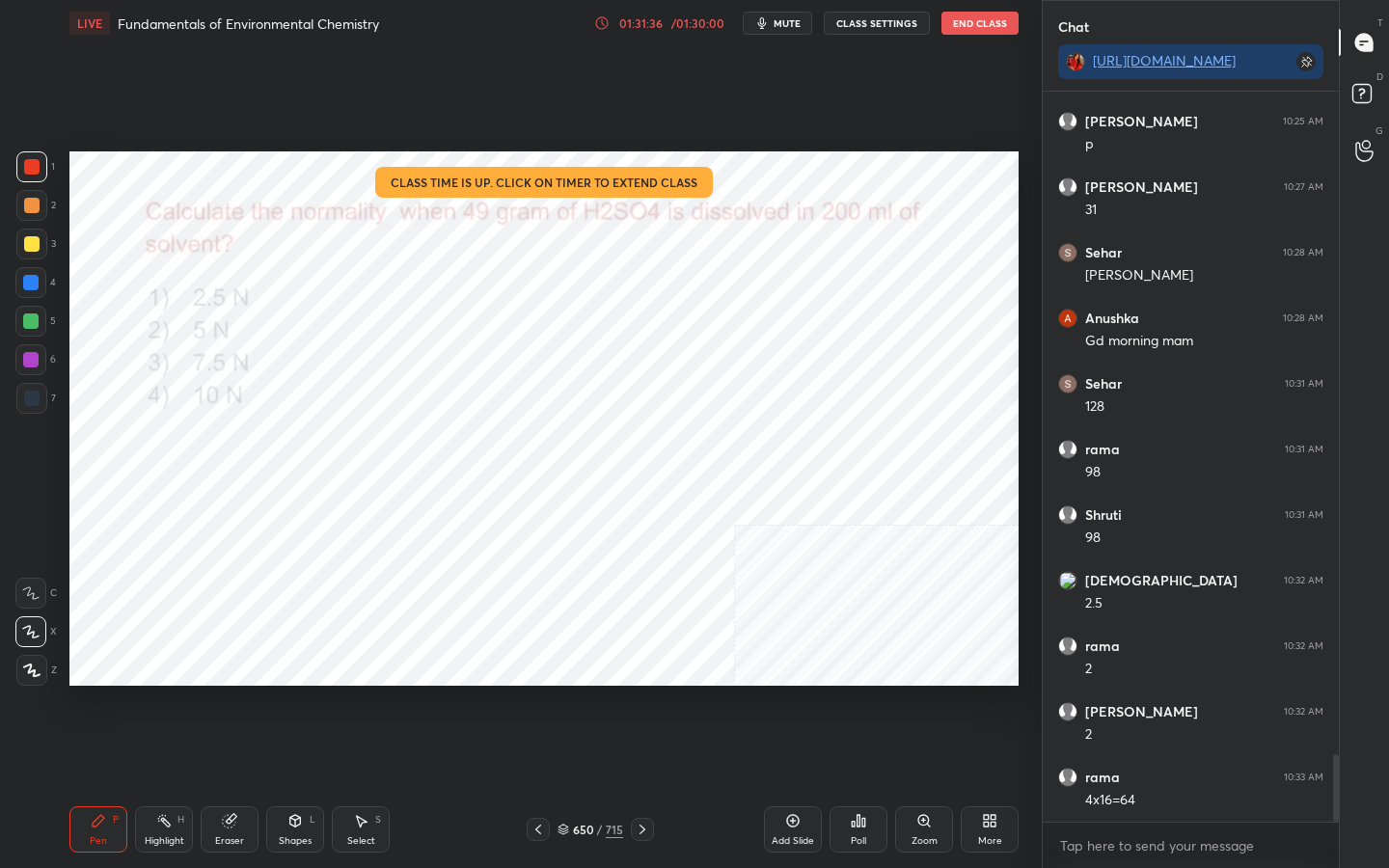 click 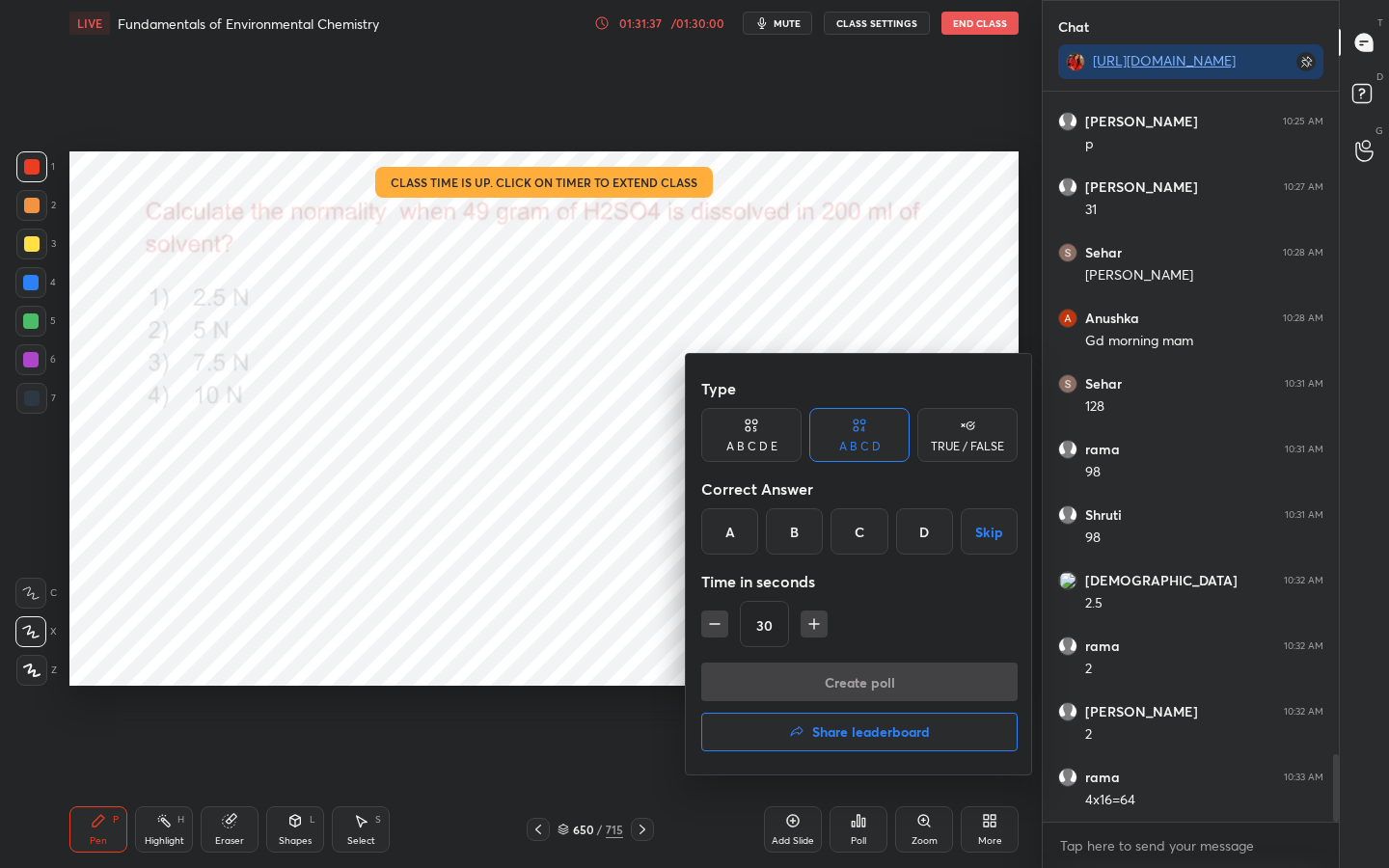 click at bounding box center [694, 434] 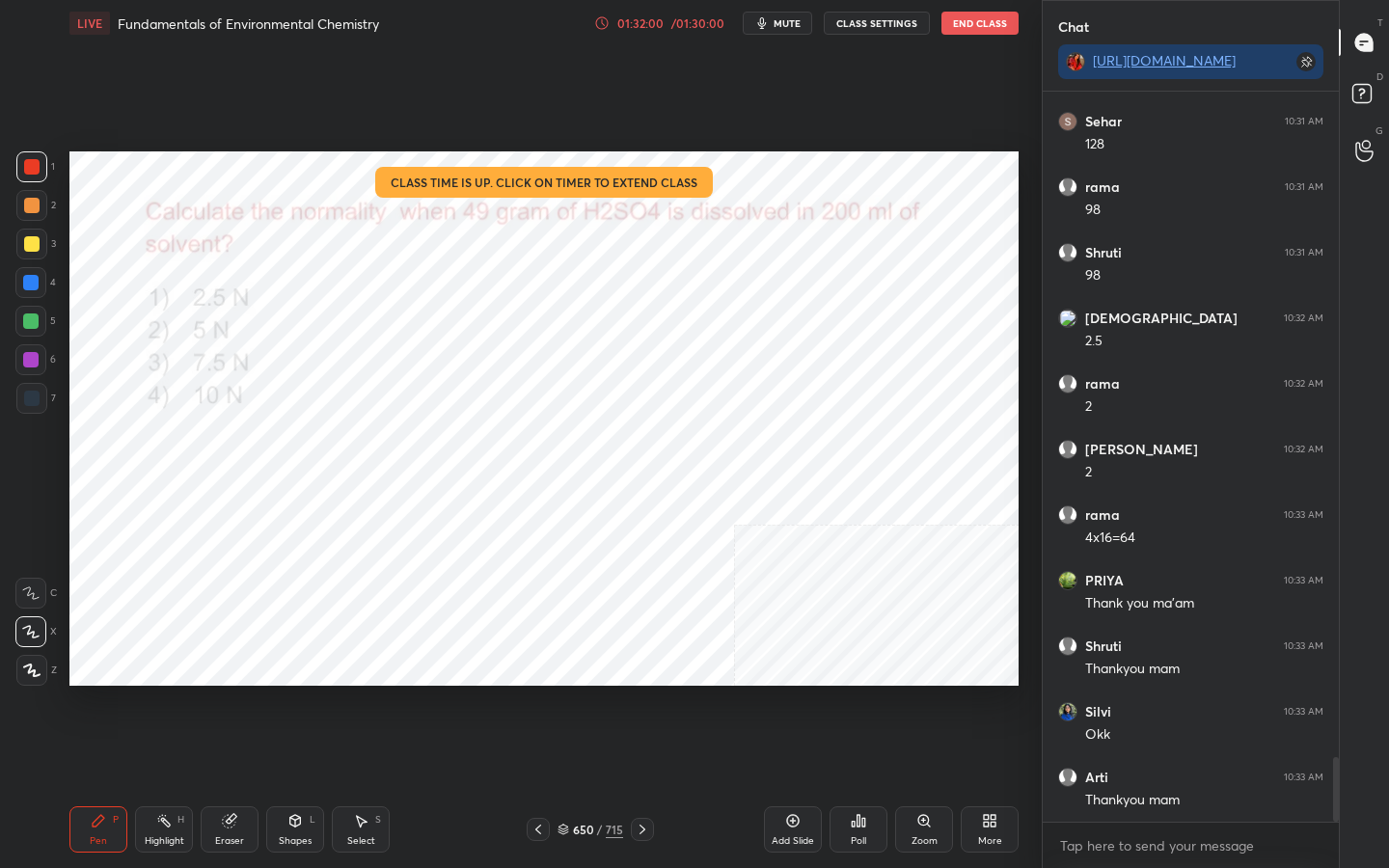 scroll, scrollTop: 7529, scrollLeft: 0, axis: vertical 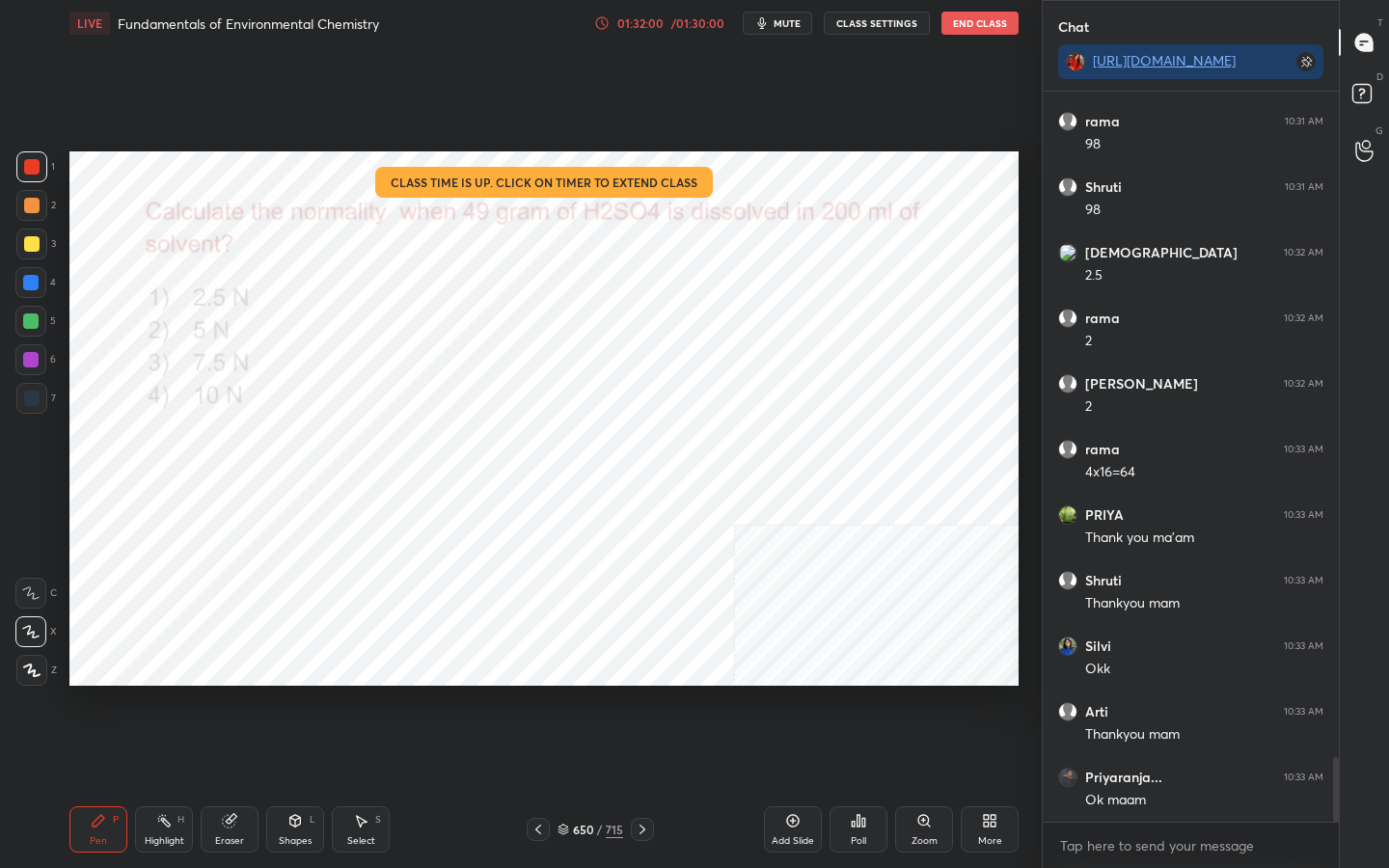 click on "End Class" at bounding box center [980, 23] 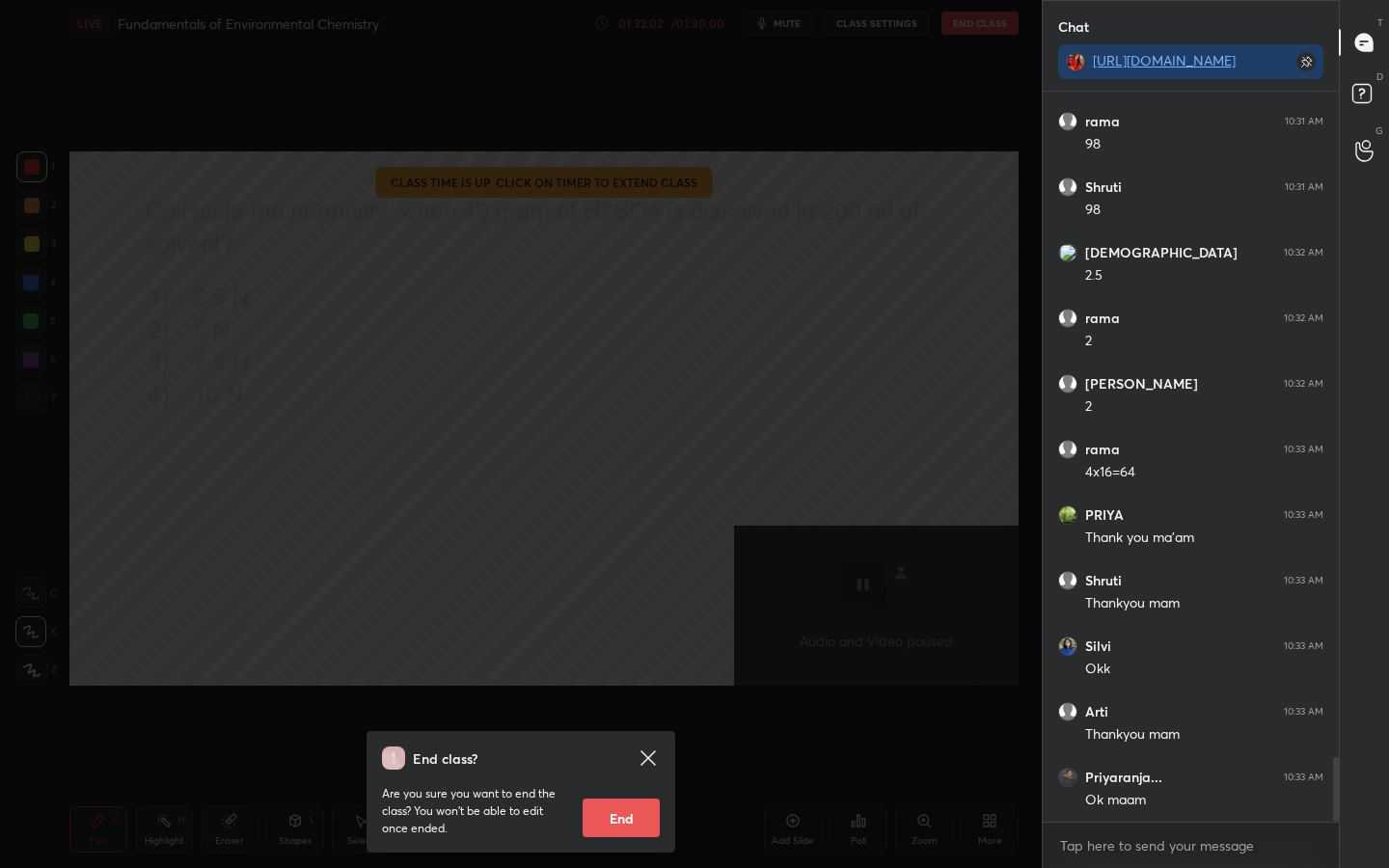 click on "End" at bounding box center [621, 818] 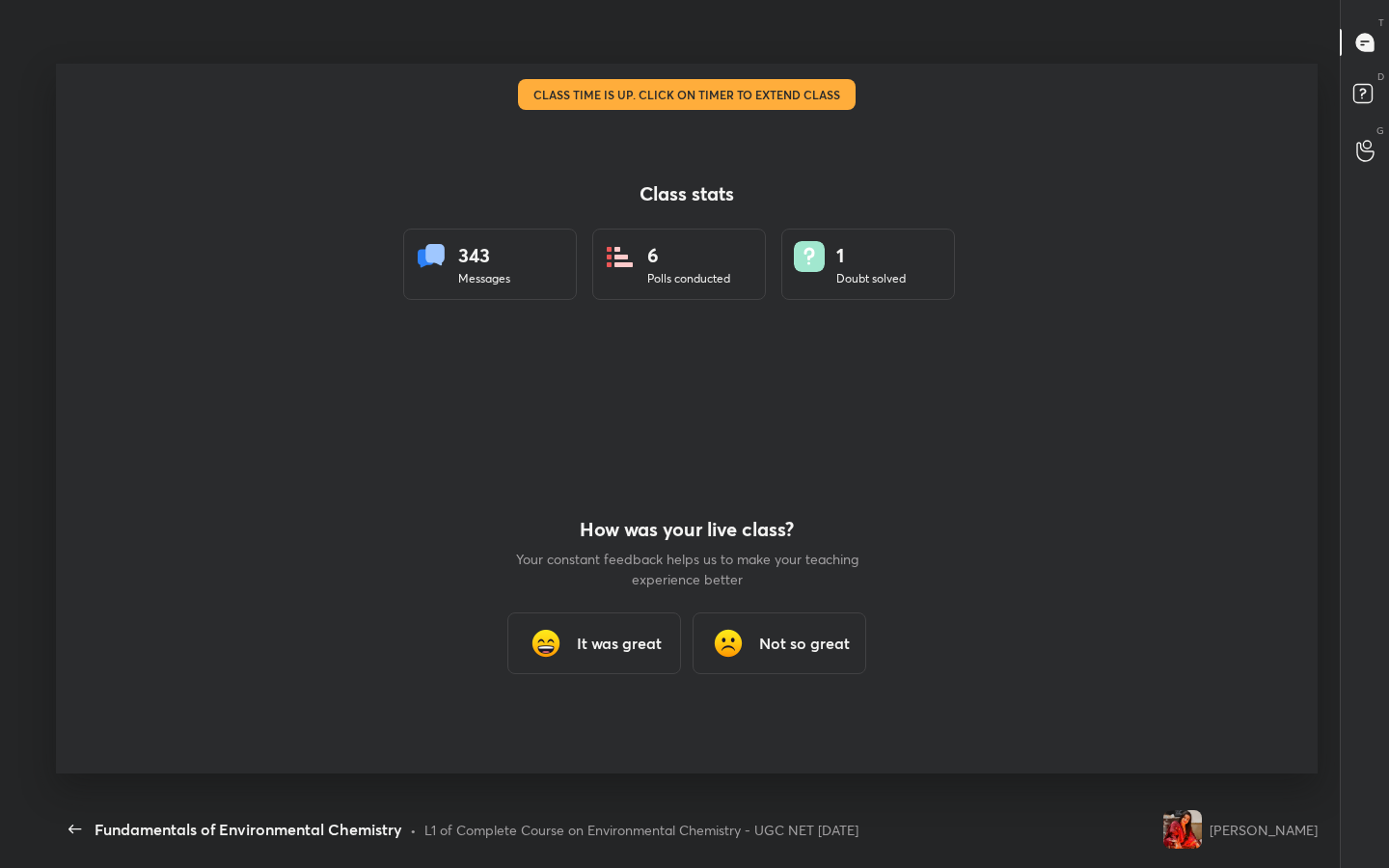 scroll, scrollTop: 95700, scrollLeft: 95181, axis: both 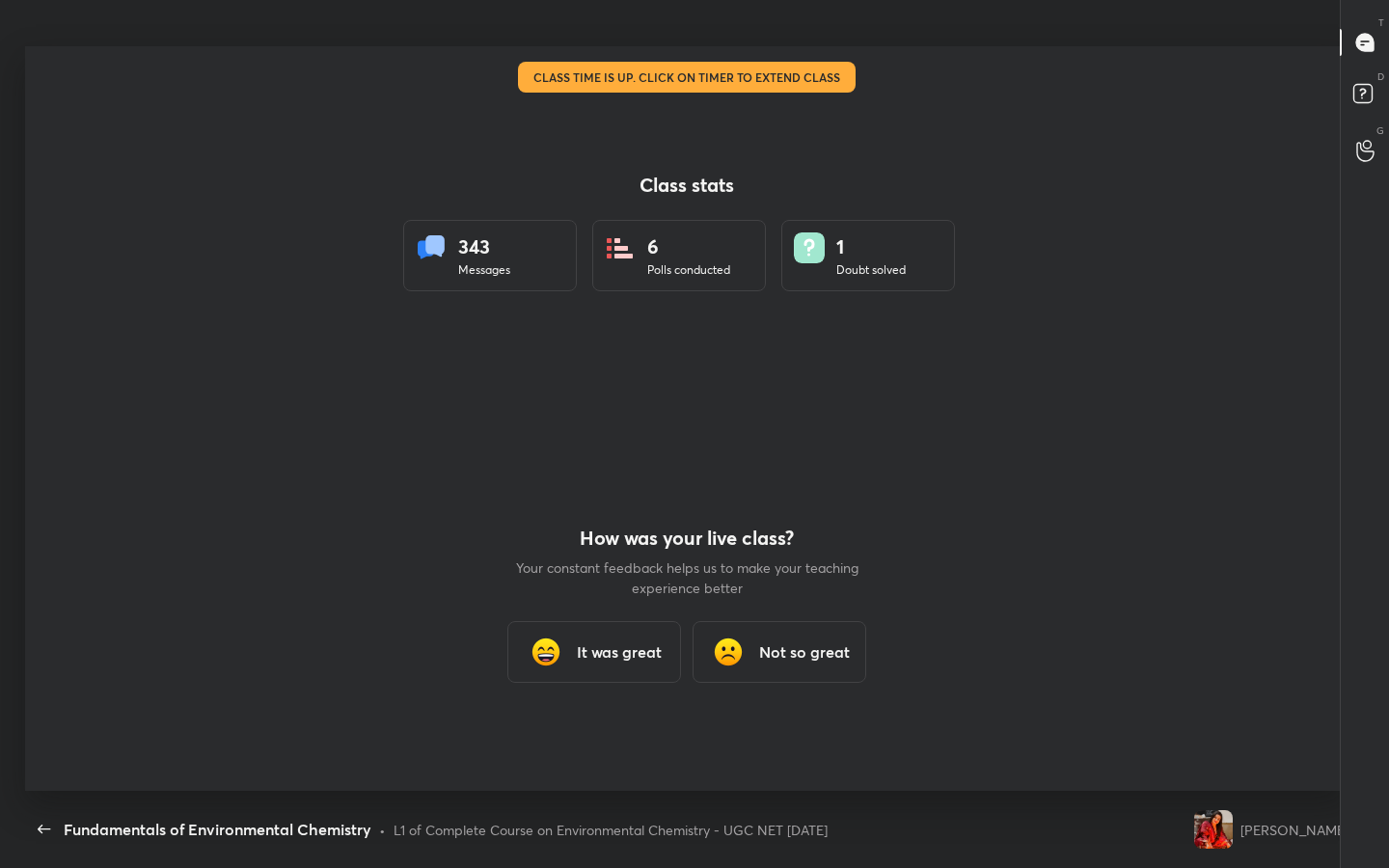 click on "It was great" at bounding box center (594, 652) 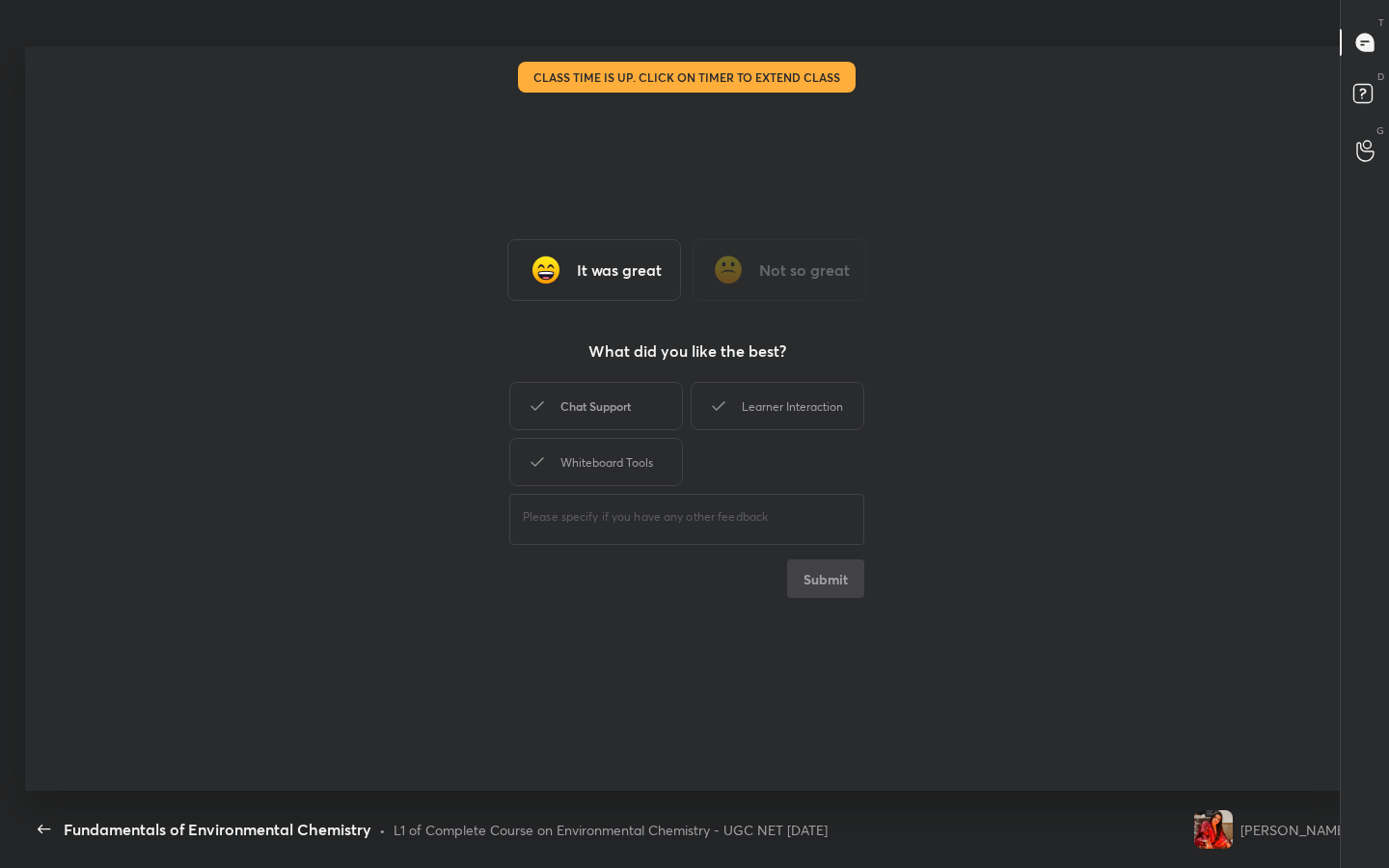 click on "Chat Support" at bounding box center (596, 406) 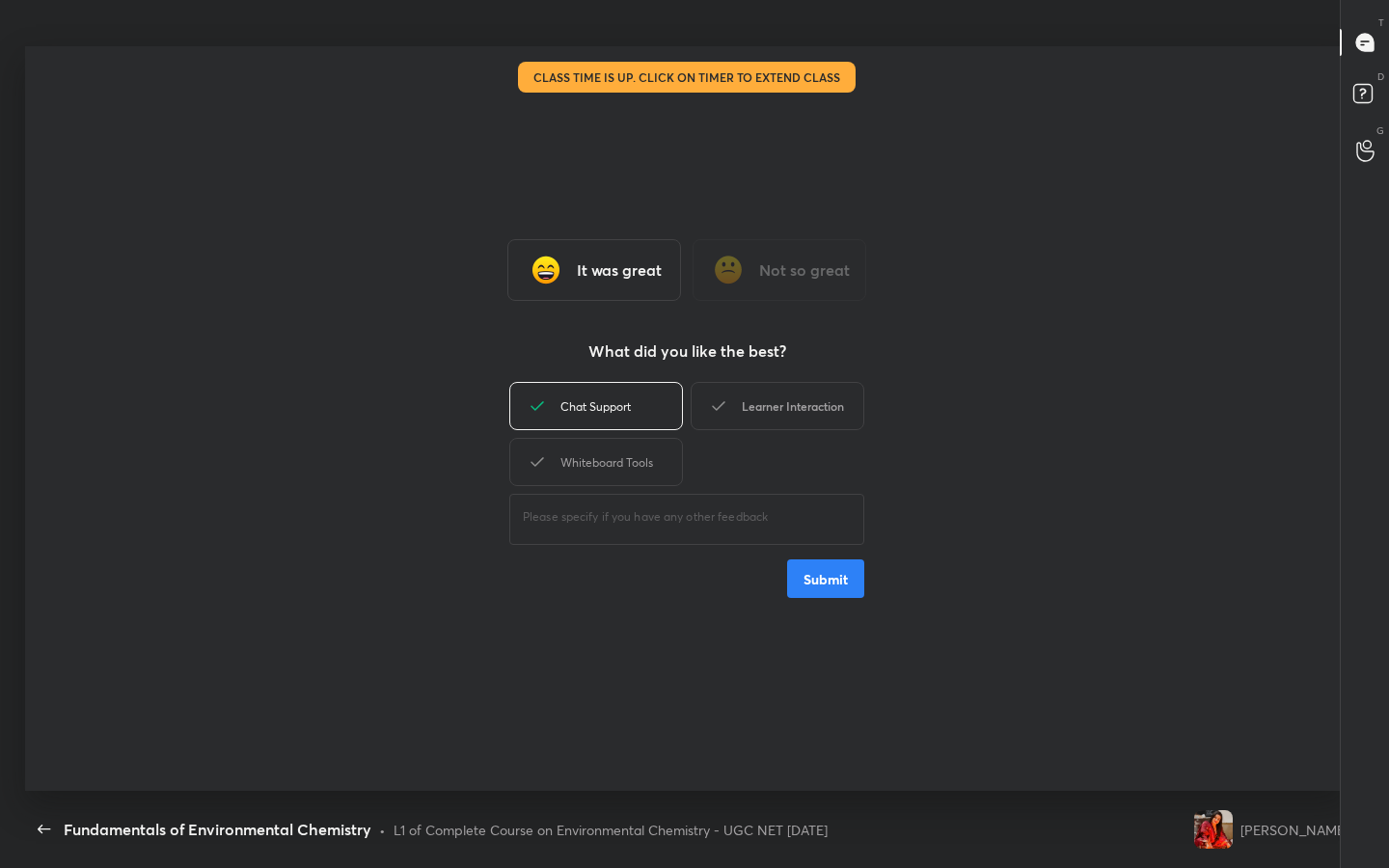 click on "Learner Interaction" at bounding box center (777, 406) 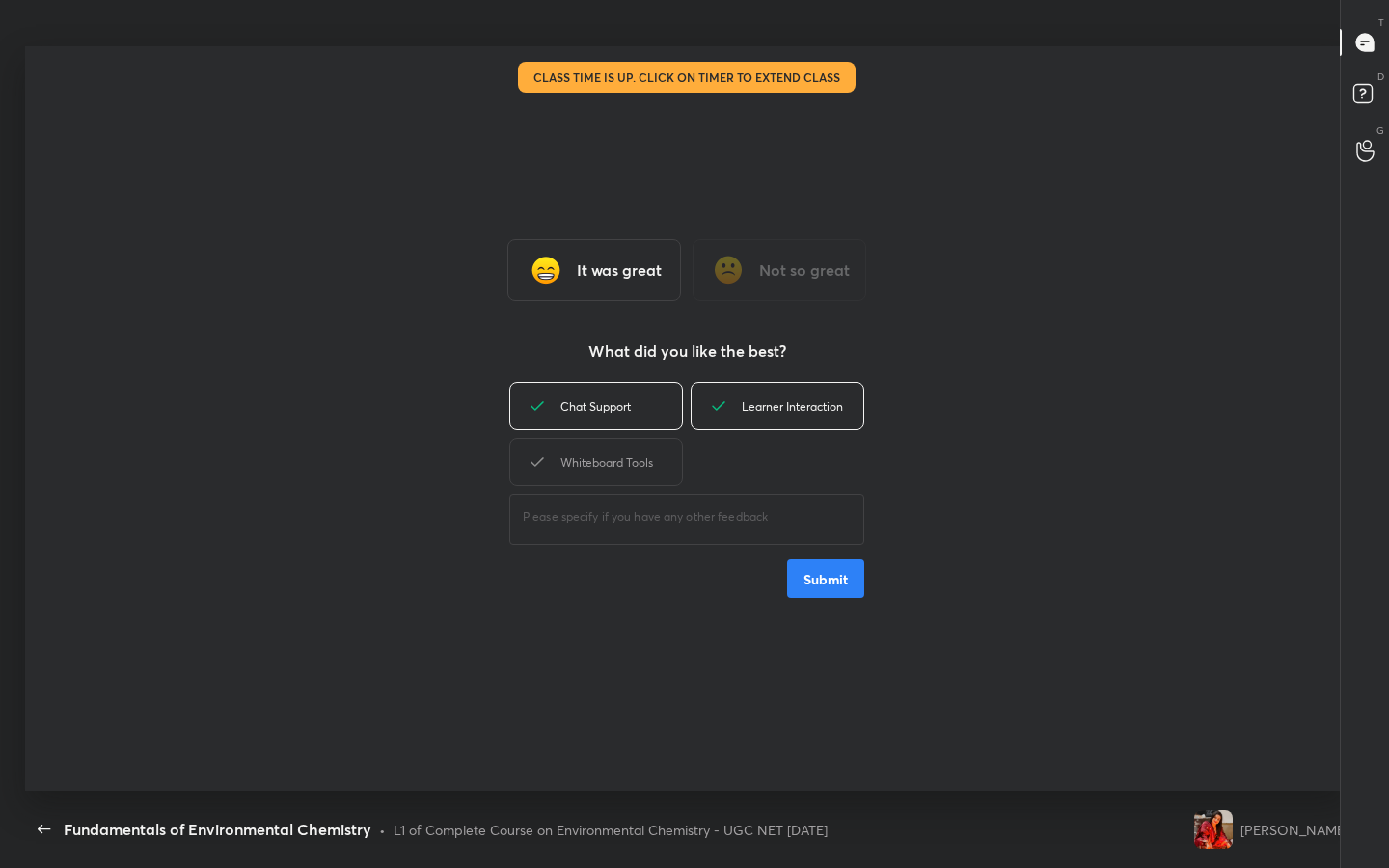 click on "Chat Support Learner Interaction Whiteboard Tools" at bounding box center [687, 434] 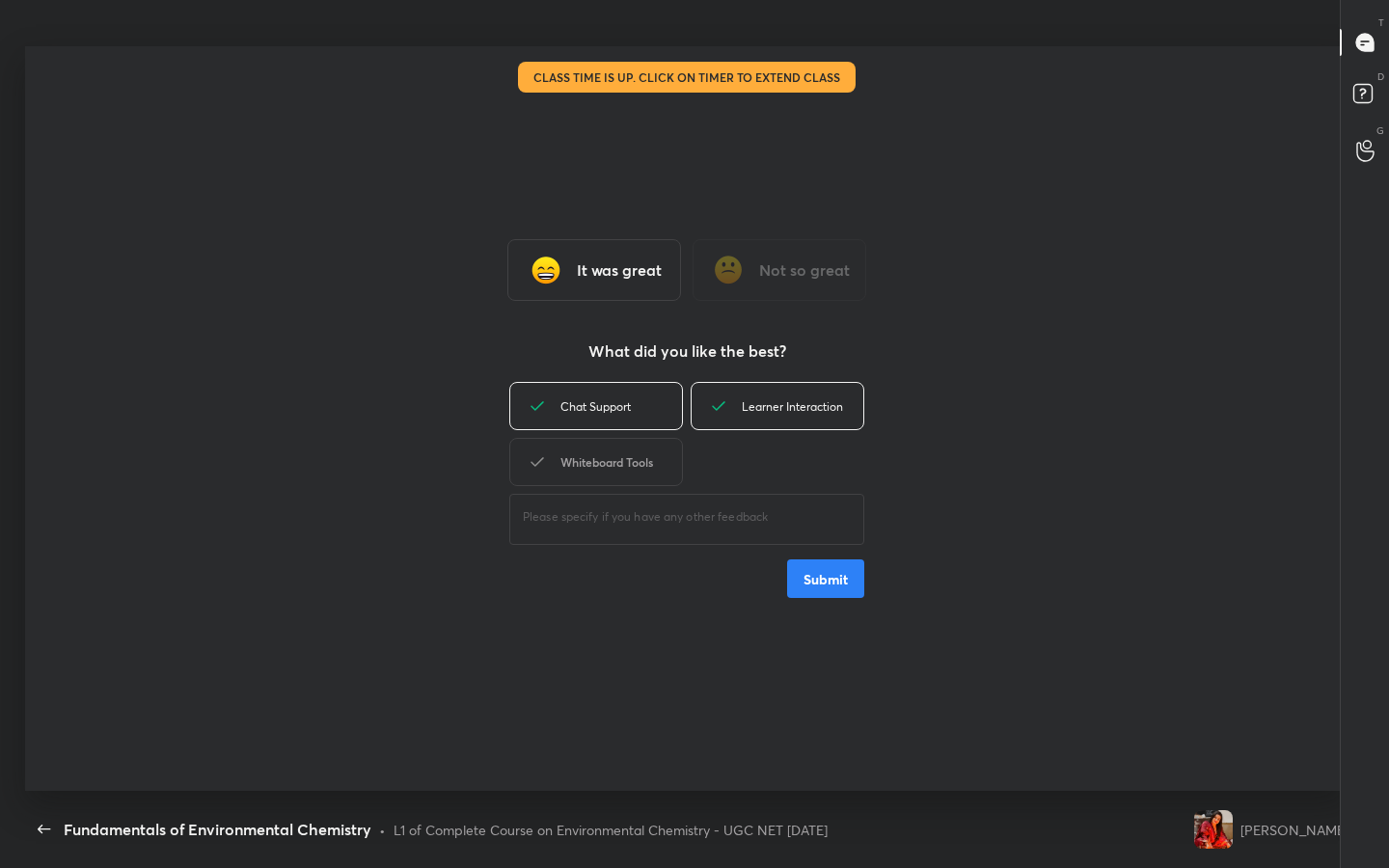 click on "Whiteboard Tools" at bounding box center [596, 462] 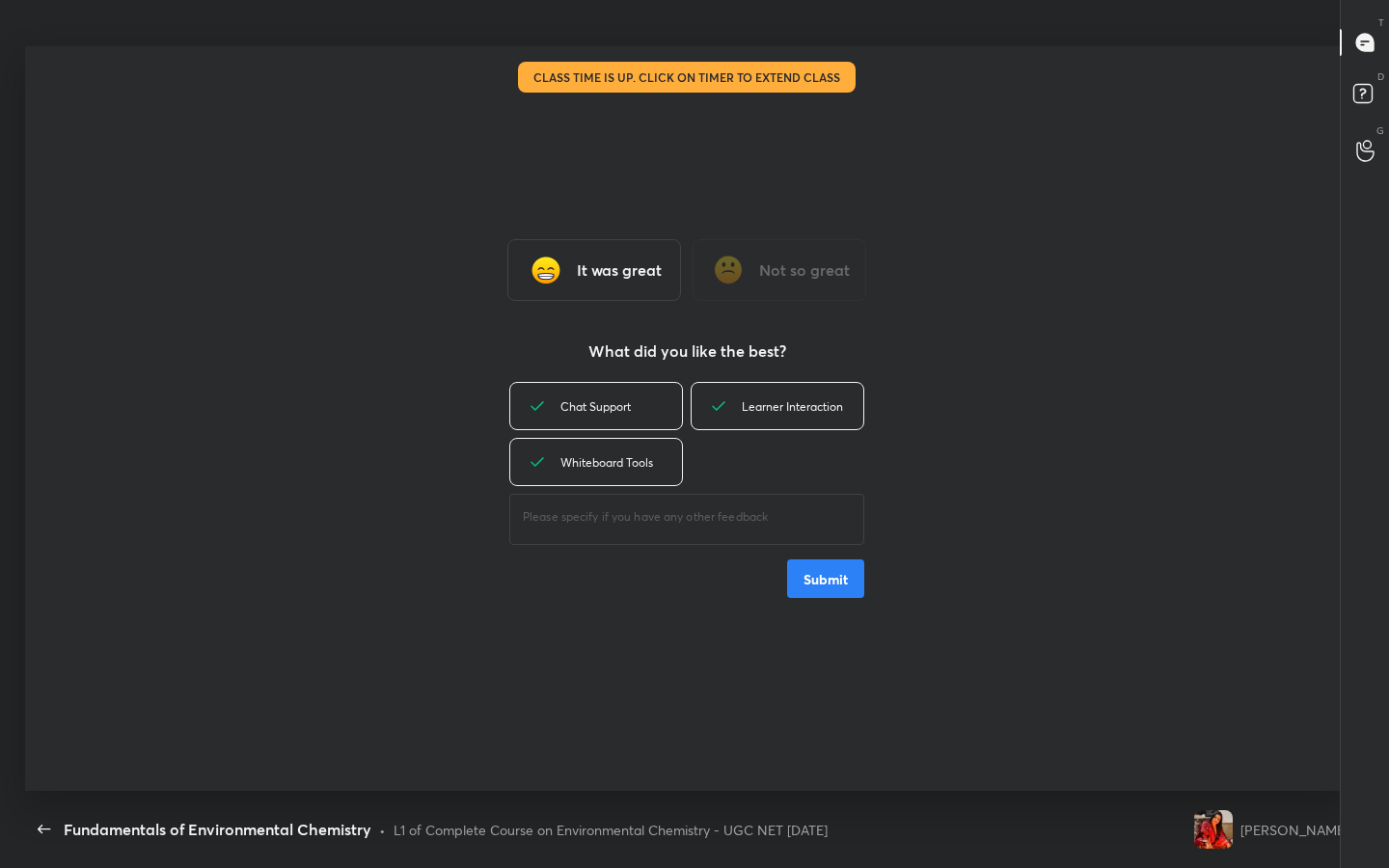 click on "Submit" at bounding box center [826, 579] 